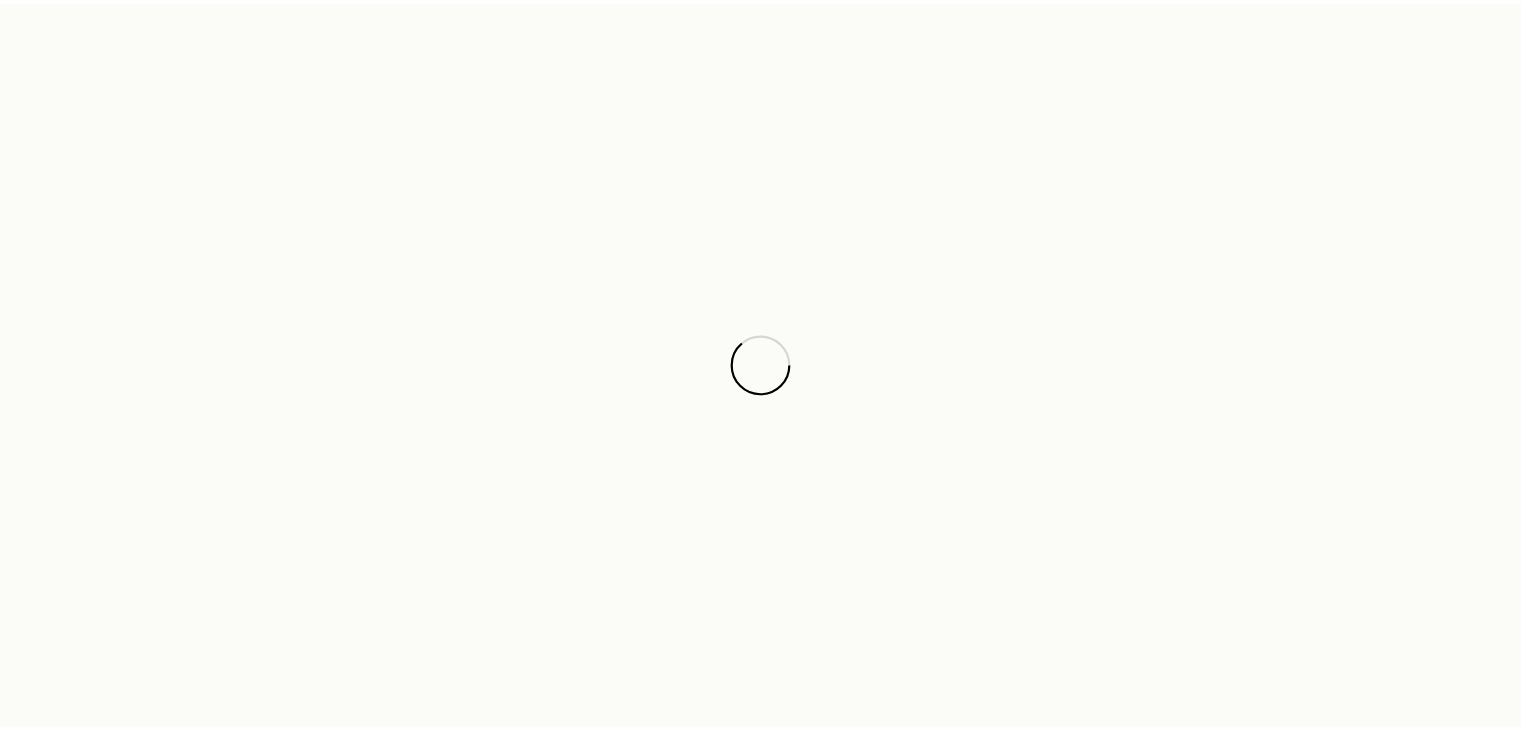 scroll, scrollTop: 0, scrollLeft: 0, axis: both 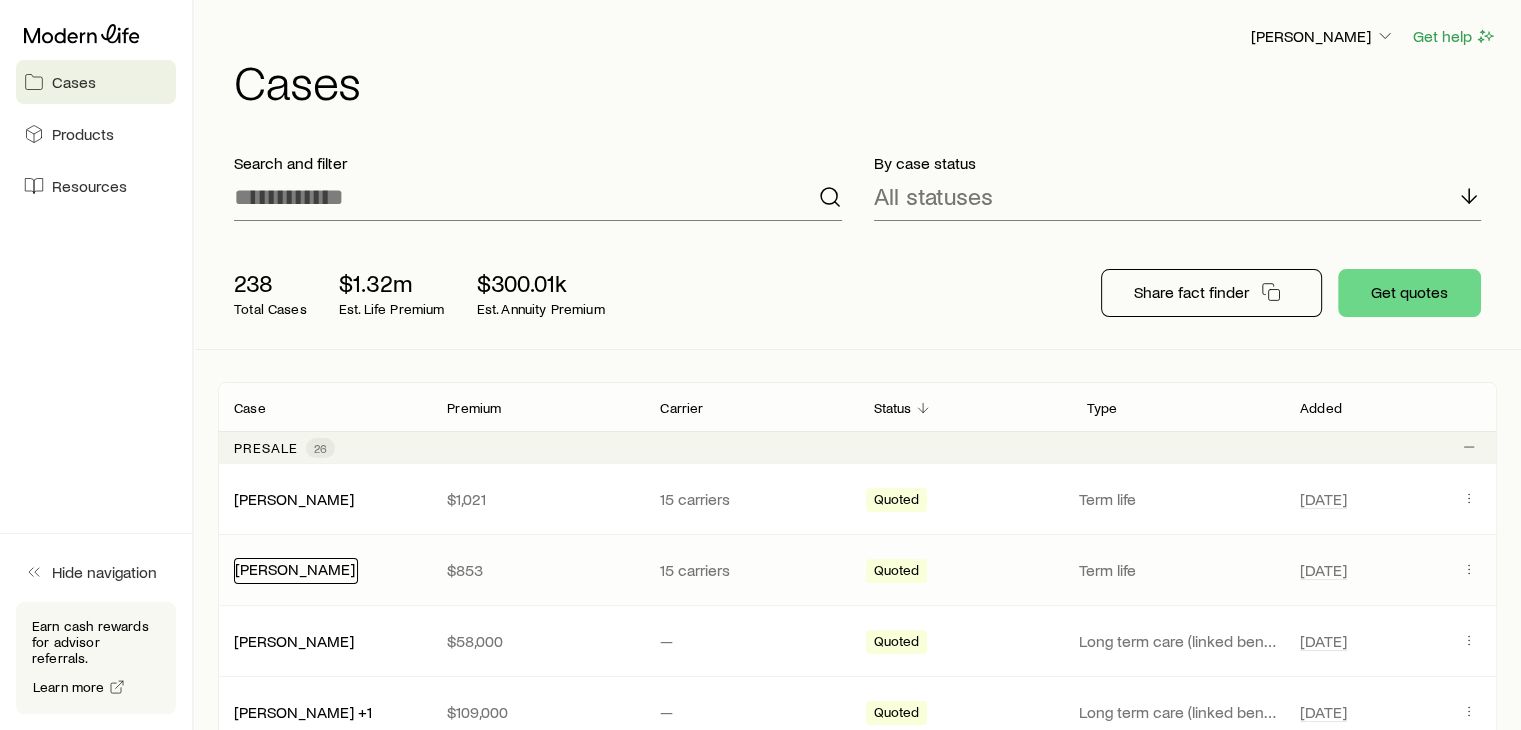 click on "[PERSON_NAME]" at bounding box center (295, 568) 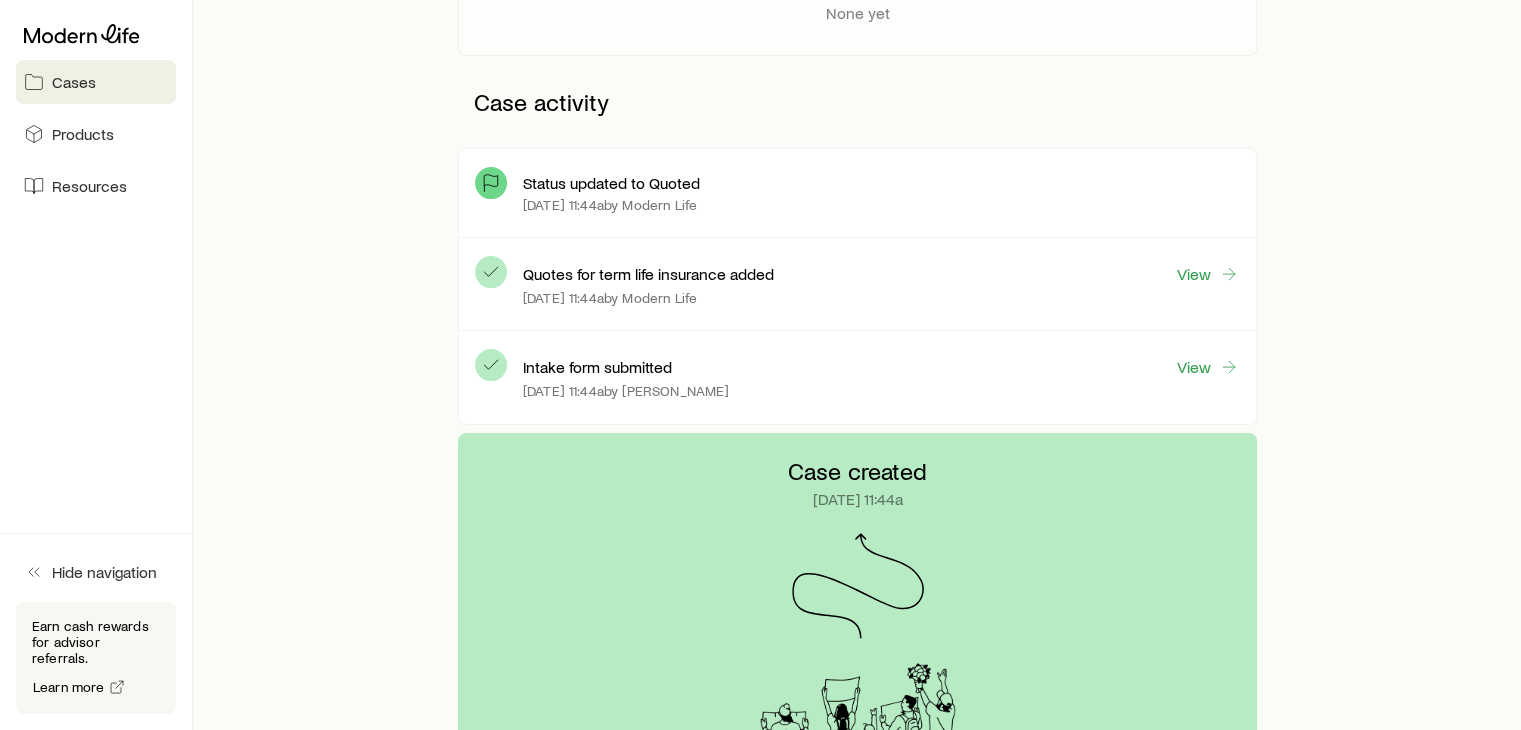 scroll, scrollTop: 533, scrollLeft: 0, axis: vertical 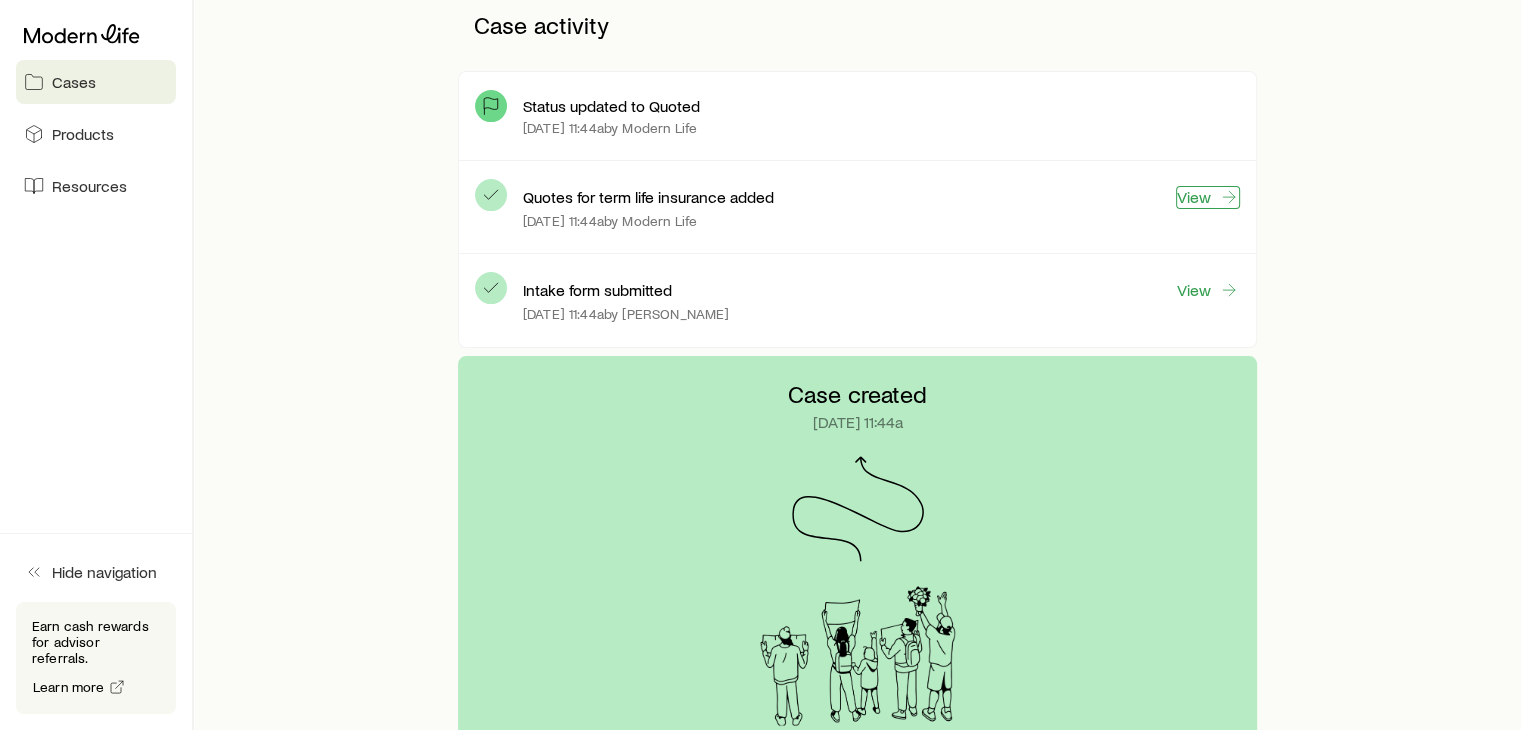 click on "View" at bounding box center [1208, 197] 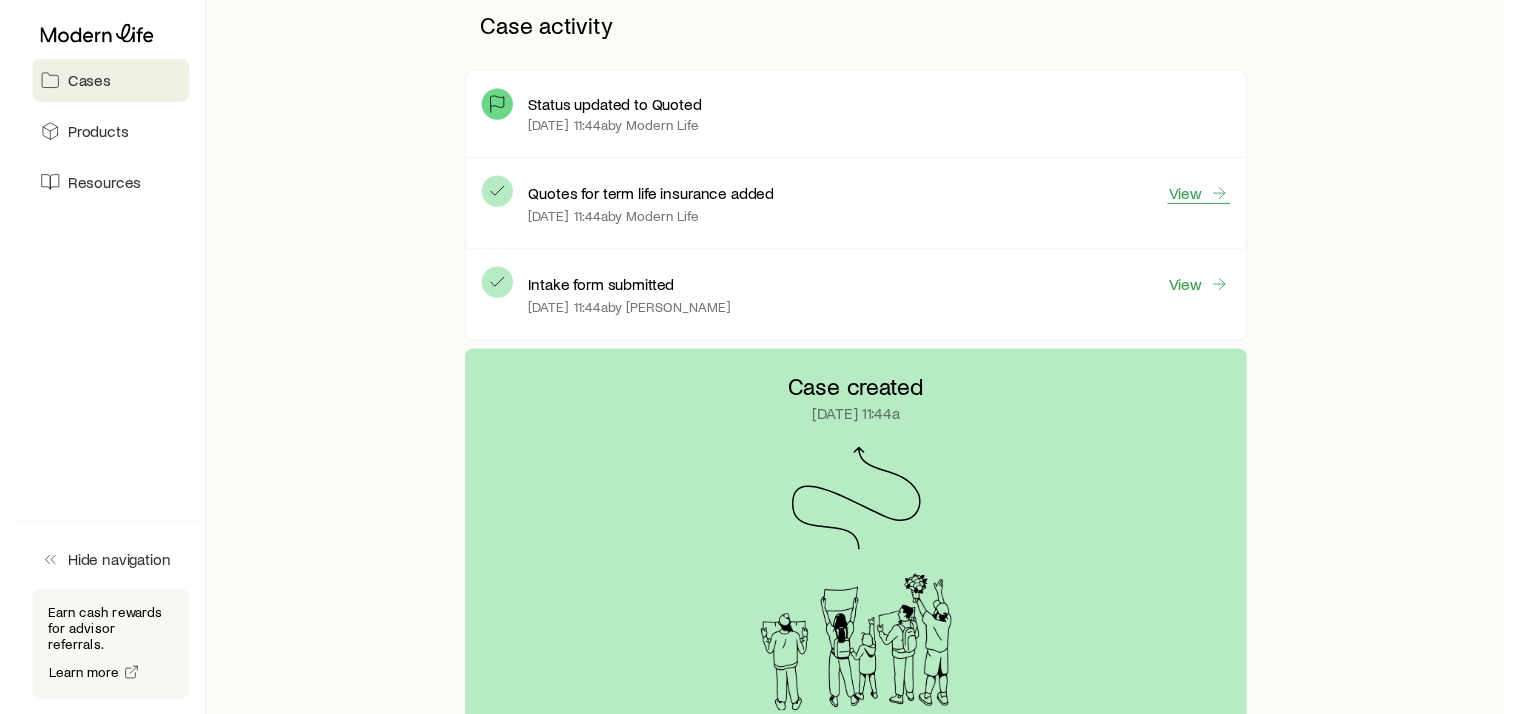 scroll, scrollTop: 0, scrollLeft: 0, axis: both 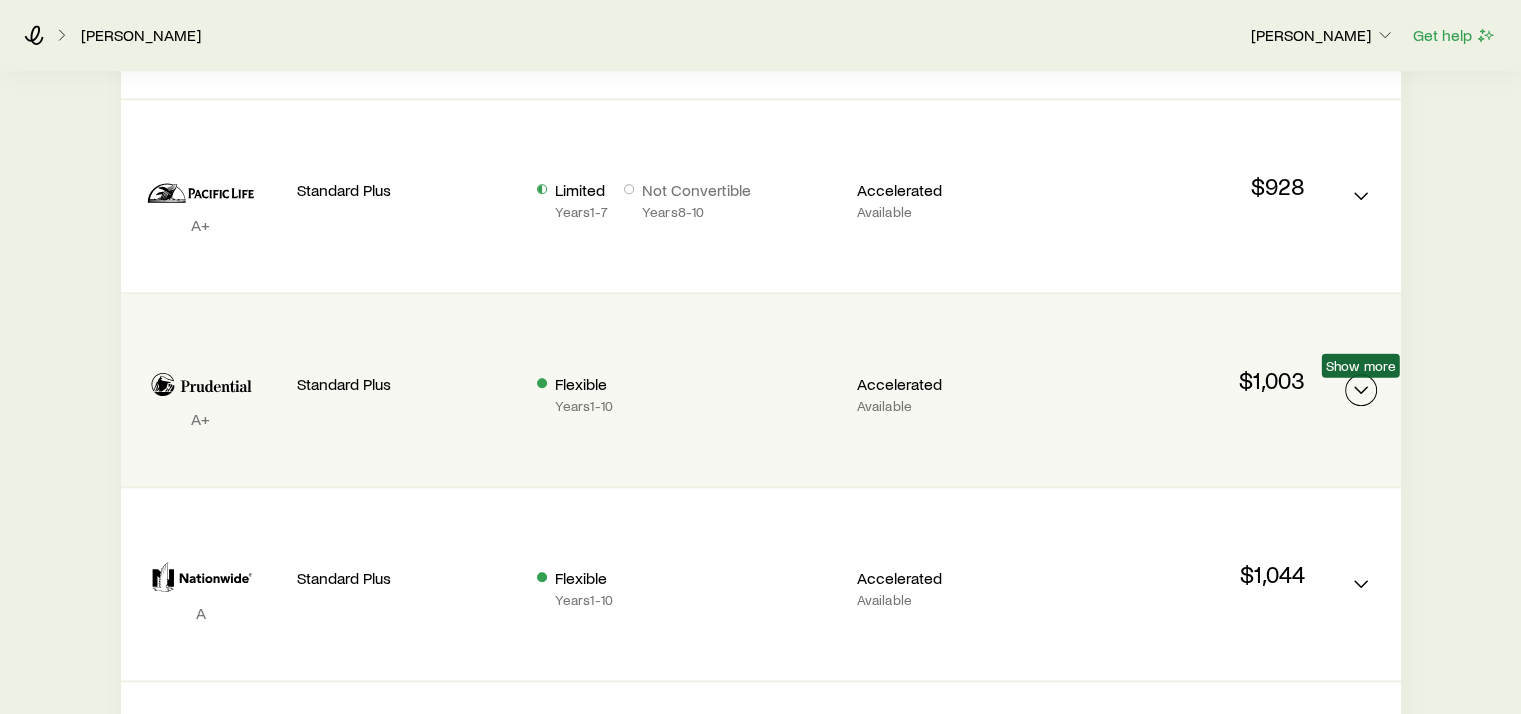 click 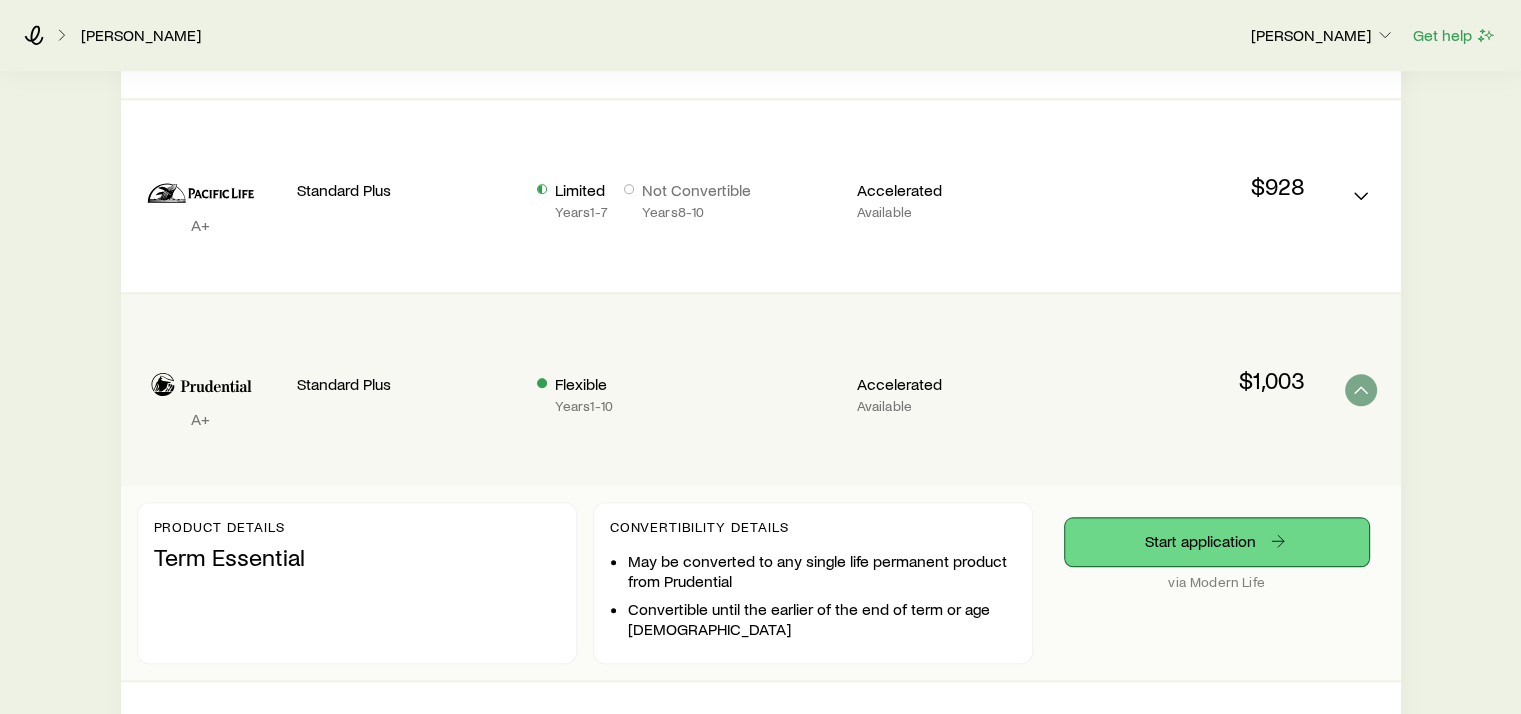 click on "Start application" at bounding box center [1217, 542] 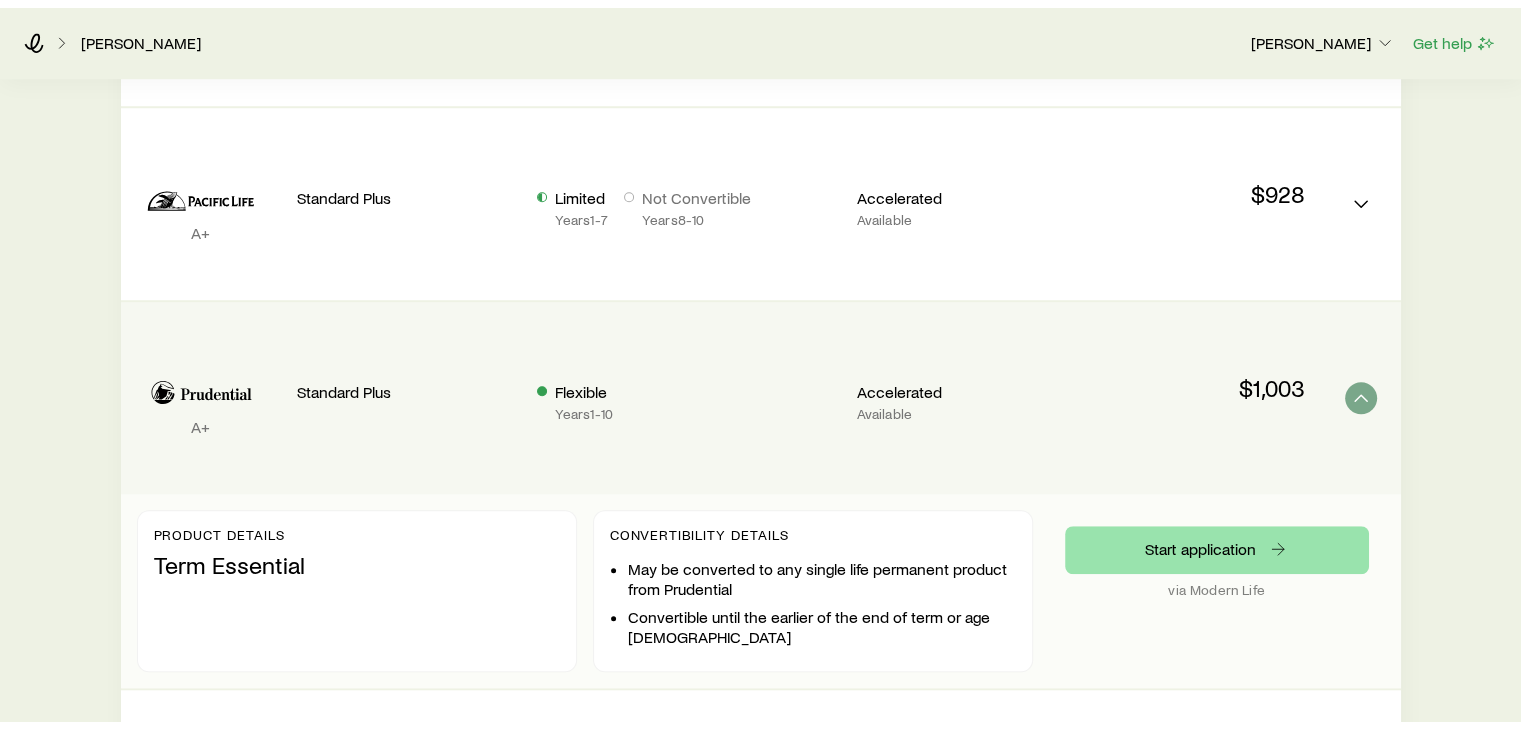scroll, scrollTop: 0, scrollLeft: 0, axis: both 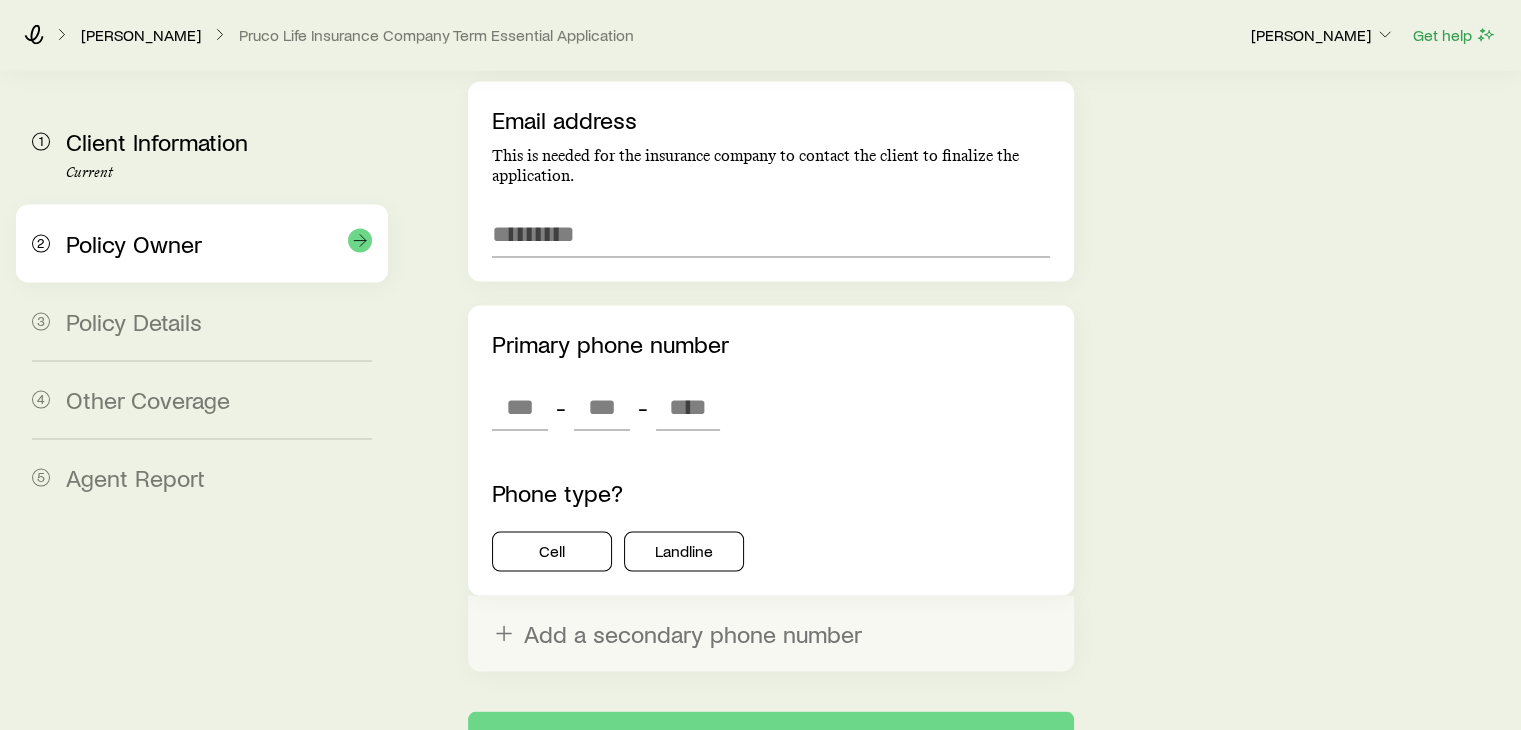 click on "2 Policy Owner" at bounding box center [202, 244] 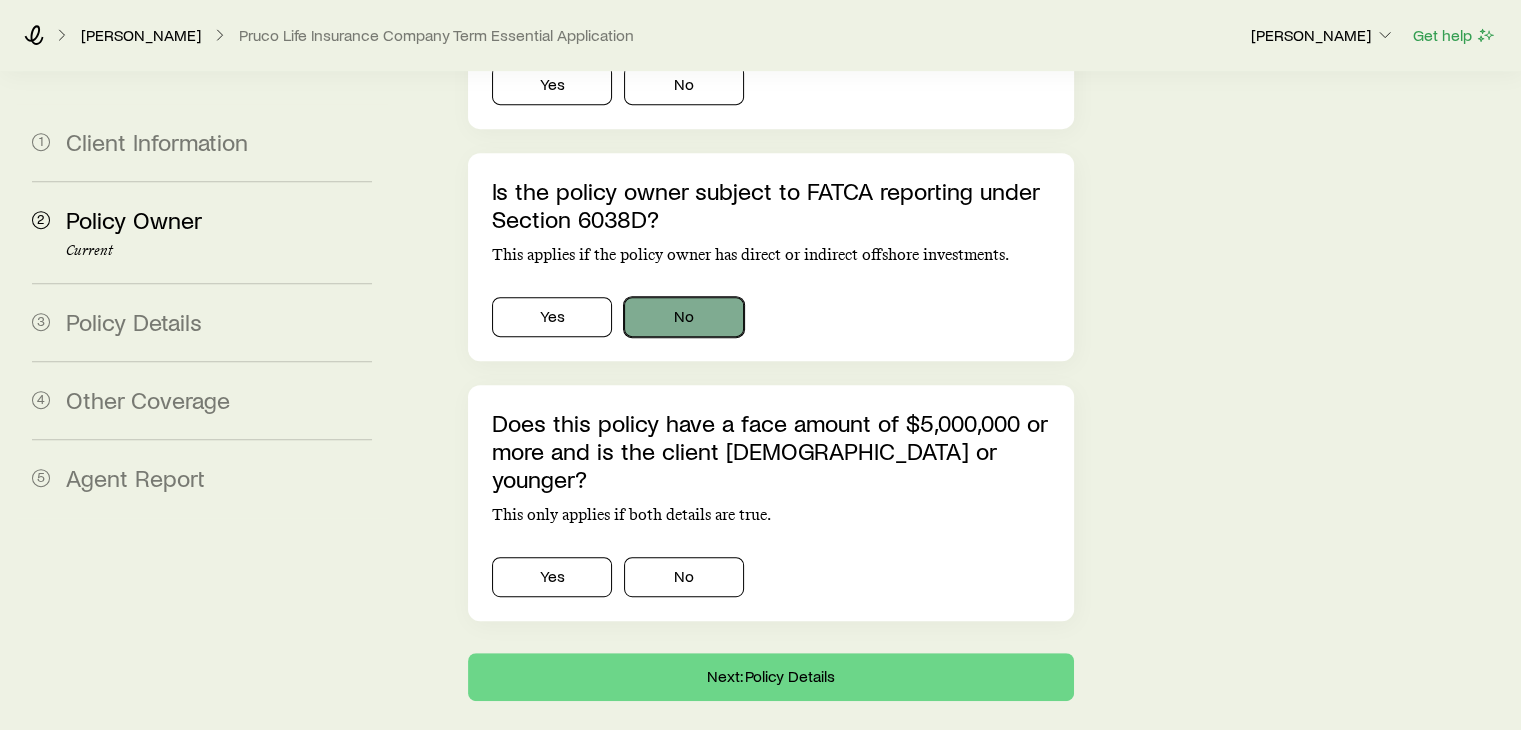 click on "No" at bounding box center [684, 317] 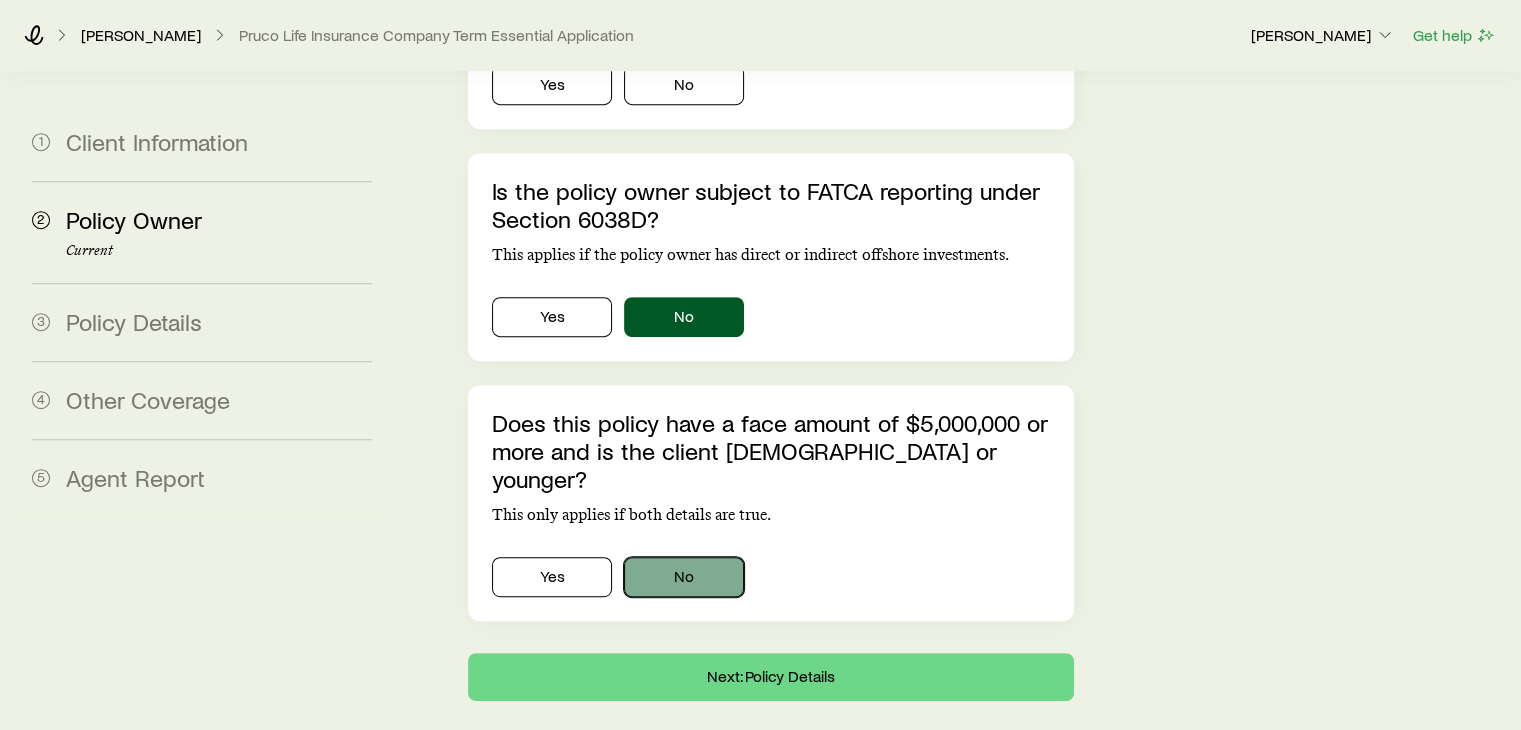 click on "No" at bounding box center (684, 577) 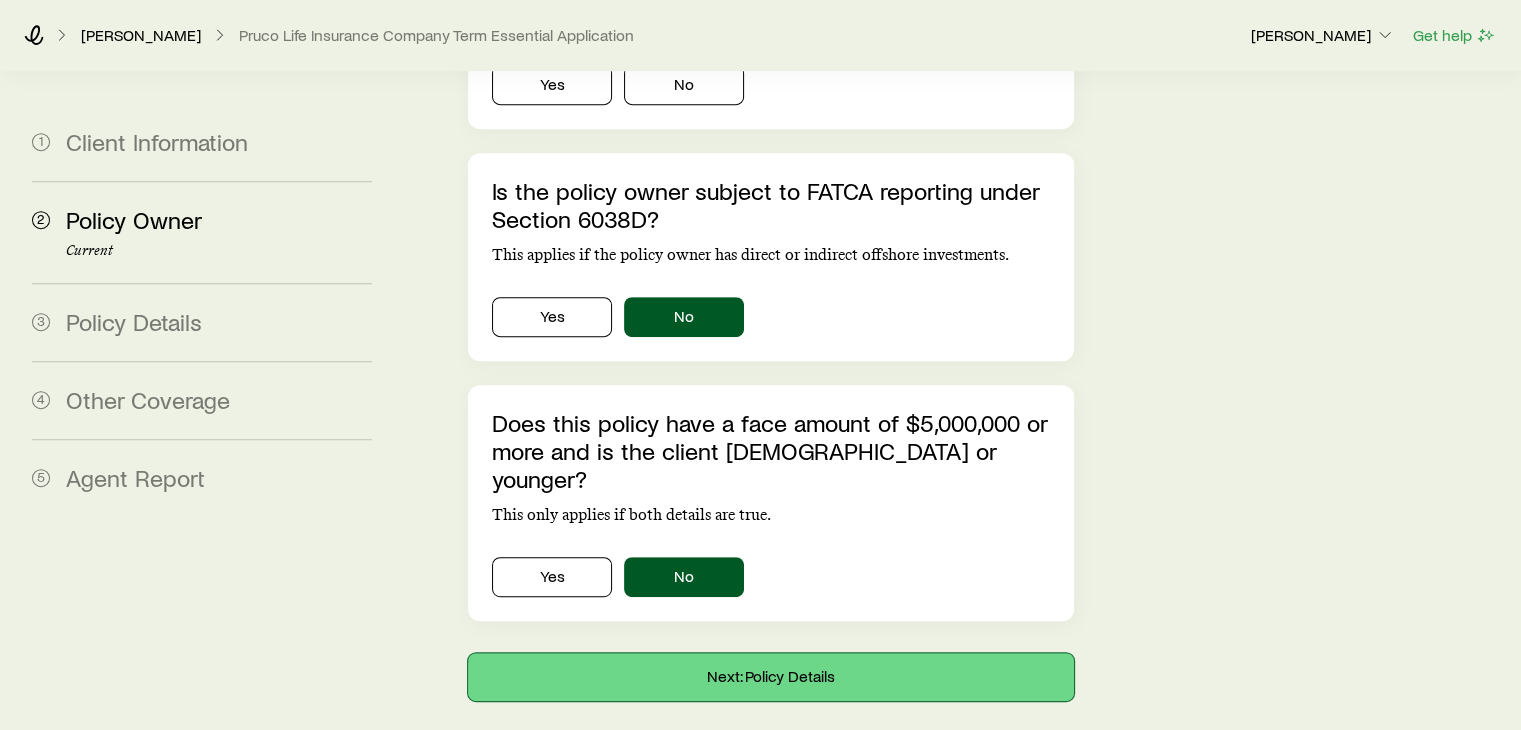 click on "Next: Policy Details" at bounding box center [770, 677] 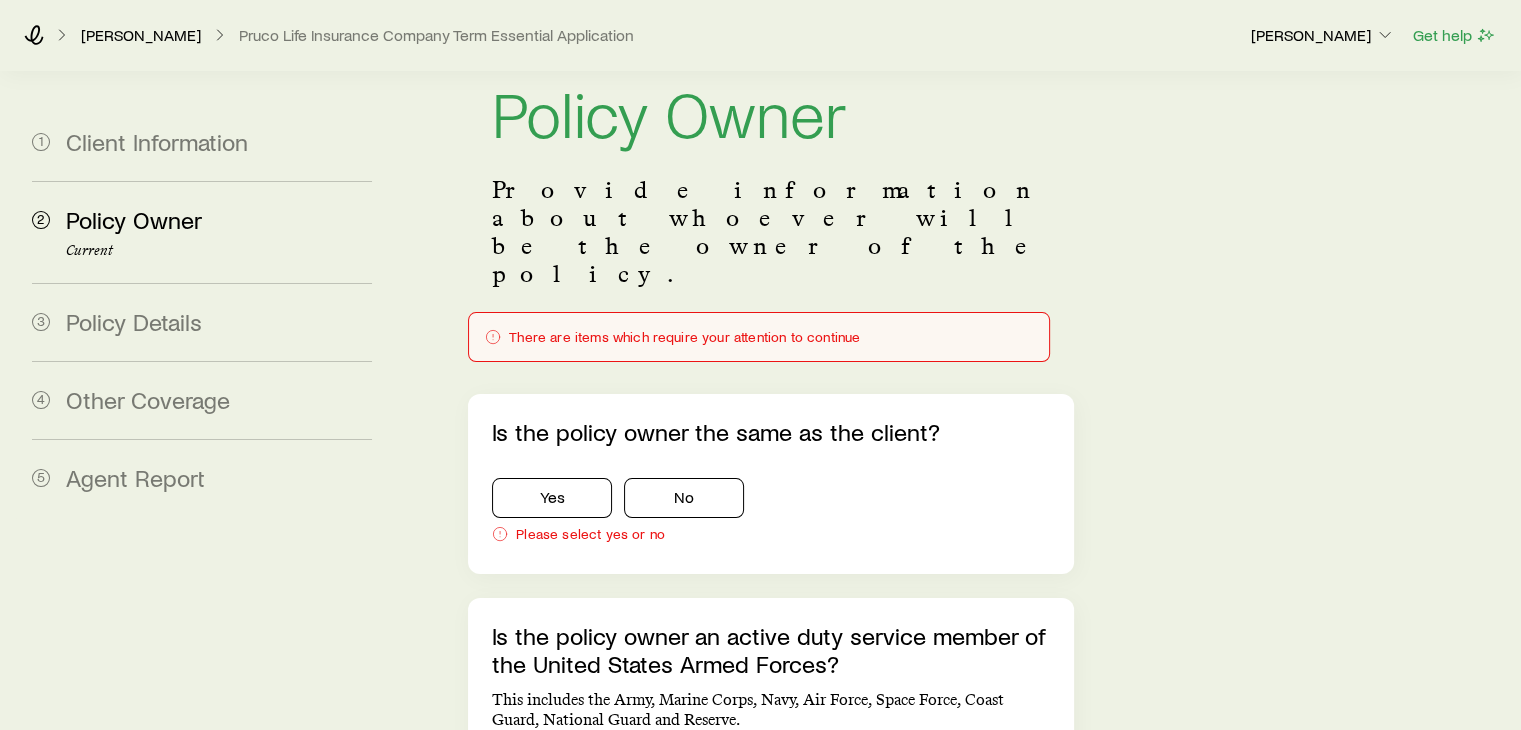 scroll, scrollTop: 0, scrollLeft: 0, axis: both 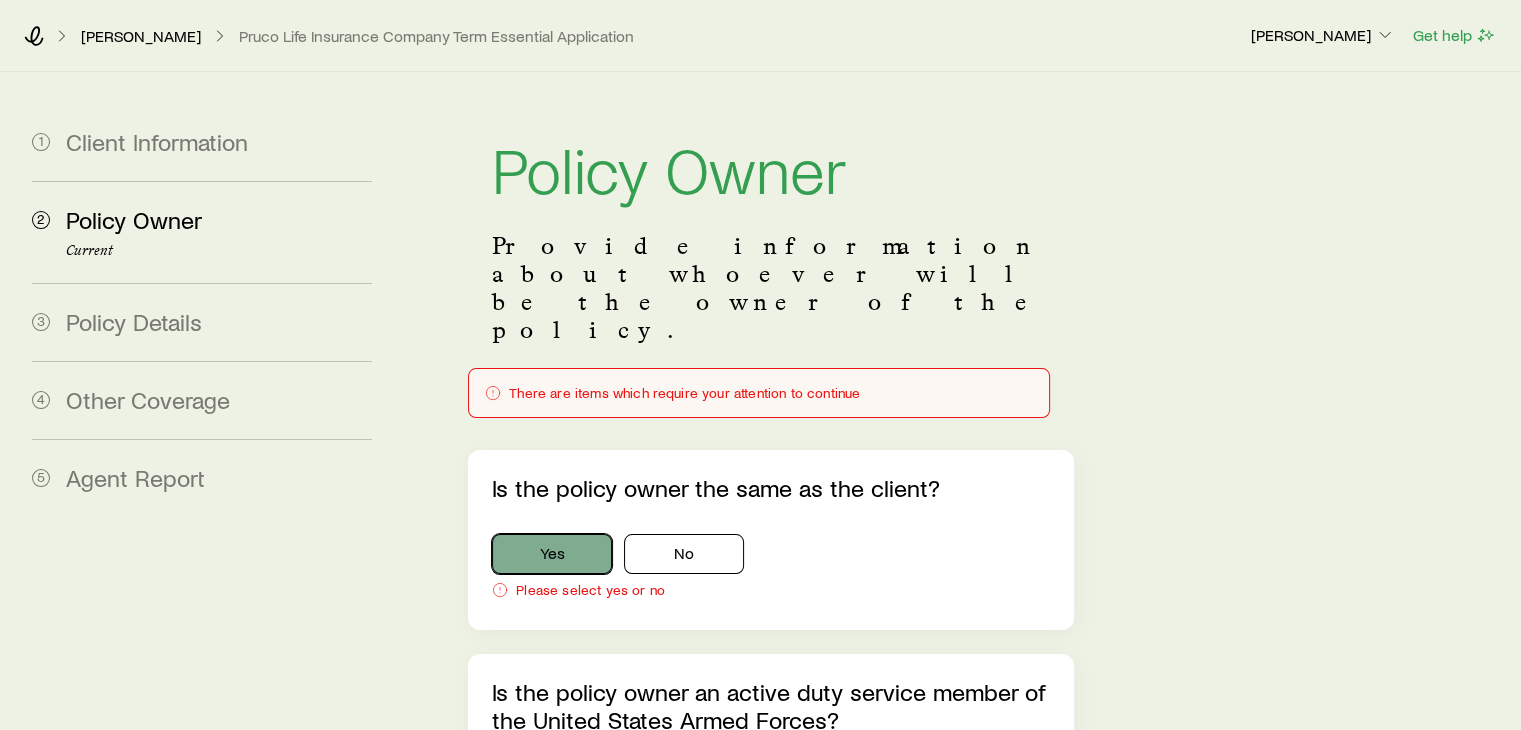 click on "Yes" at bounding box center (552, 554) 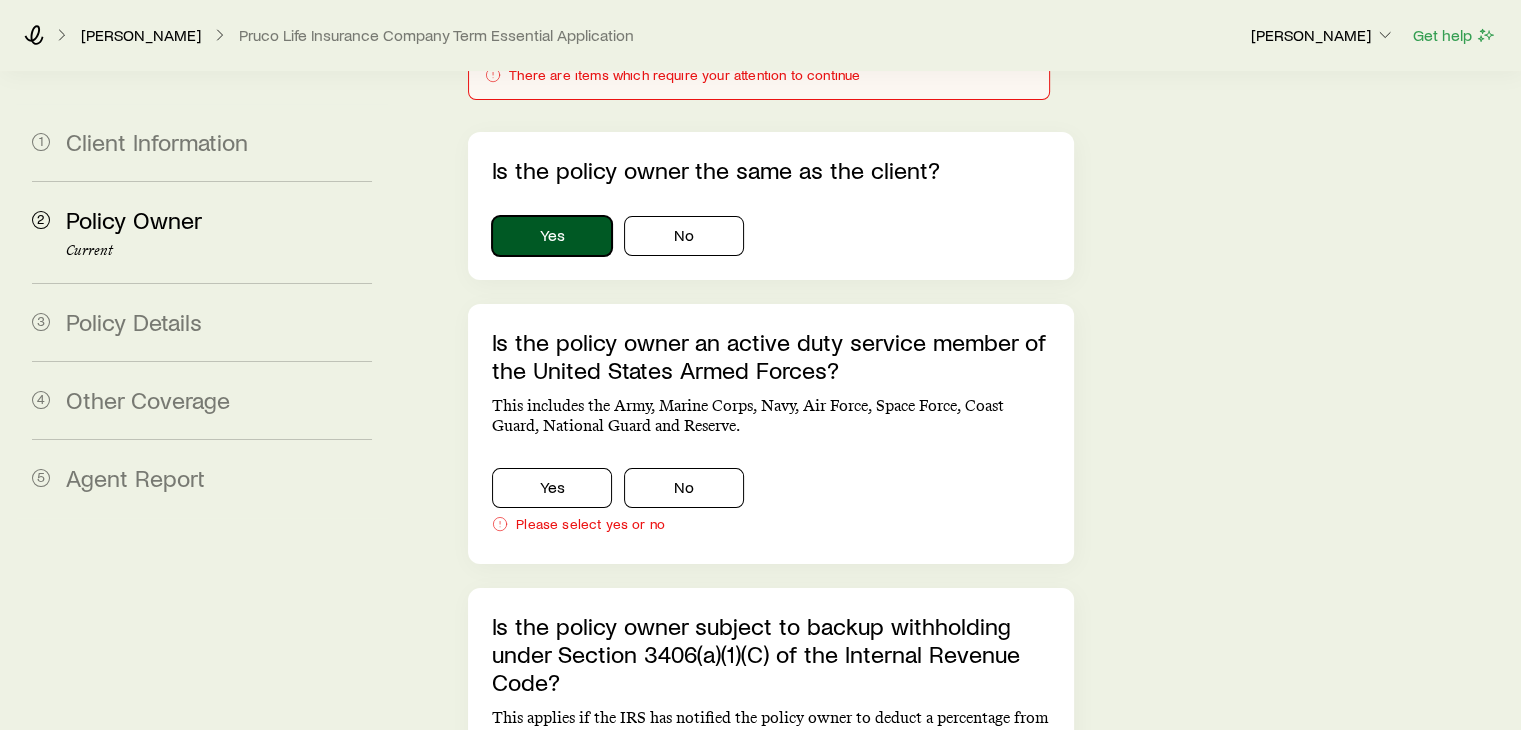 scroll, scrollTop: 368, scrollLeft: 0, axis: vertical 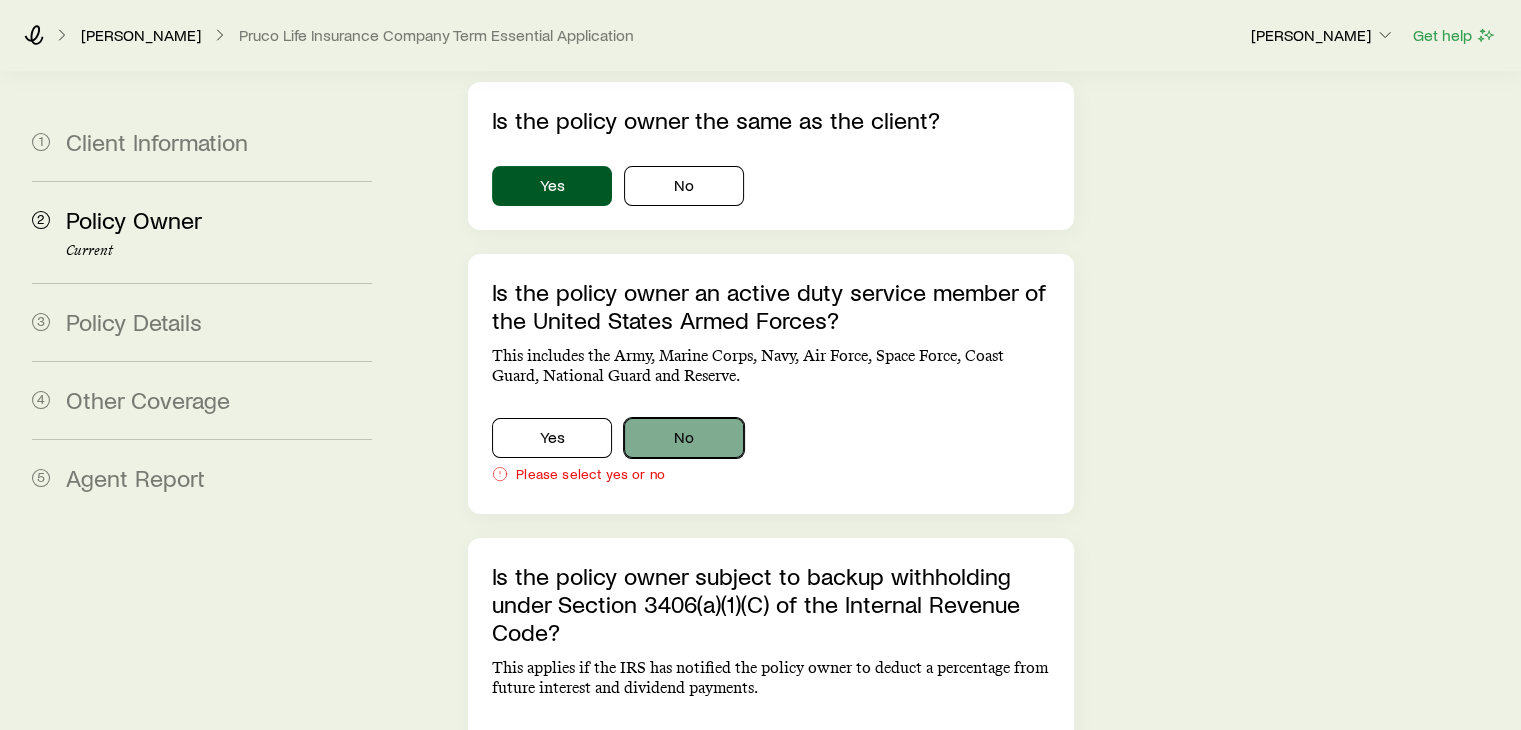 click on "No" at bounding box center [684, 438] 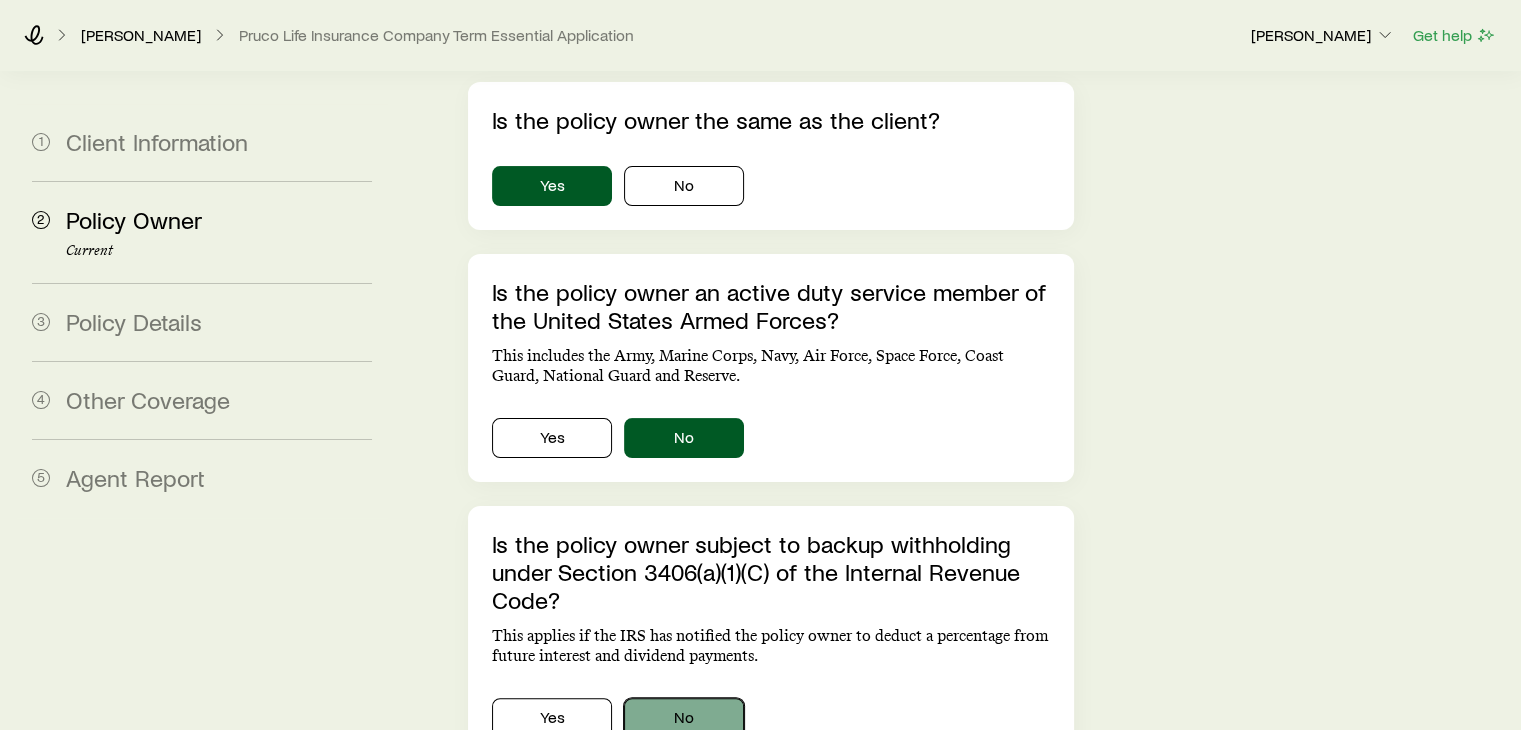 click on "No" at bounding box center (684, 718) 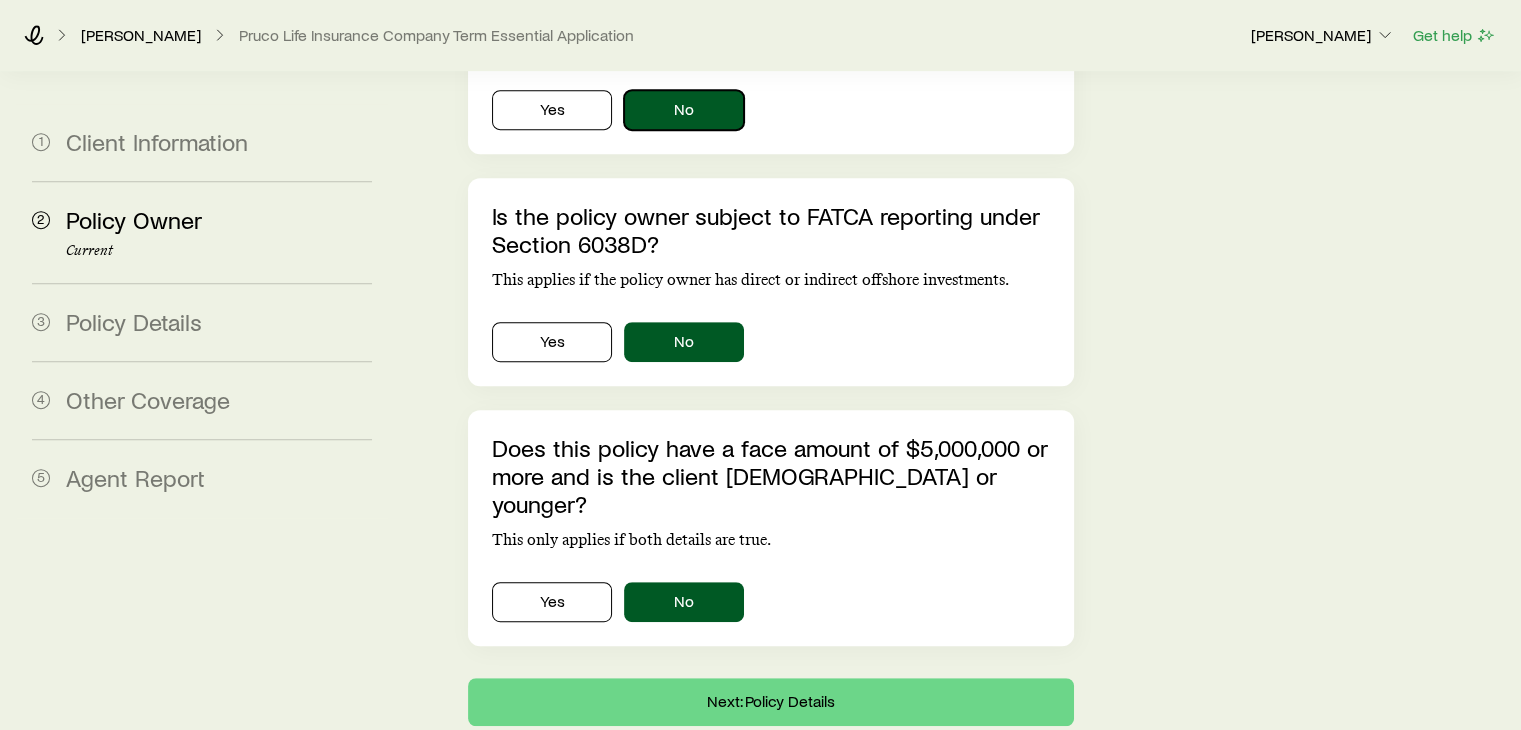 scroll, scrollTop: 1000, scrollLeft: 0, axis: vertical 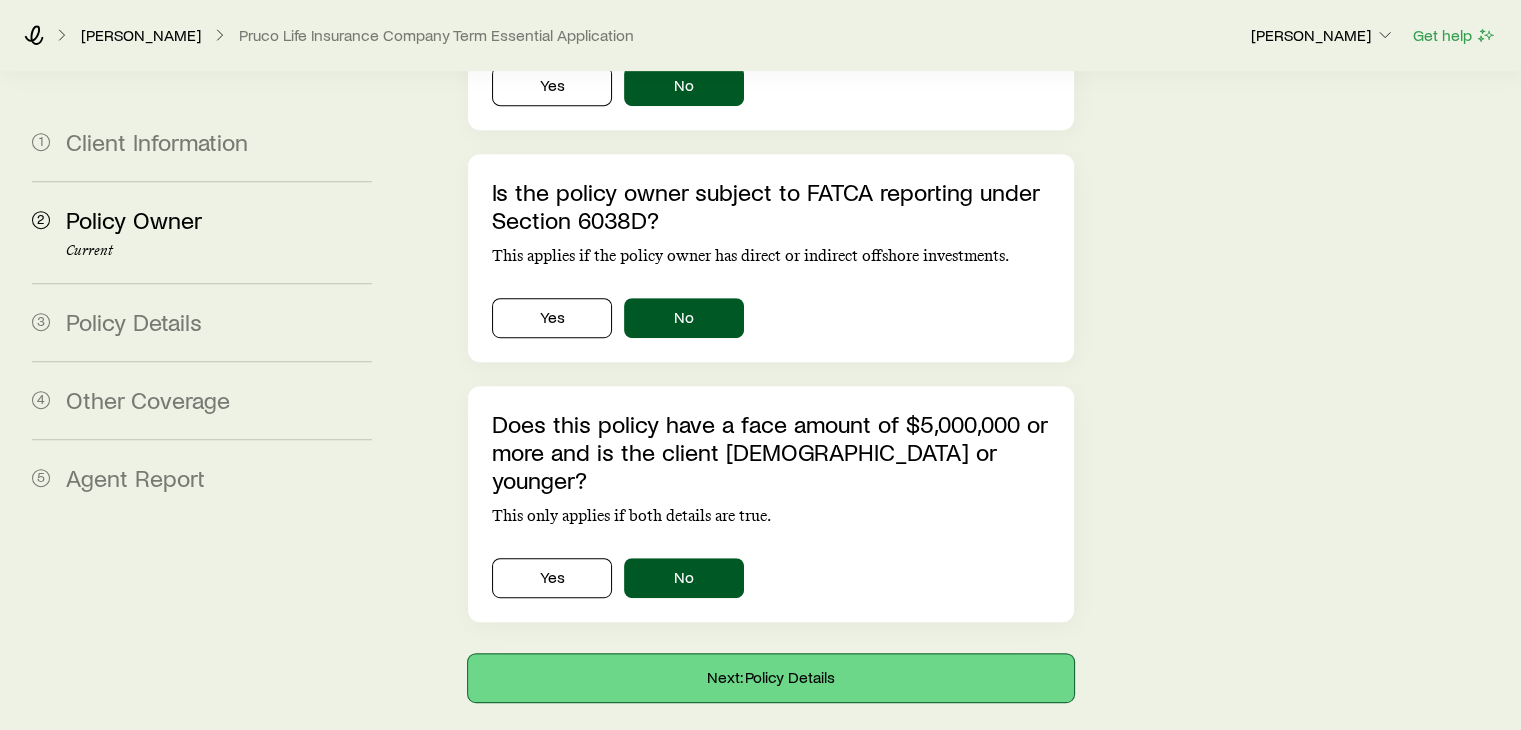 click on "Next: Policy Details" at bounding box center [770, 678] 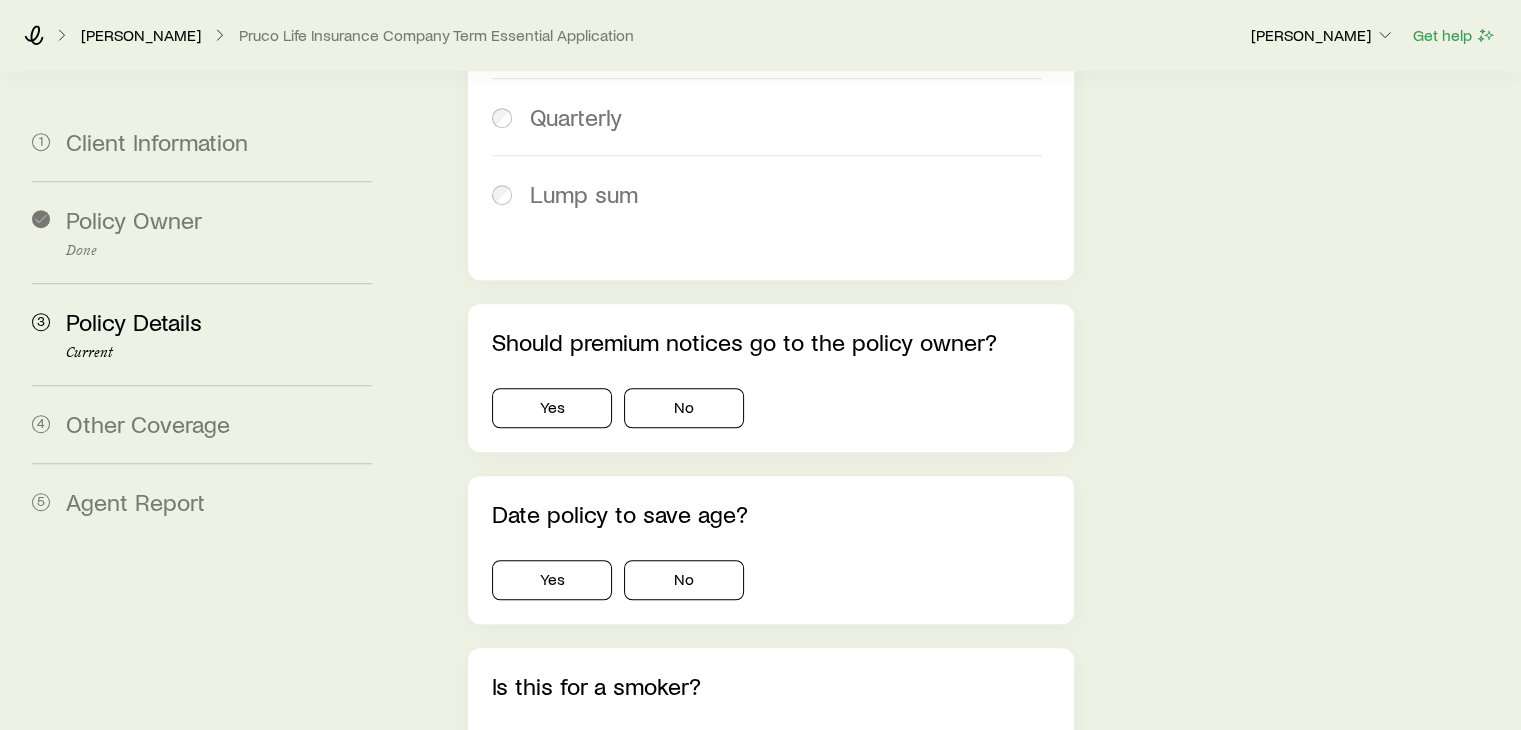 scroll, scrollTop: 1420, scrollLeft: 0, axis: vertical 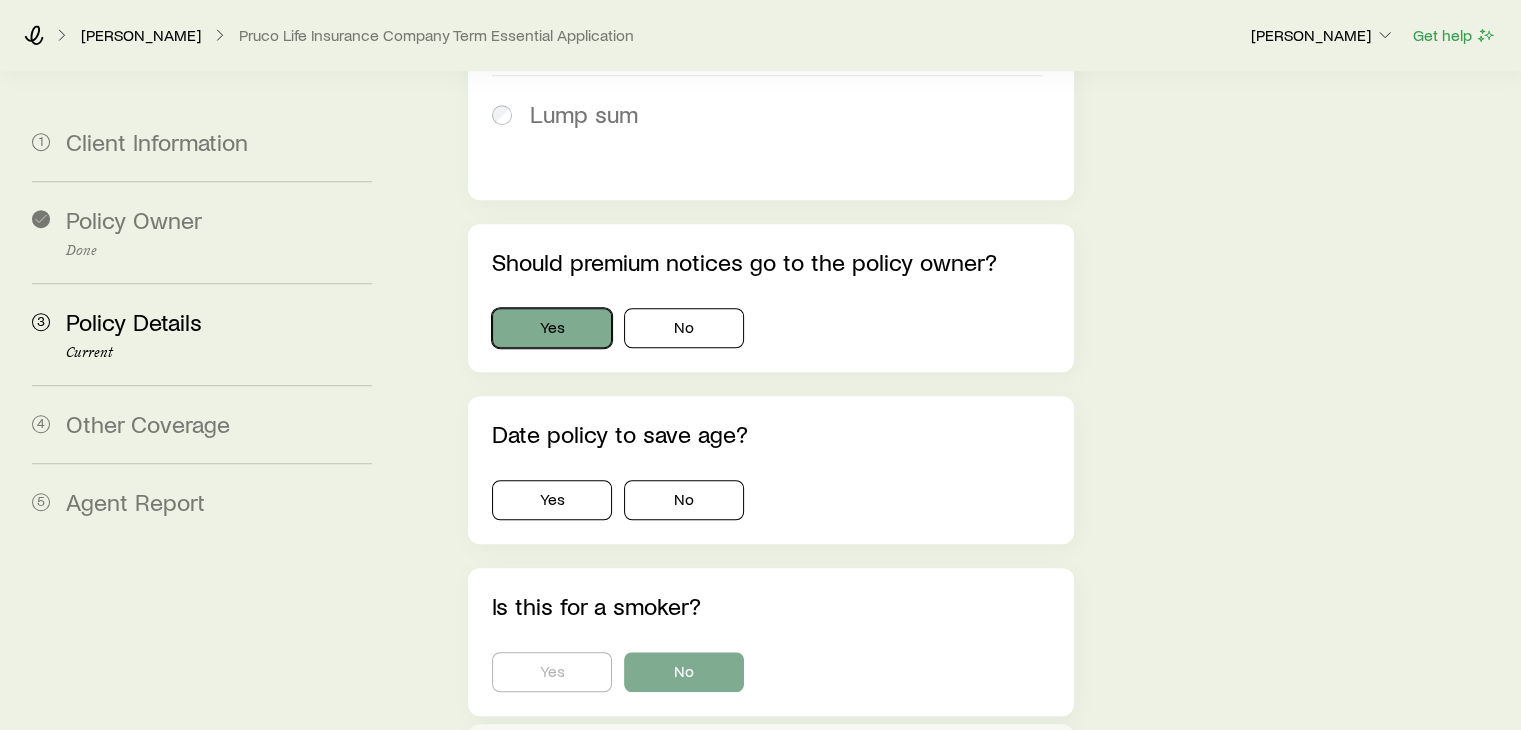 click on "Yes" at bounding box center (552, 328) 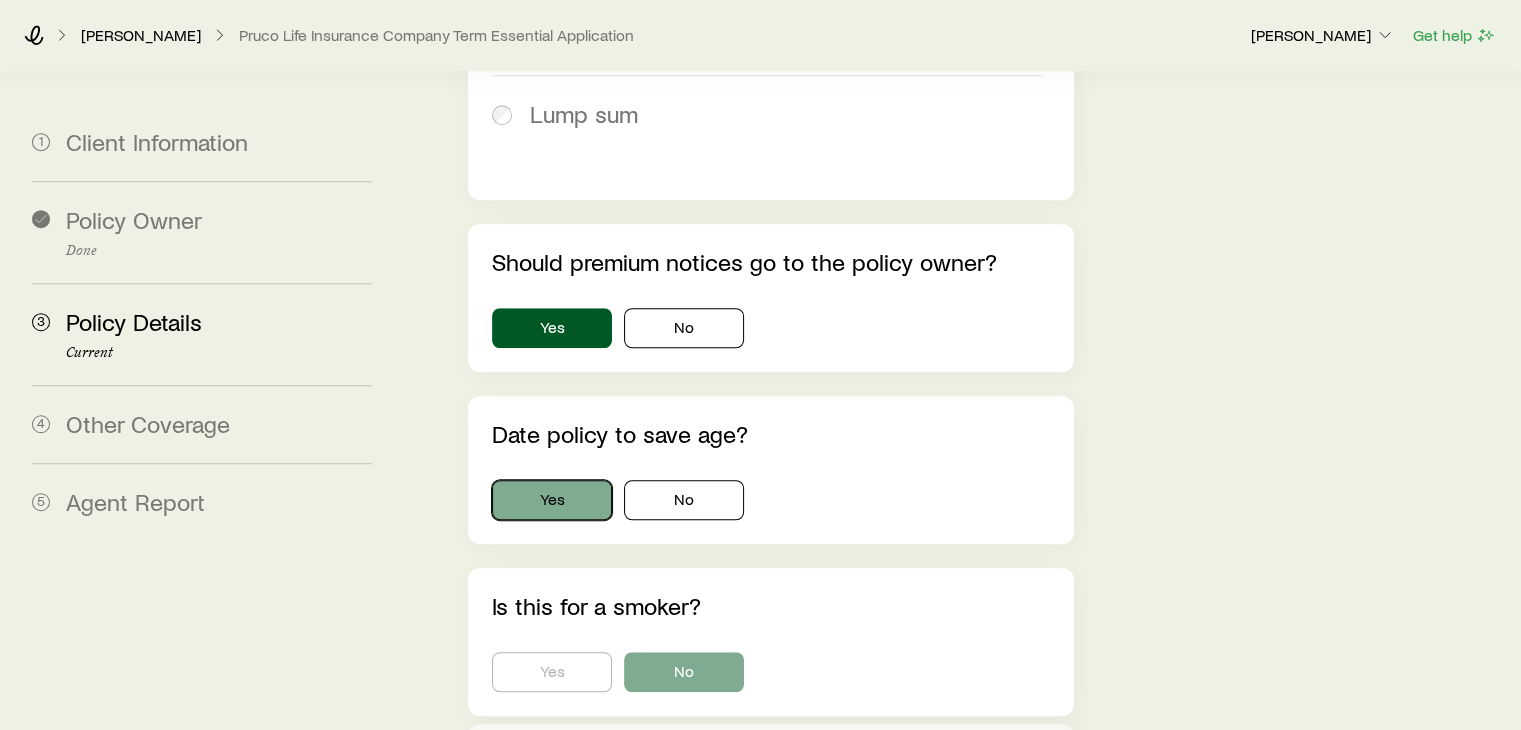 click on "Yes" at bounding box center [552, 500] 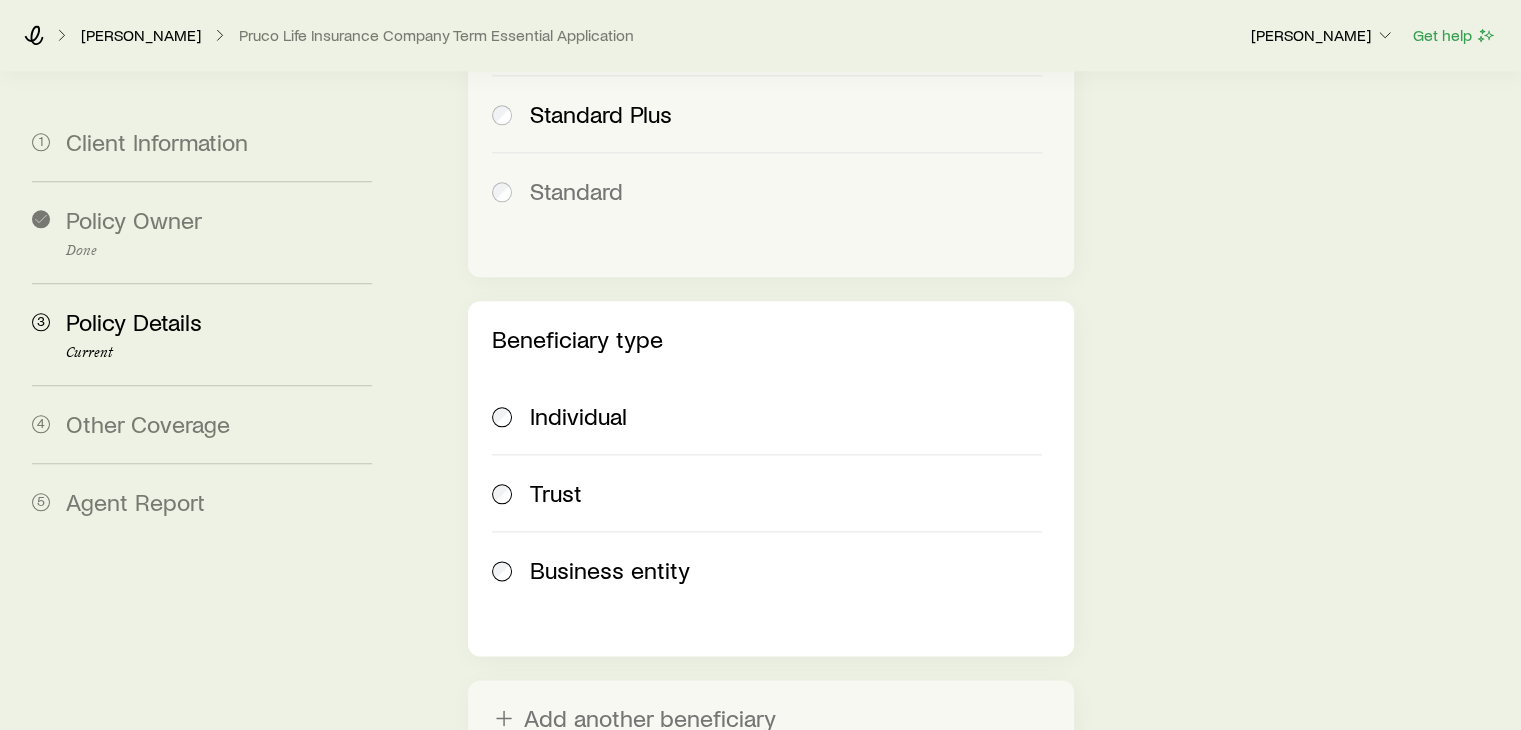 scroll, scrollTop: 2326, scrollLeft: 0, axis: vertical 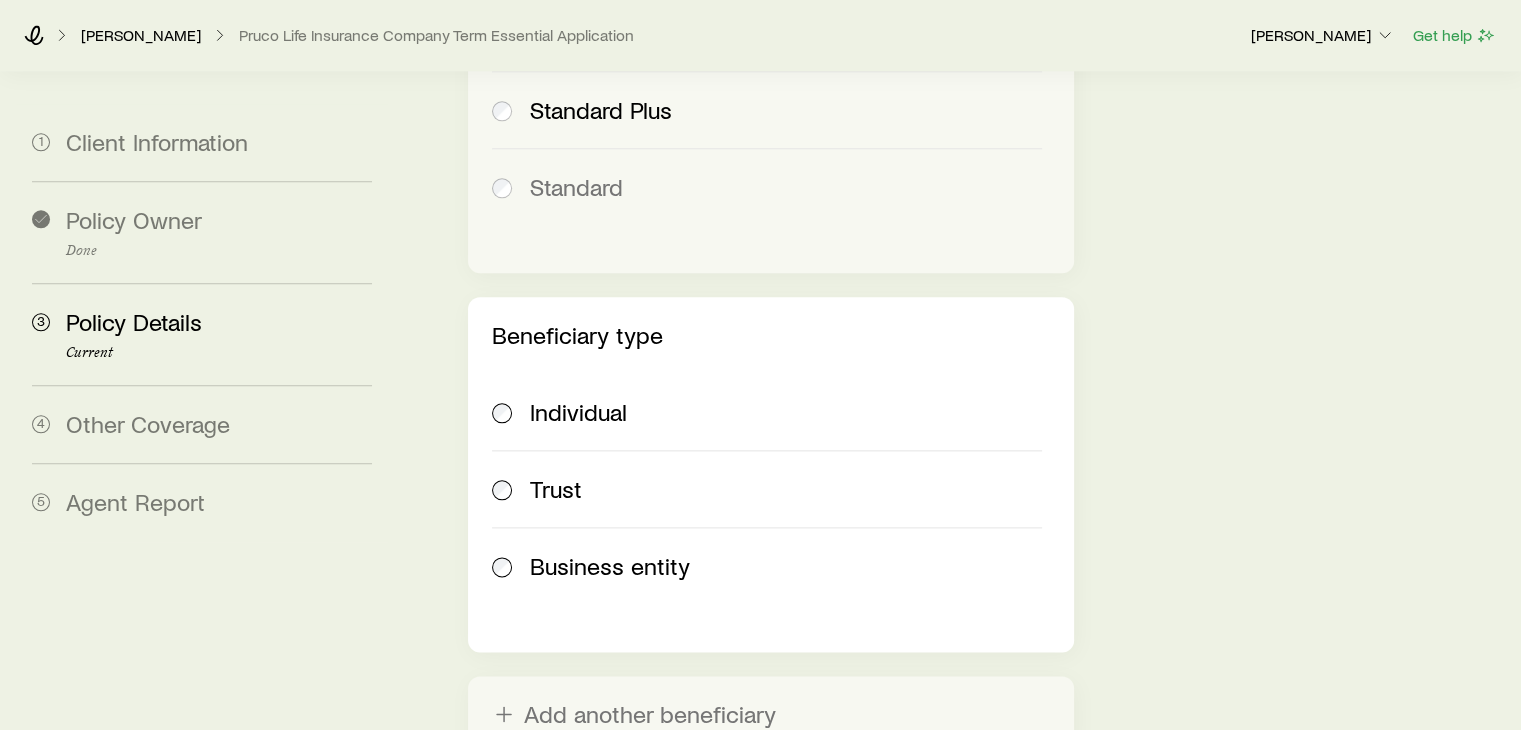 click on "Individual" at bounding box center [578, 412] 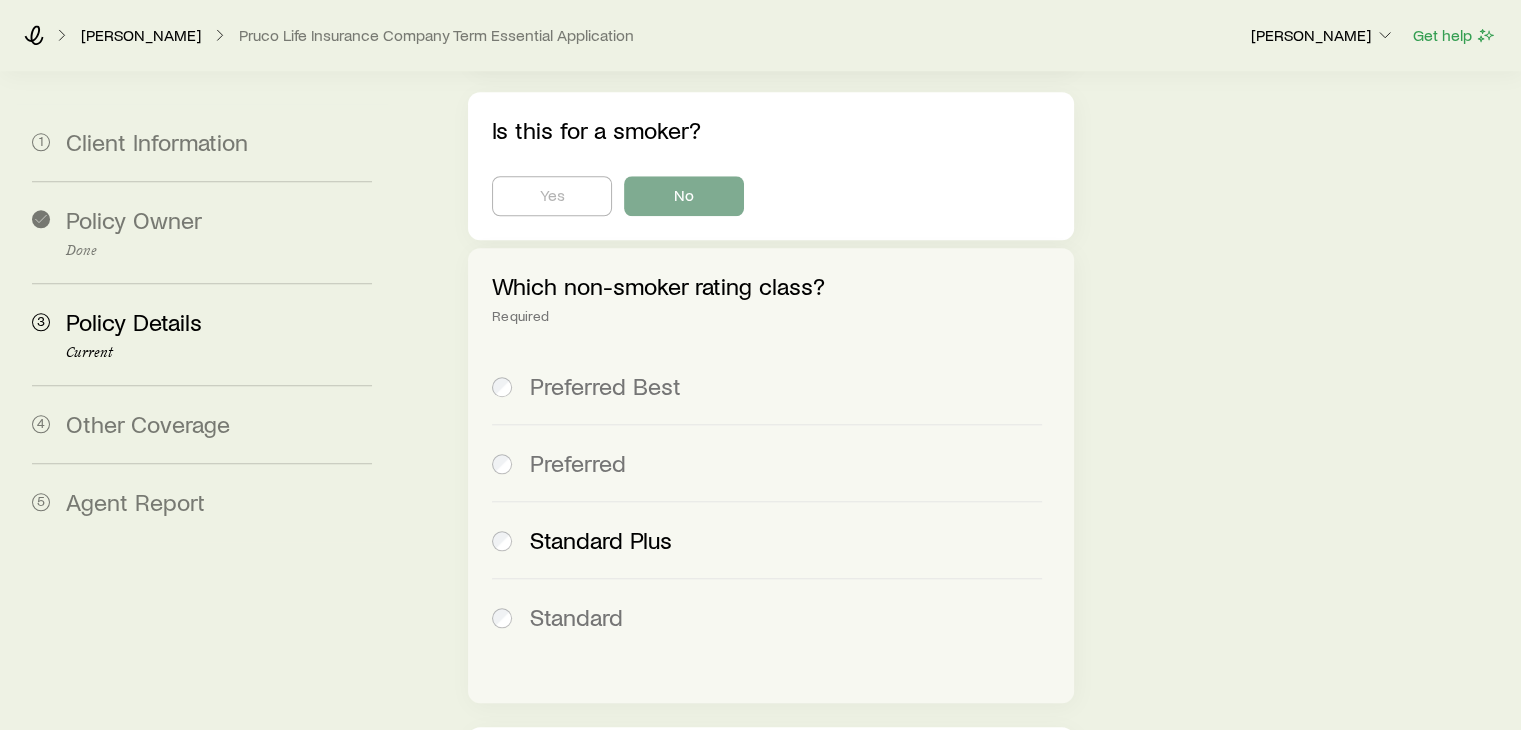 scroll, scrollTop: 1943, scrollLeft: 0, axis: vertical 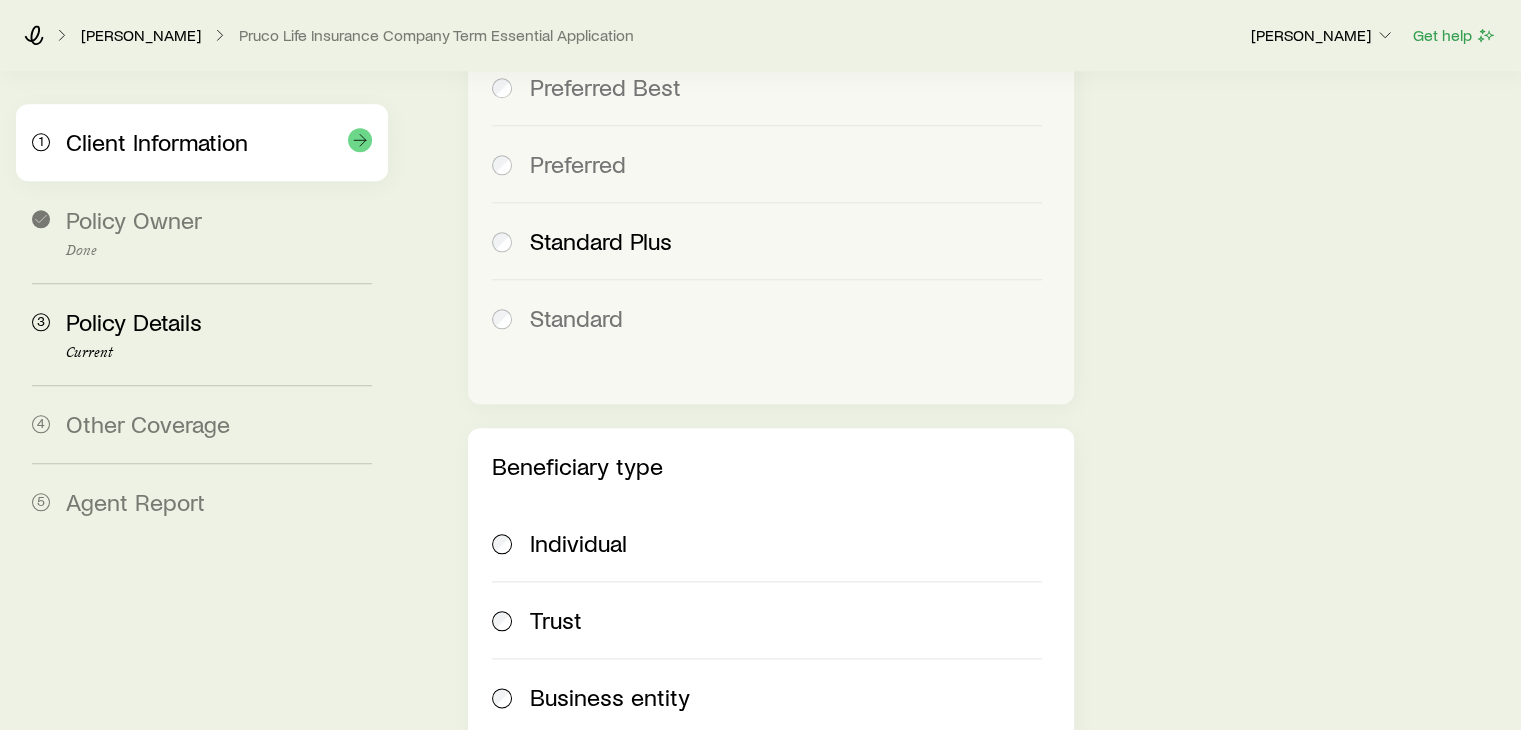 click on "Client Information" at bounding box center (157, 141) 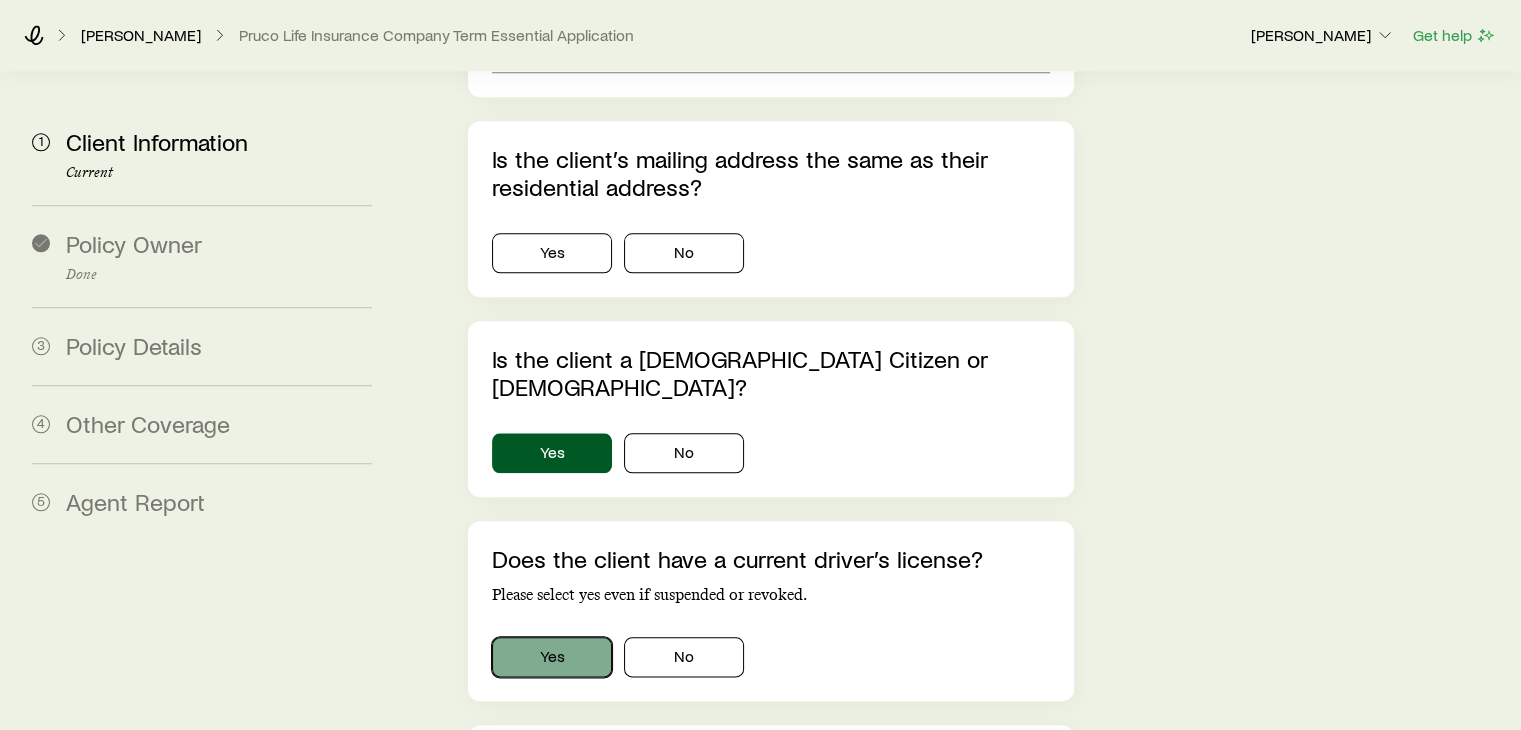click on "Yes" at bounding box center (552, 657) 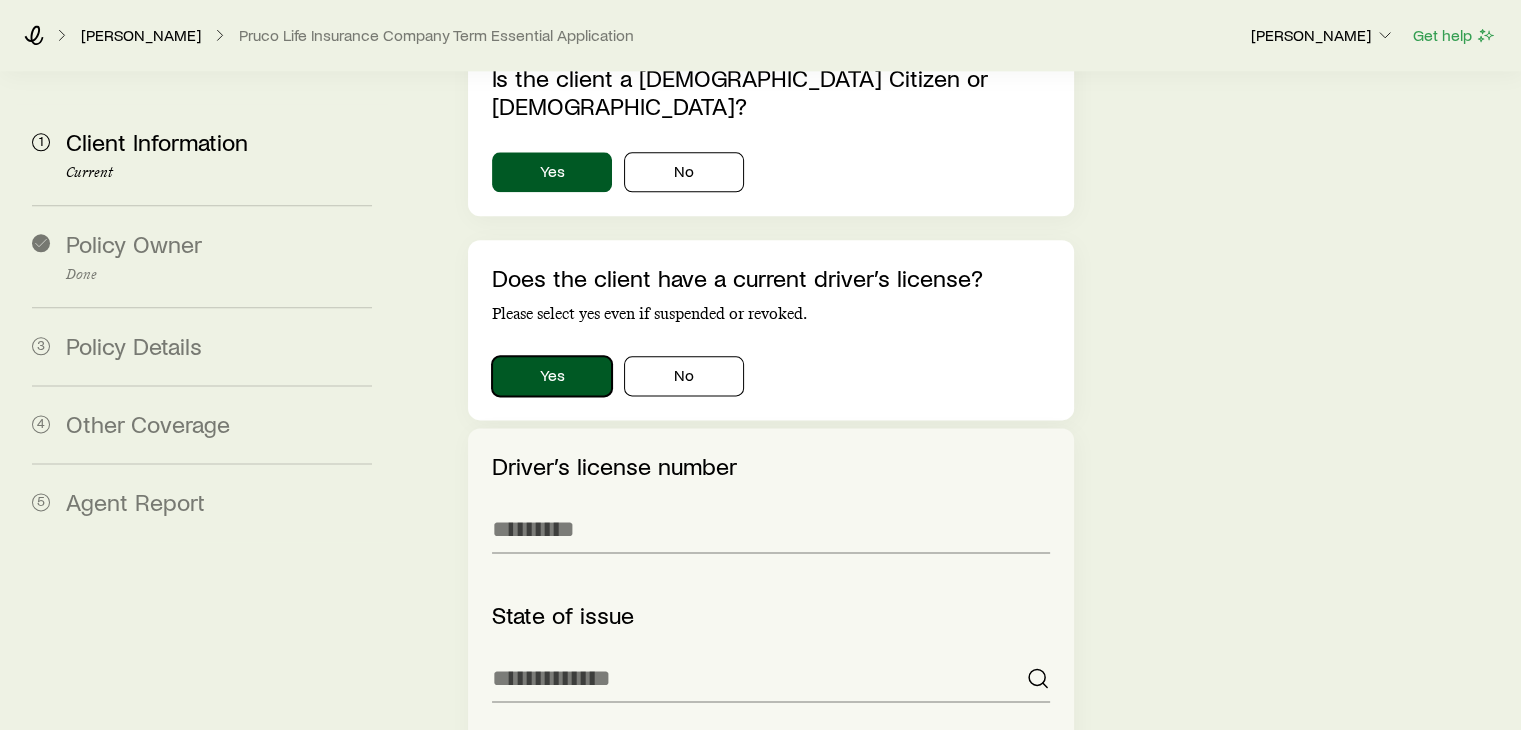 scroll, scrollTop: 2501, scrollLeft: 0, axis: vertical 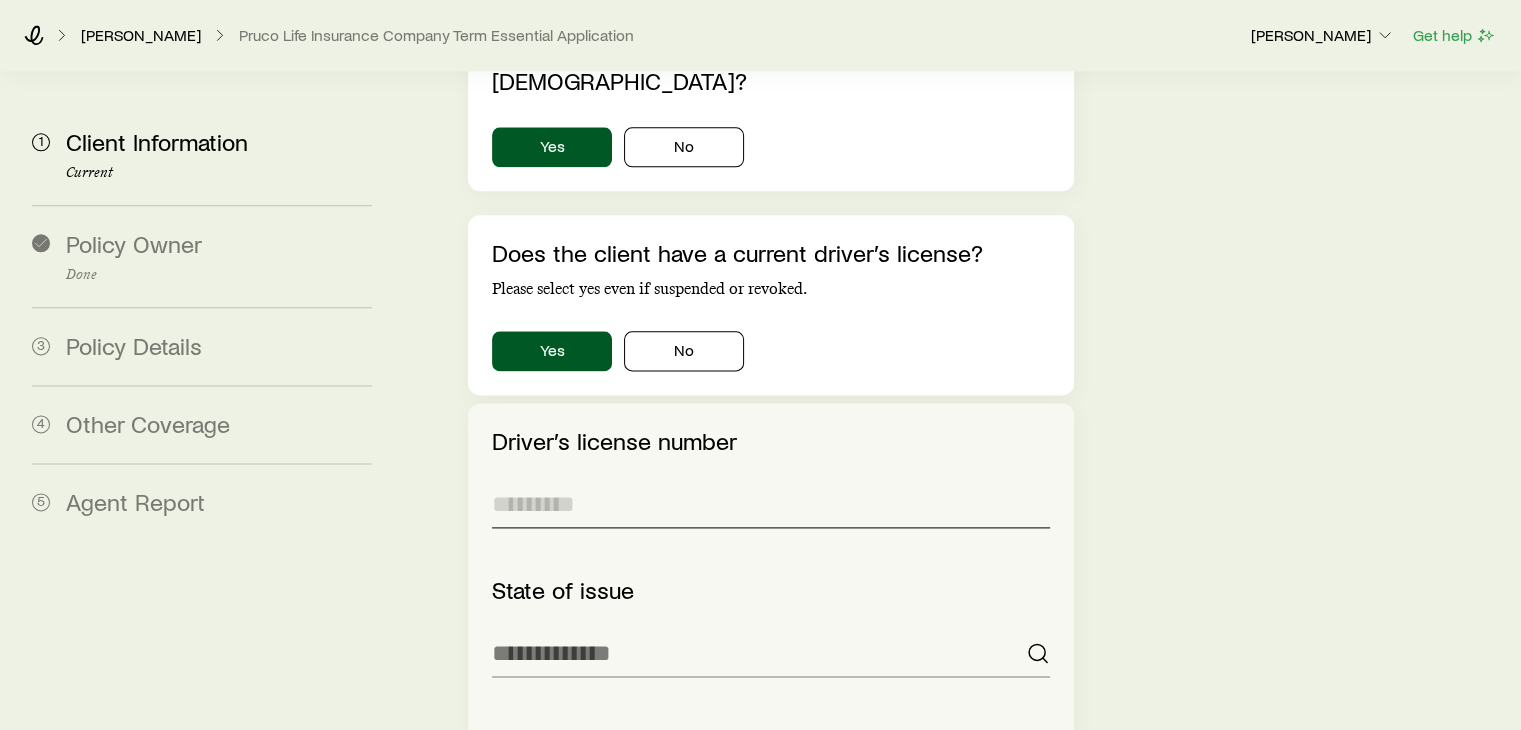 click at bounding box center (770, 504) 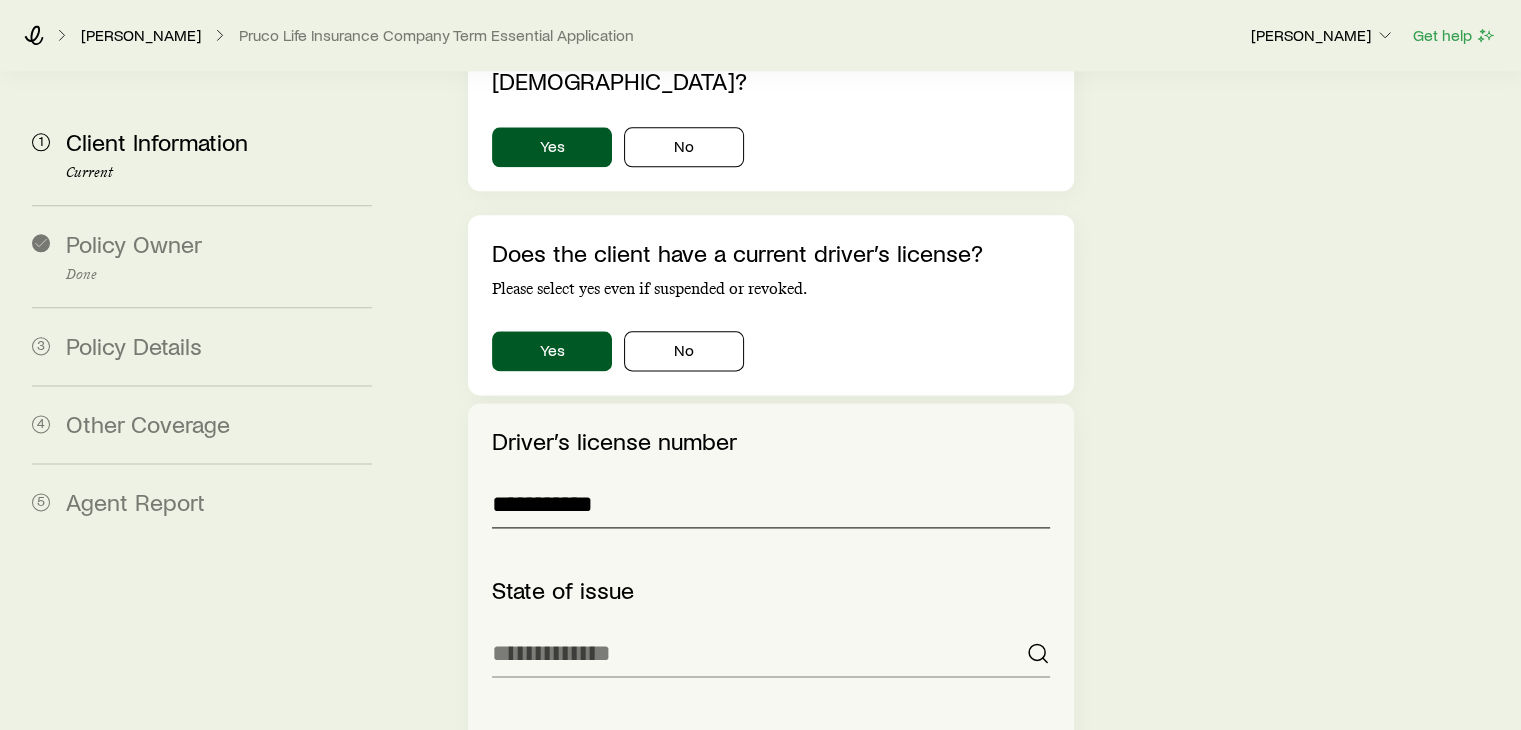 type on "**********" 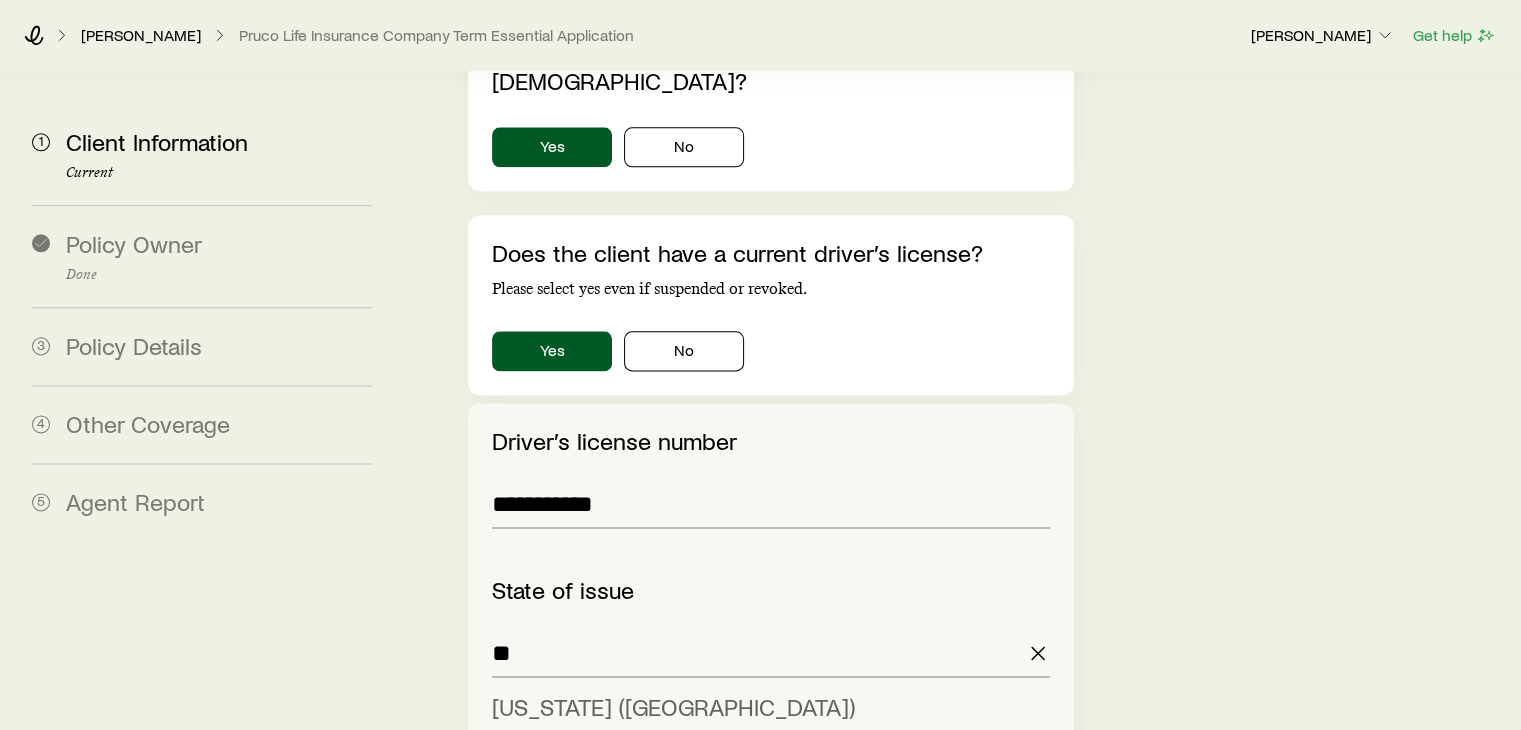click on "[US_STATE] ([GEOGRAPHIC_DATA])" at bounding box center [673, 706] 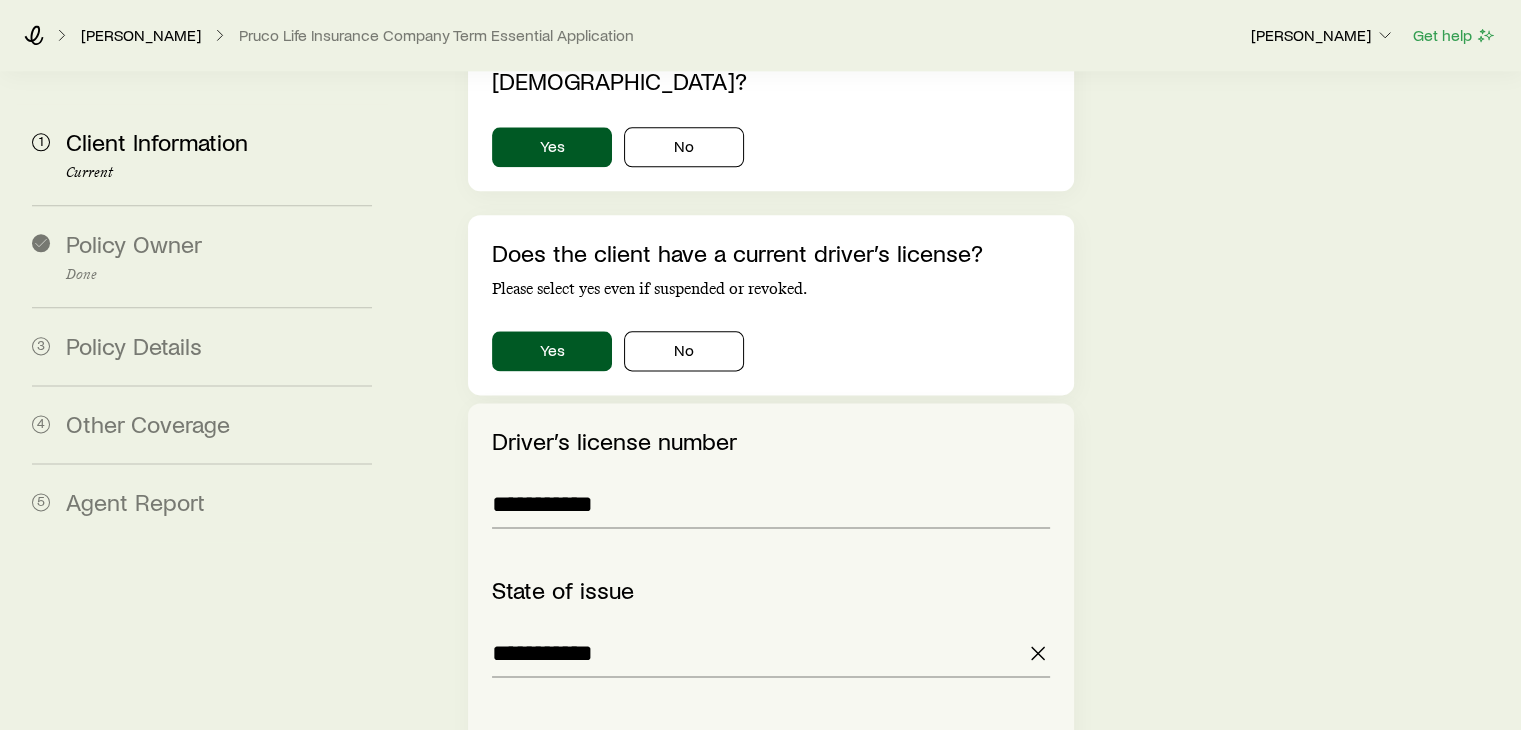 click on "**********" at bounding box center (958, 161) 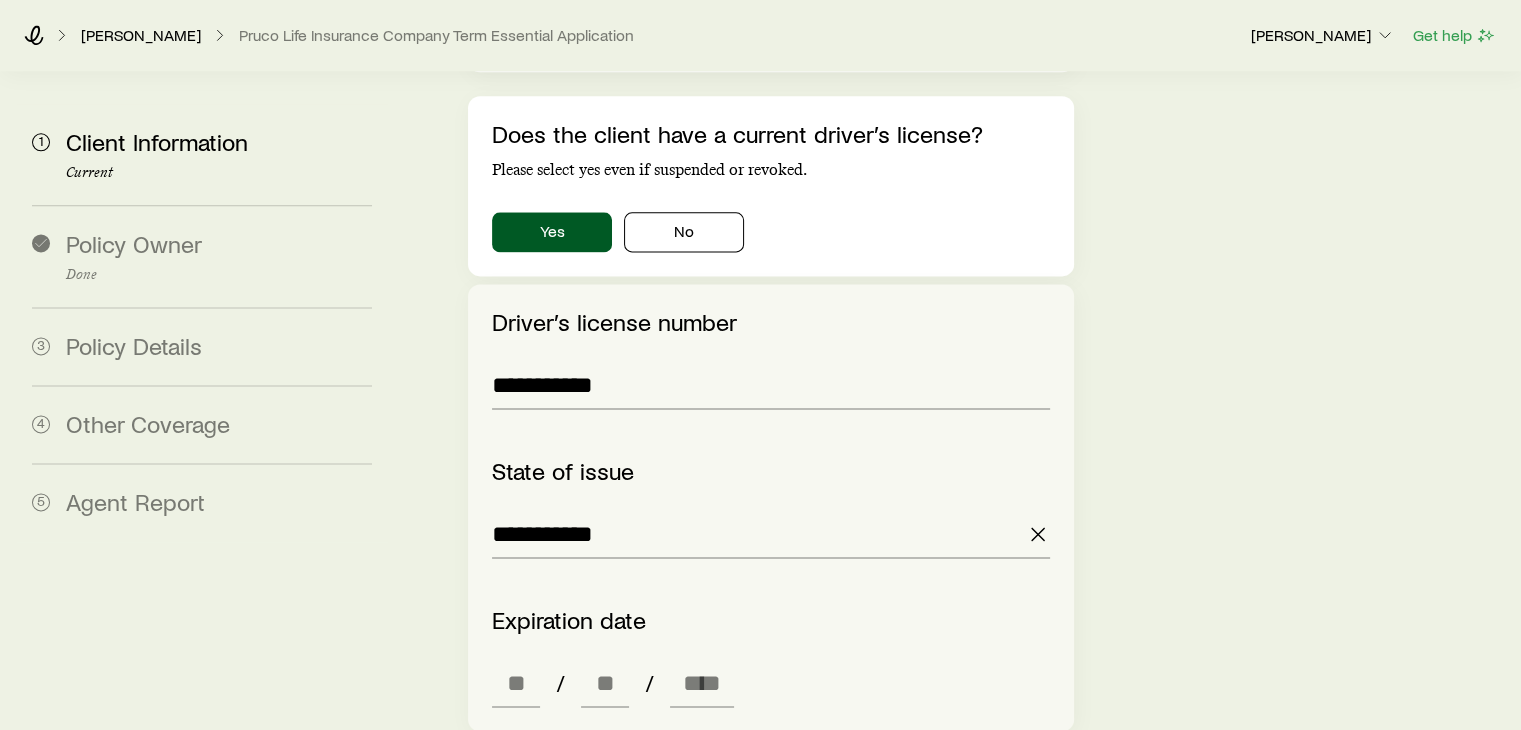 scroll, scrollTop: 2621, scrollLeft: 0, axis: vertical 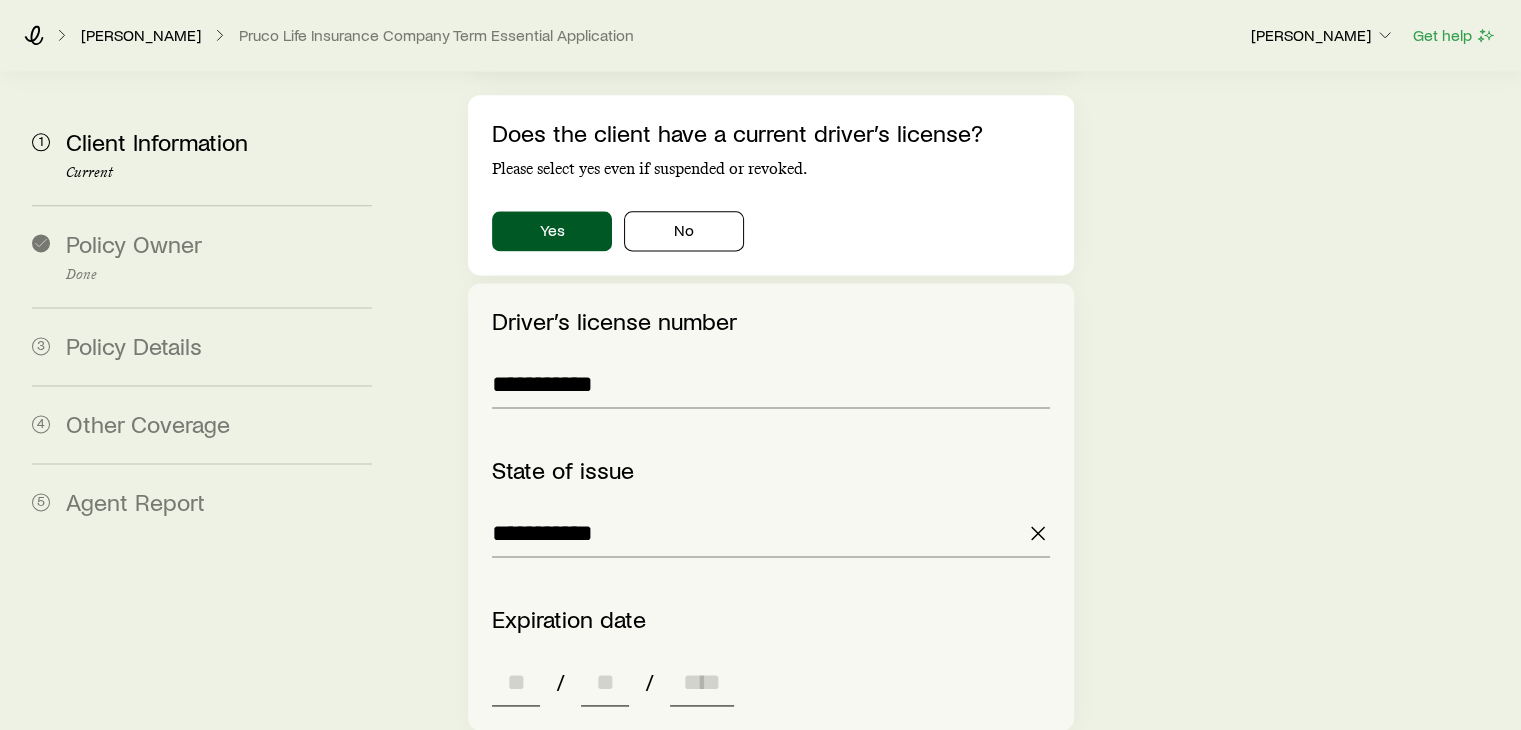 click at bounding box center [516, 682] 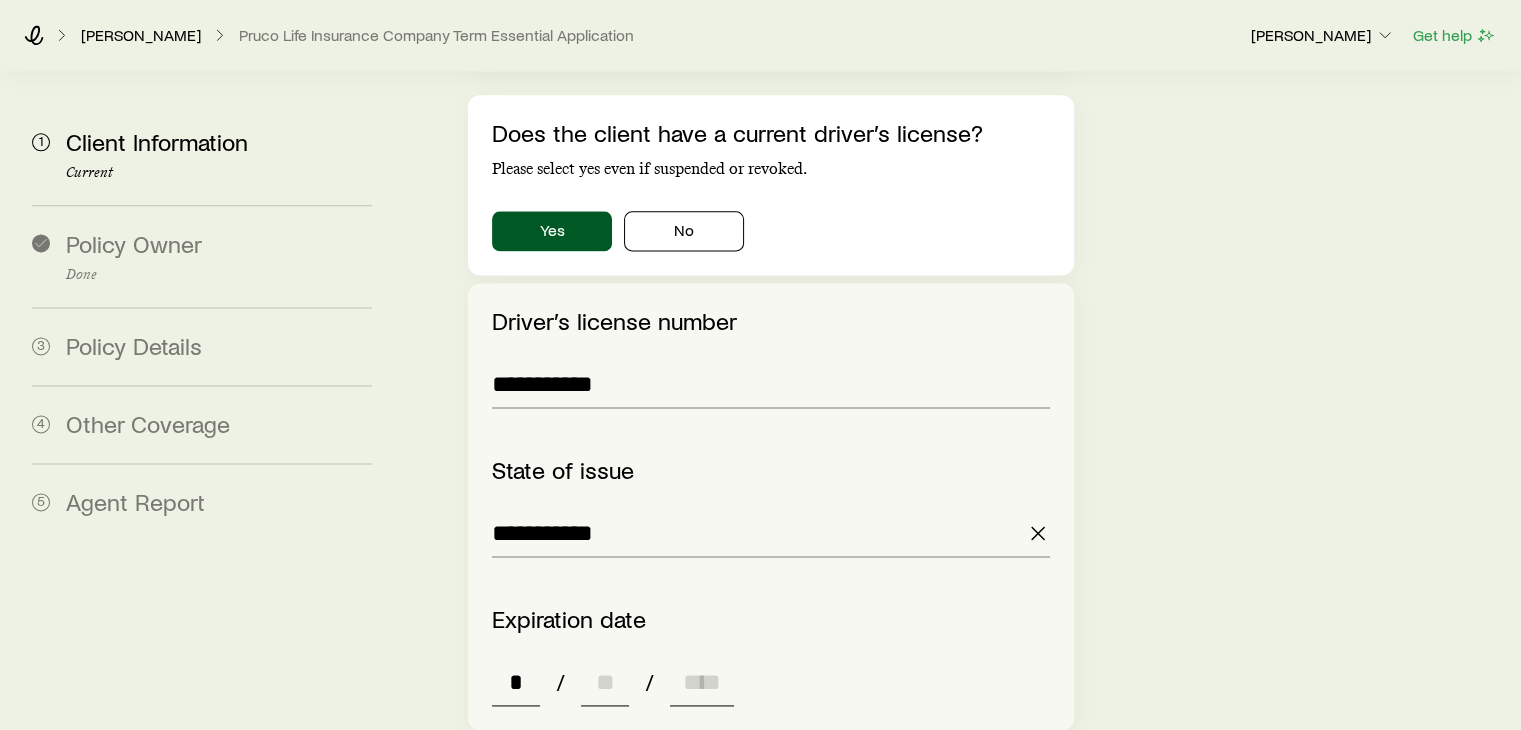type on "*" 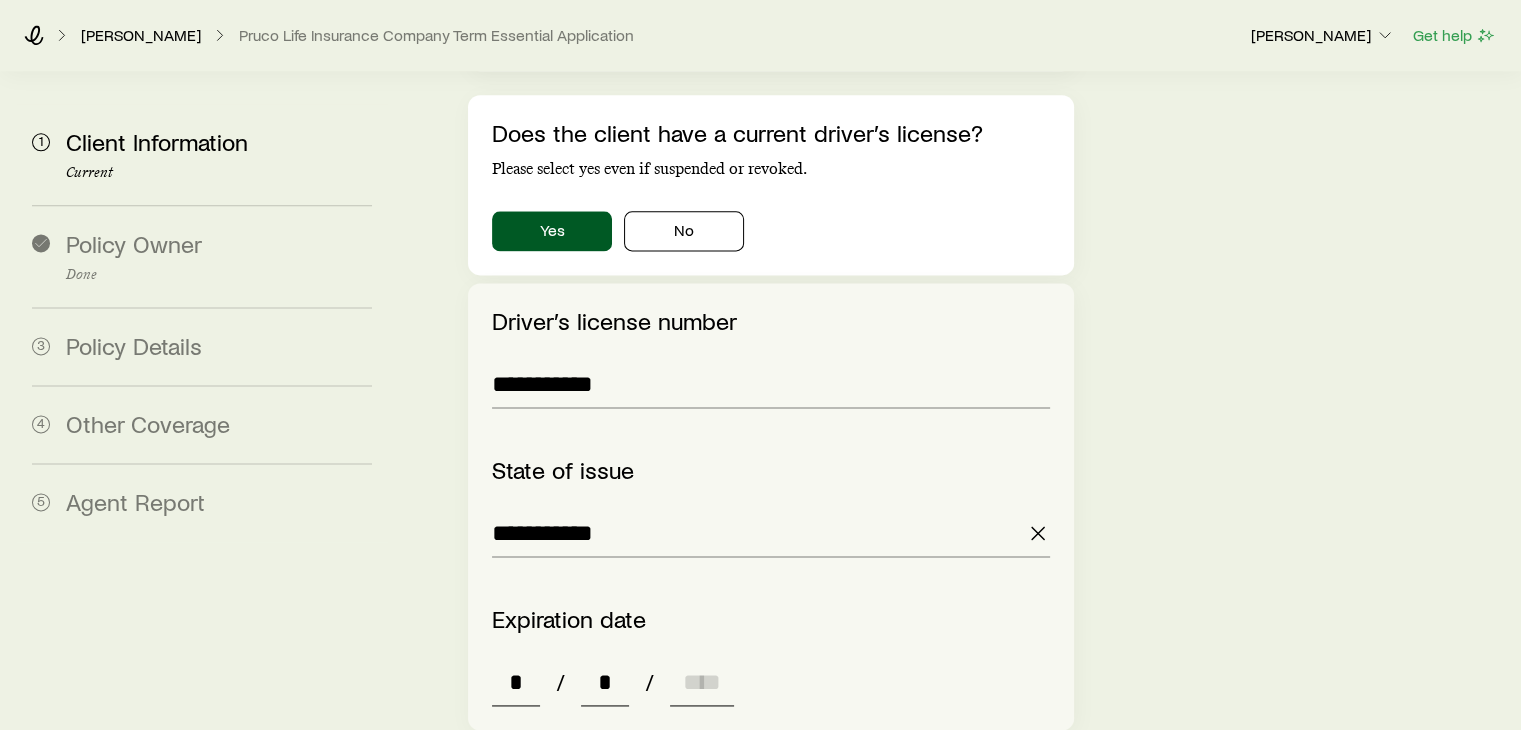 type on "*" 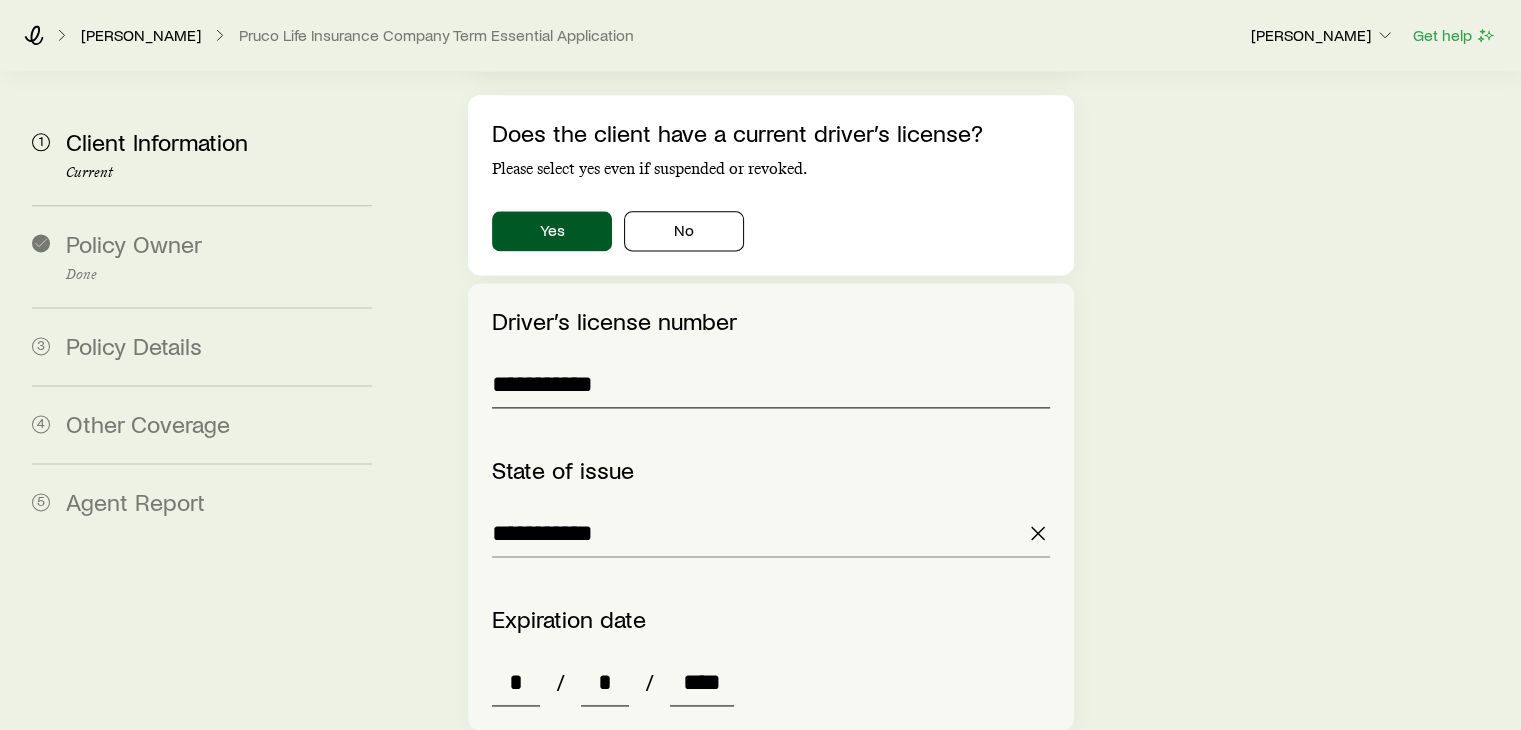 type on "****" 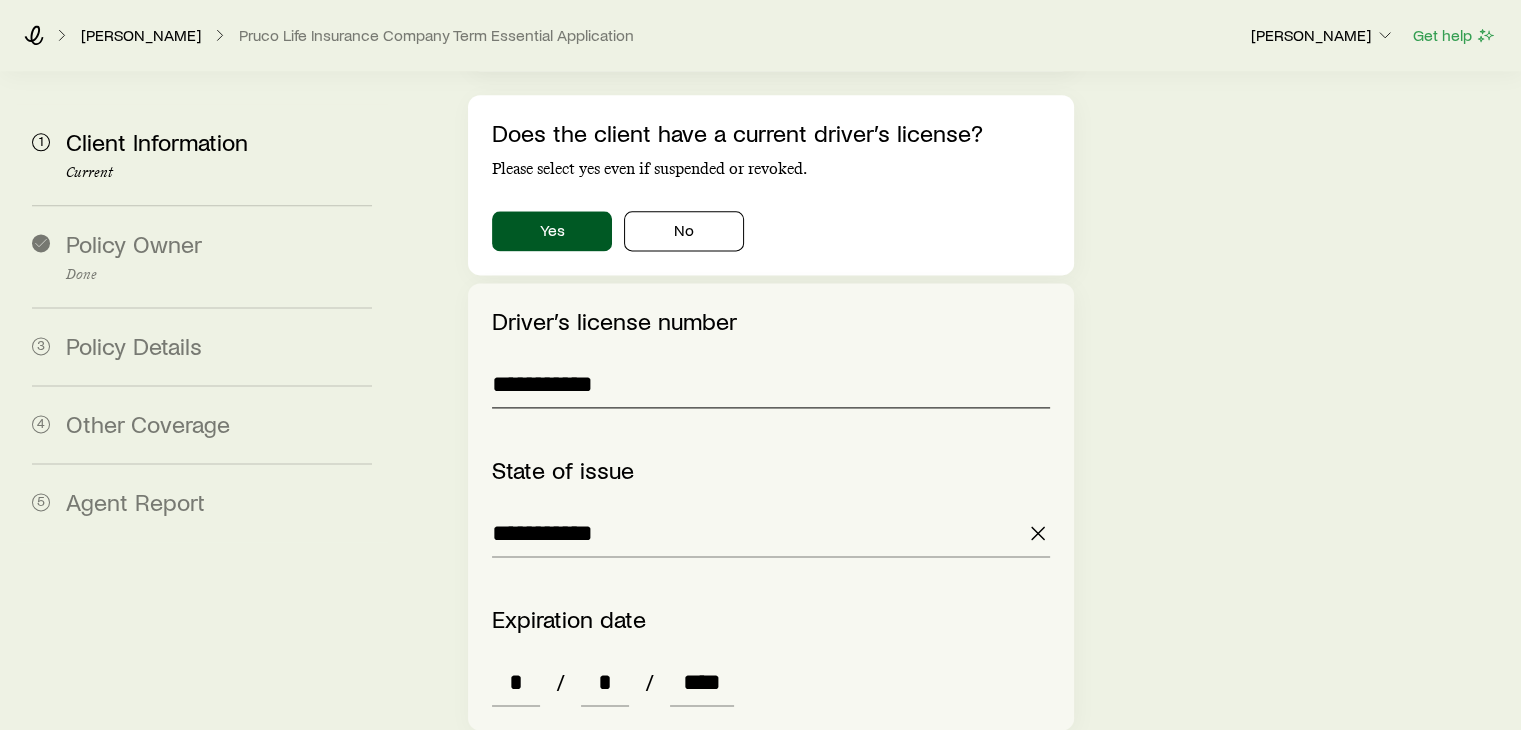 drag, startPoint x: 662, startPoint y: 277, endPoint x: 476, endPoint y: 254, distance: 187.41664 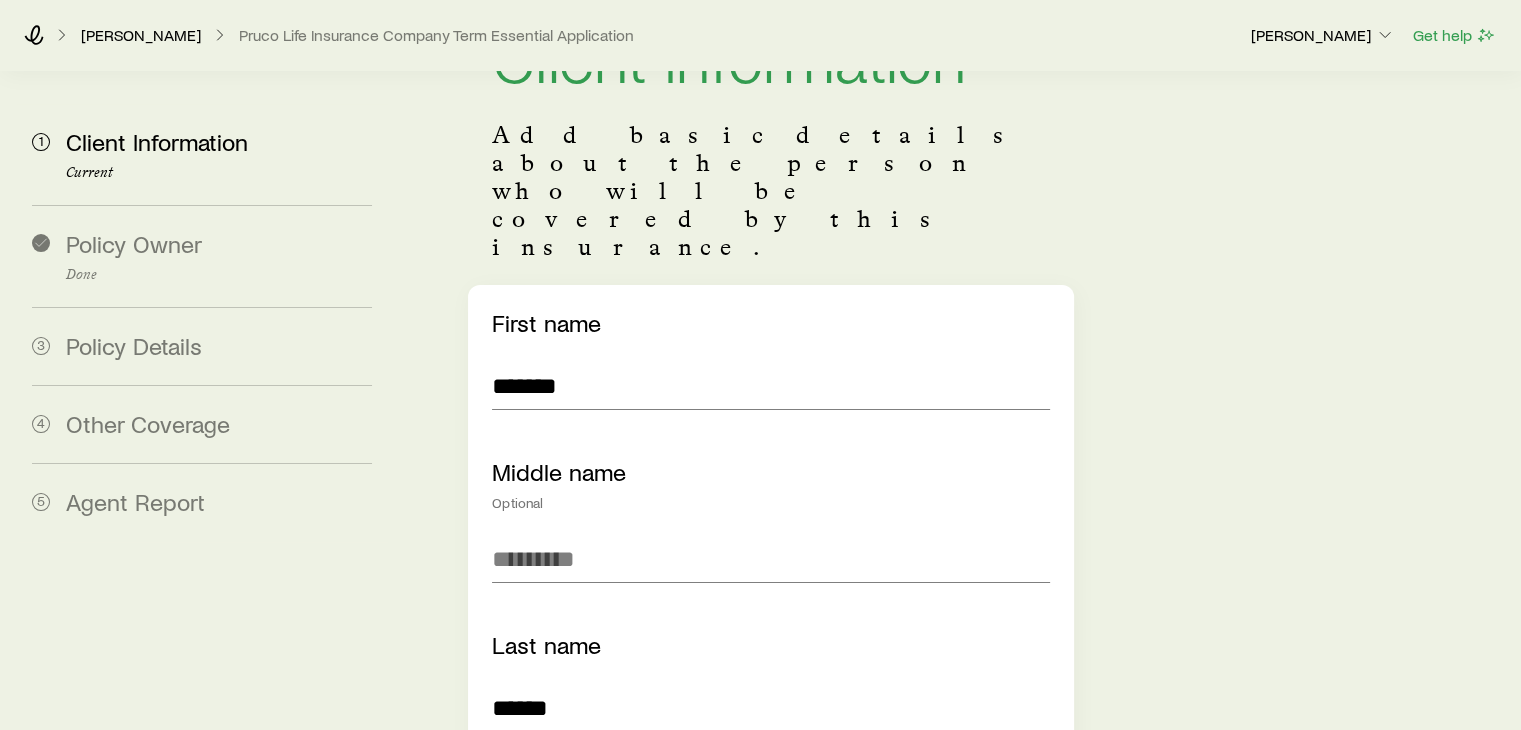 scroll, scrollTop: 0, scrollLeft: 0, axis: both 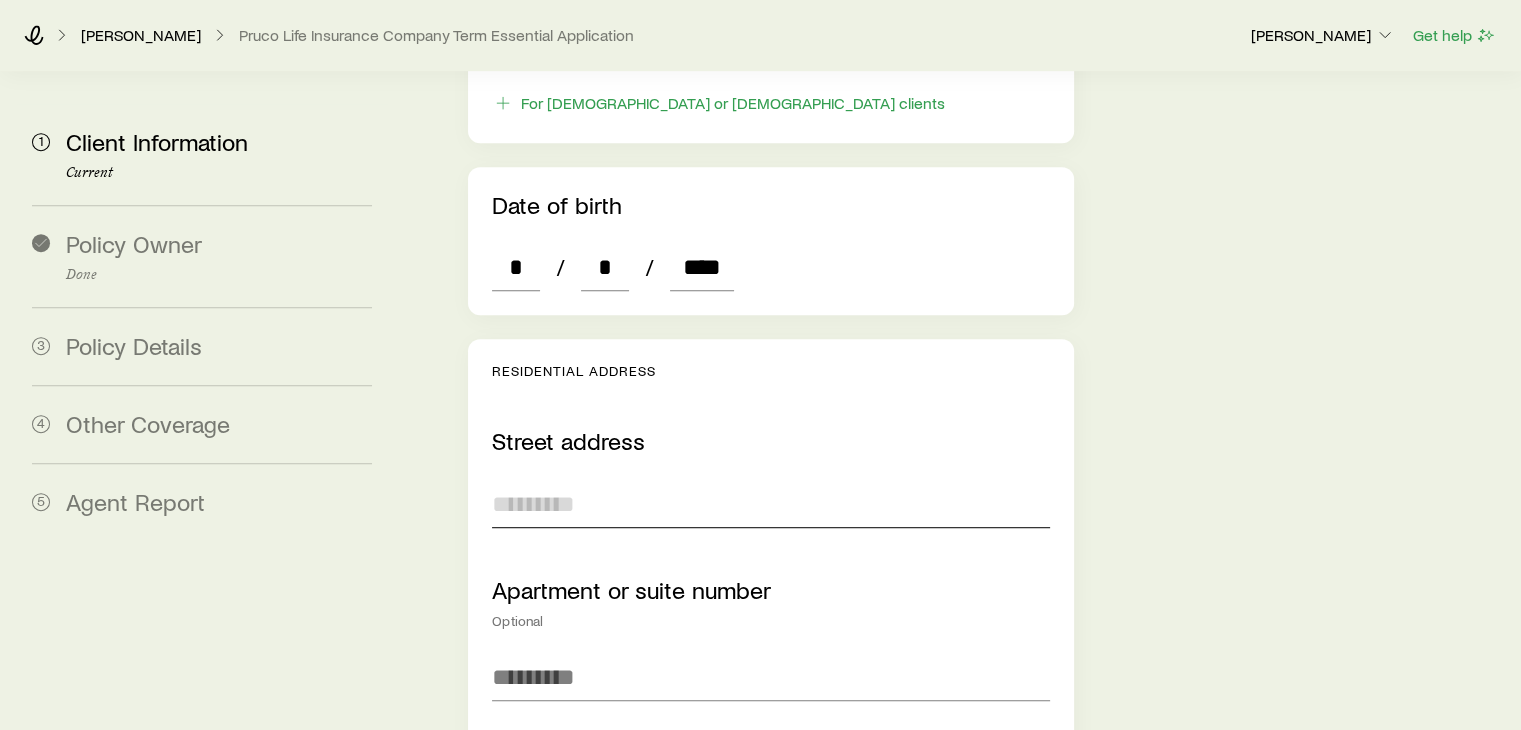 click at bounding box center (770, 504) 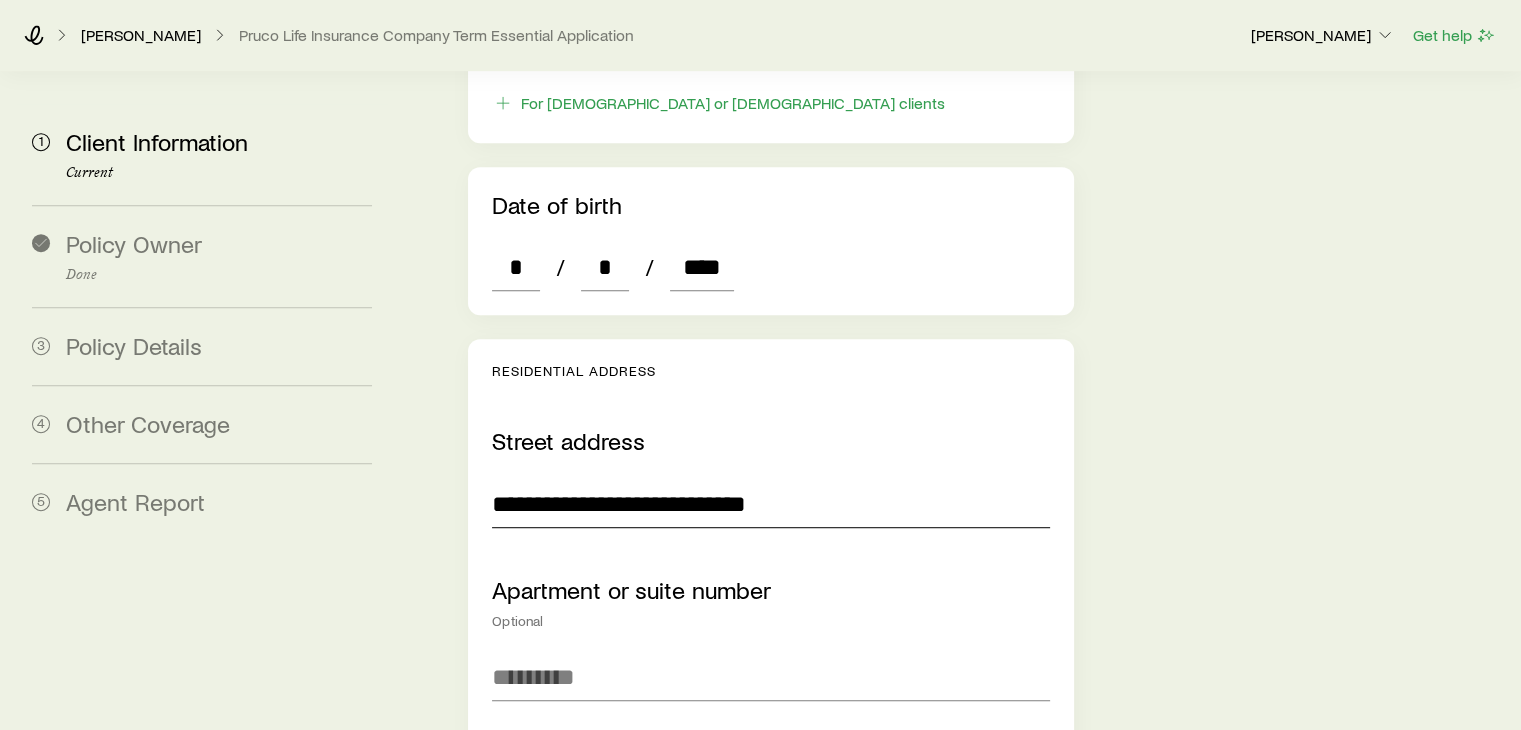 type on "**********" 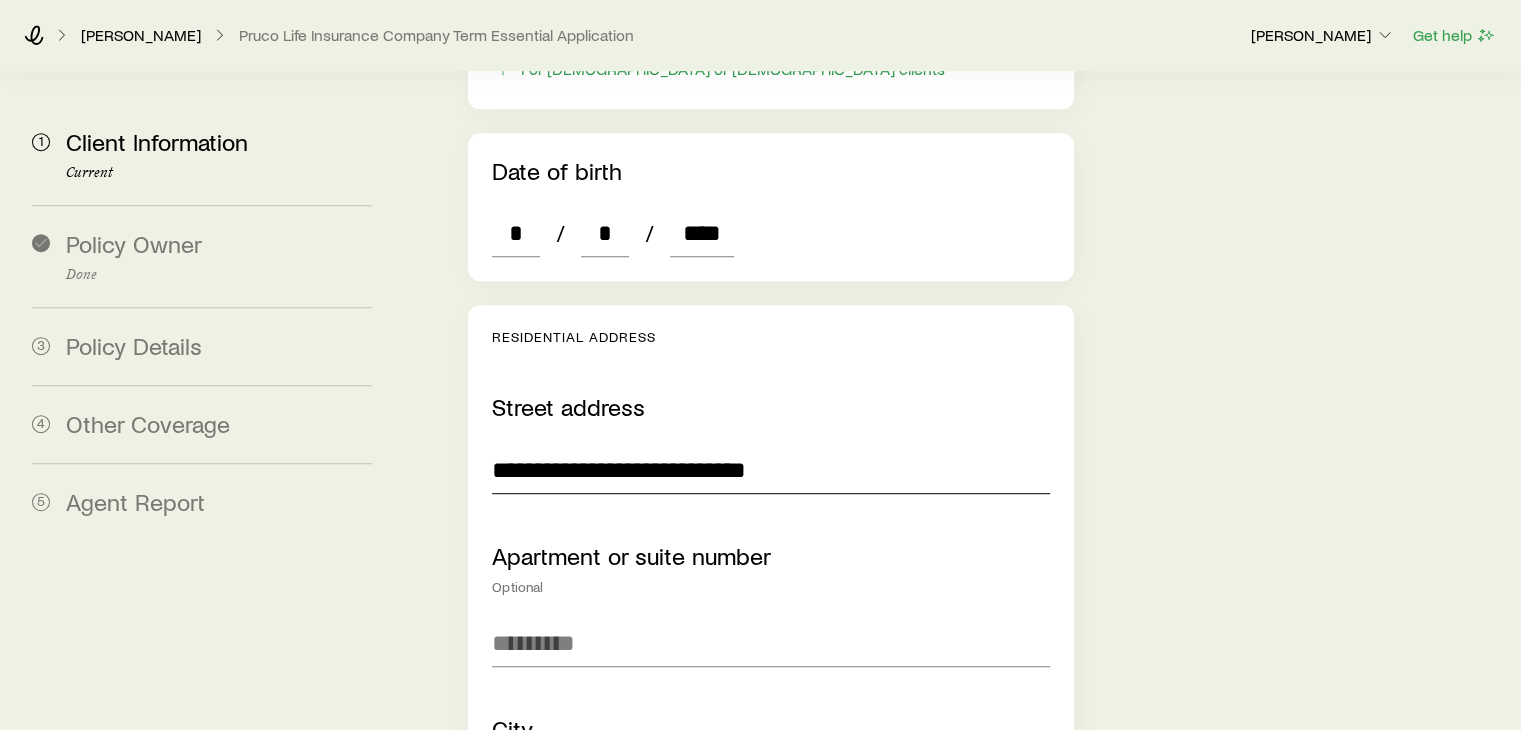 type on "*******" 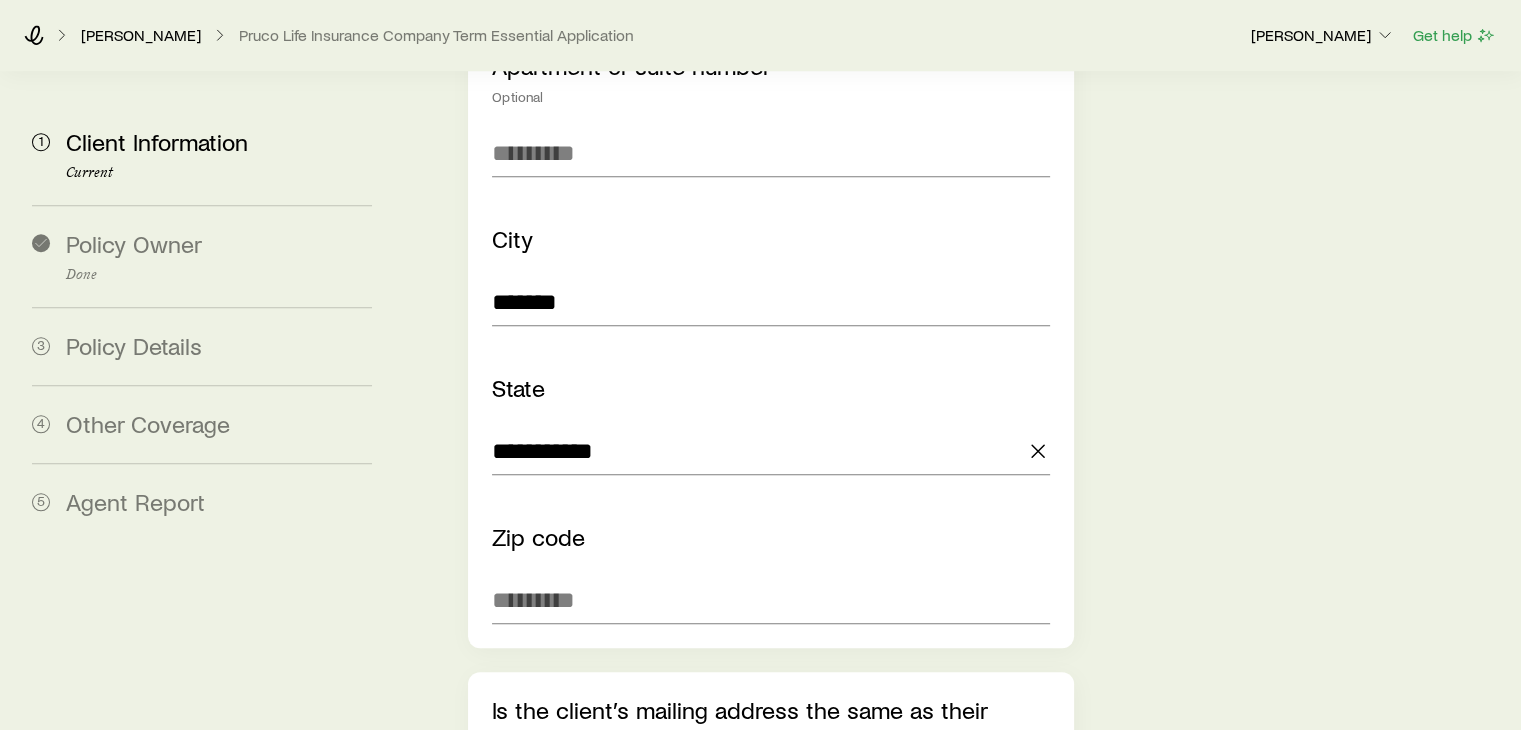 type 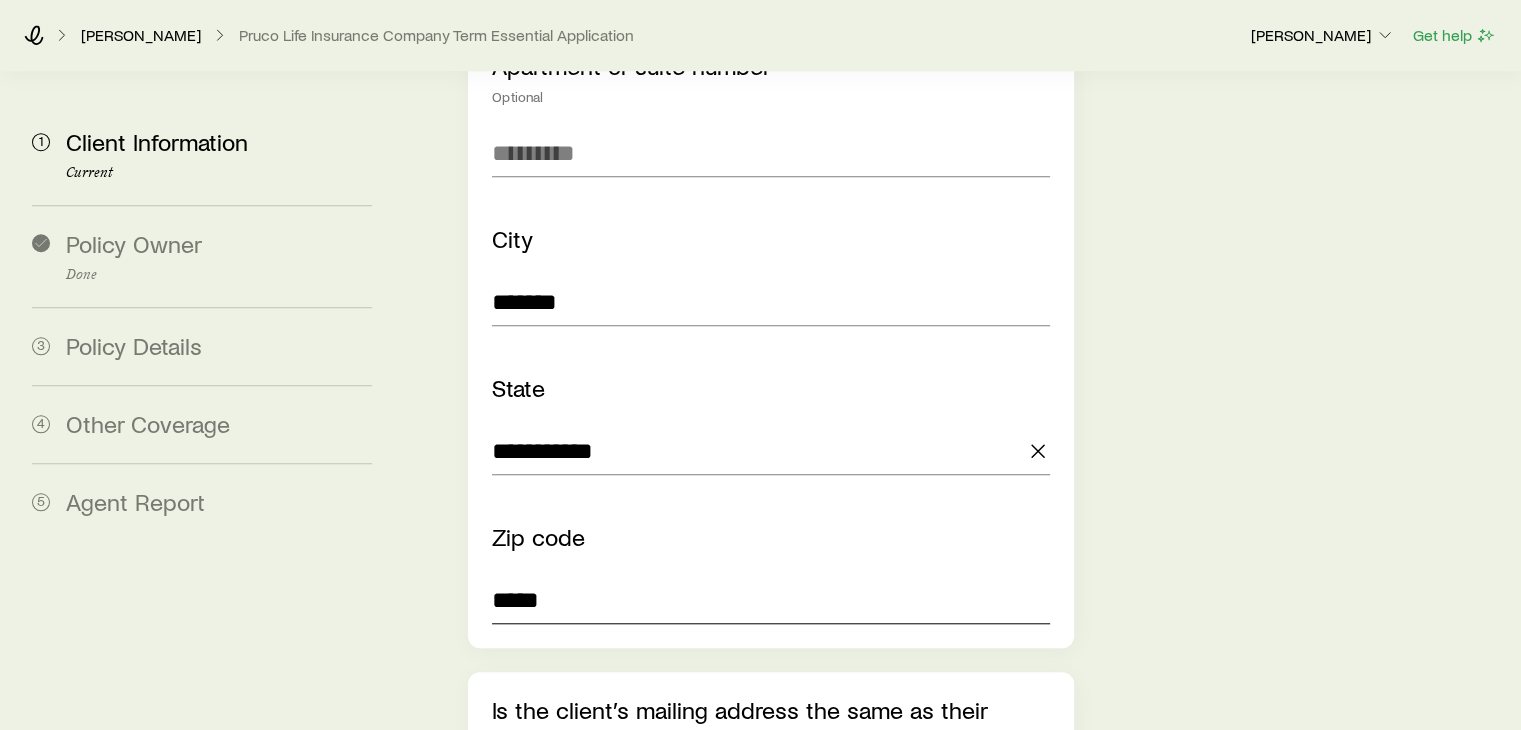 type on "*****" 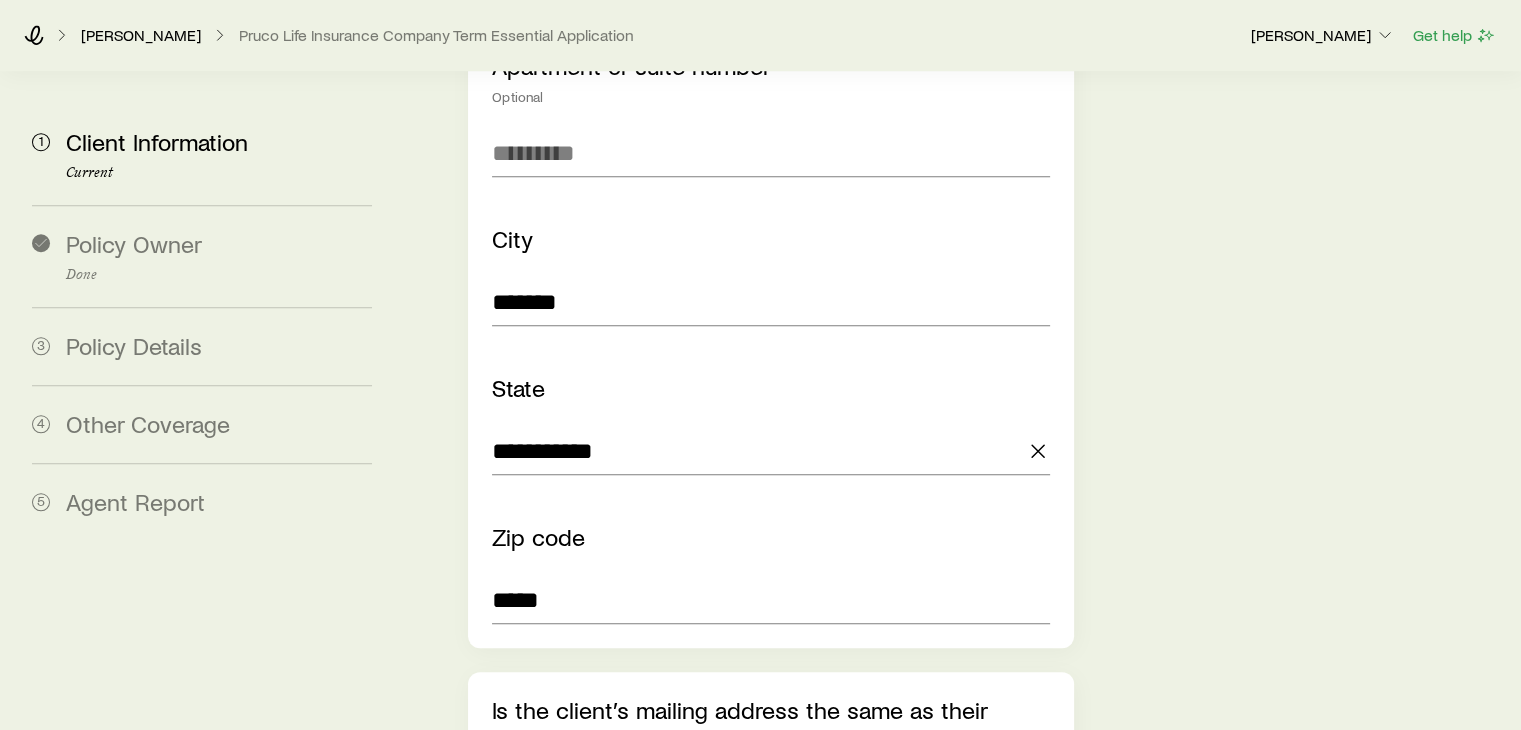 click on "Yes" at bounding box center [552, 804] 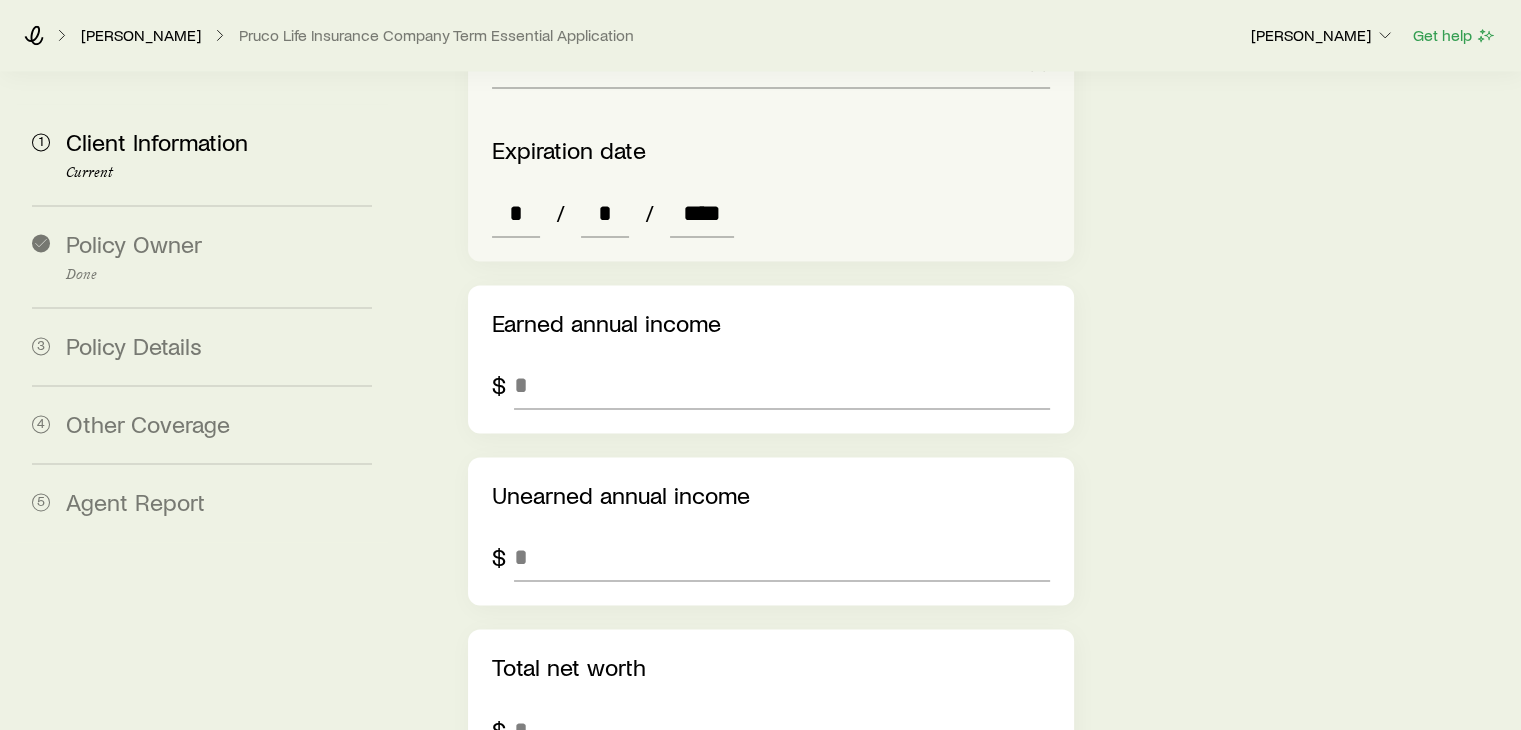 scroll, scrollTop: 3102, scrollLeft: 0, axis: vertical 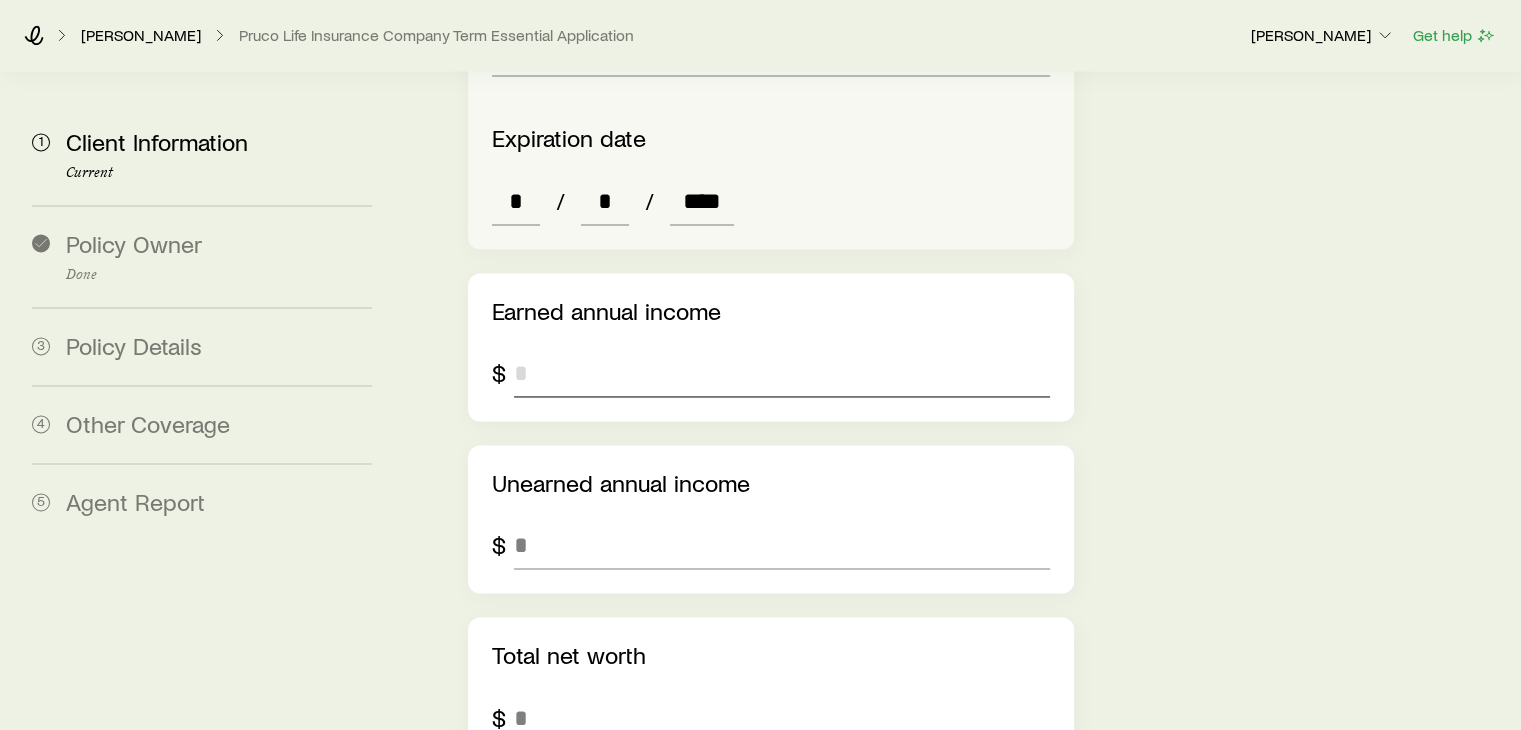click at bounding box center [781, 373] 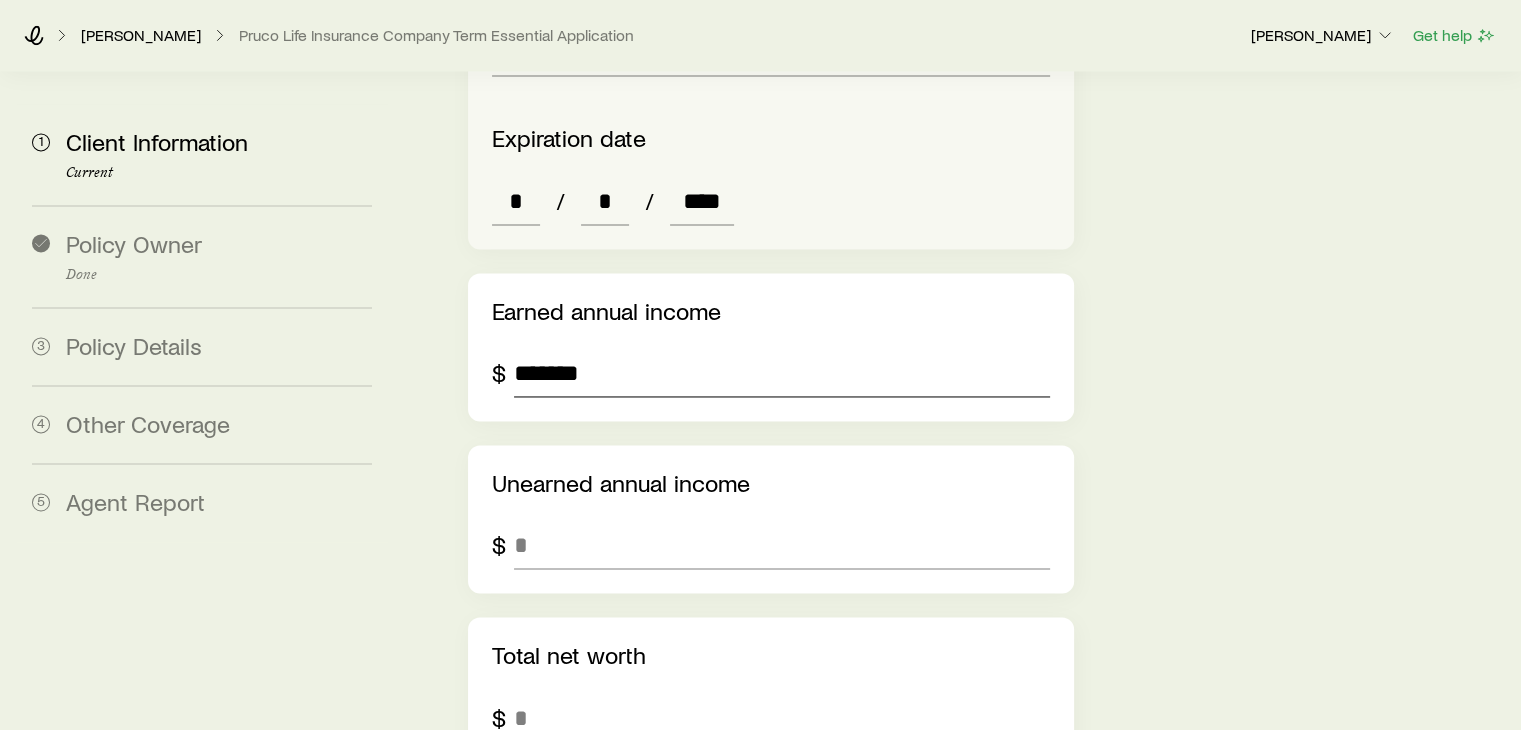 type on "*******" 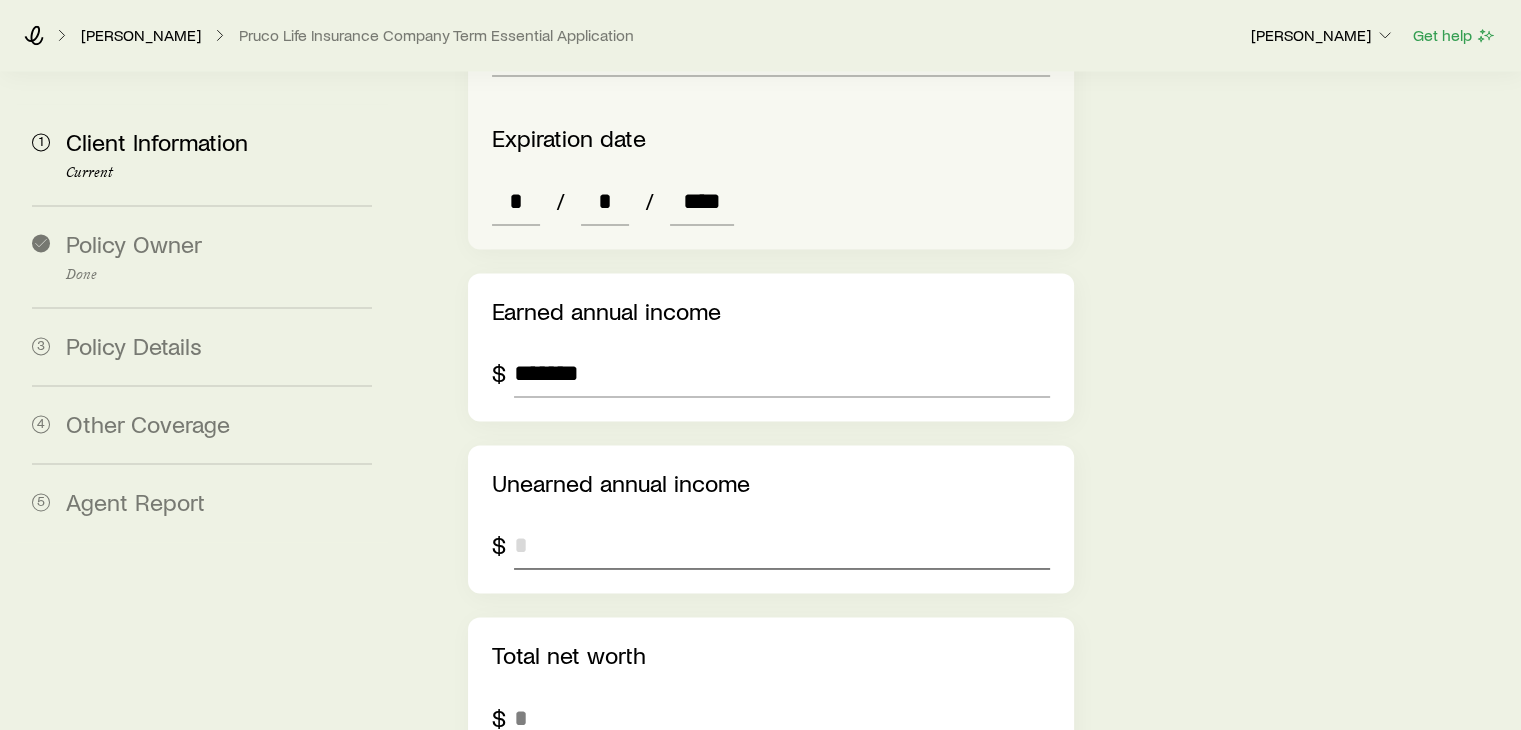 click at bounding box center (781, 545) 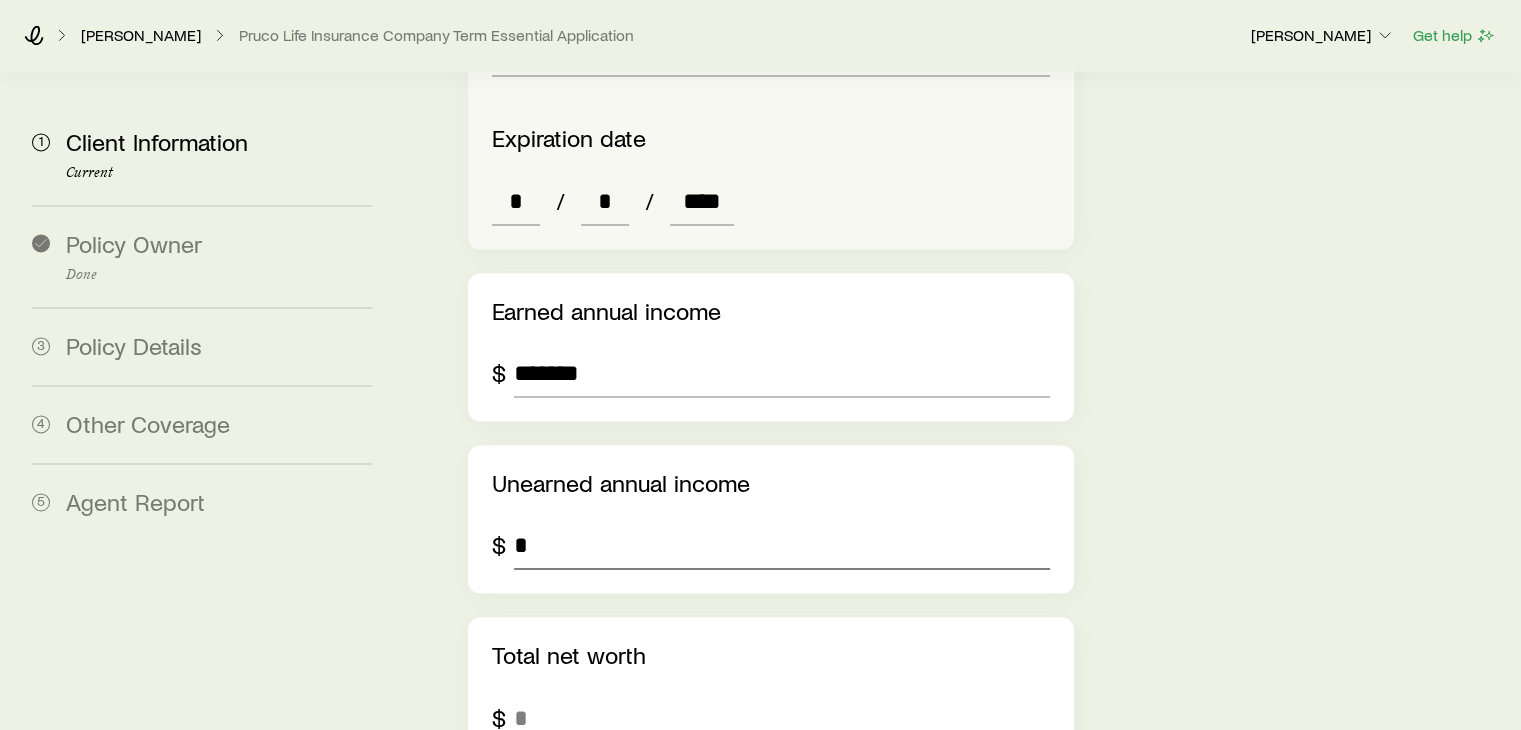 type on "*" 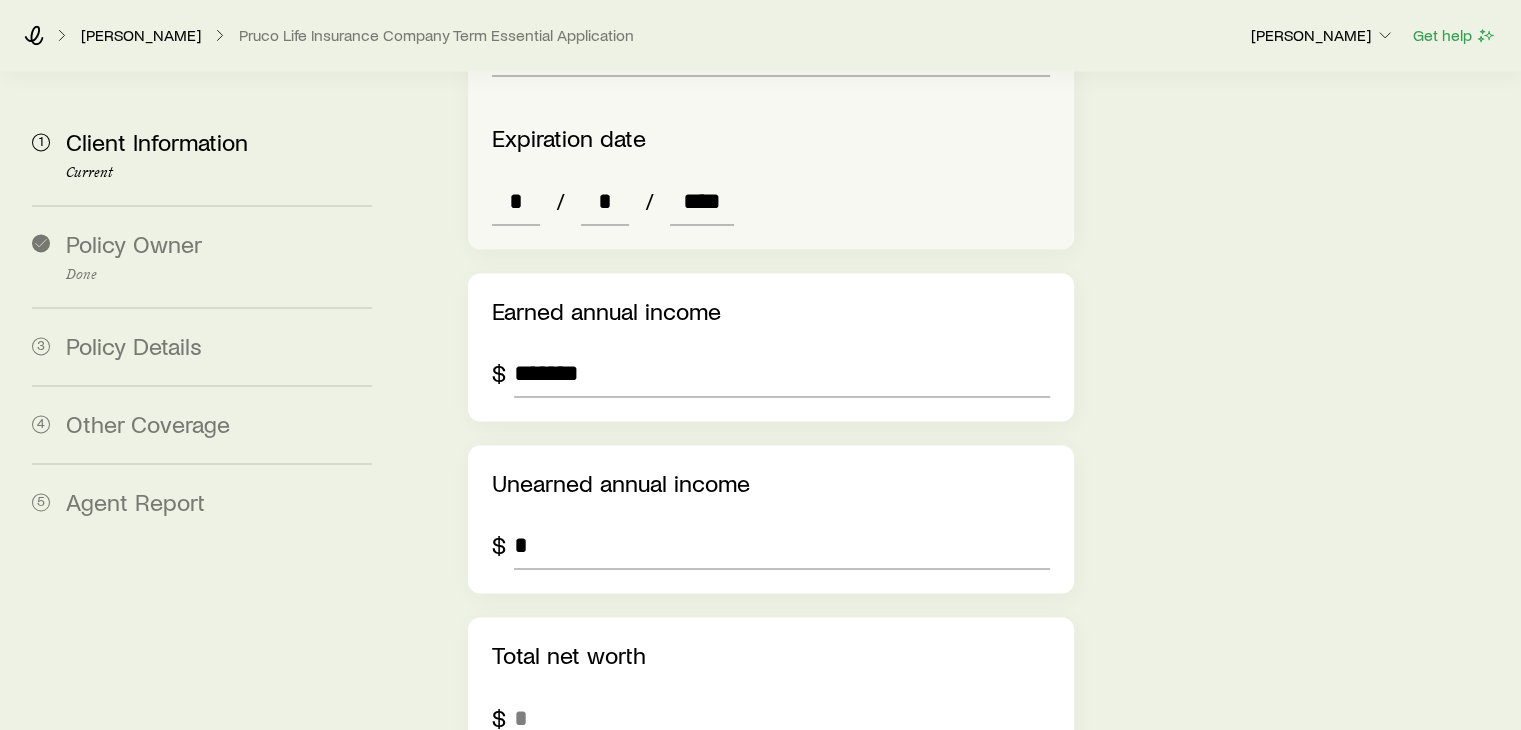 click on "Total net worth $" at bounding box center (770, 691) 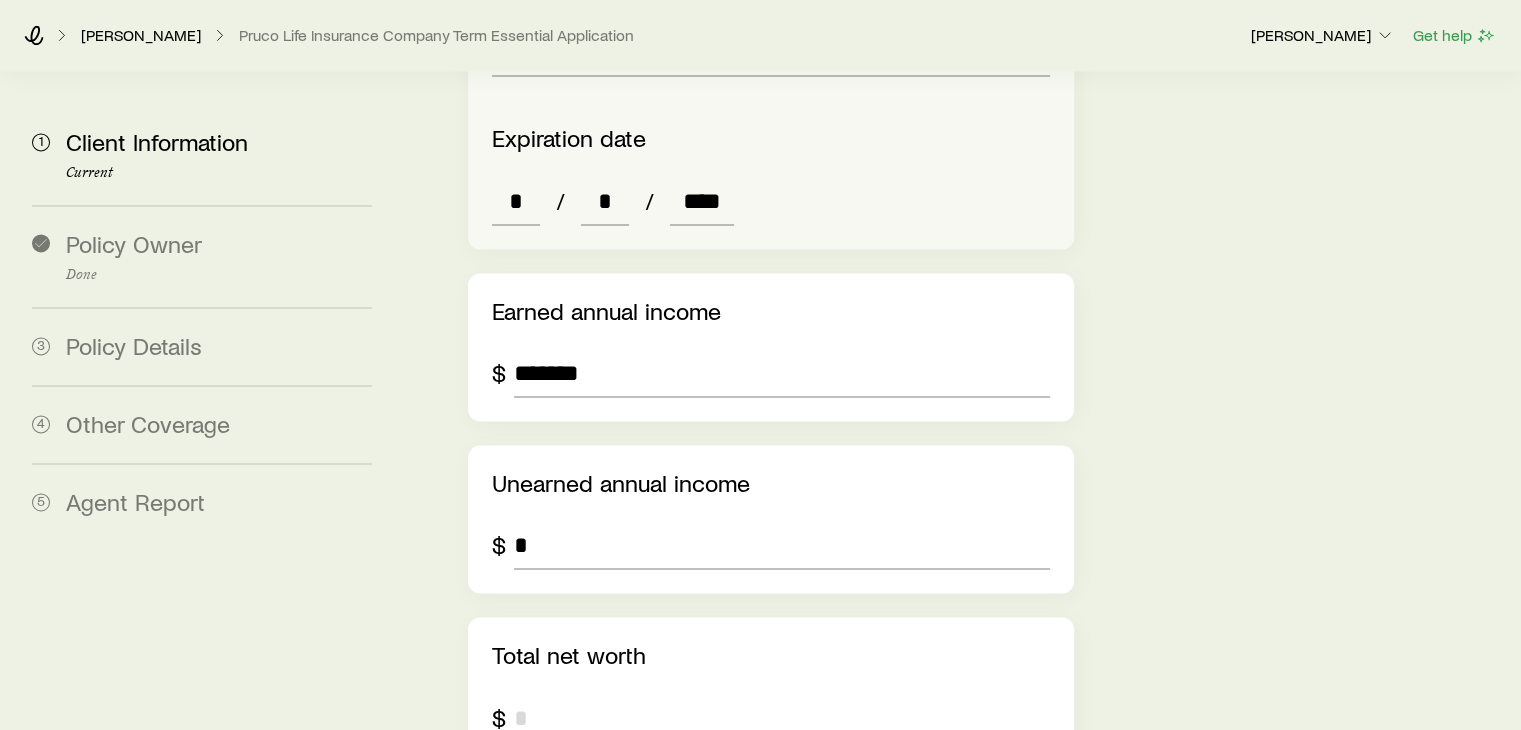 click at bounding box center [781, 717] 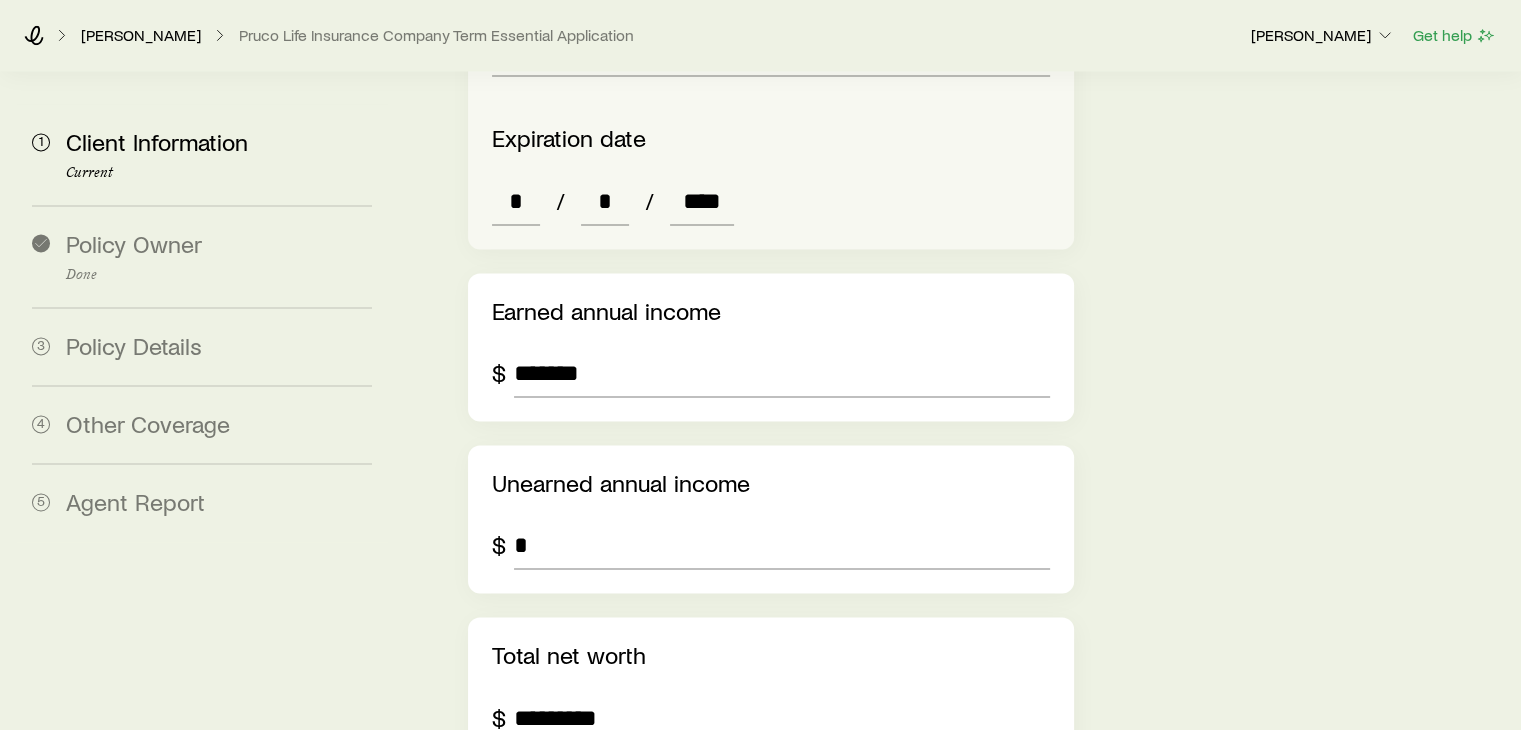 type on "*********" 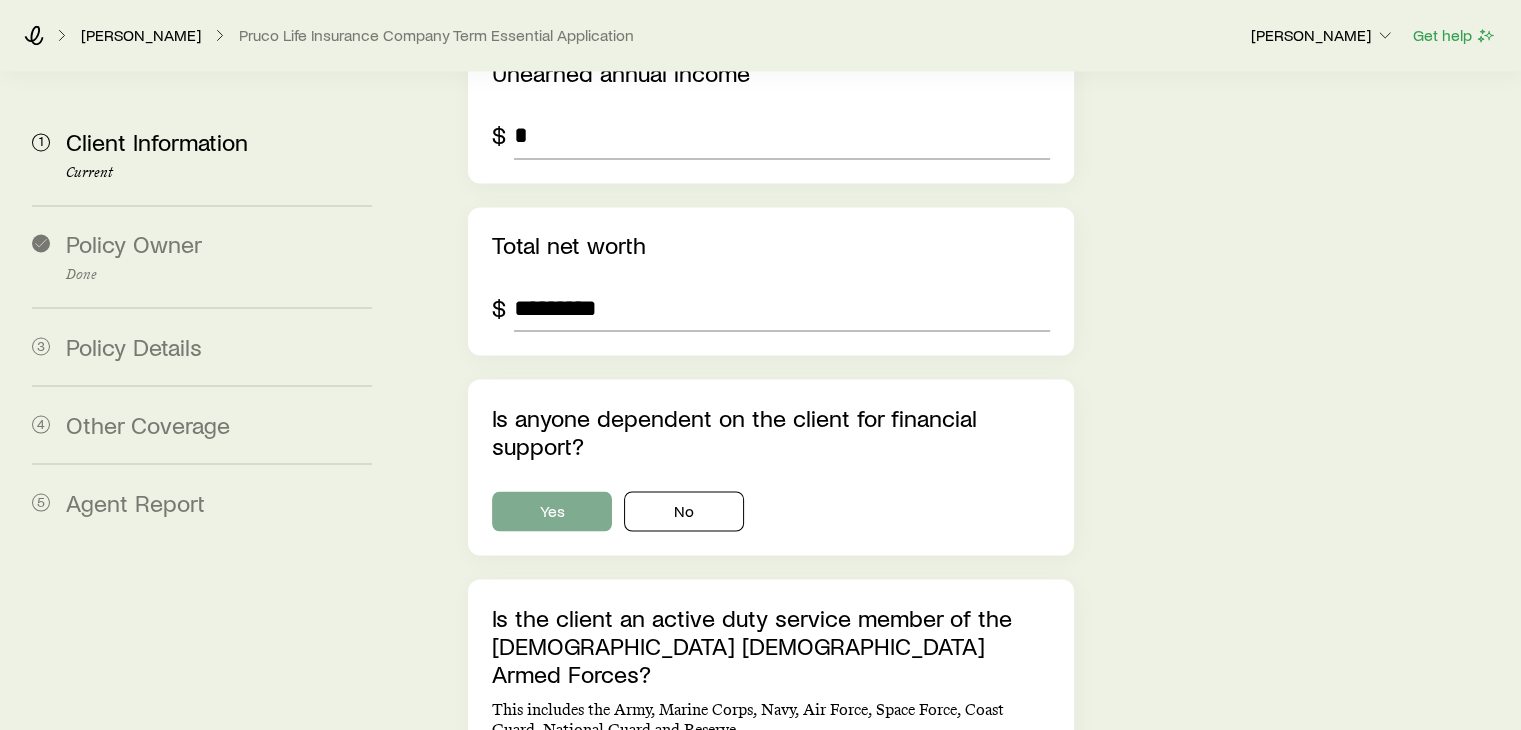 scroll, scrollTop: 3542, scrollLeft: 0, axis: vertical 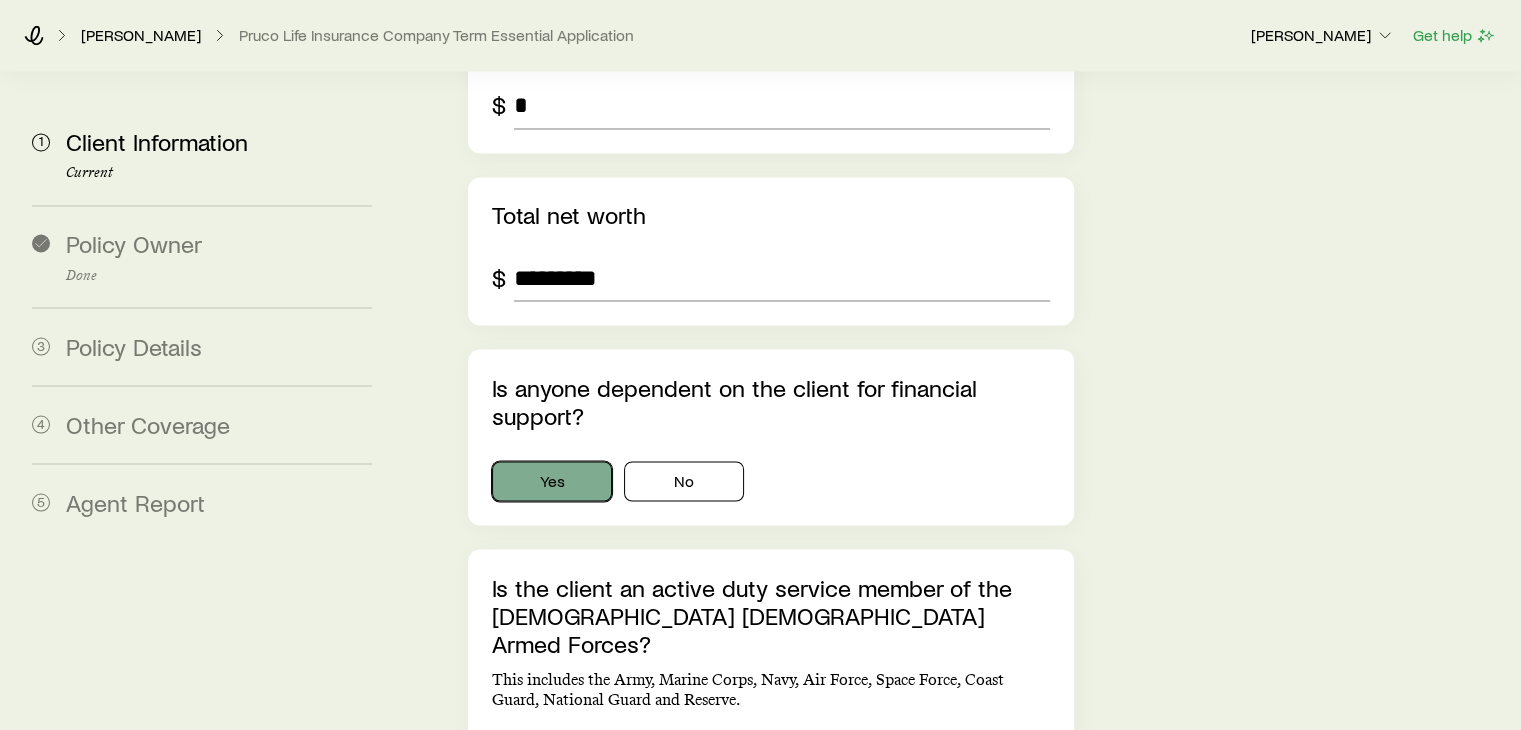 click on "Yes" at bounding box center (552, 481) 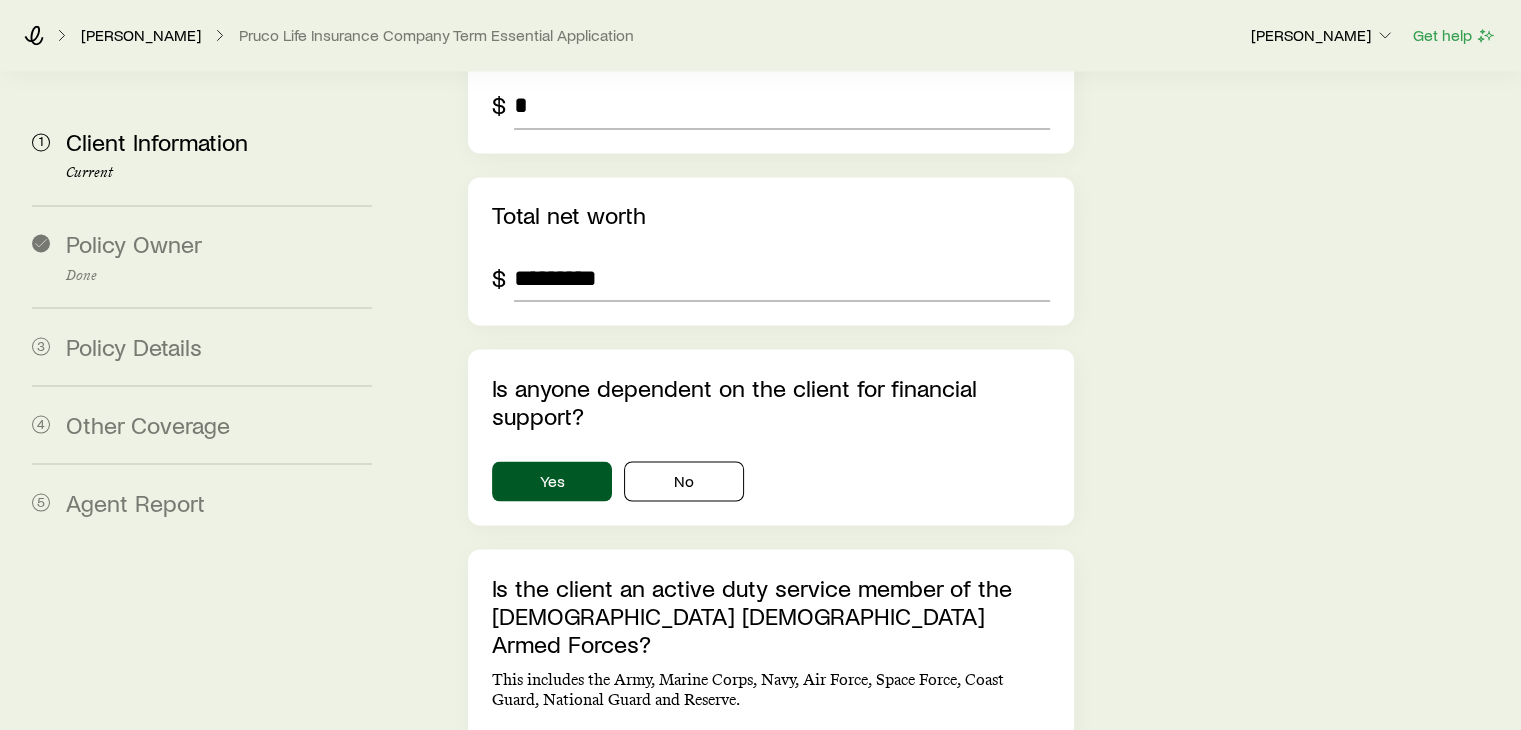 click on "No" at bounding box center [684, 761] 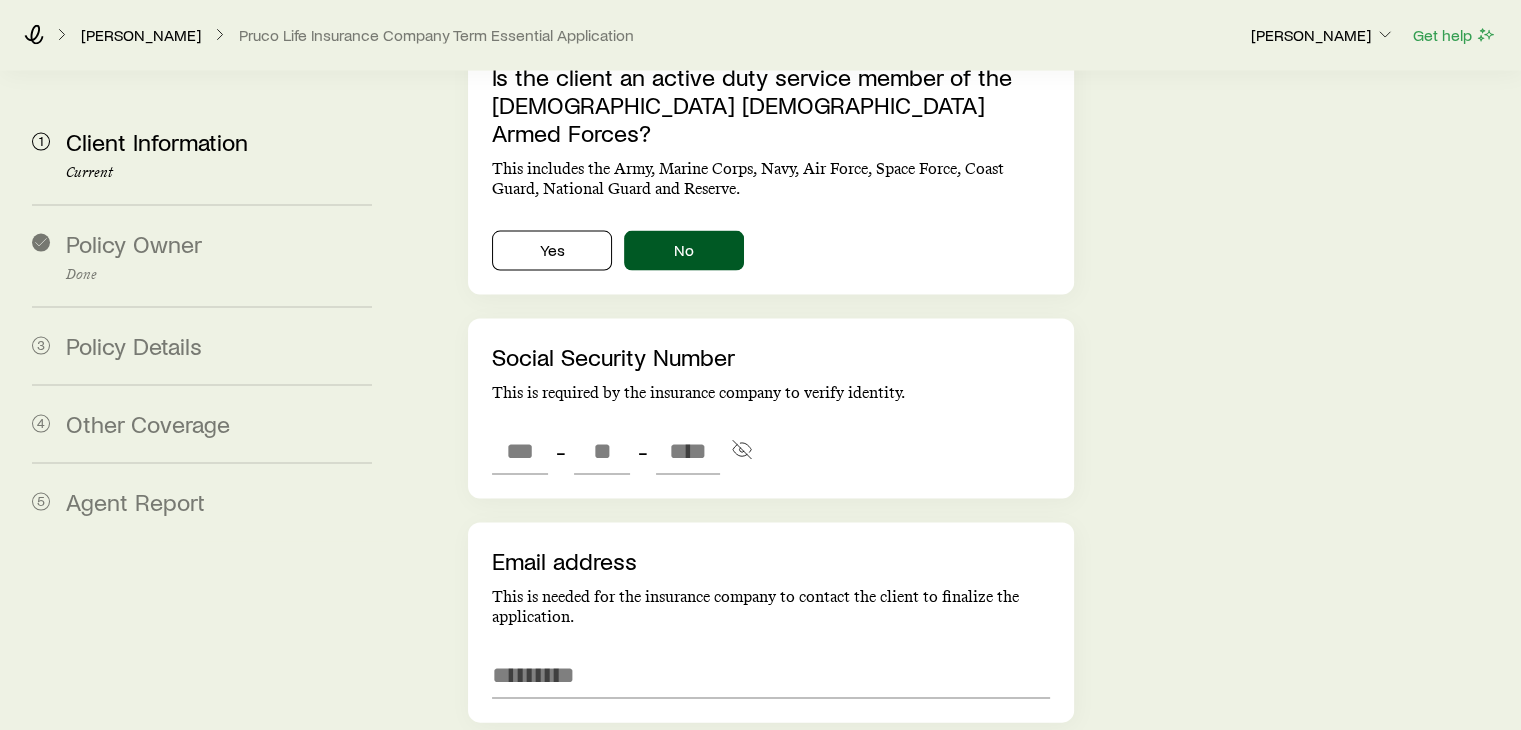 scroll, scrollTop: 4062, scrollLeft: 0, axis: vertical 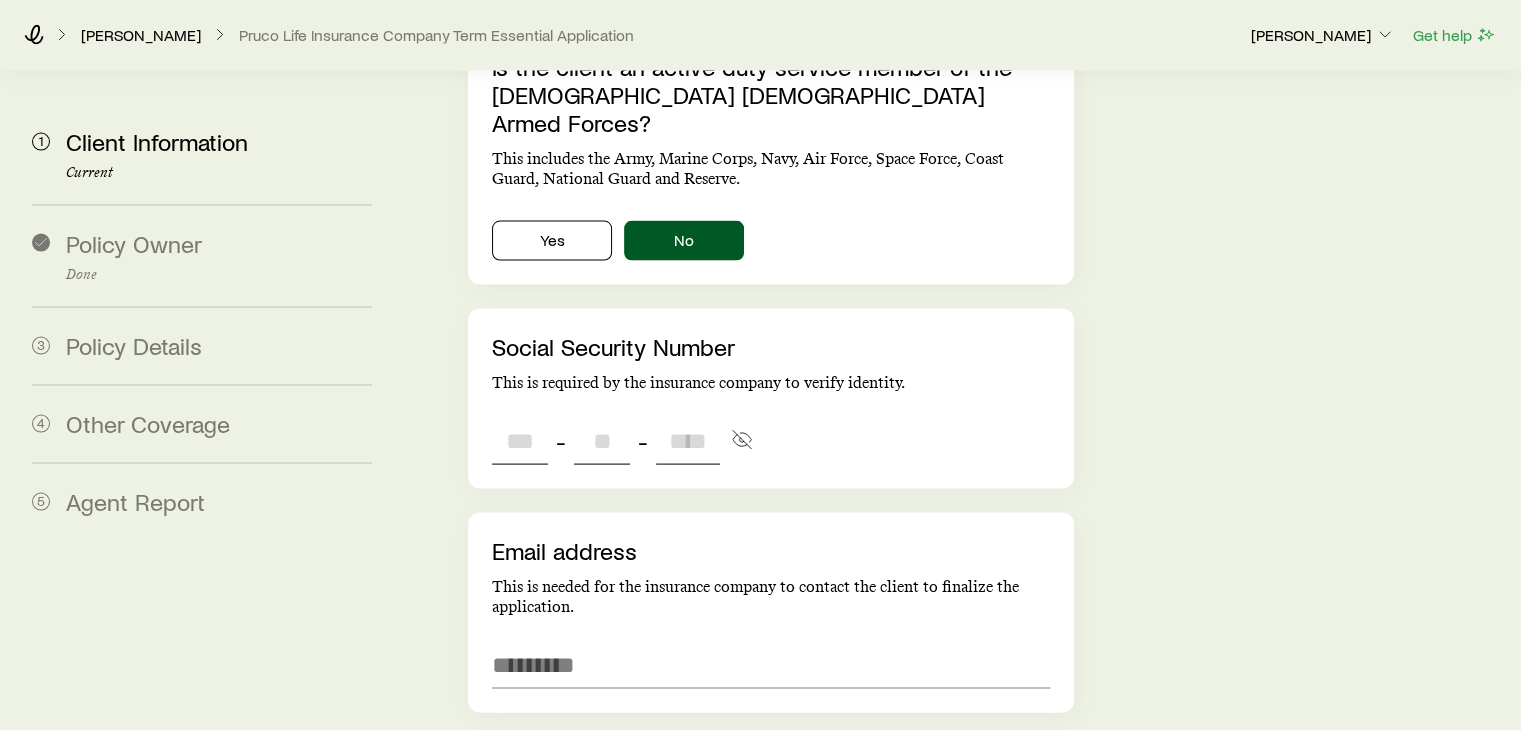 click at bounding box center (520, 441) 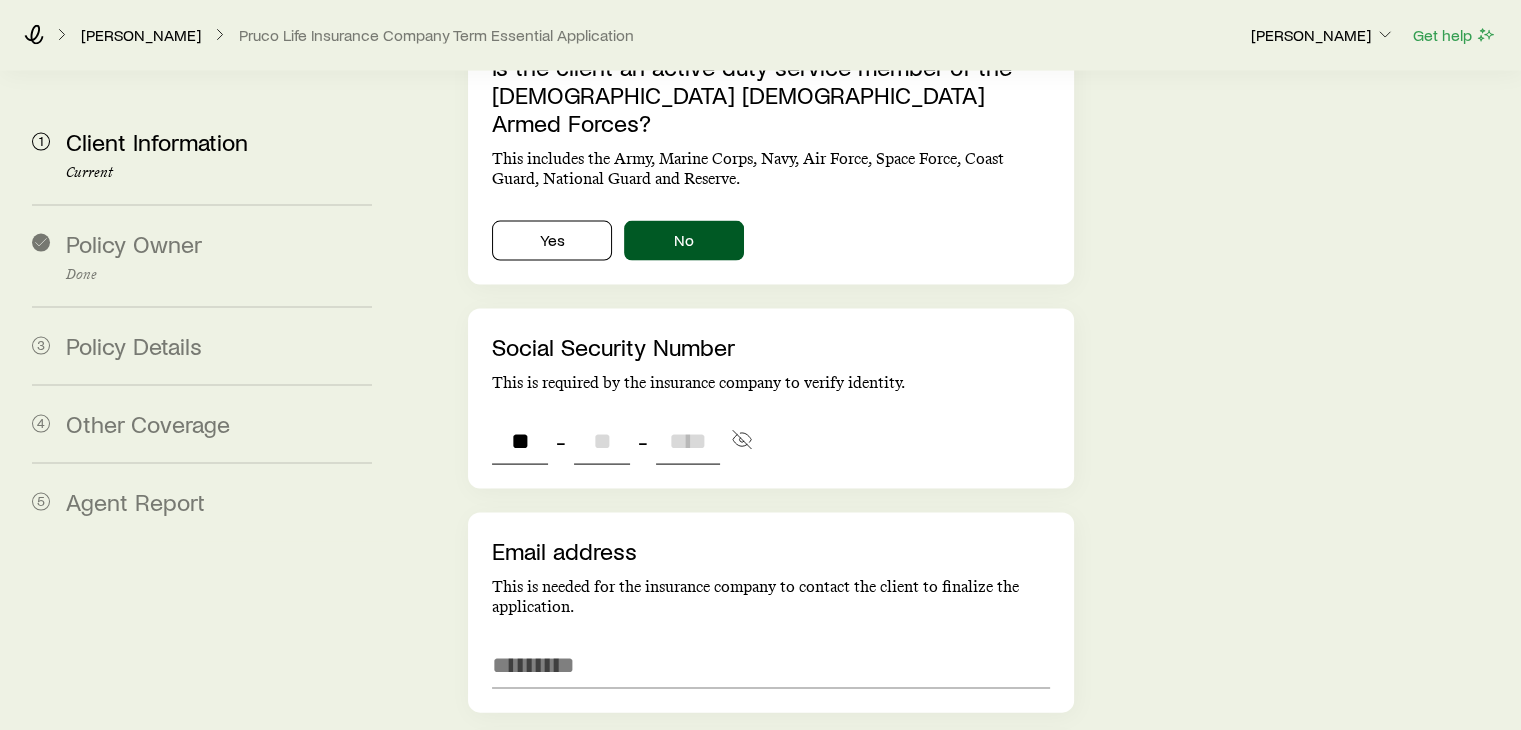 type on "***" 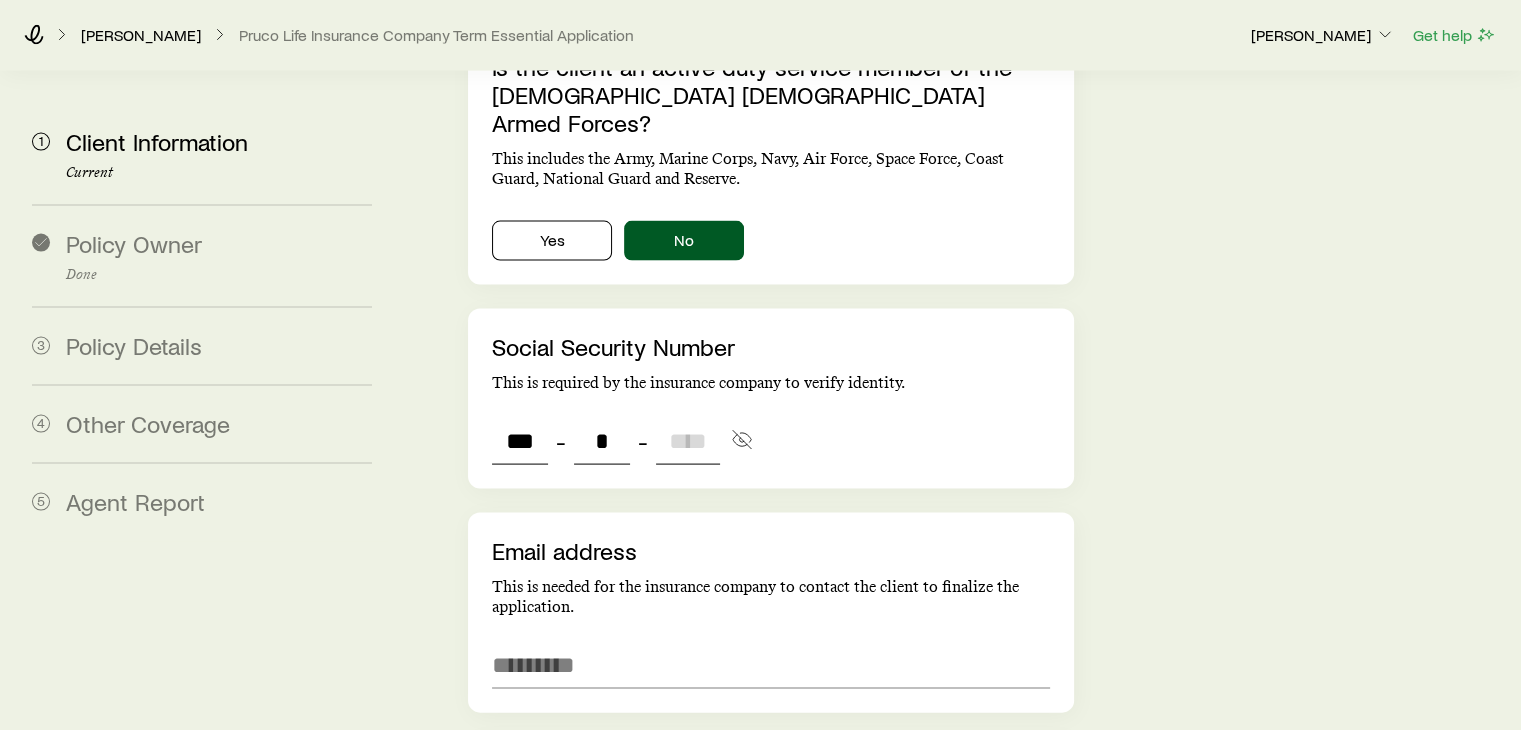 type on "**" 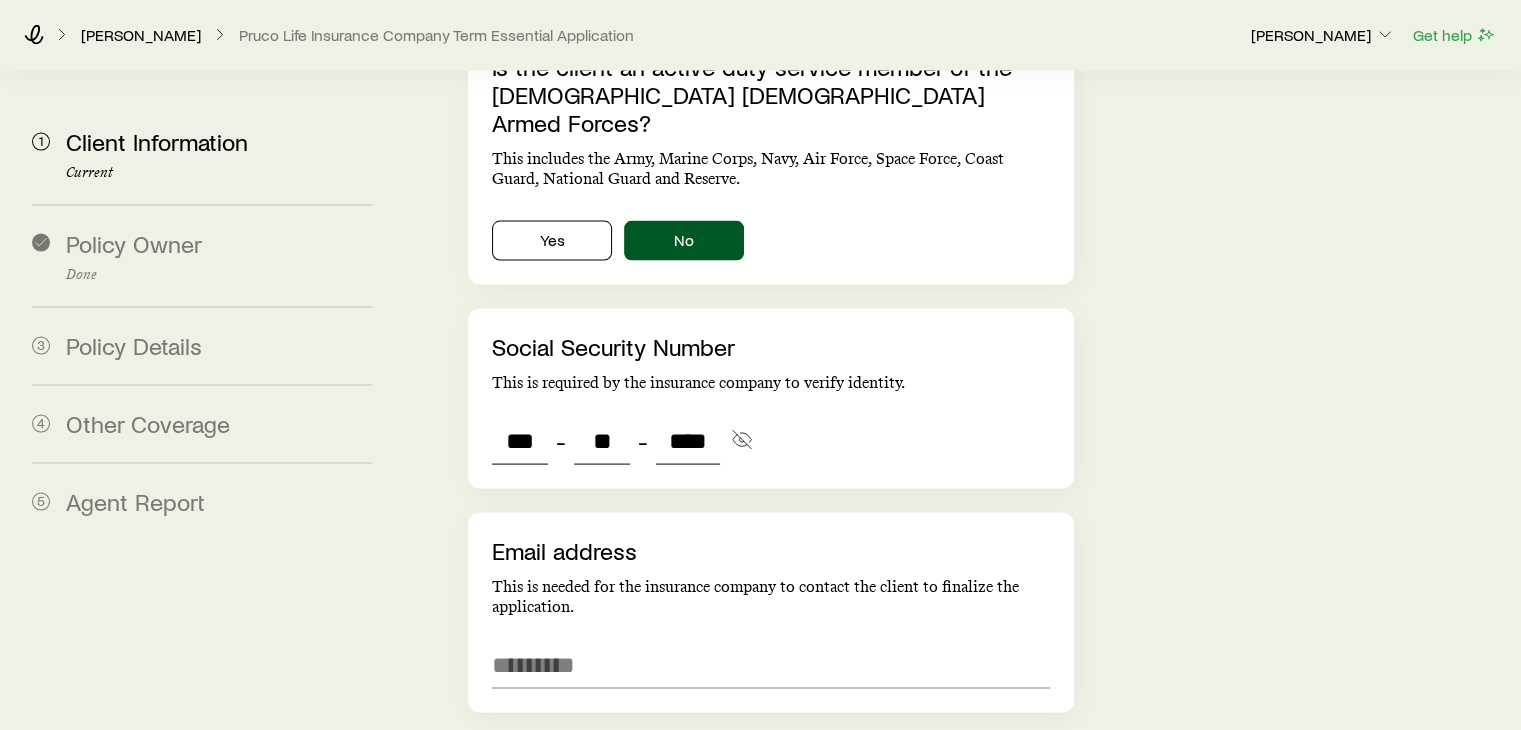 type on "****" 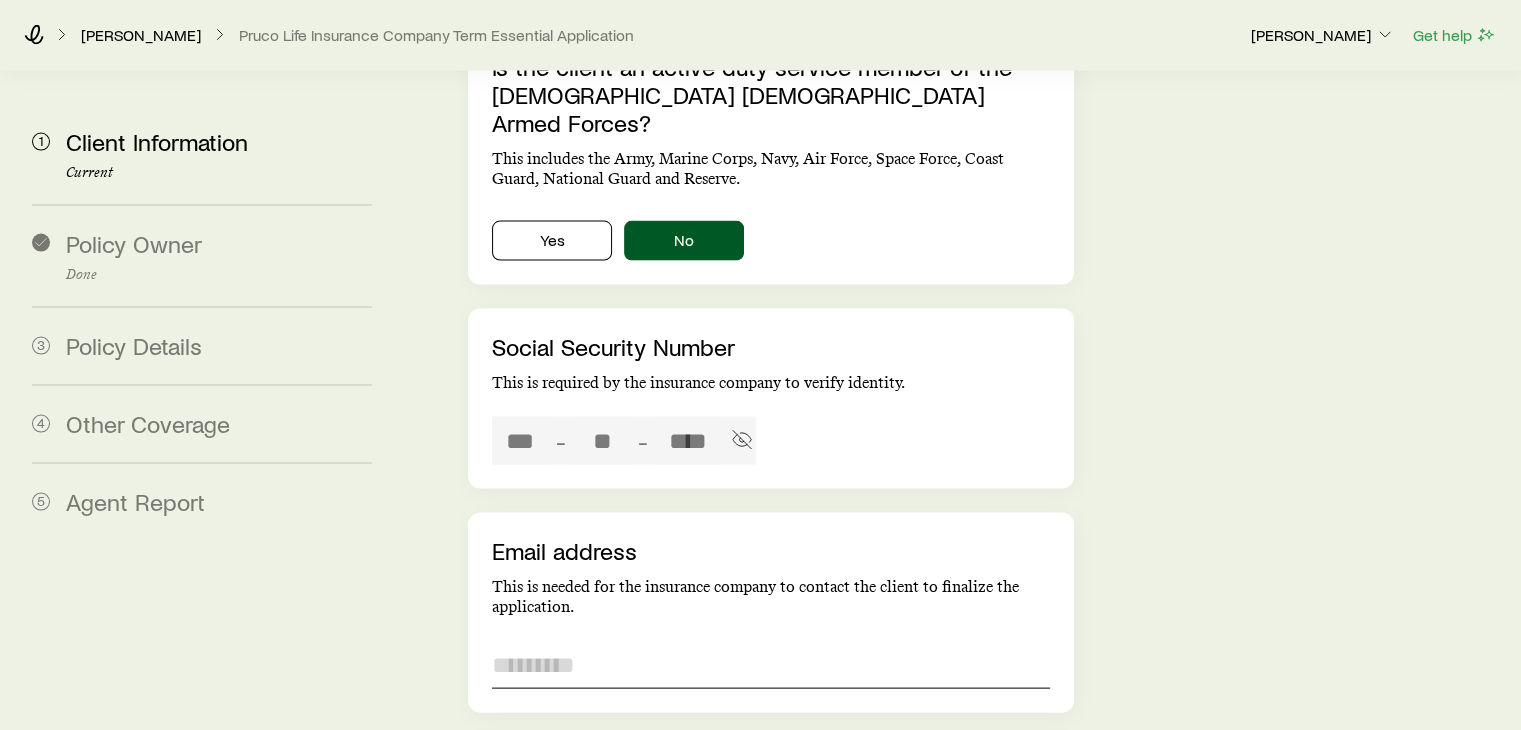 click at bounding box center [770, 665] 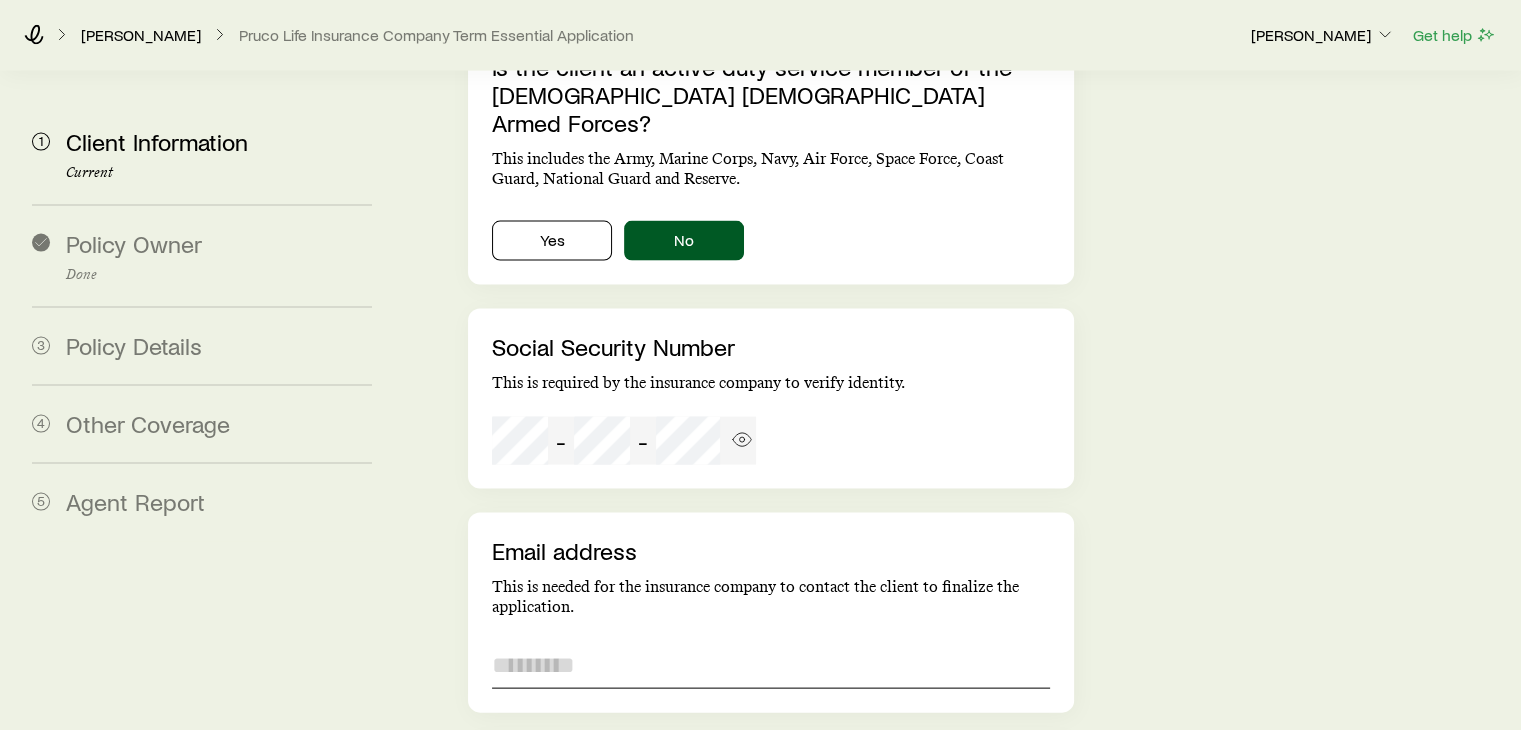 paste on "**********" 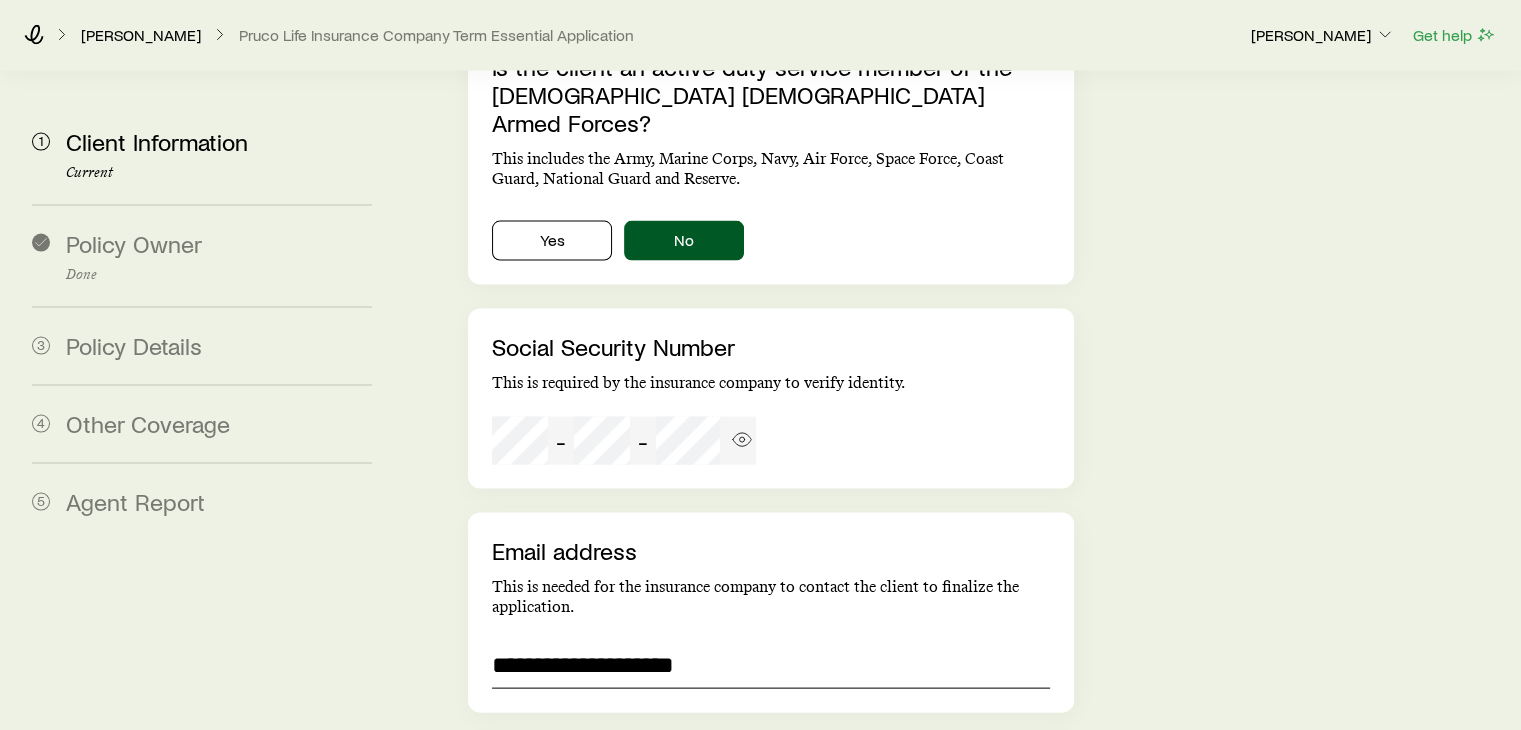 type on "**********" 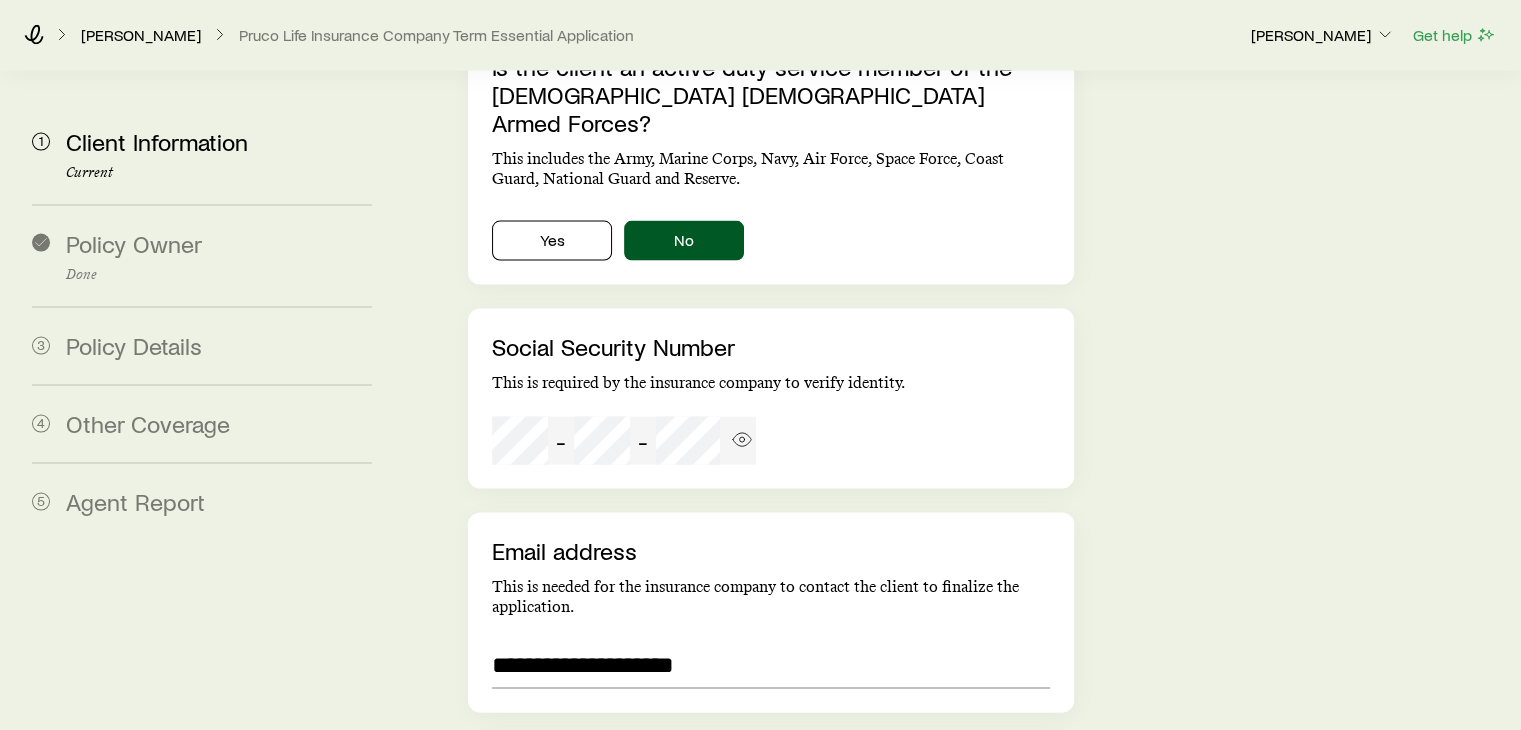 type on "****" 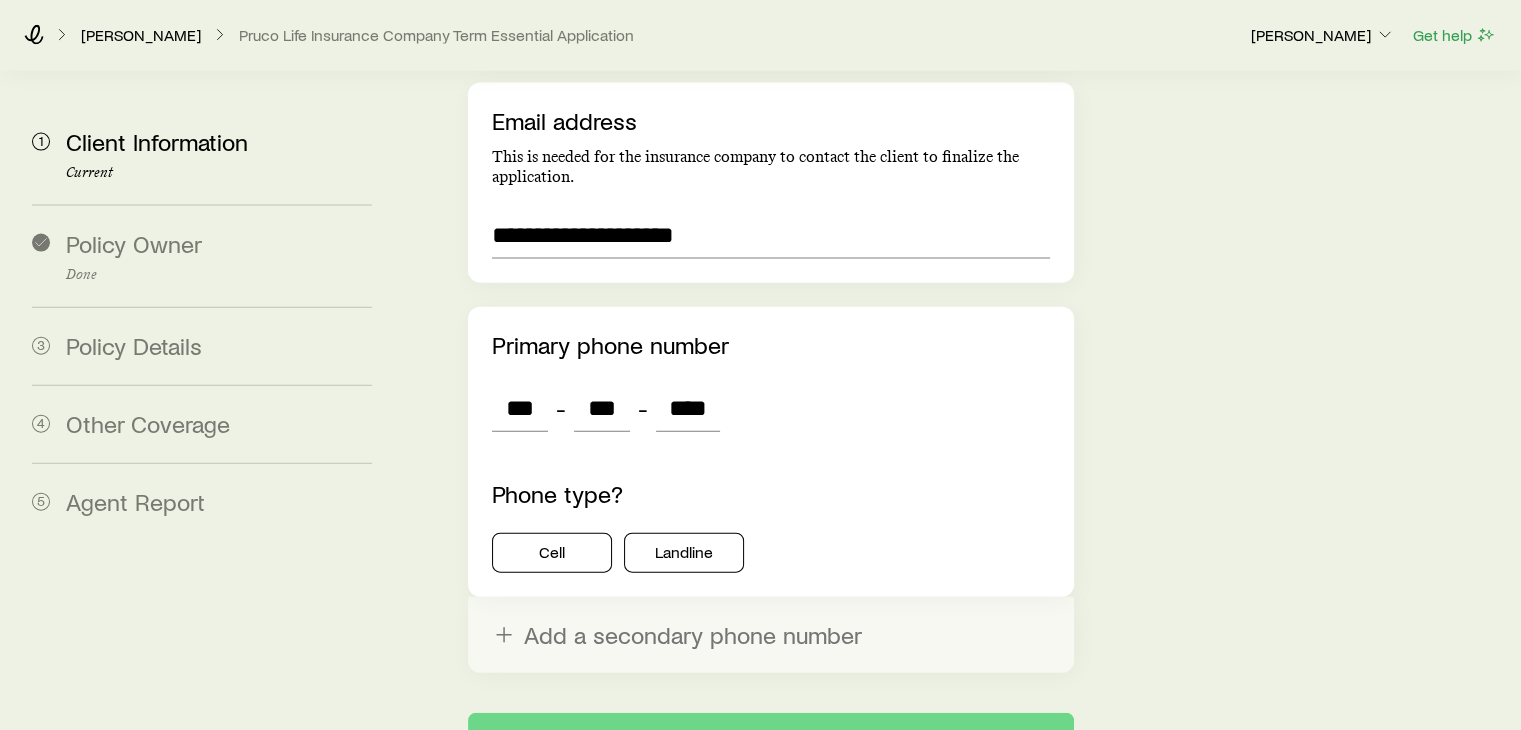 scroll, scrollTop: 4492, scrollLeft: 0, axis: vertical 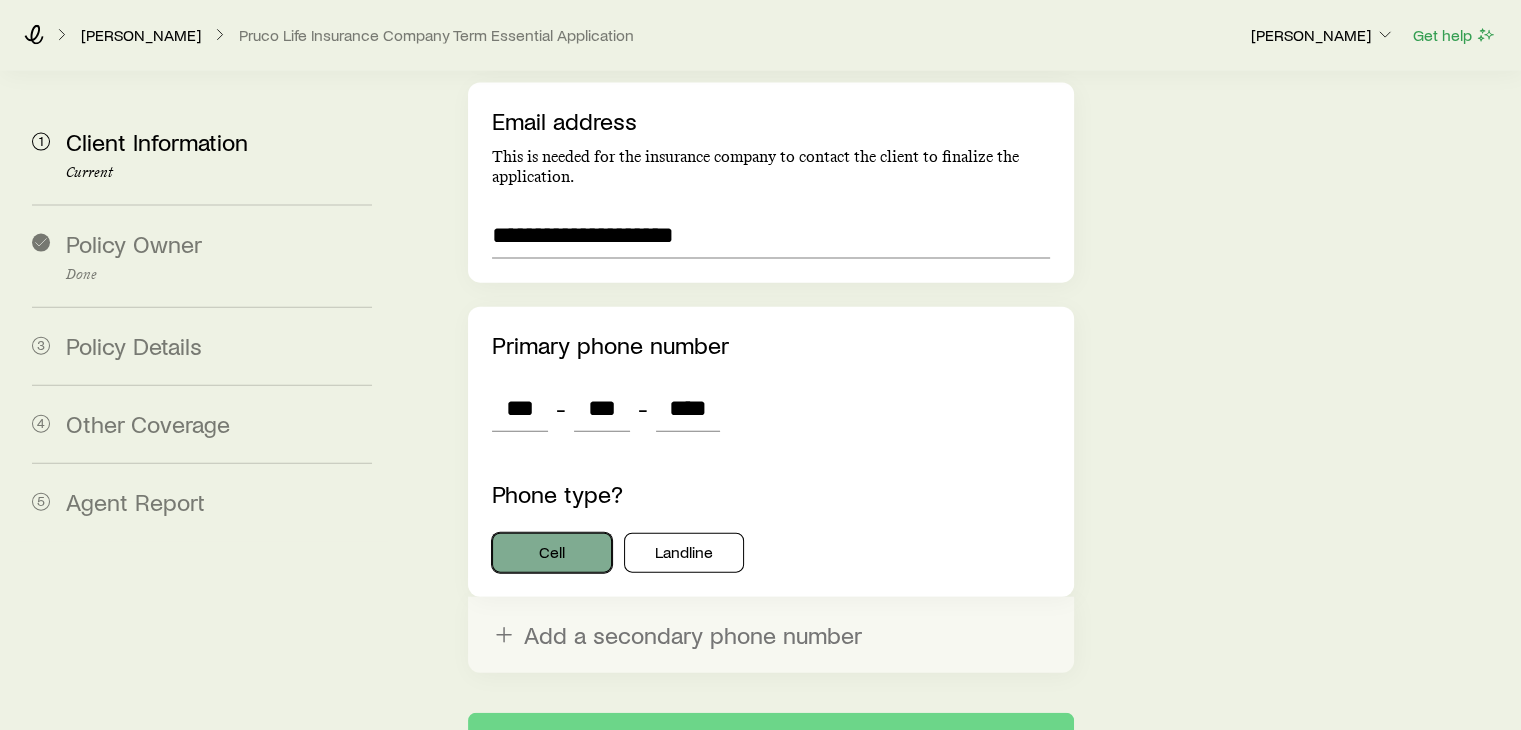 click on "Cell" at bounding box center [552, 553] 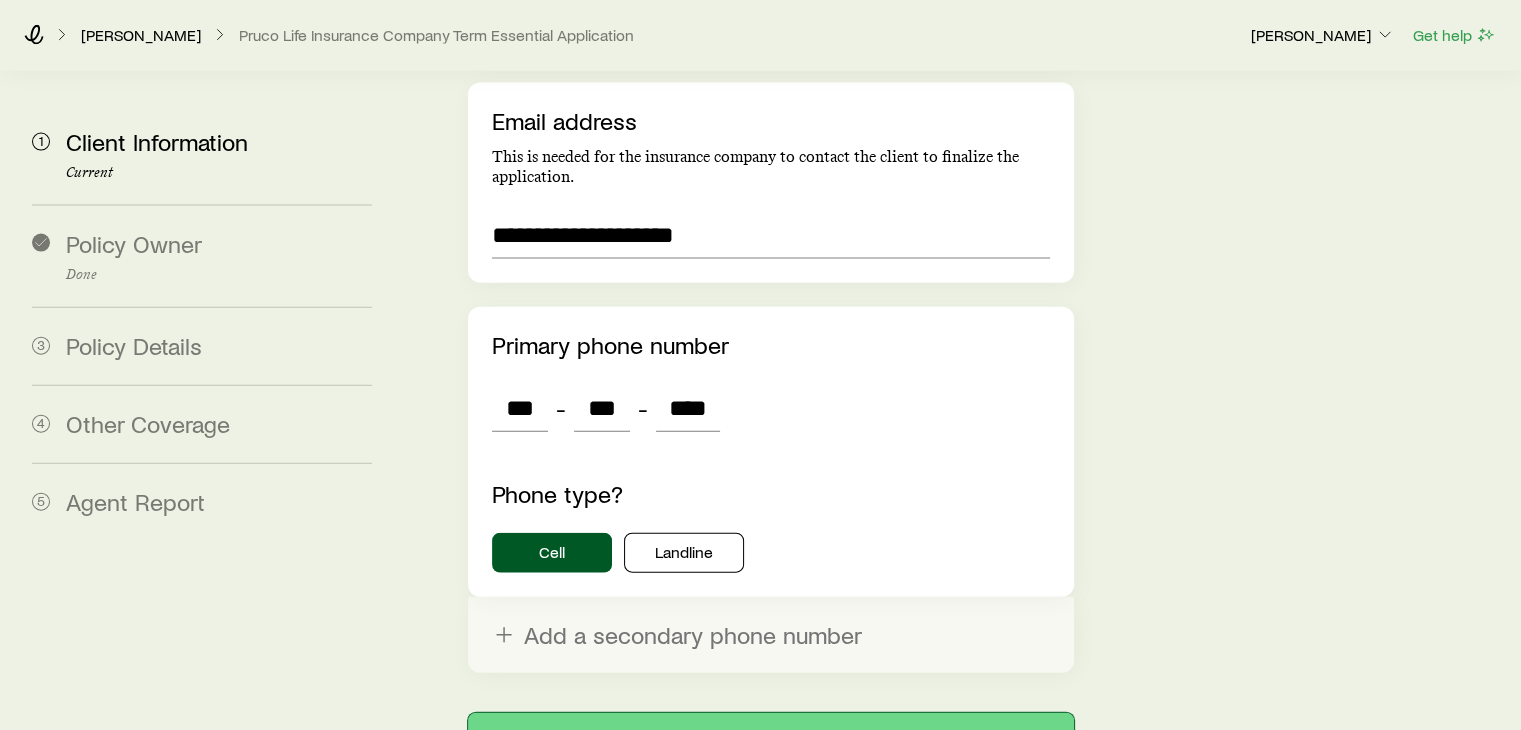 click on "Next: Policy Owner" at bounding box center [770, 737] 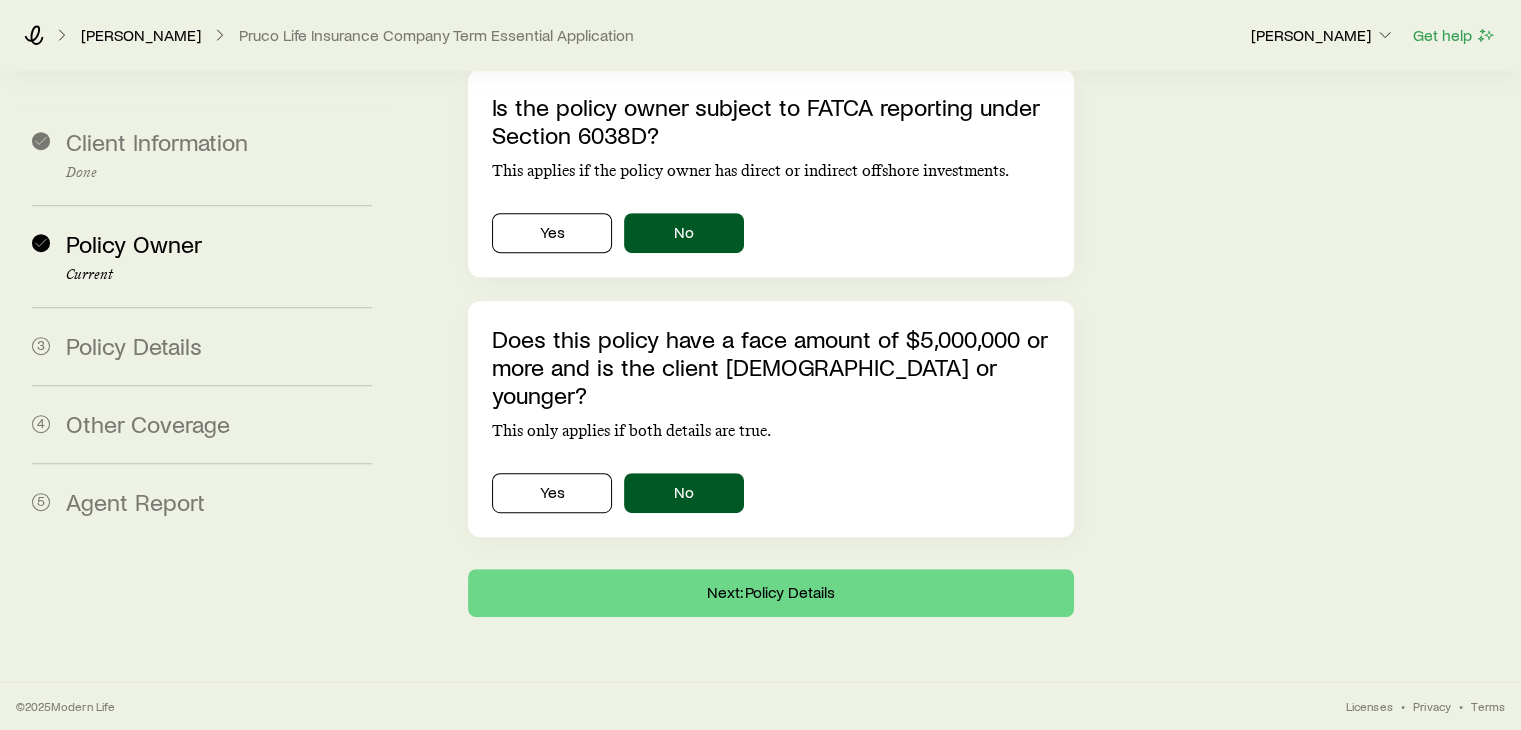 scroll, scrollTop: 0, scrollLeft: 0, axis: both 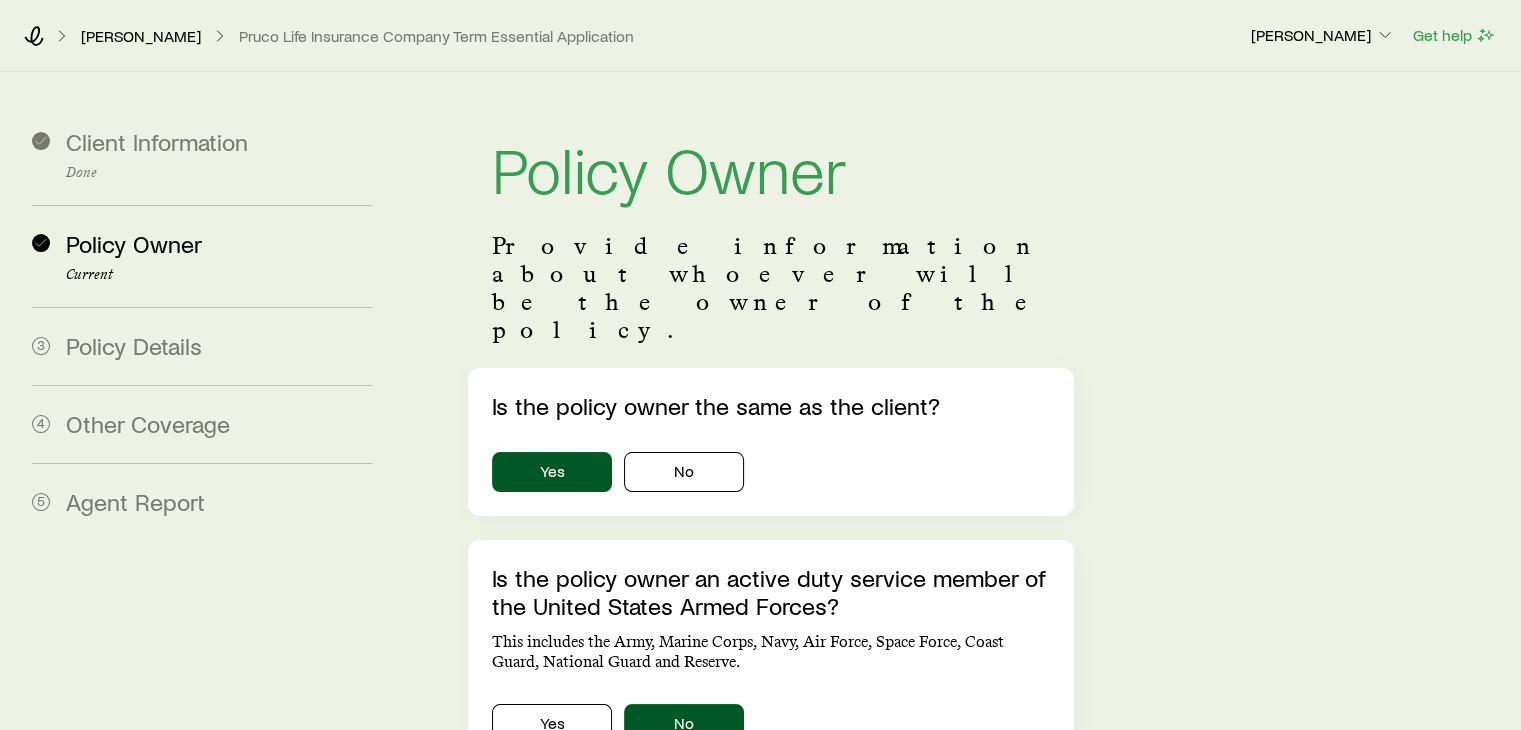 click on "Policy Owner Provide information about whoever will be the owner of the policy.  Is the policy owner the same as the client? Yes No Is the policy owner an active duty service member of the [DEMOGRAPHIC_DATA] [DEMOGRAPHIC_DATA] Armed Forces? This includes the Army, Marine Corps, Navy, Air Force, Space Force, Coast Guard, National Guard and Reserve. Yes No Is the policy owner subject to backup withholding under Section 3406(a)(1)(C) of the Internal Revenue Code? This applies if the IRS has notified the policy owner to deduct a percentage from future interest and dividend payments. Yes No Is the policy owner subject to FATCA reporting under Section 6038D? This applies if the policy owner has direct or indirect offshore investments. Yes No Does this policy have a face amount of $5,000,000 or more and is the client [DEMOGRAPHIC_DATA] or younger? This only applies if both details are true. Yes No Next: Policy Details" at bounding box center (958, 846) 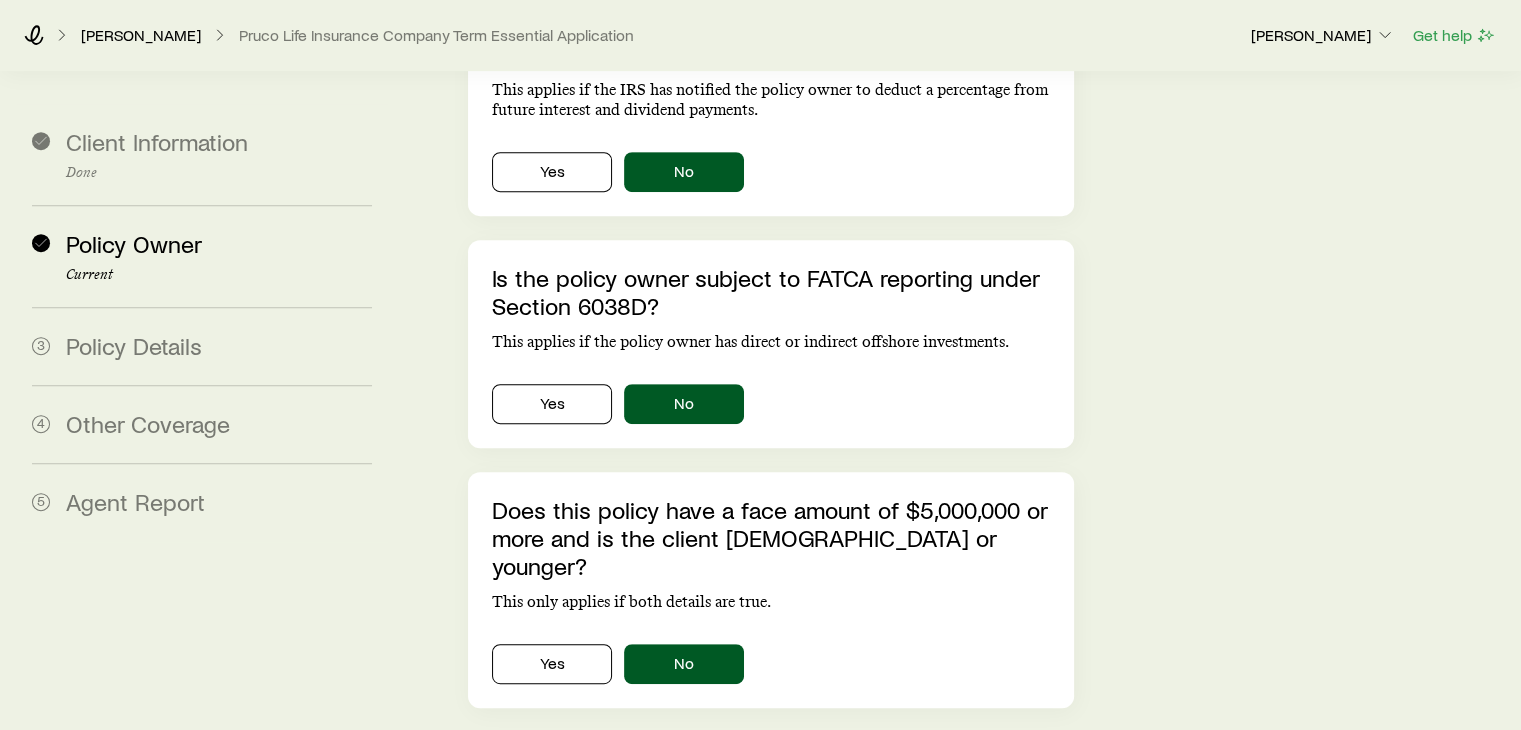 scroll, scrollTop: 919, scrollLeft: 0, axis: vertical 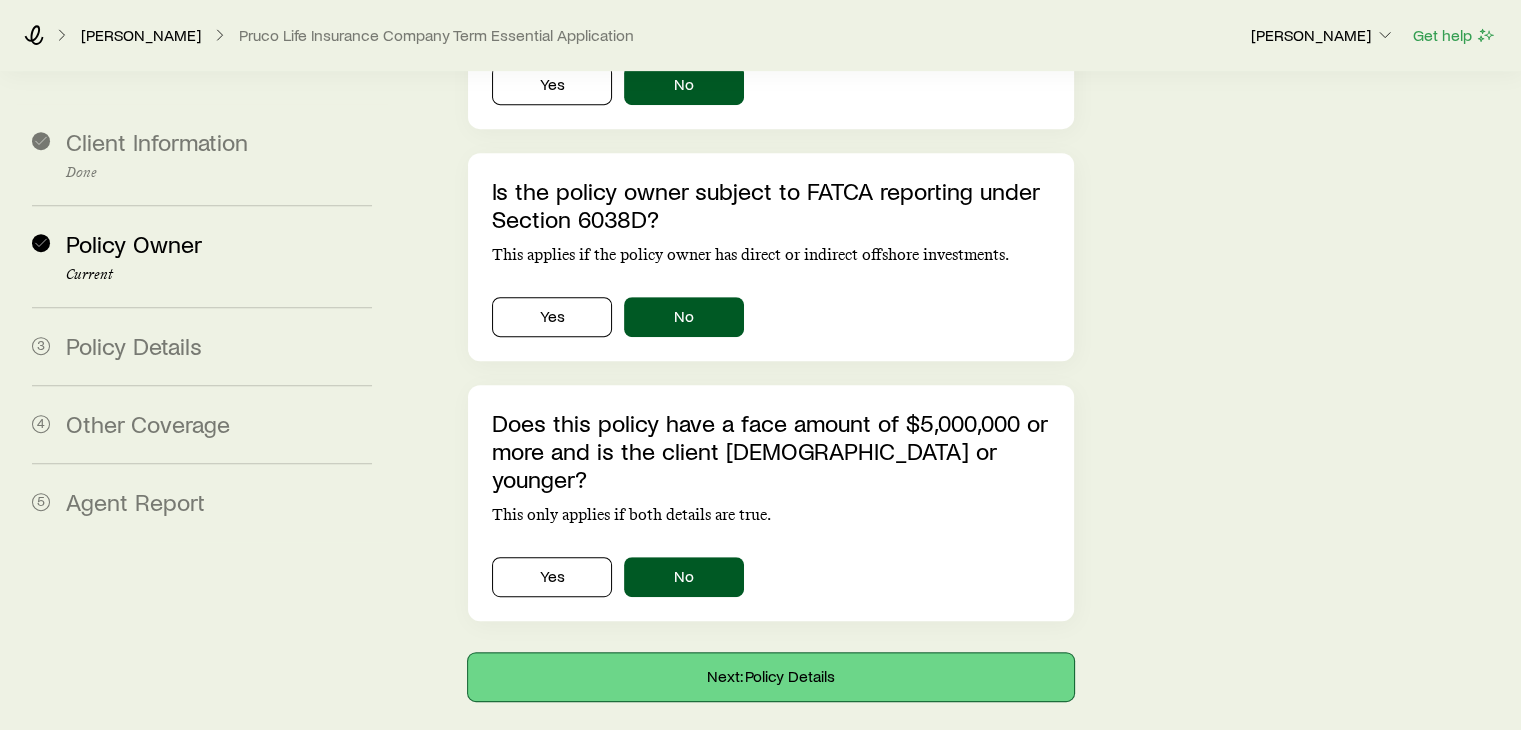 click on "Next: Policy Details" at bounding box center [770, 677] 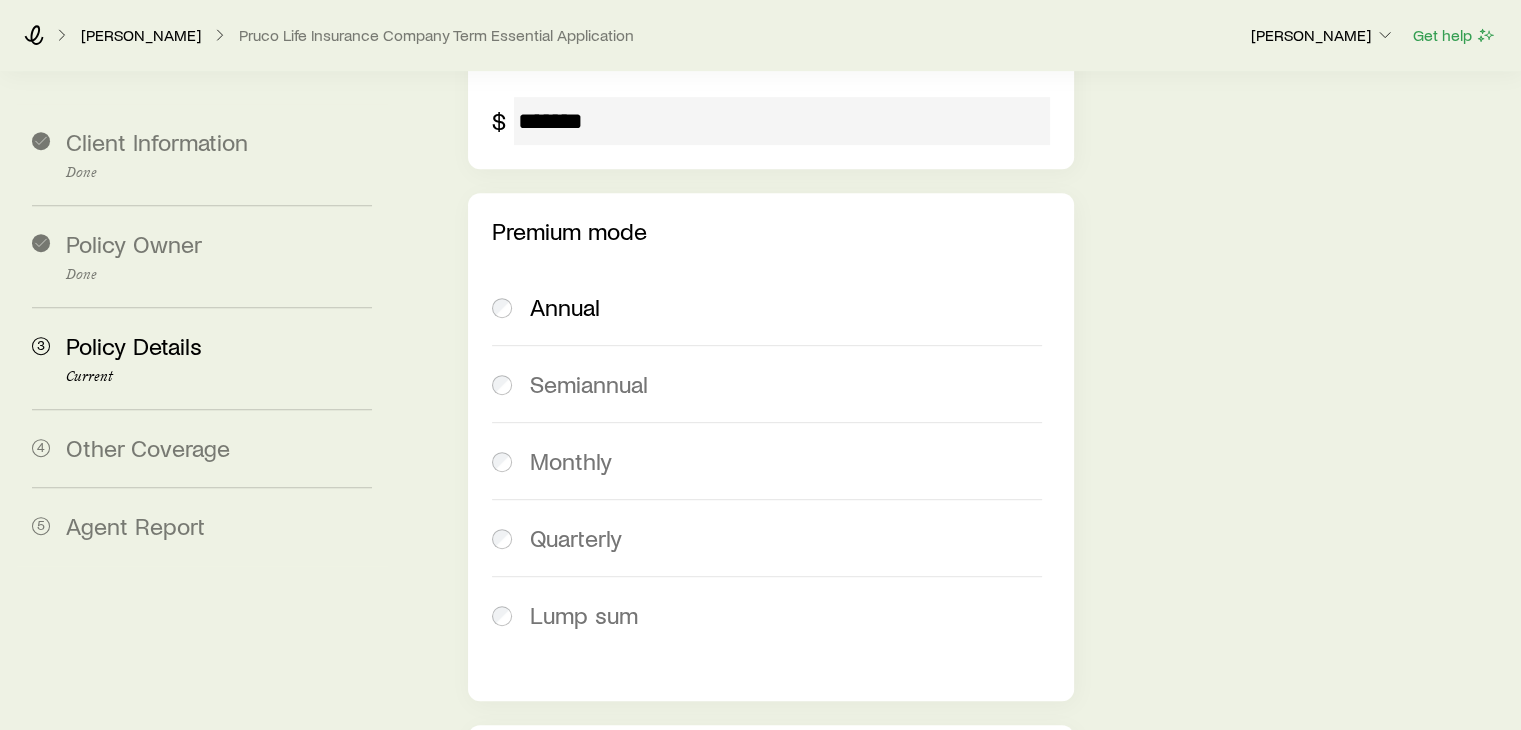 scroll, scrollTop: 0, scrollLeft: 0, axis: both 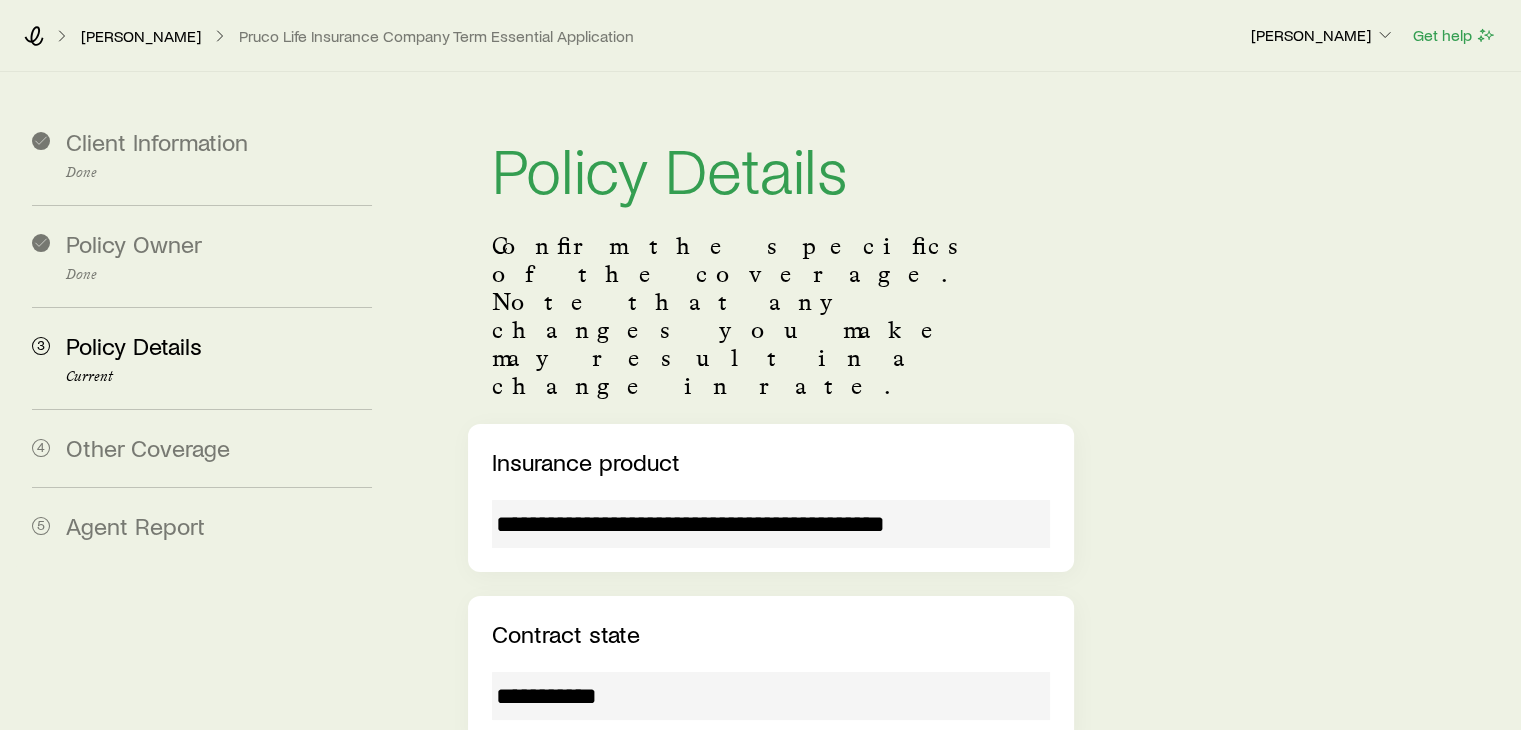 click on "**********" at bounding box center [958, 2078] 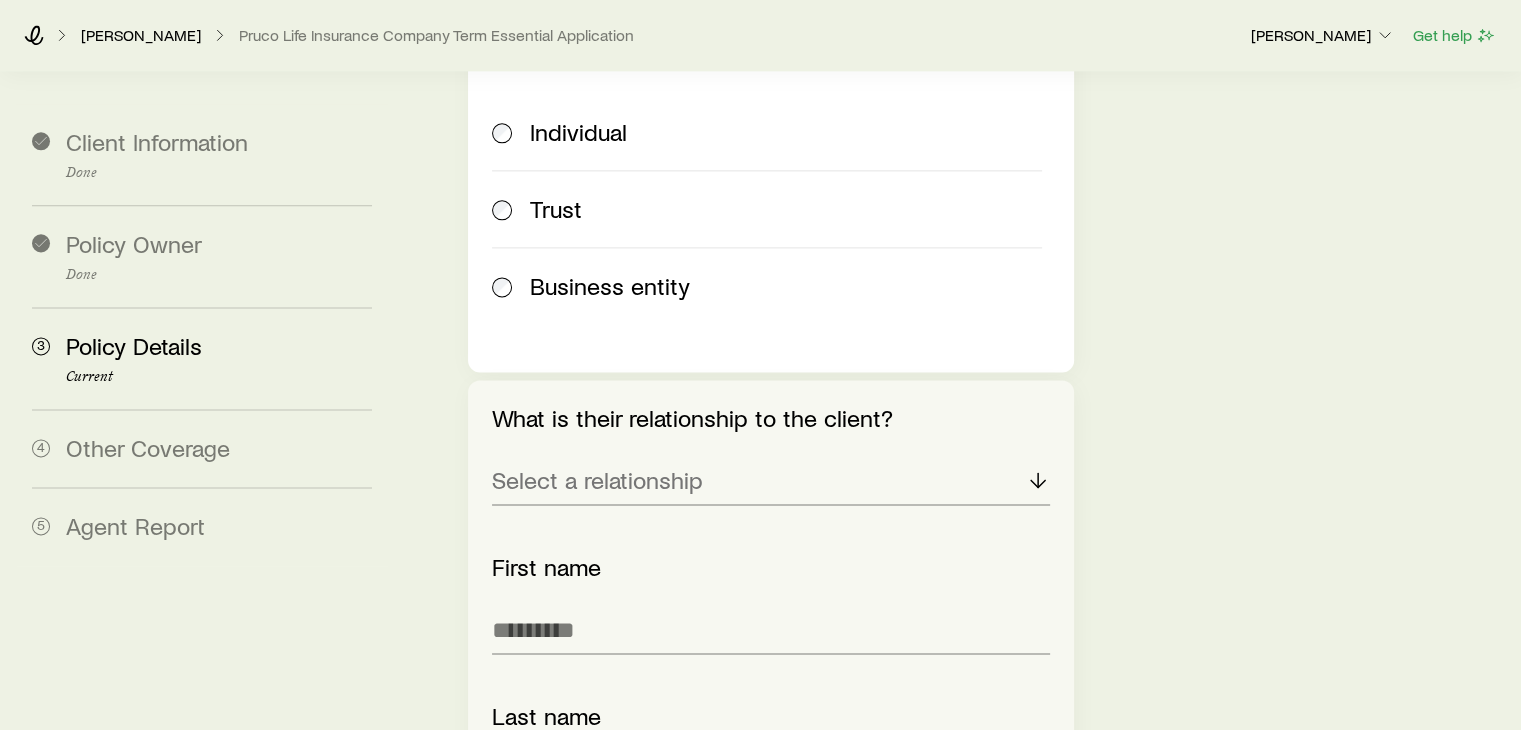 scroll, scrollTop: 2640, scrollLeft: 0, axis: vertical 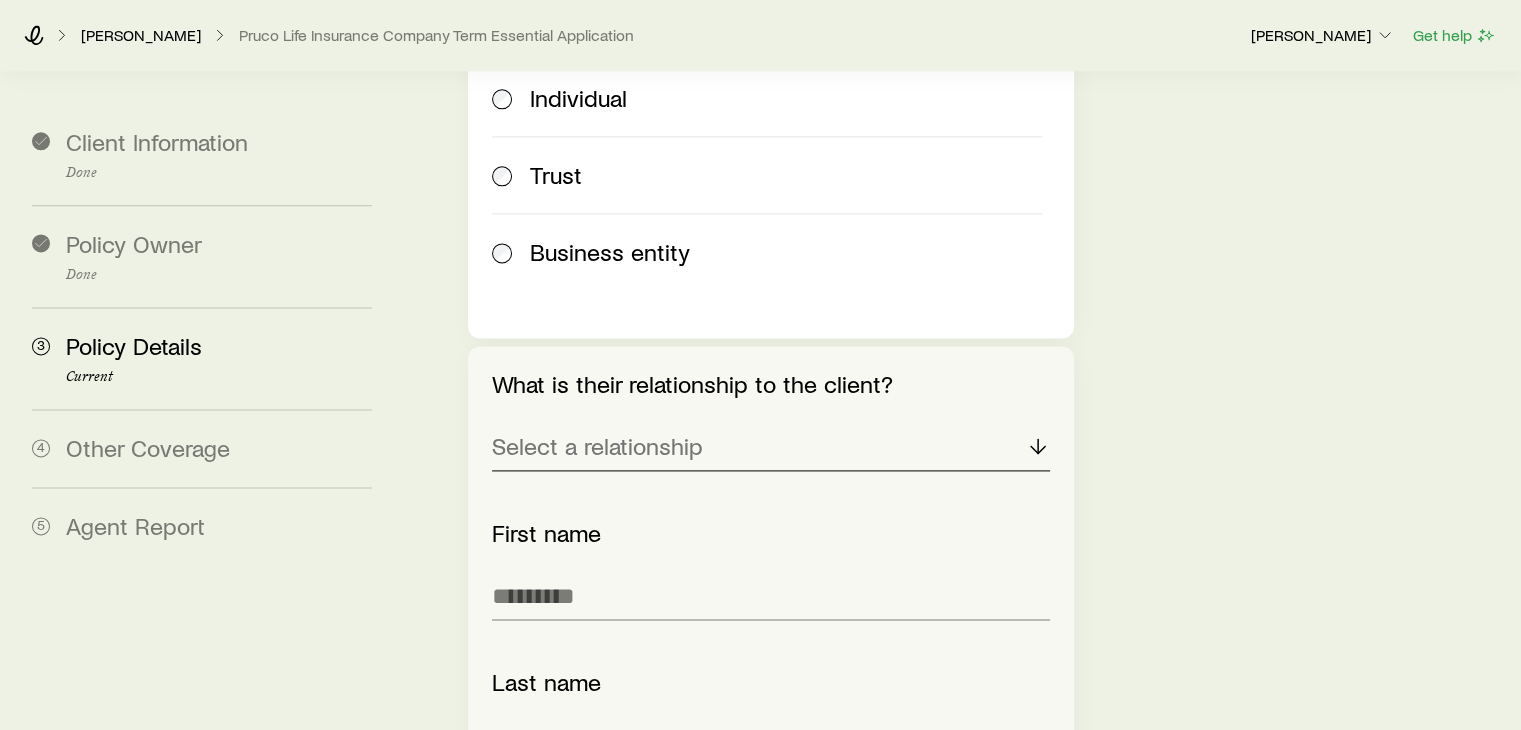 click on "Select a relationship" at bounding box center [770, 447] 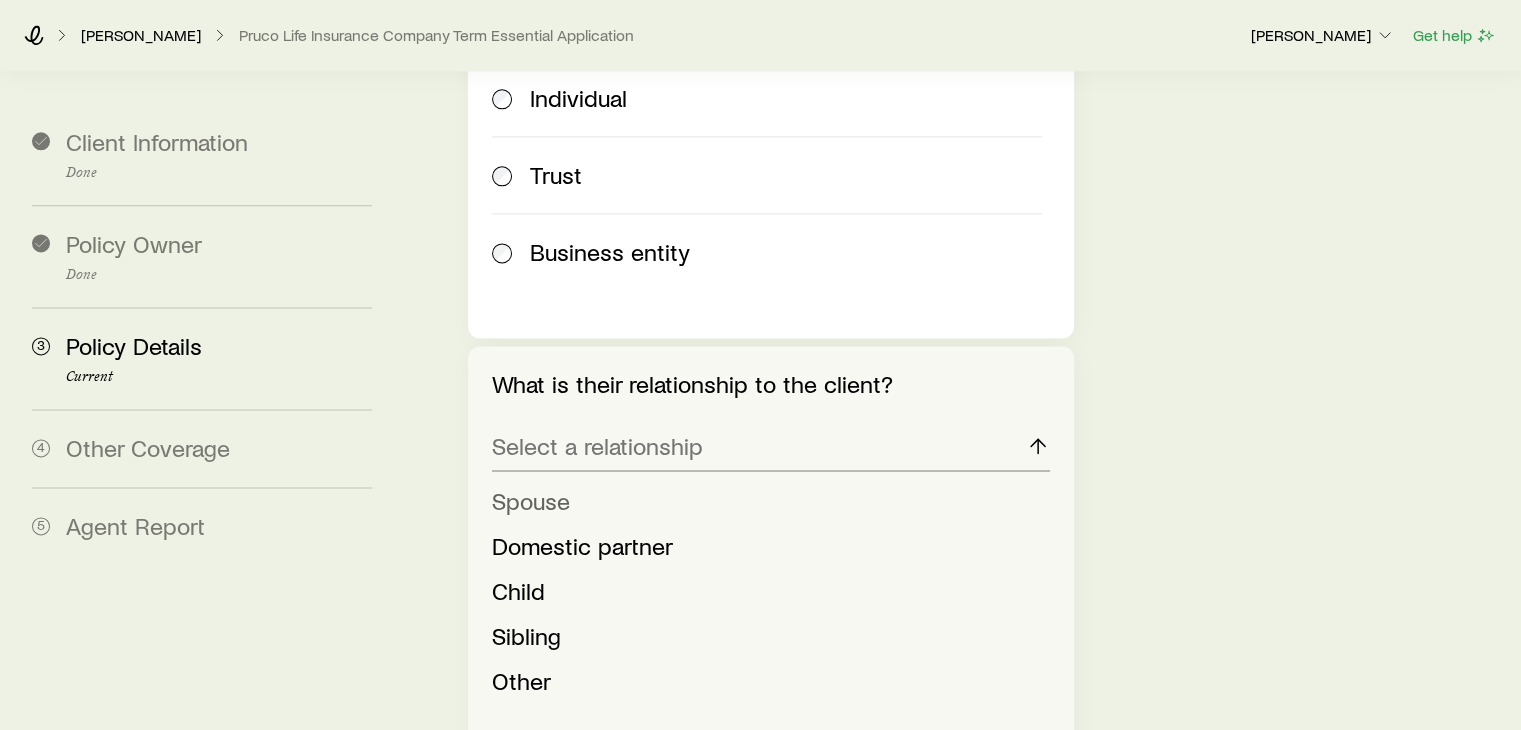 click on "Spouse" at bounding box center (764, 501) 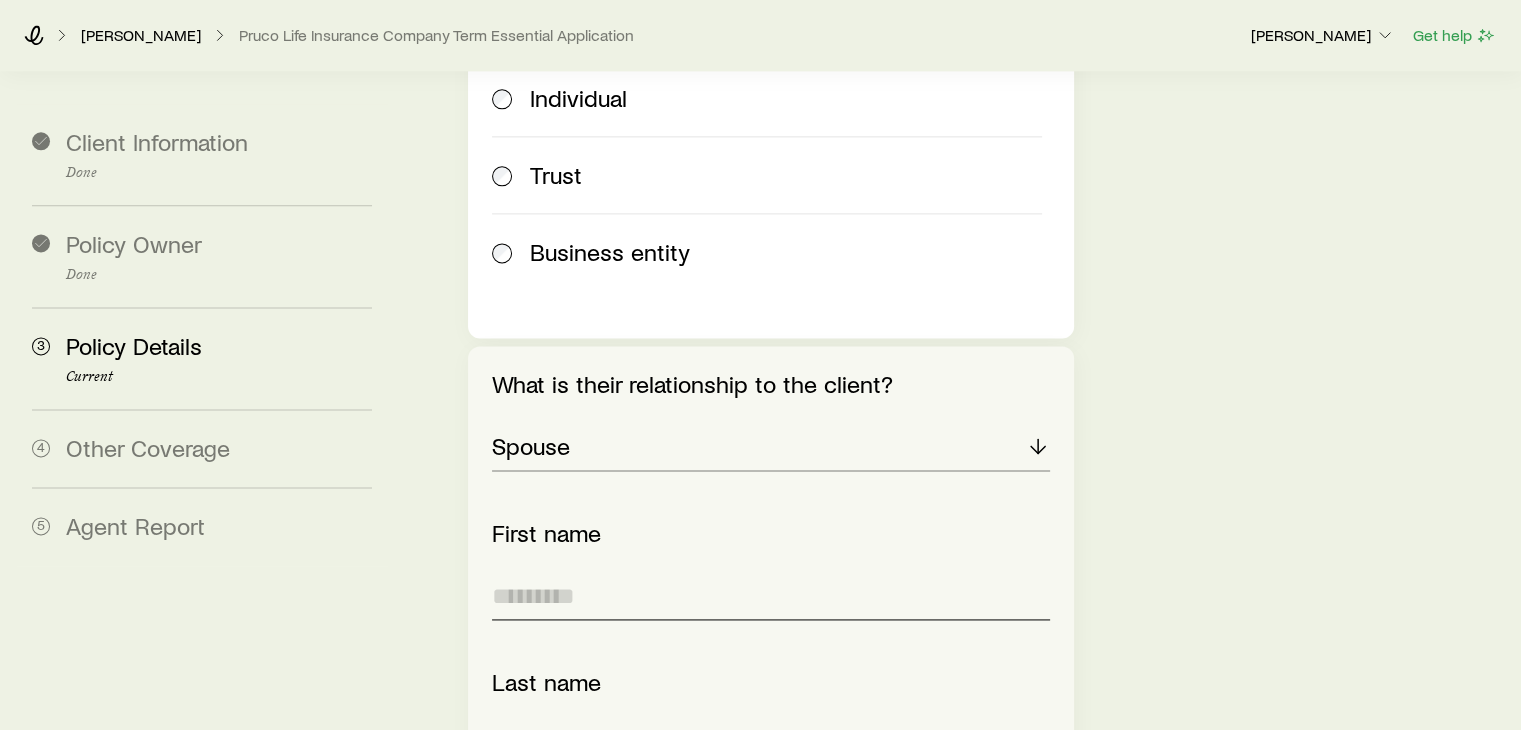 click at bounding box center [770, 596] 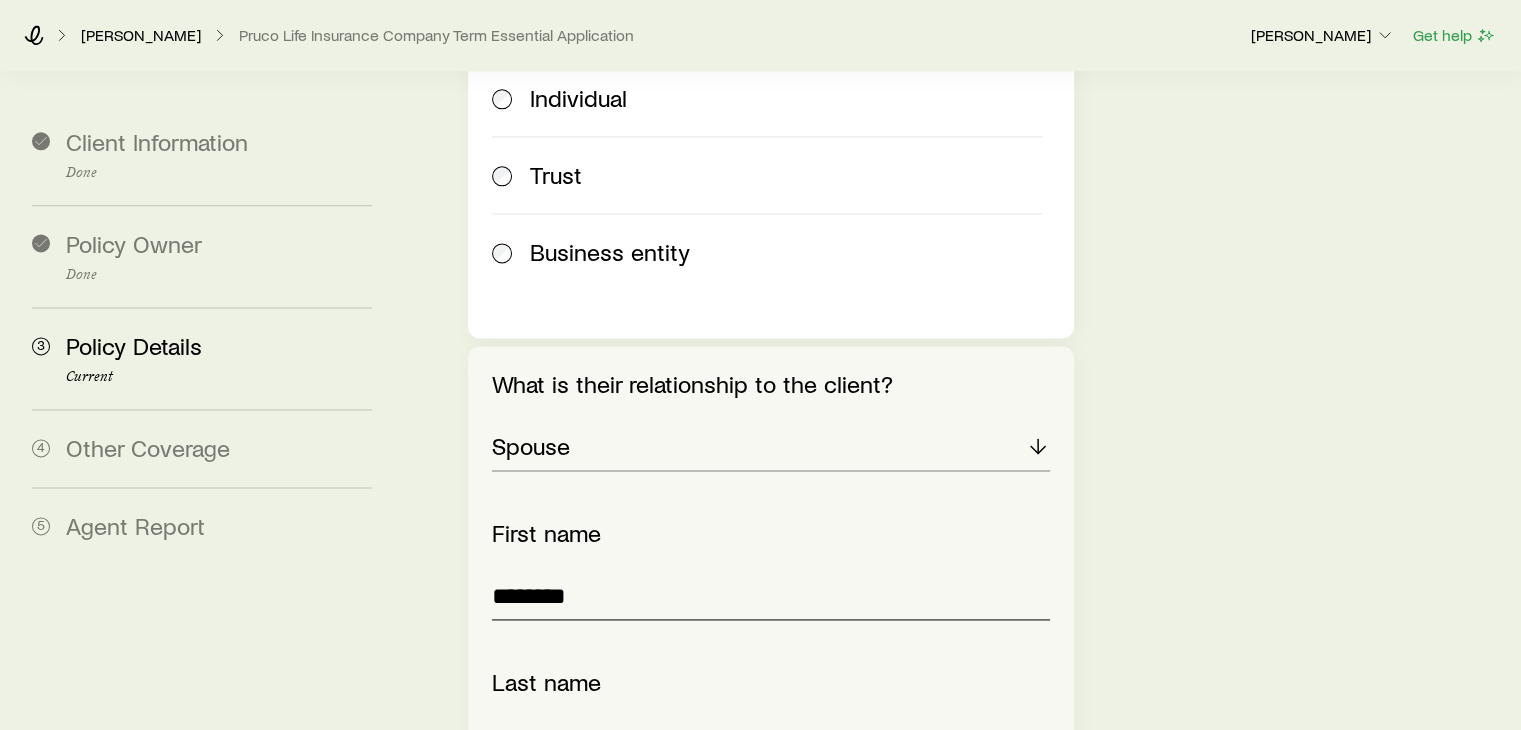 type on "********" 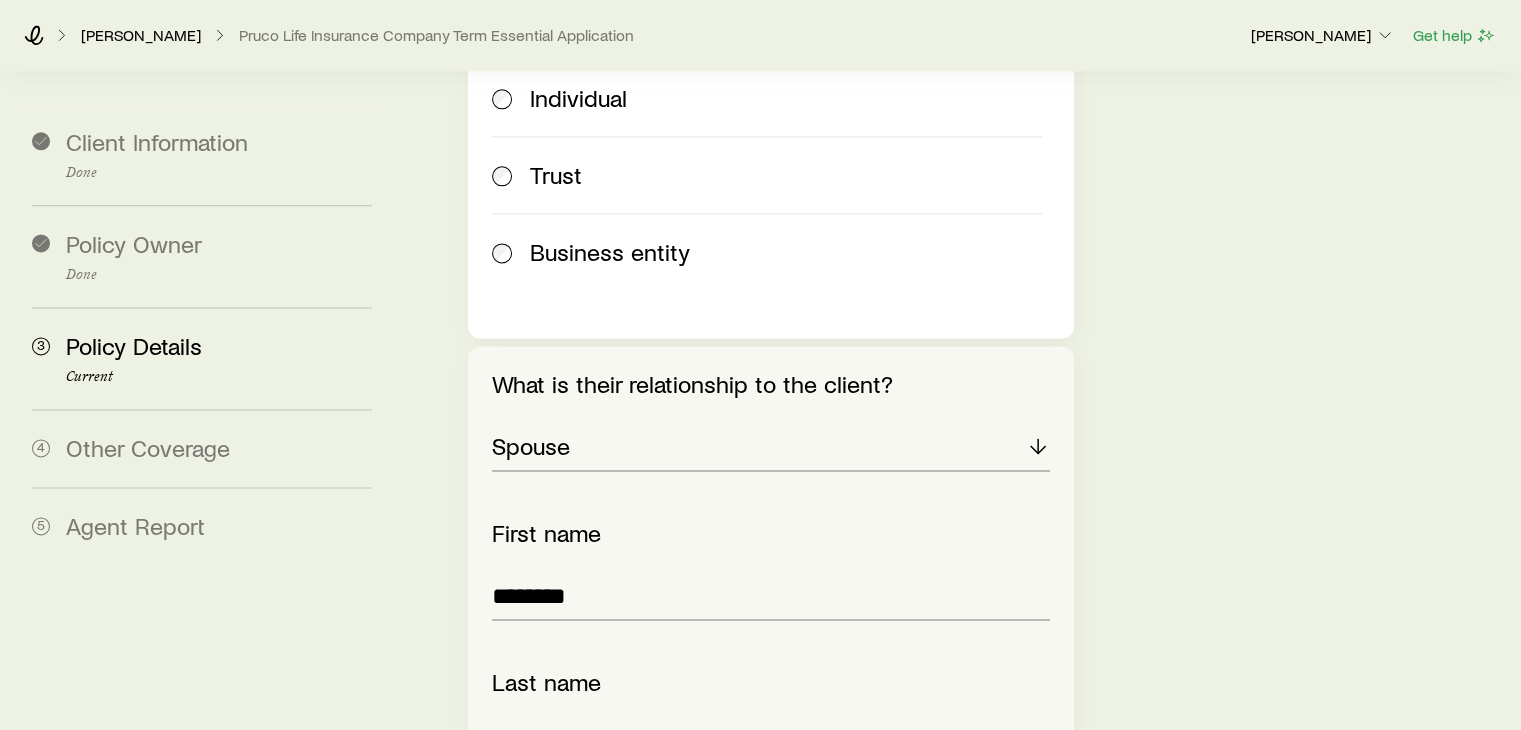 type on "******" 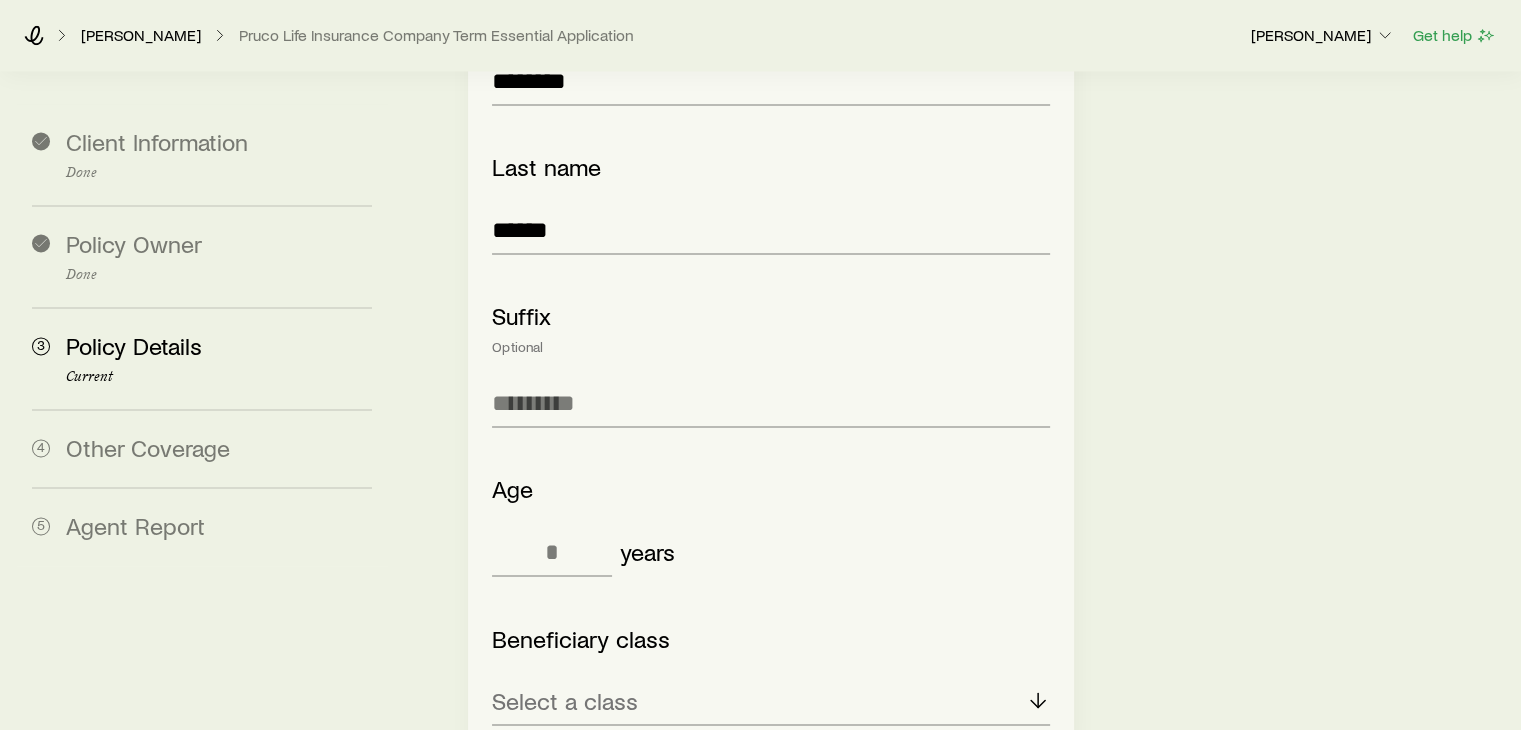 scroll, scrollTop: 3160, scrollLeft: 0, axis: vertical 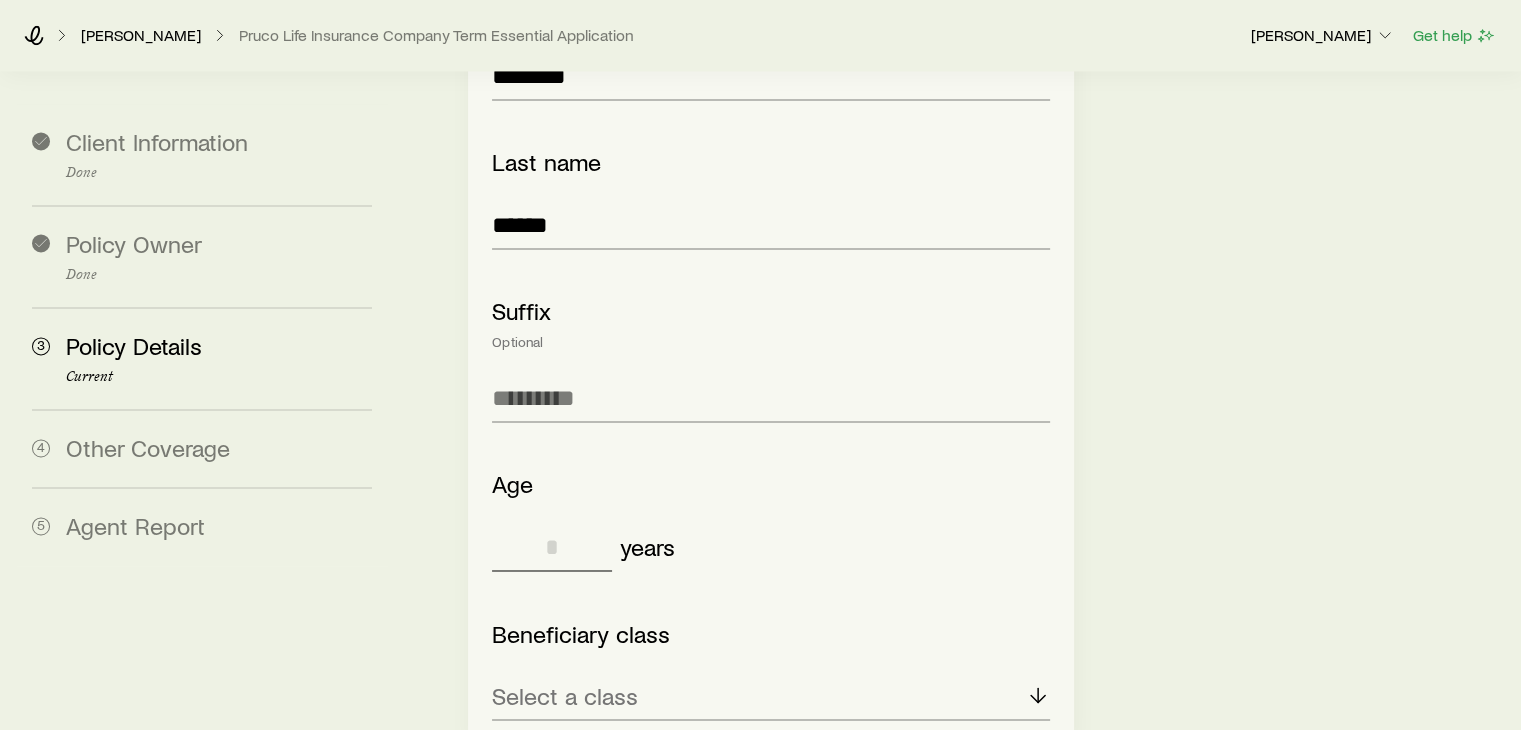 click at bounding box center [552, 547] 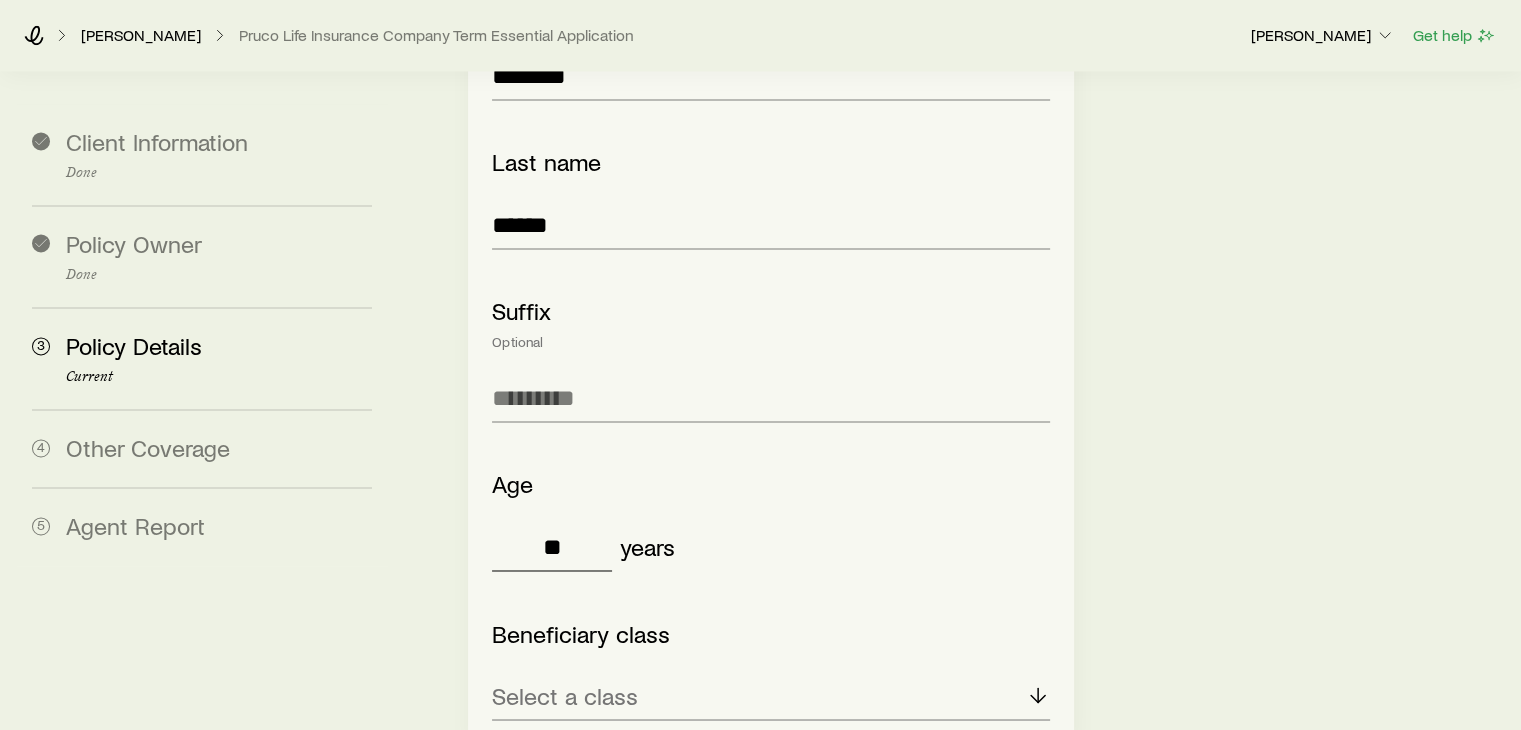 type on "**" 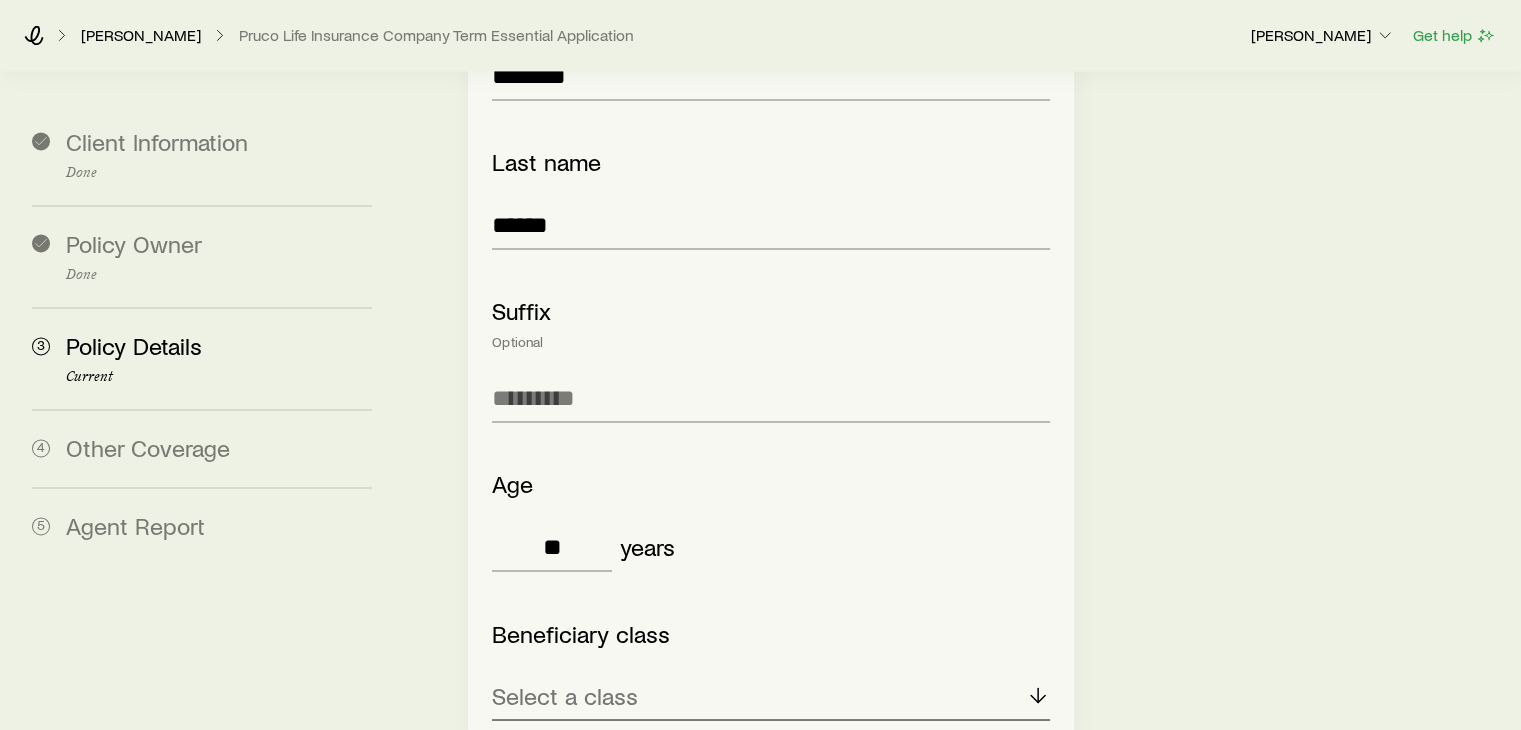 click on "Select a class" at bounding box center [770, 696] 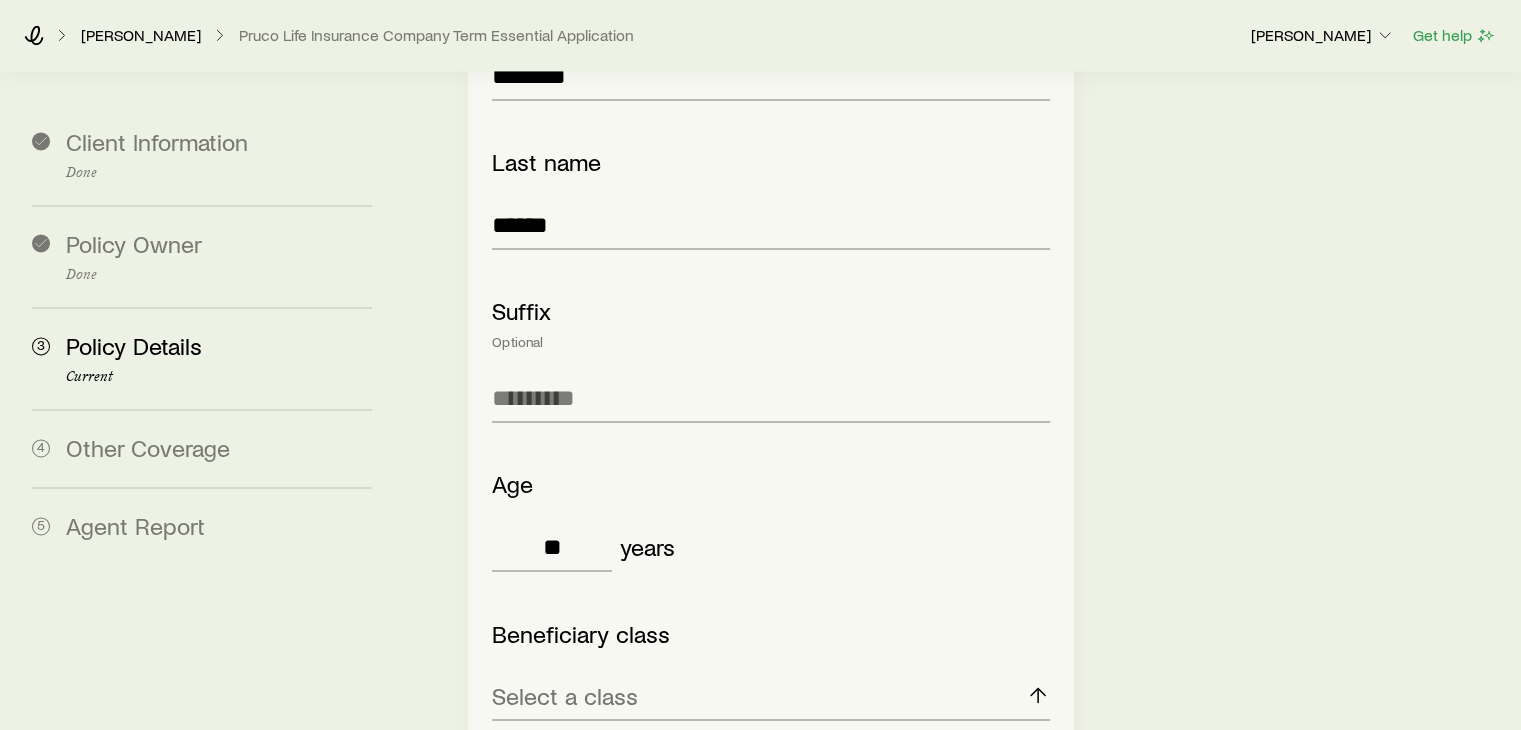 click on "Primary" at bounding box center [531, 749] 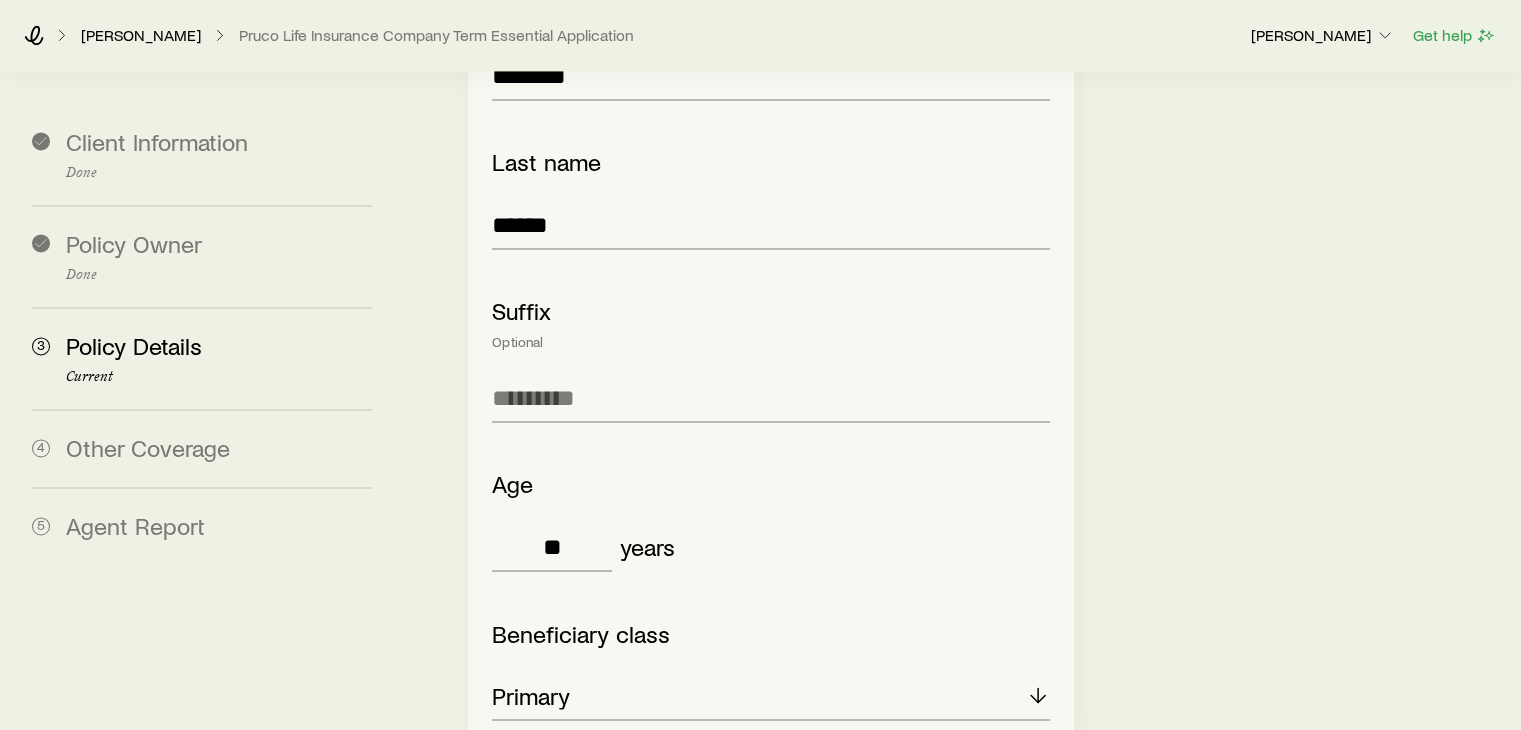 scroll, scrollTop: 3352, scrollLeft: 0, axis: vertical 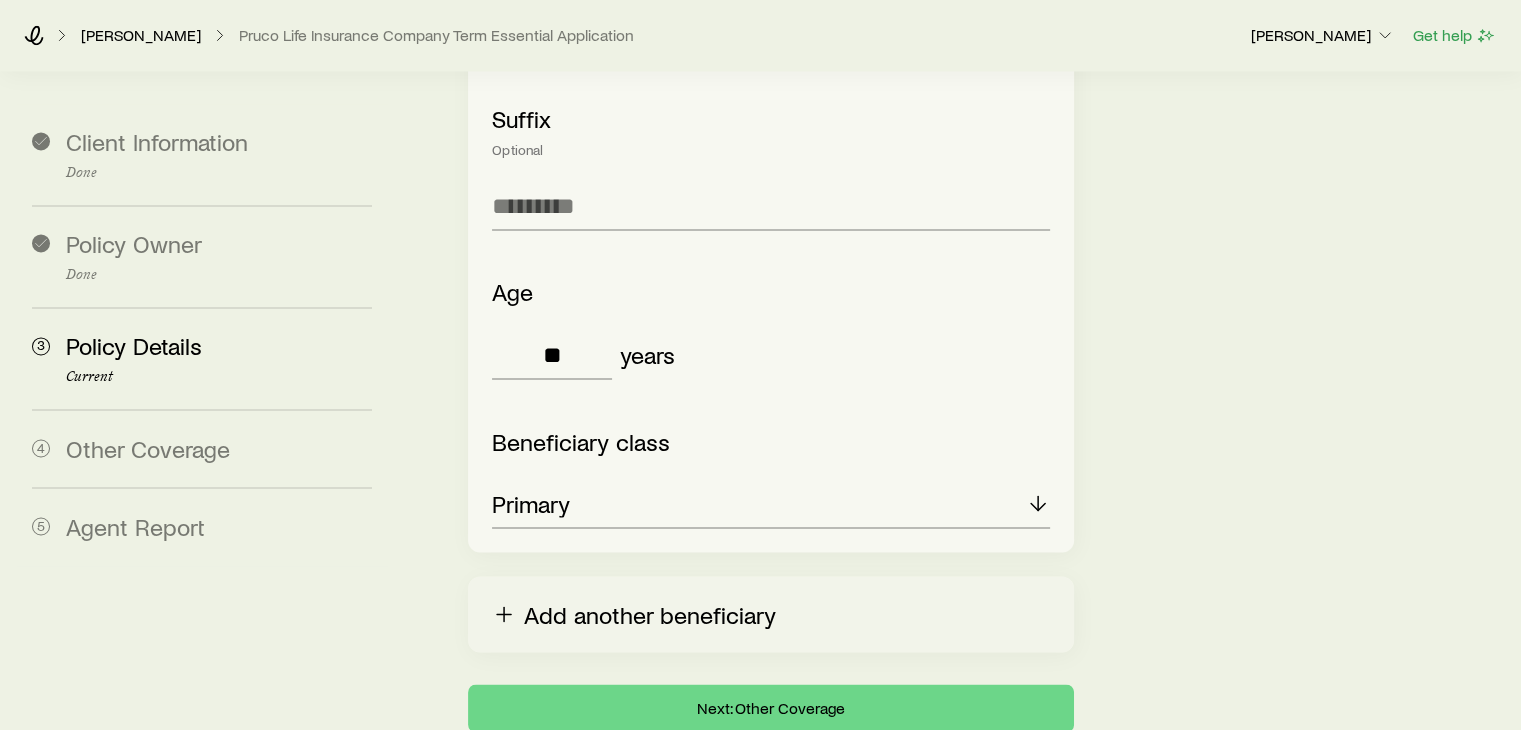 click 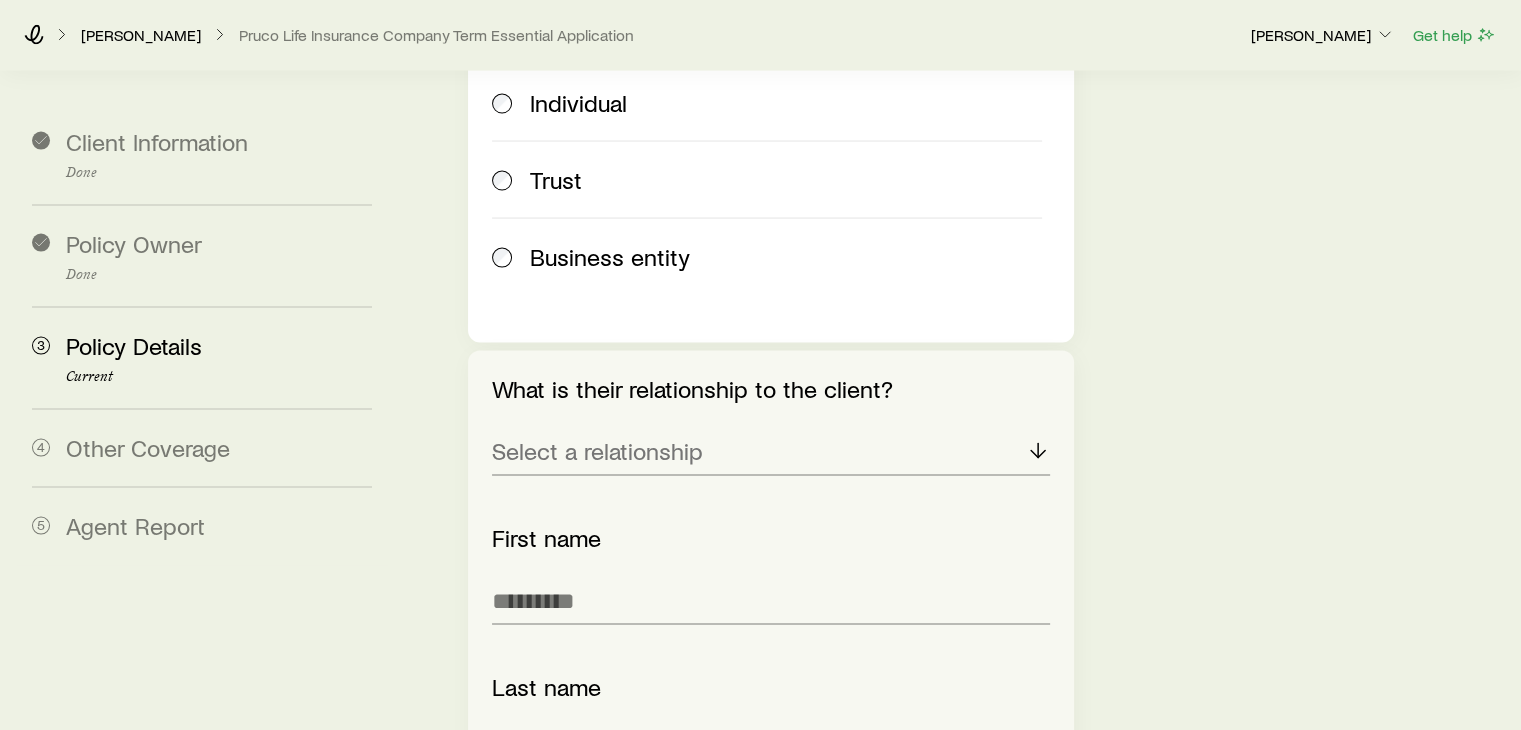 scroll, scrollTop: 4008, scrollLeft: 0, axis: vertical 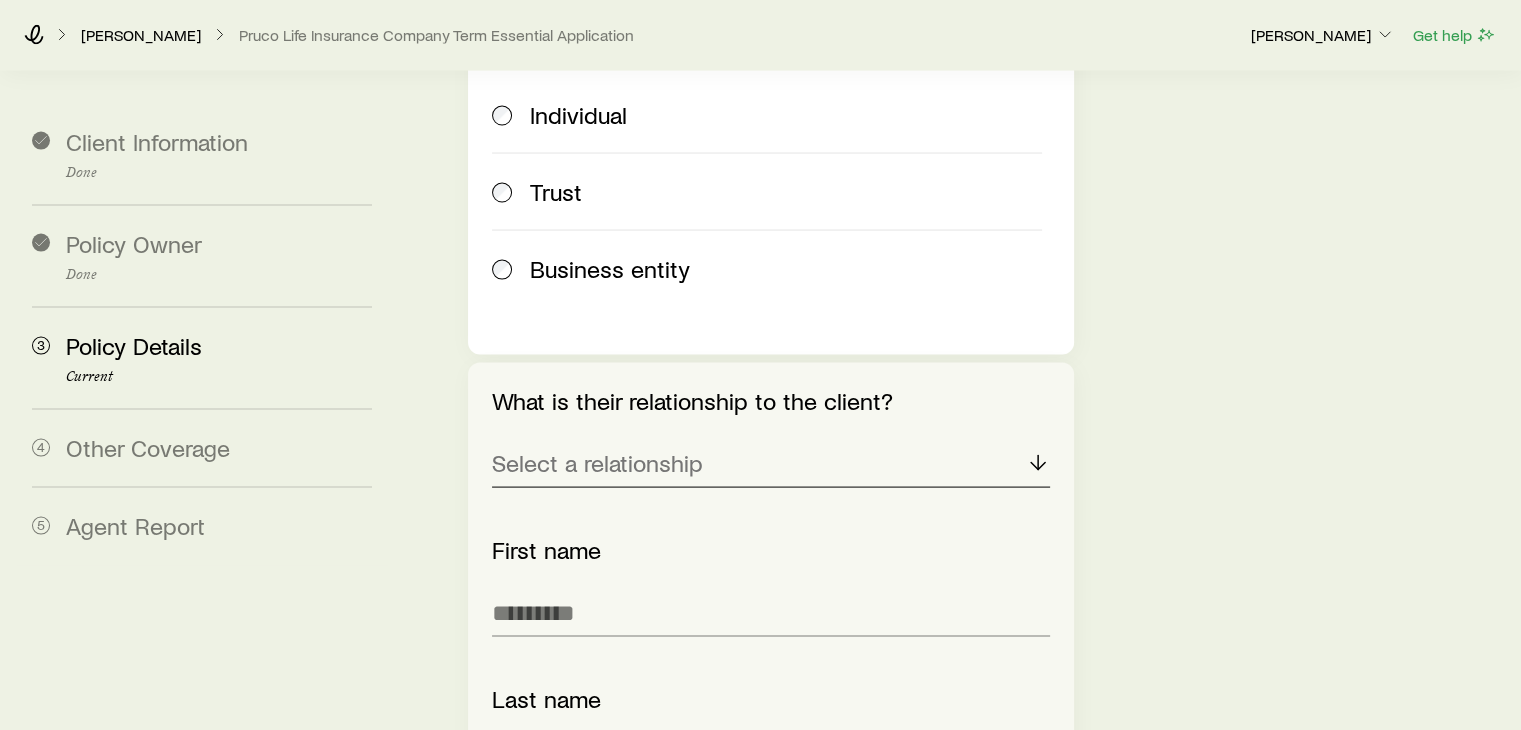 click on "Select a relationship" at bounding box center (770, 464) 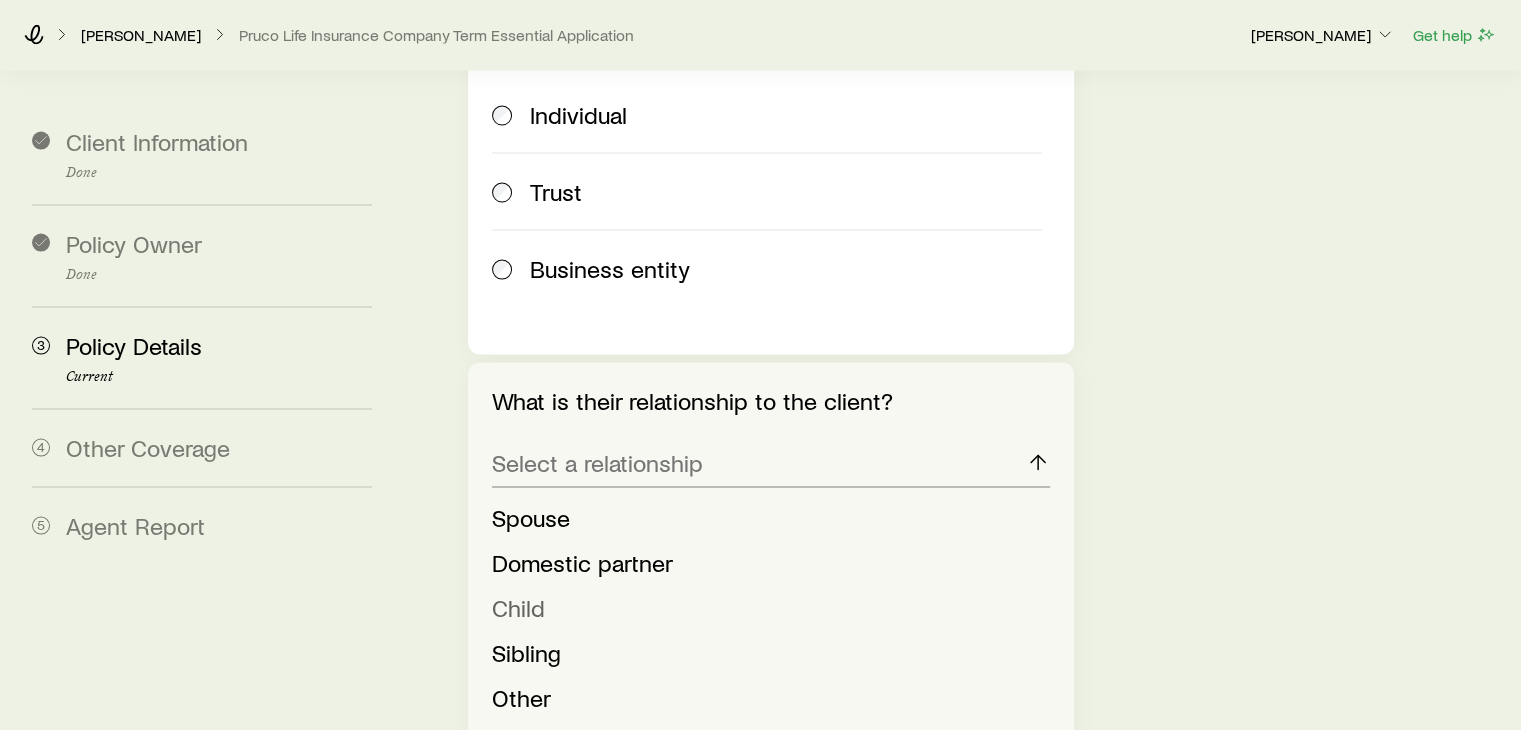 click on "Child" at bounding box center (518, 607) 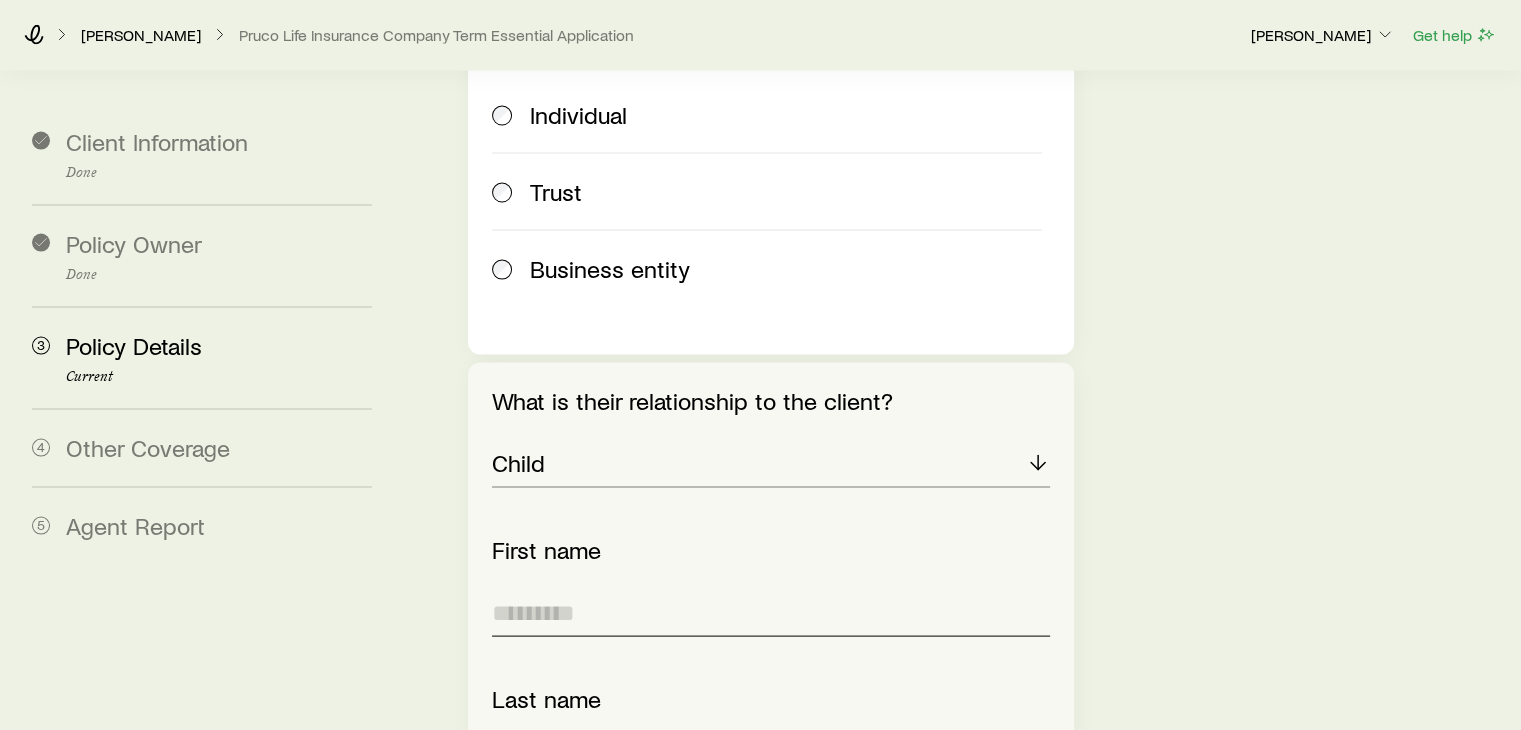 click at bounding box center (770, 613) 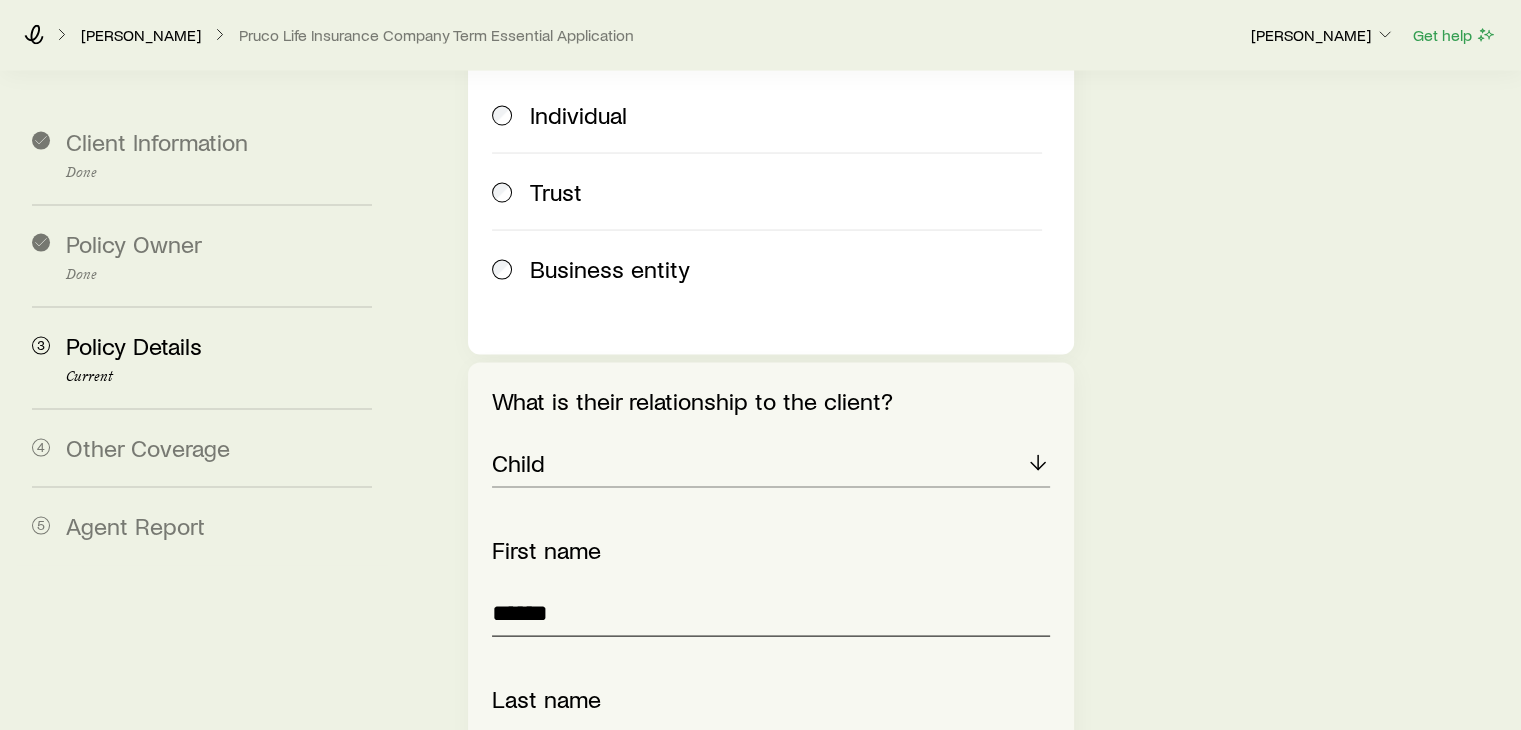 type on "******" 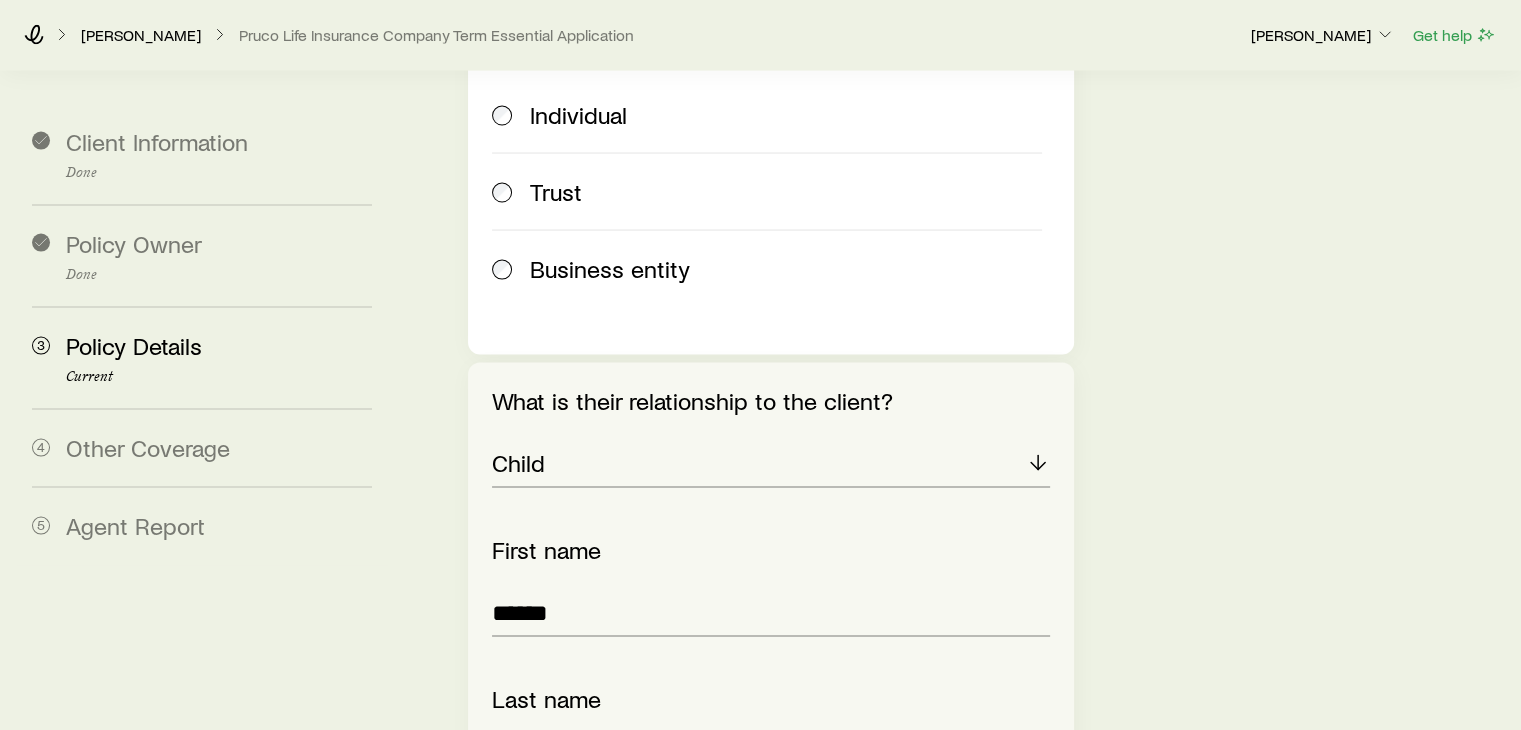 type on "******" 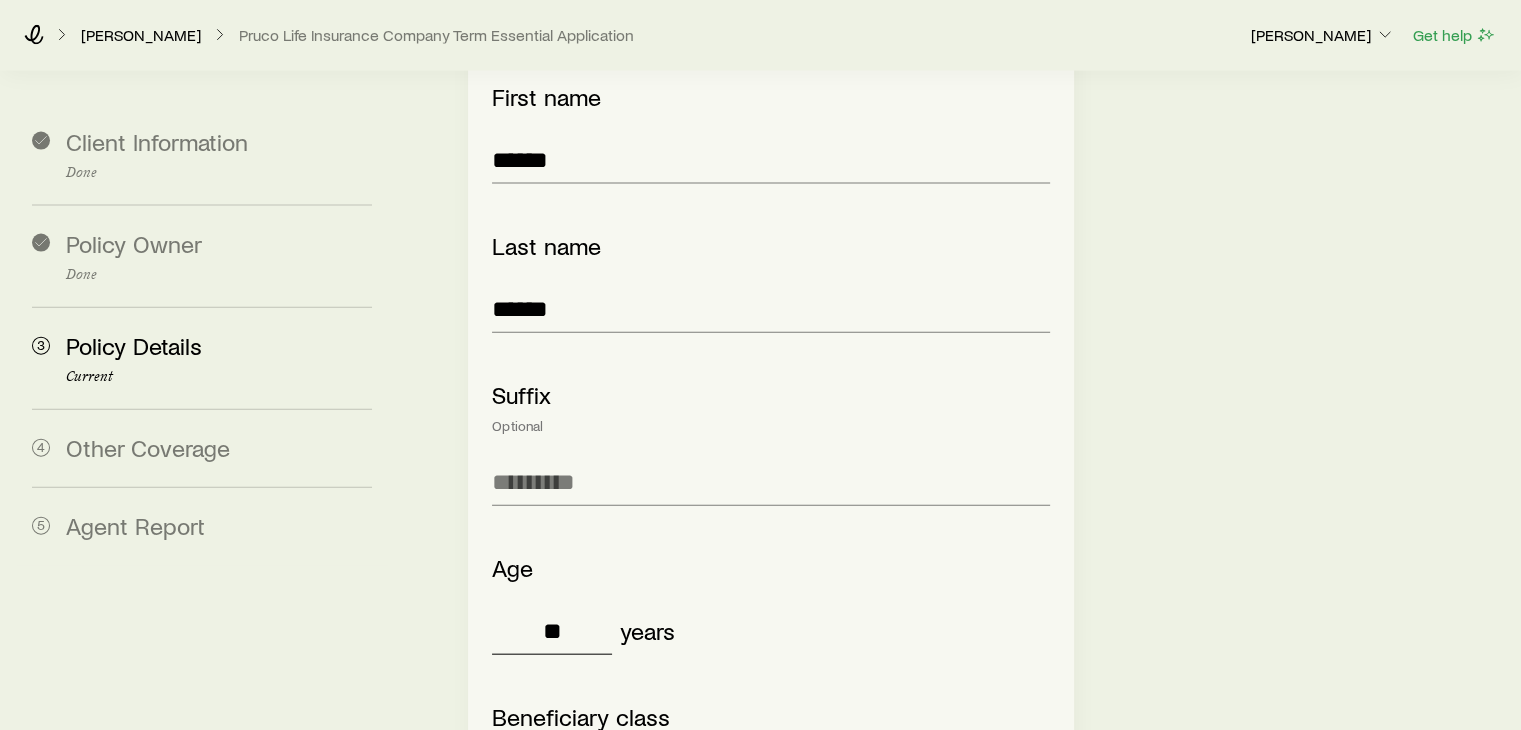 type on "**" 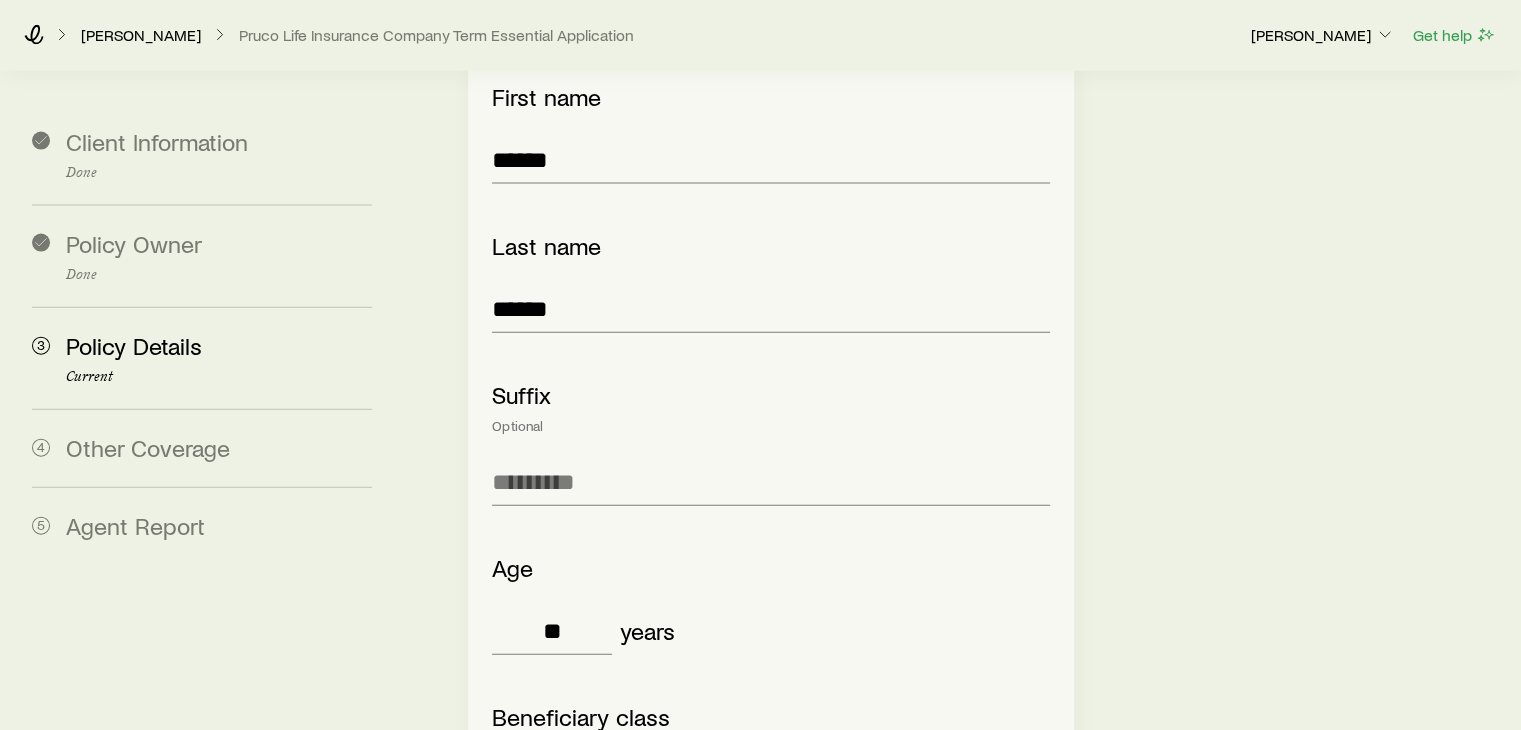 click on "Select a class" at bounding box center [770, 780] 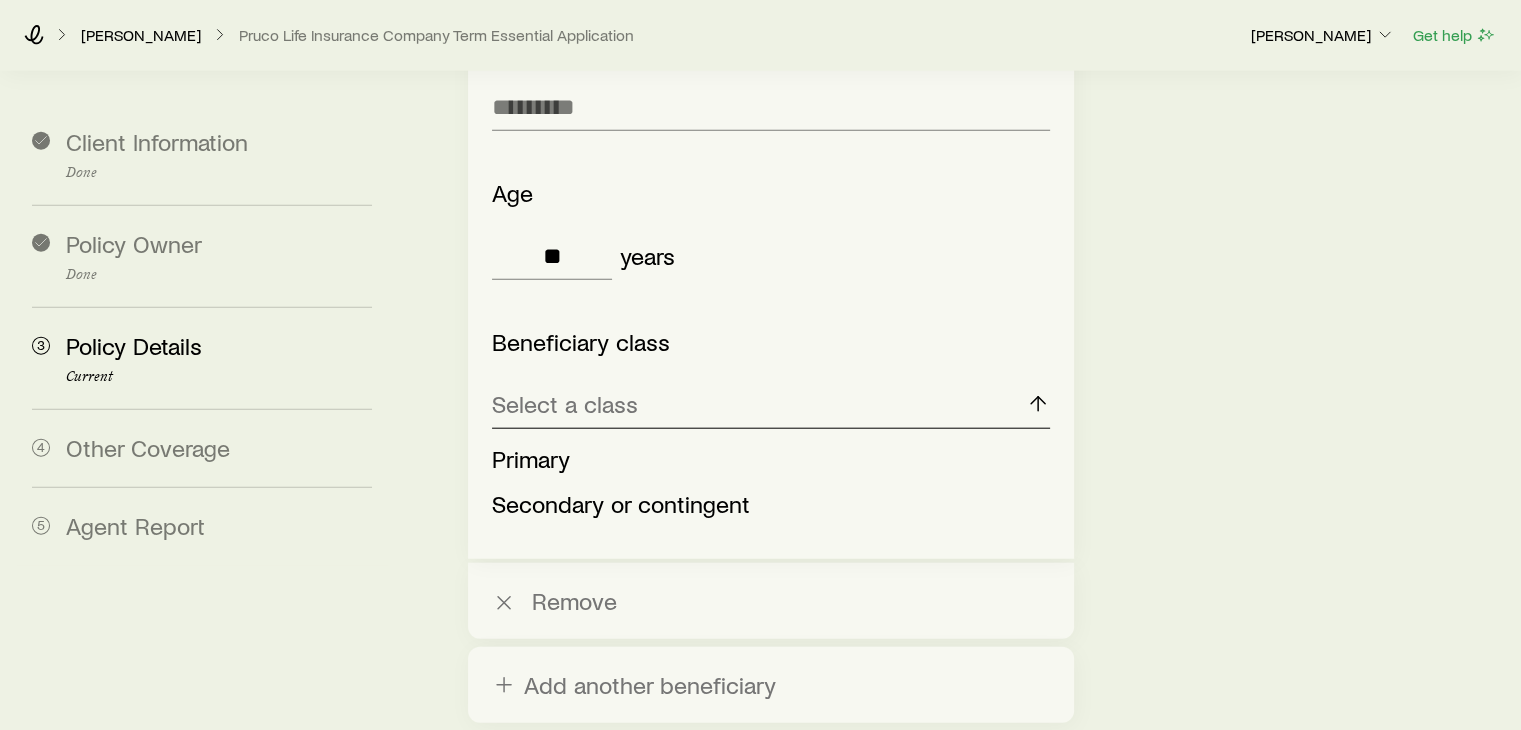 scroll, scrollTop: 4904, scrollLeft: 0, axis: vertical 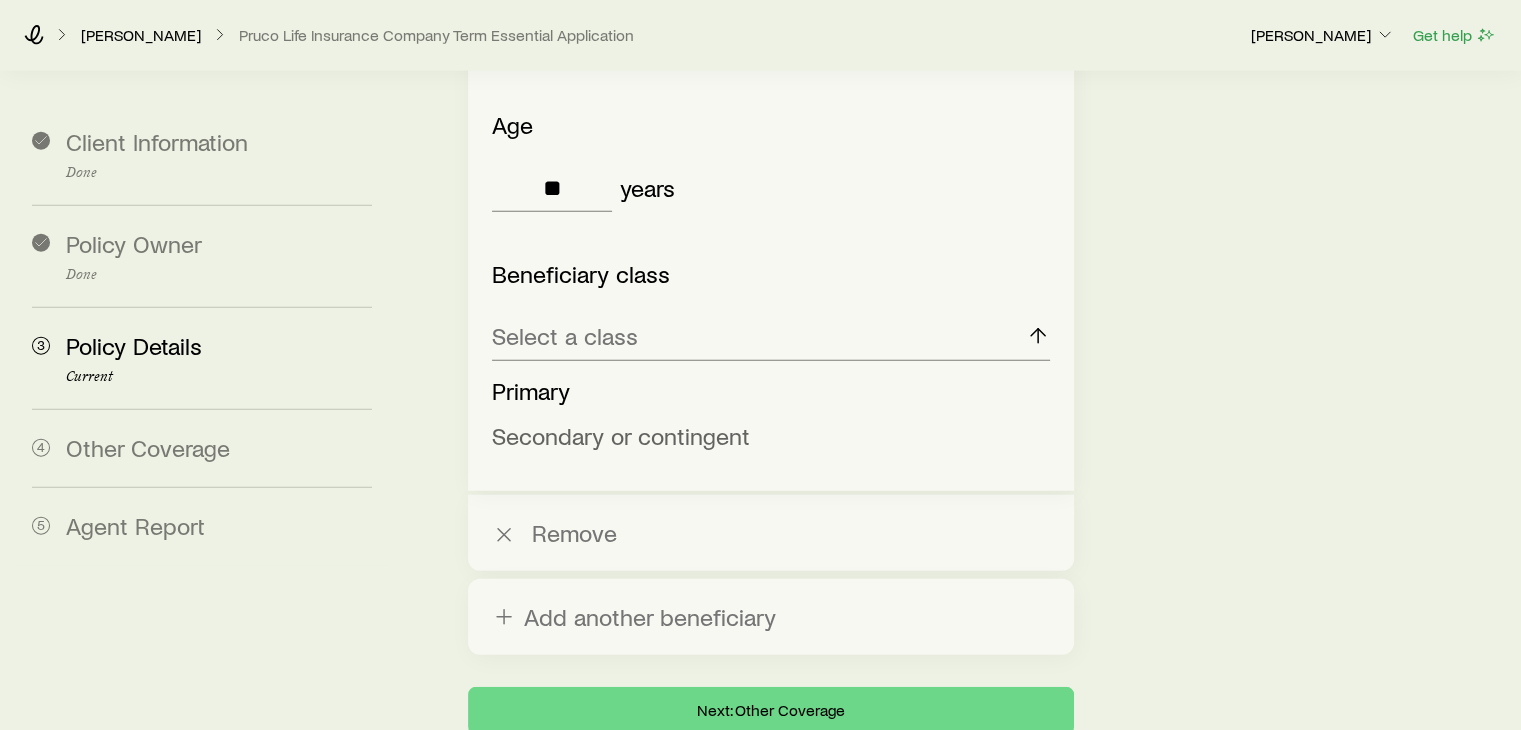 click on "Secondary or contingent" at bounding box center (621, 435) 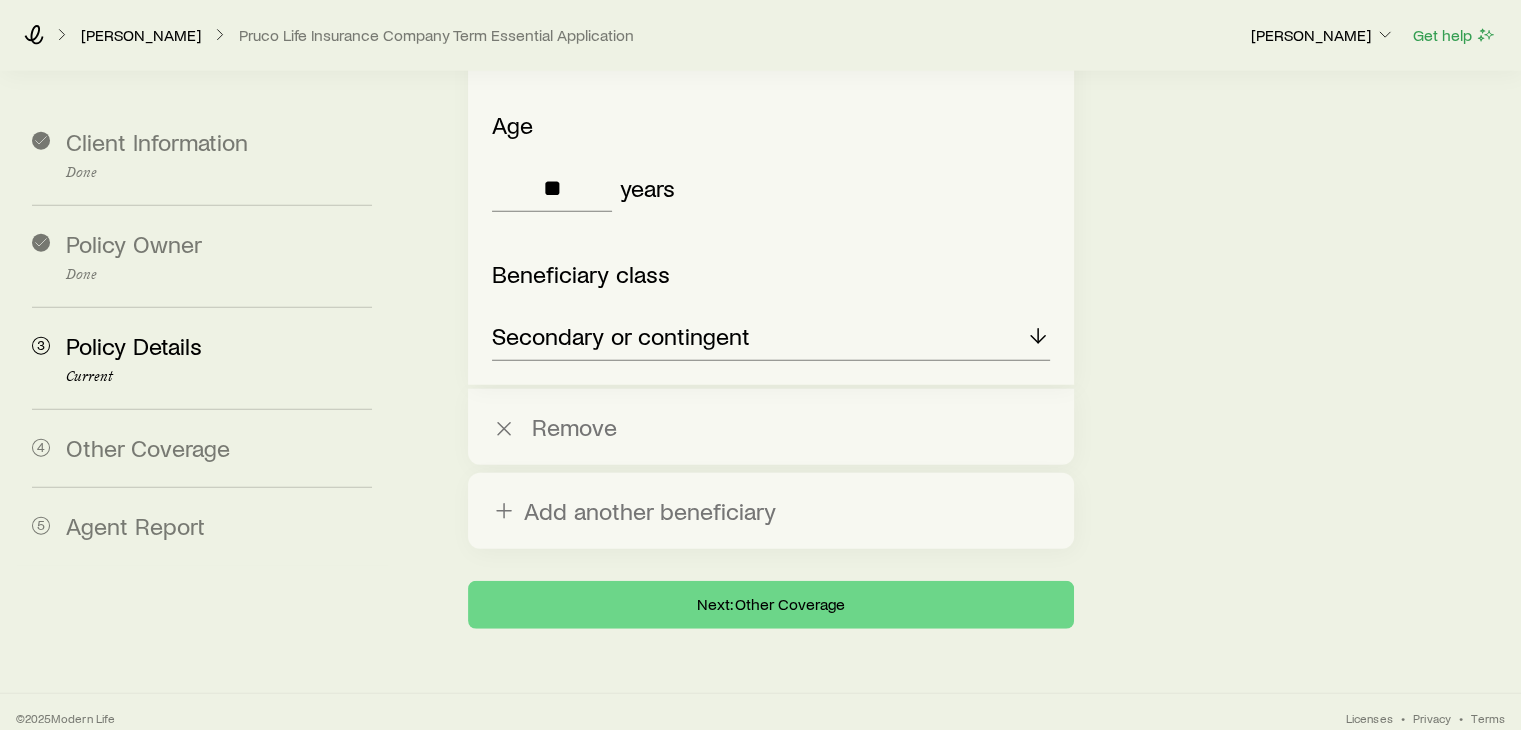 scroll, scrollTop: 4799, scrollLeft: 0, axis: vertical 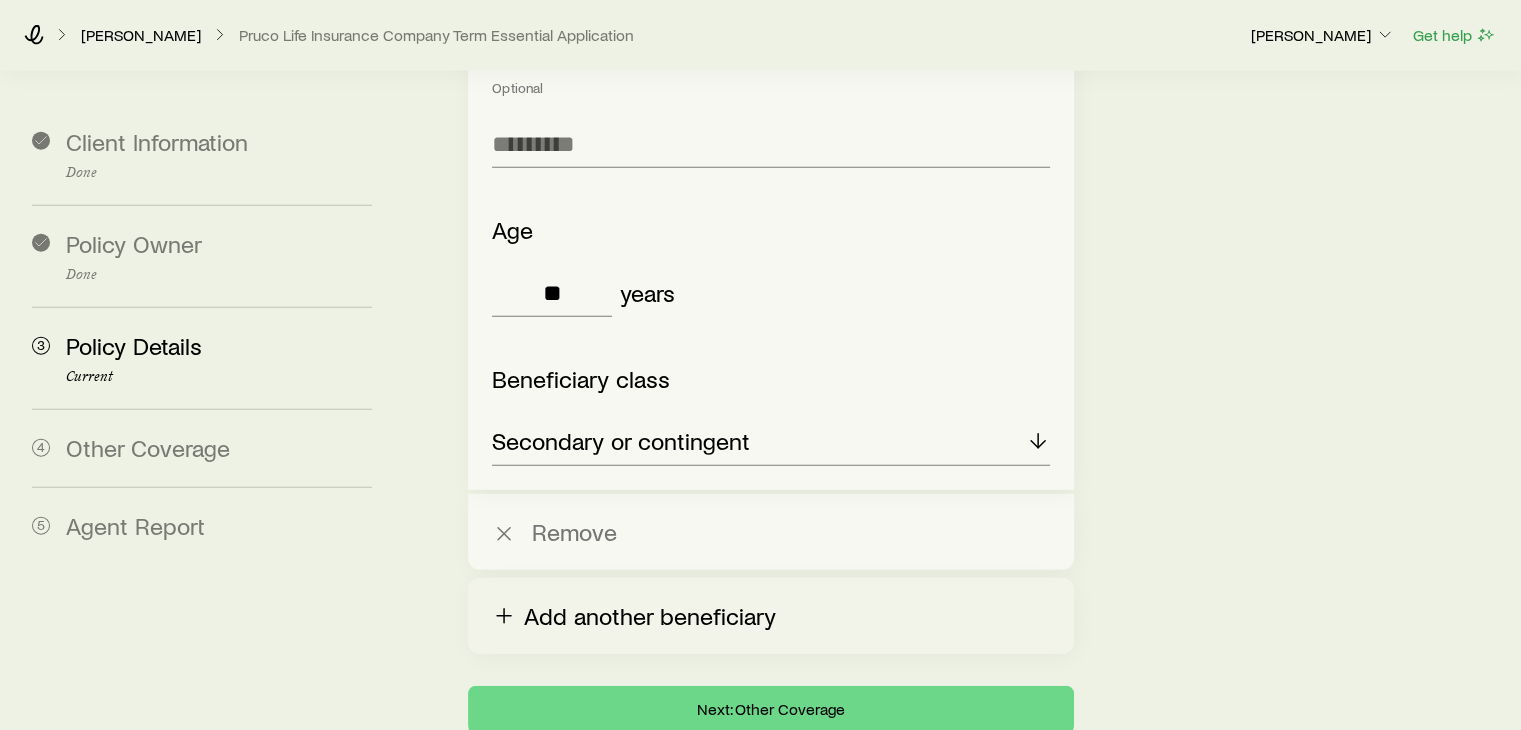 click on "Add another beneficiary" at bounding box center [770, 616] 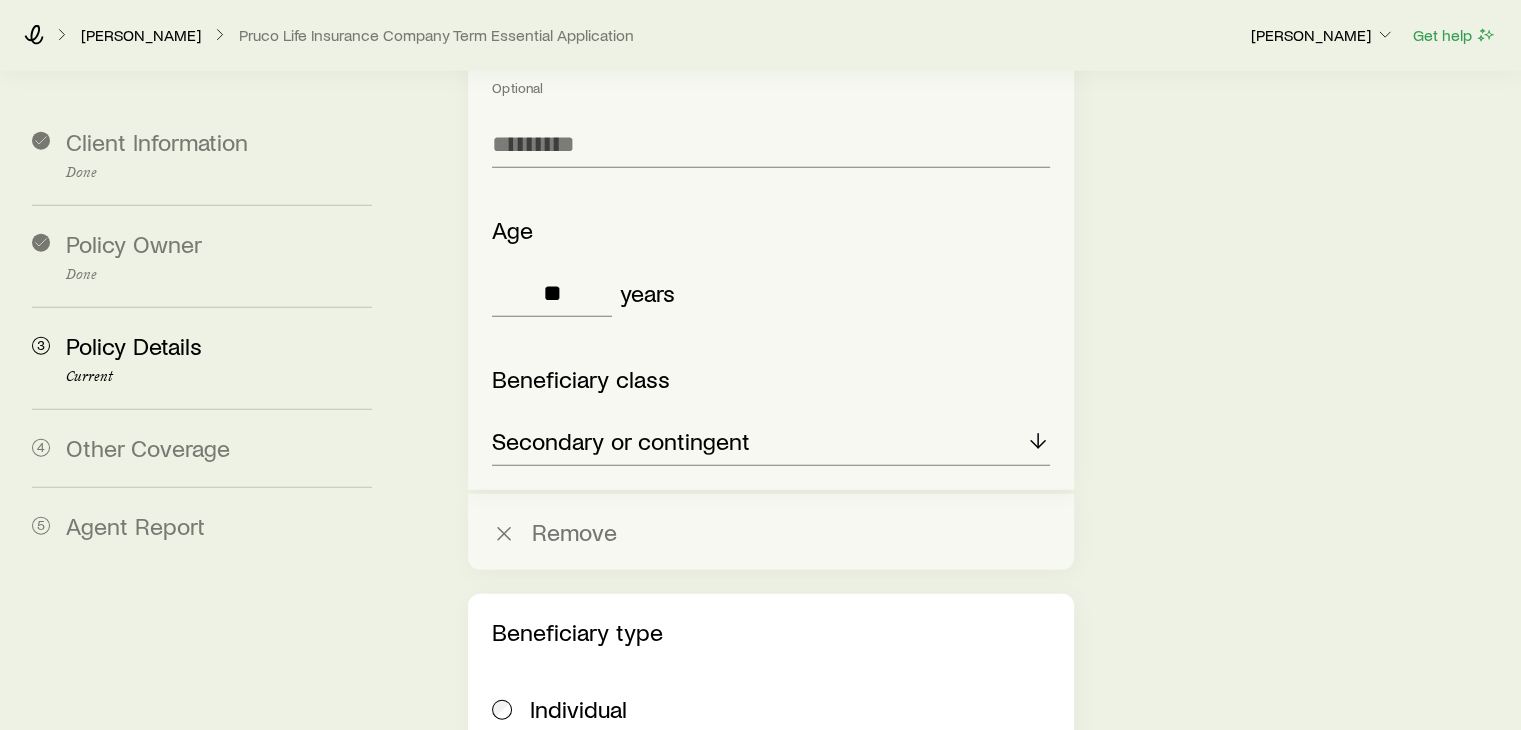 click at bounding box center (503, 709) 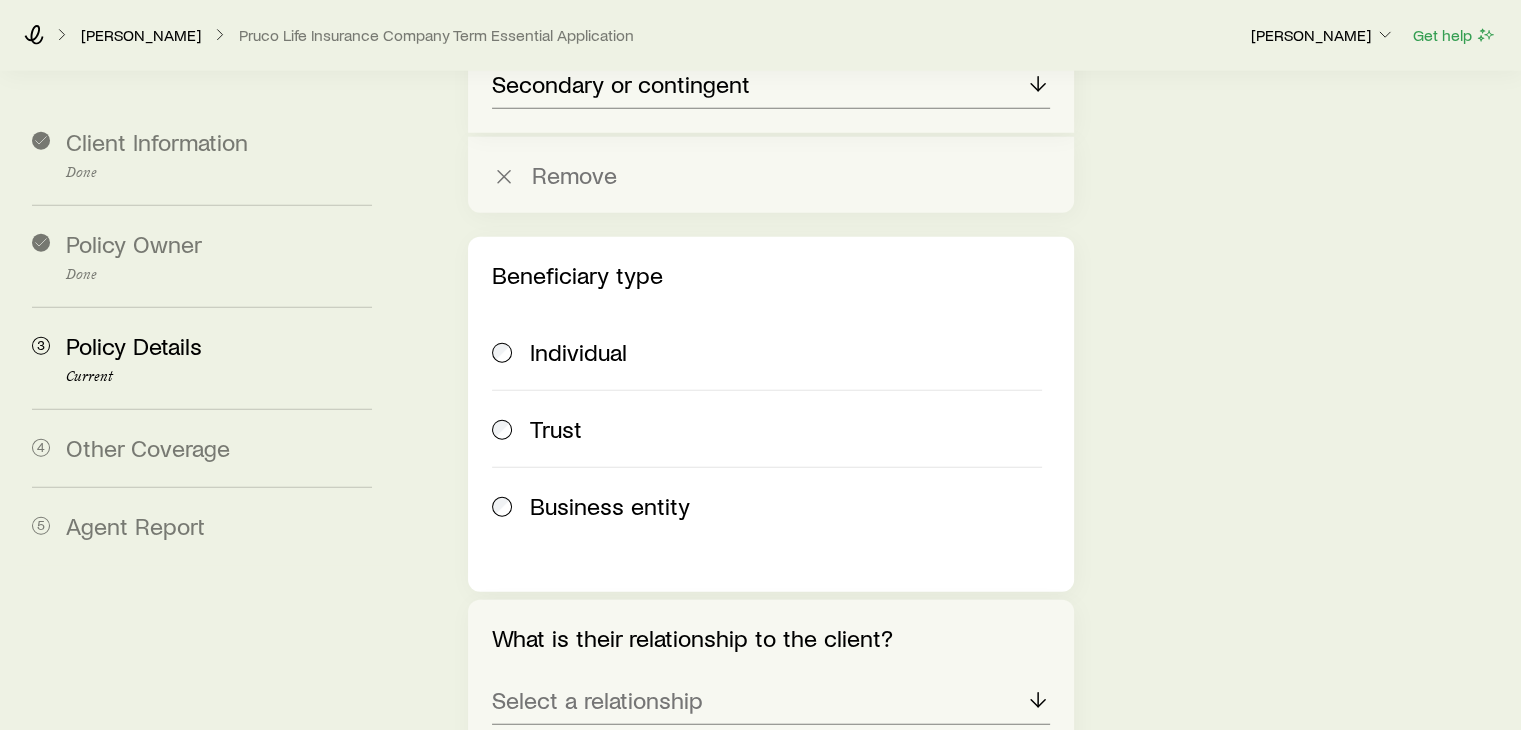 scroll, scrollTop: 5220, scrollLeft: 0, axis: vertical 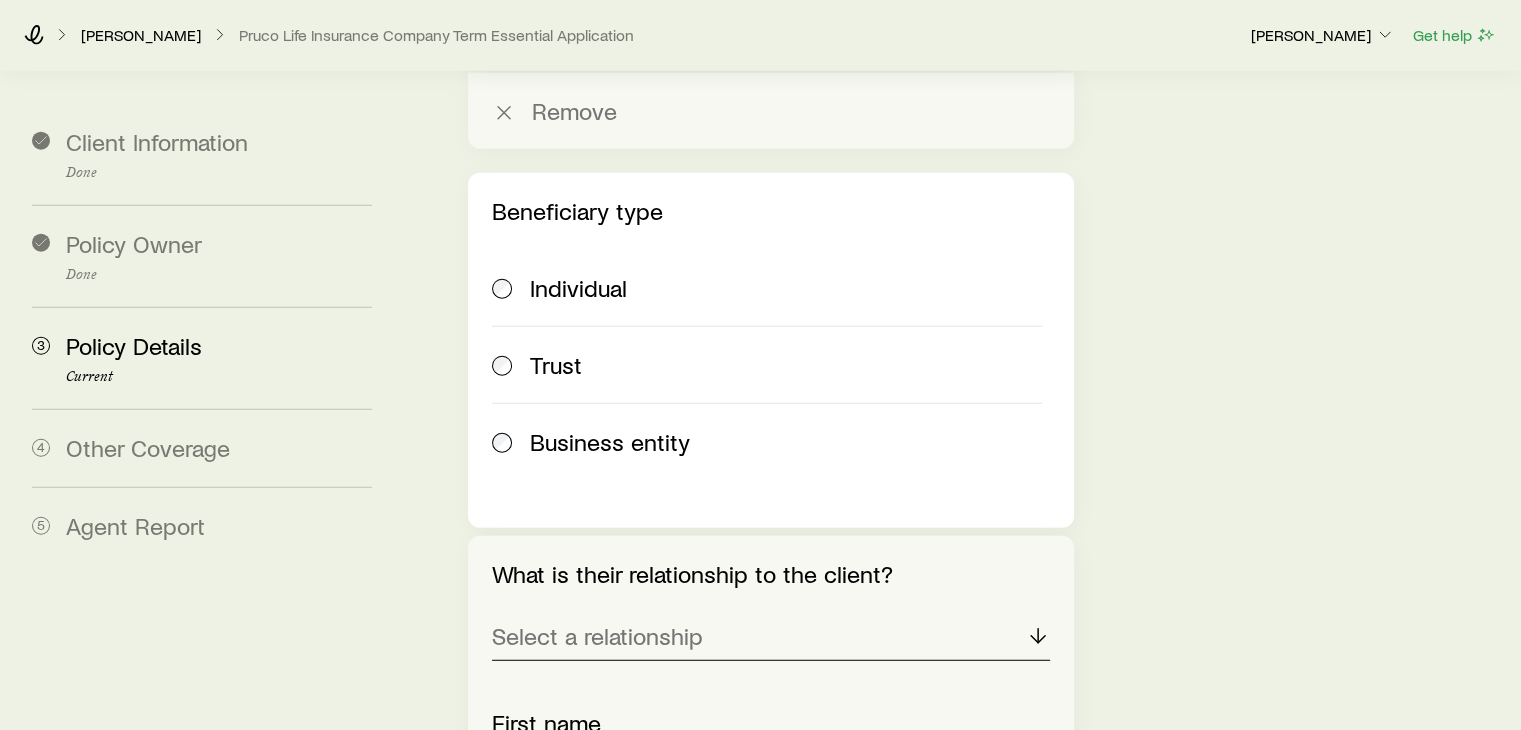 click on "Select a relationship" at bounding box center [770, 637] 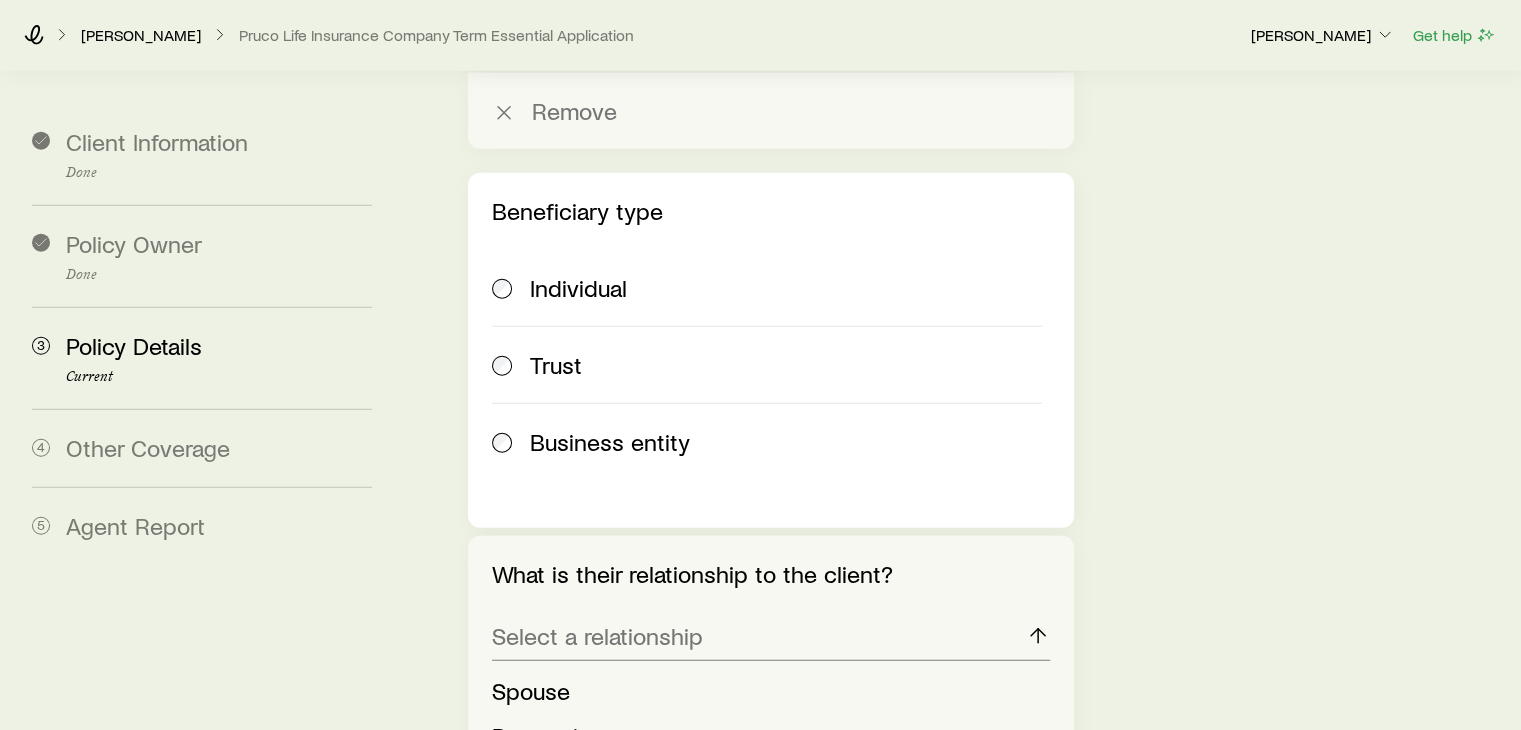 click on "Child" at bounding box center (764, 781) 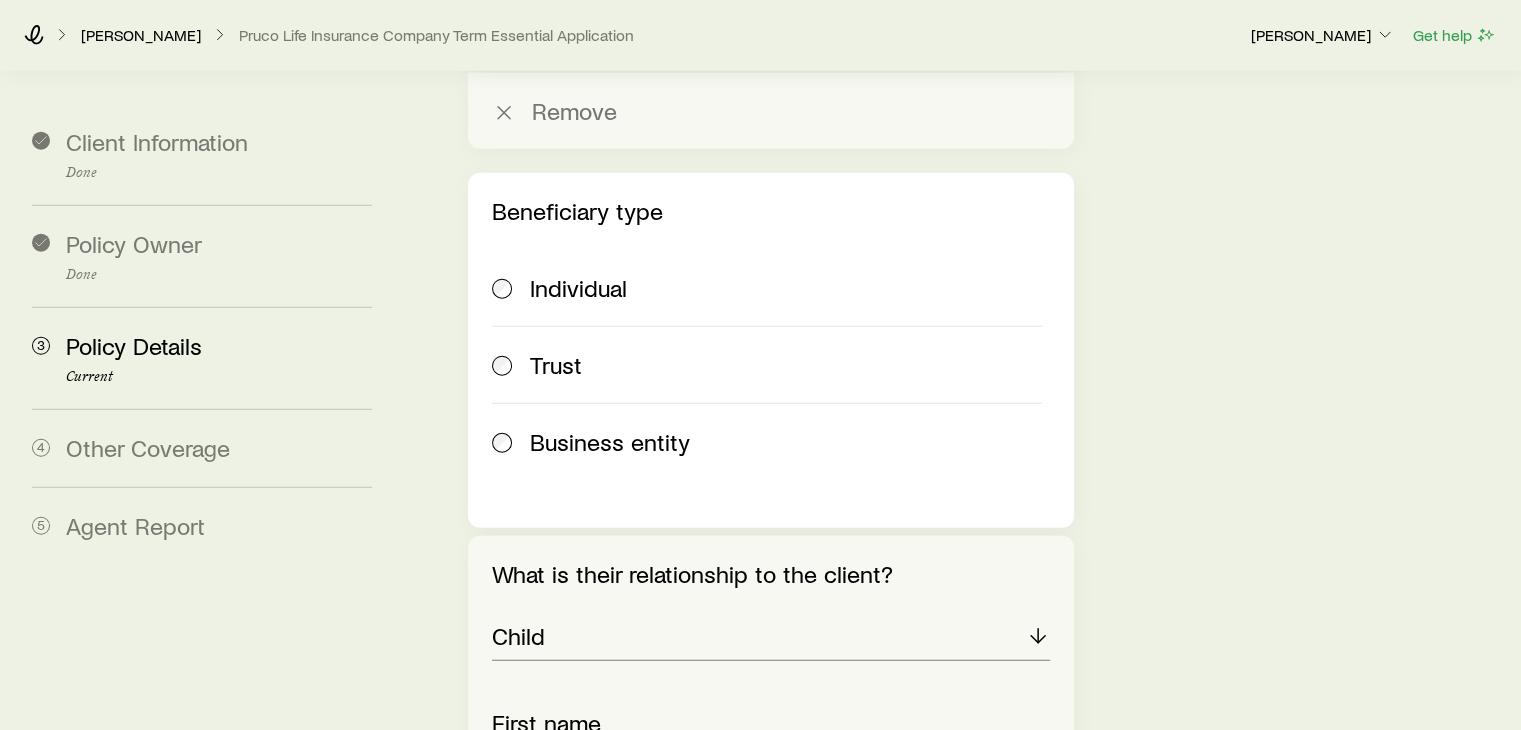 click at bounding box center [770, 786] 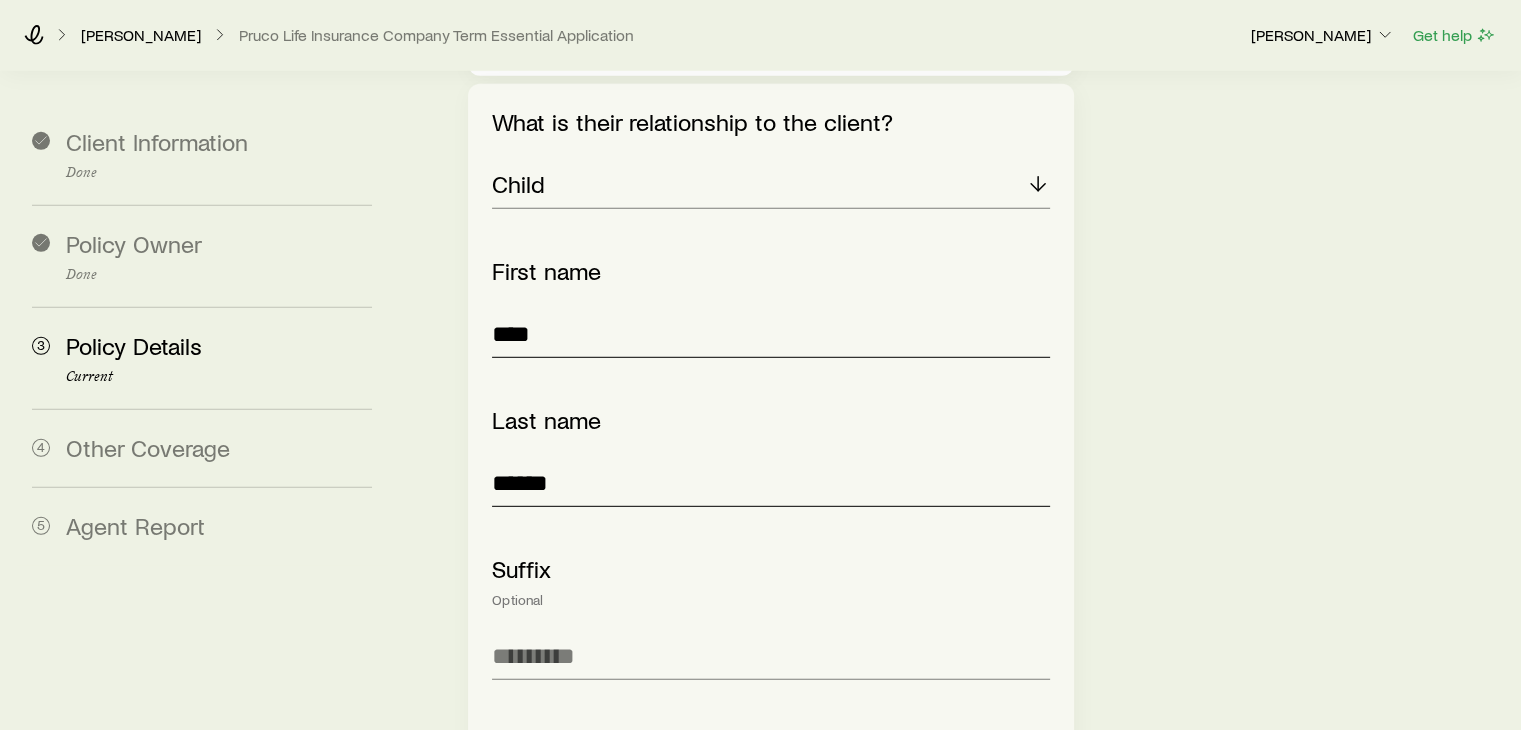 type on "******" 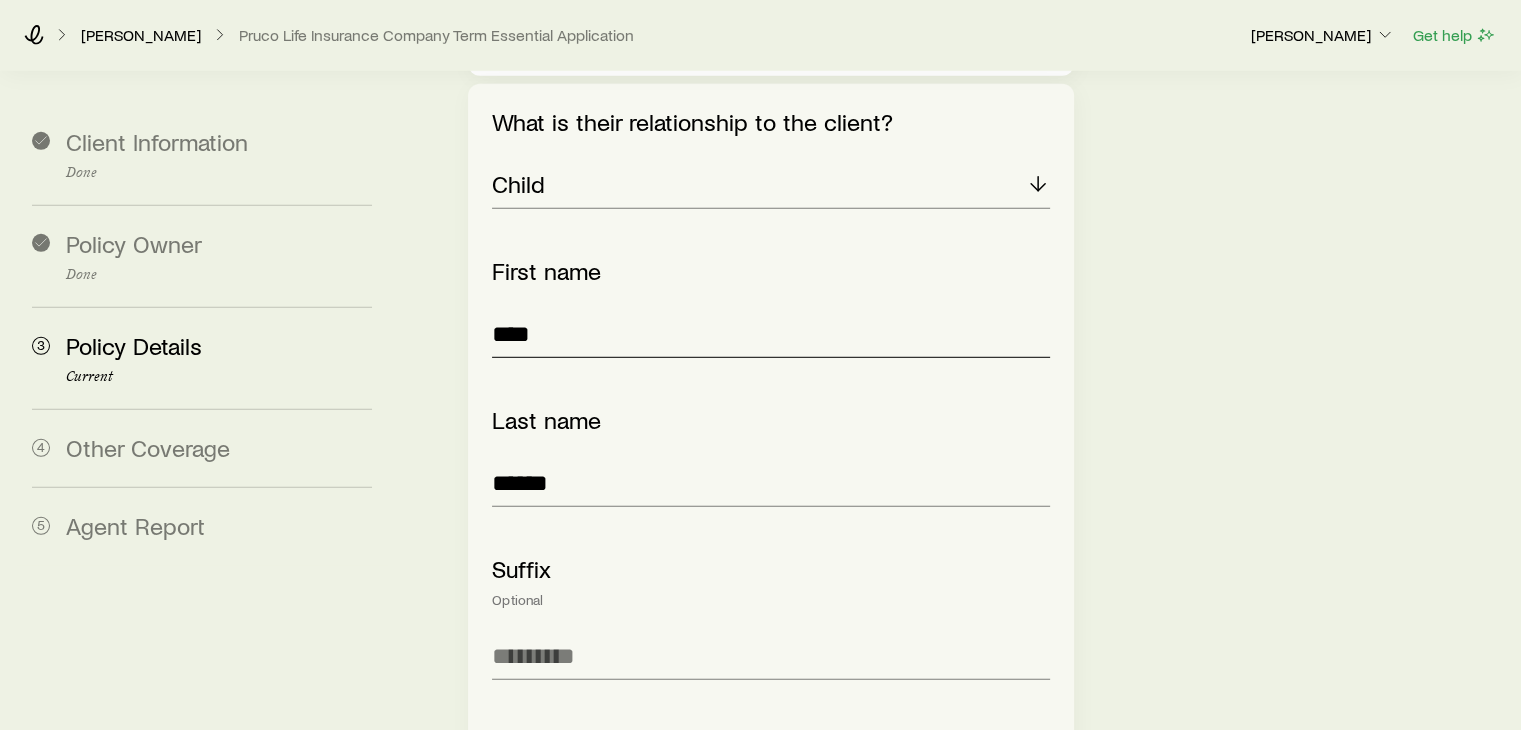 type on "**" 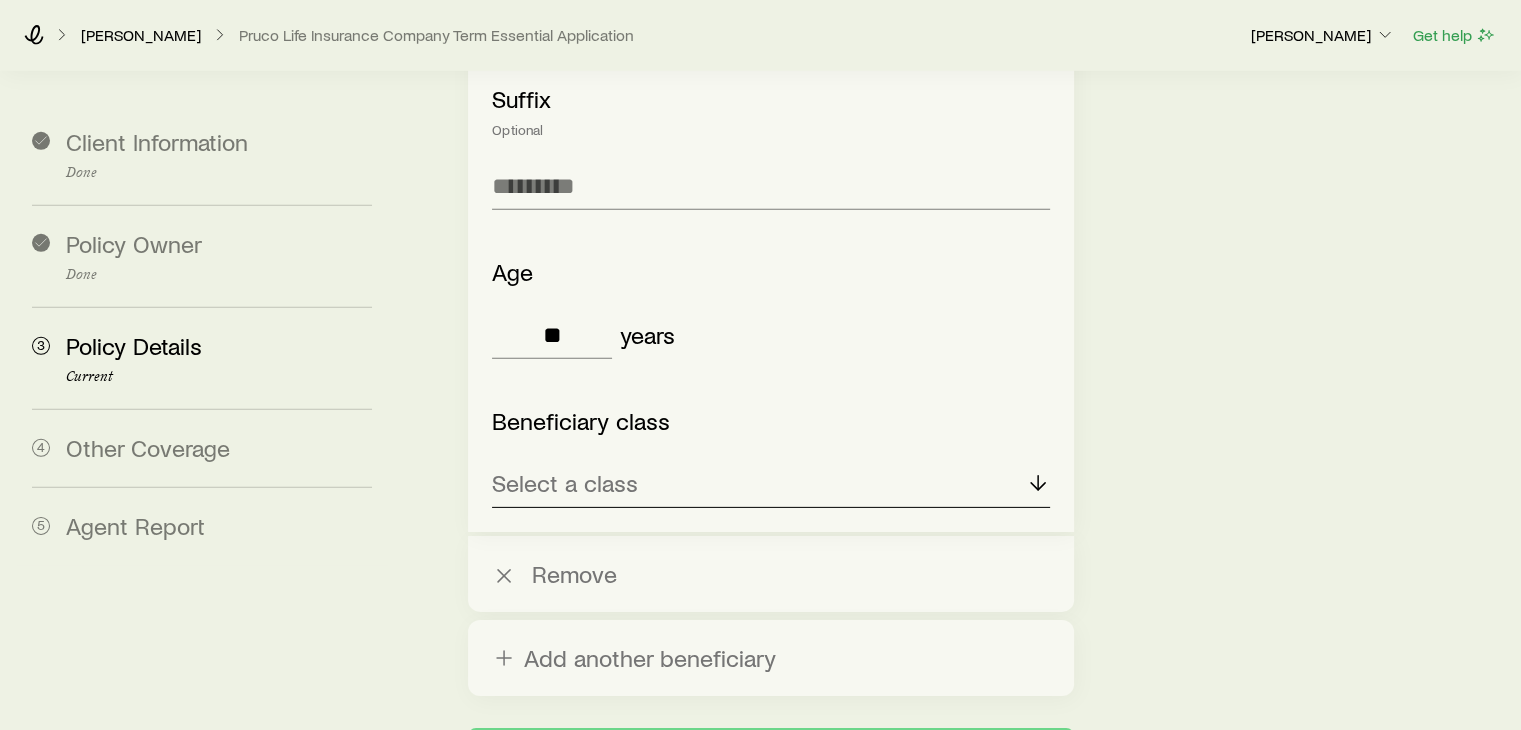 click on "Select a class" at bounding box center [770, 484] 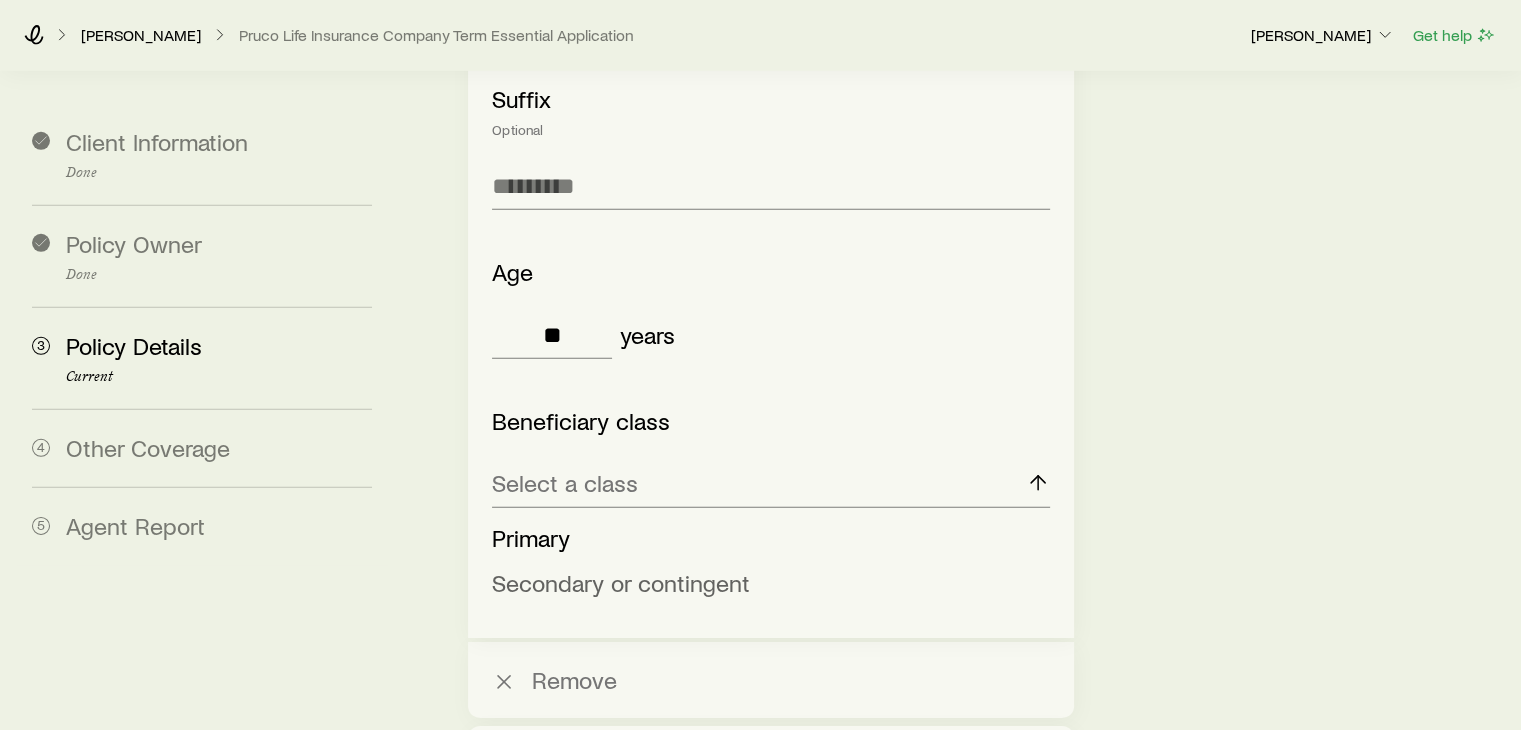 click on "Secondary or contingent" at bounding box center (621, 582) 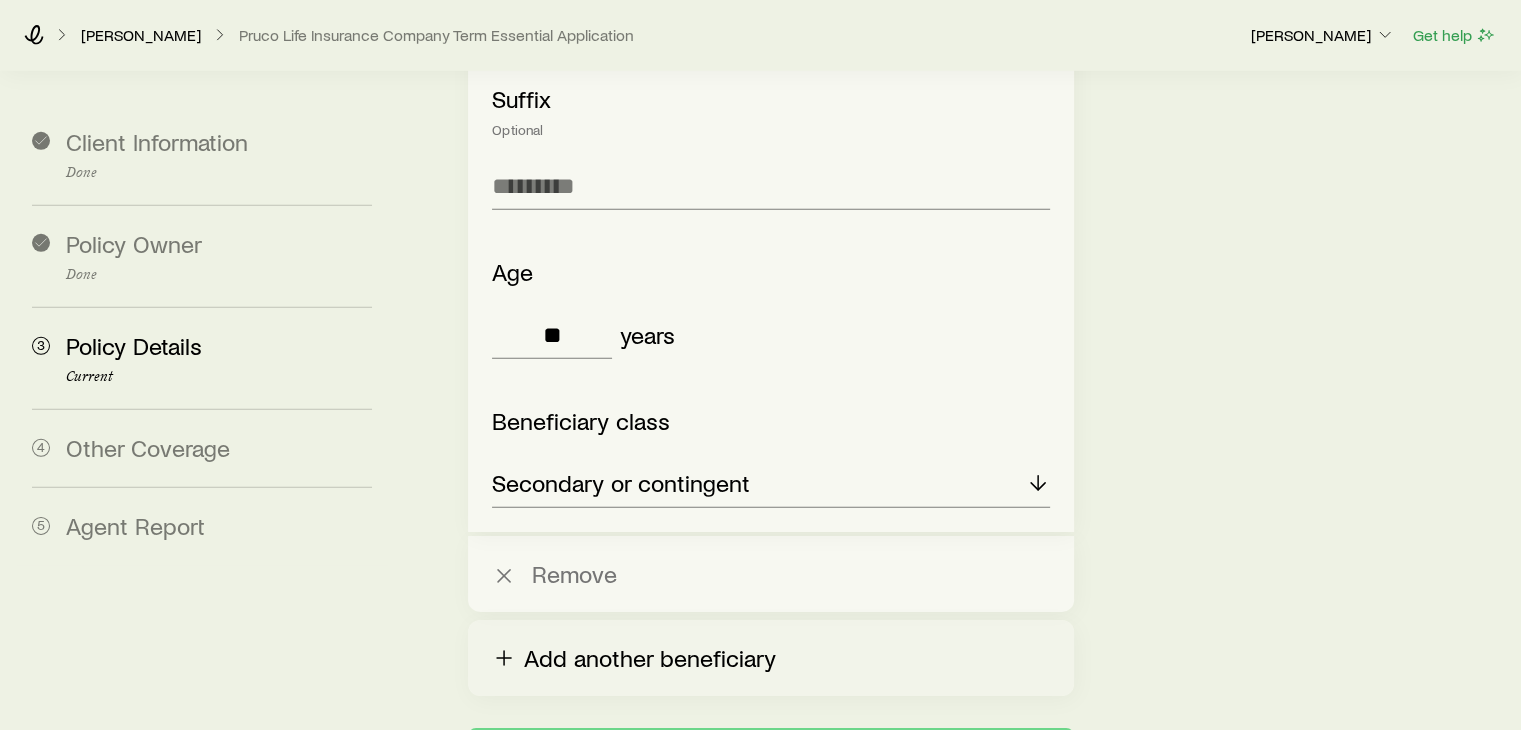 click on "Add another beneficiary" at bounding box center (770, 658) 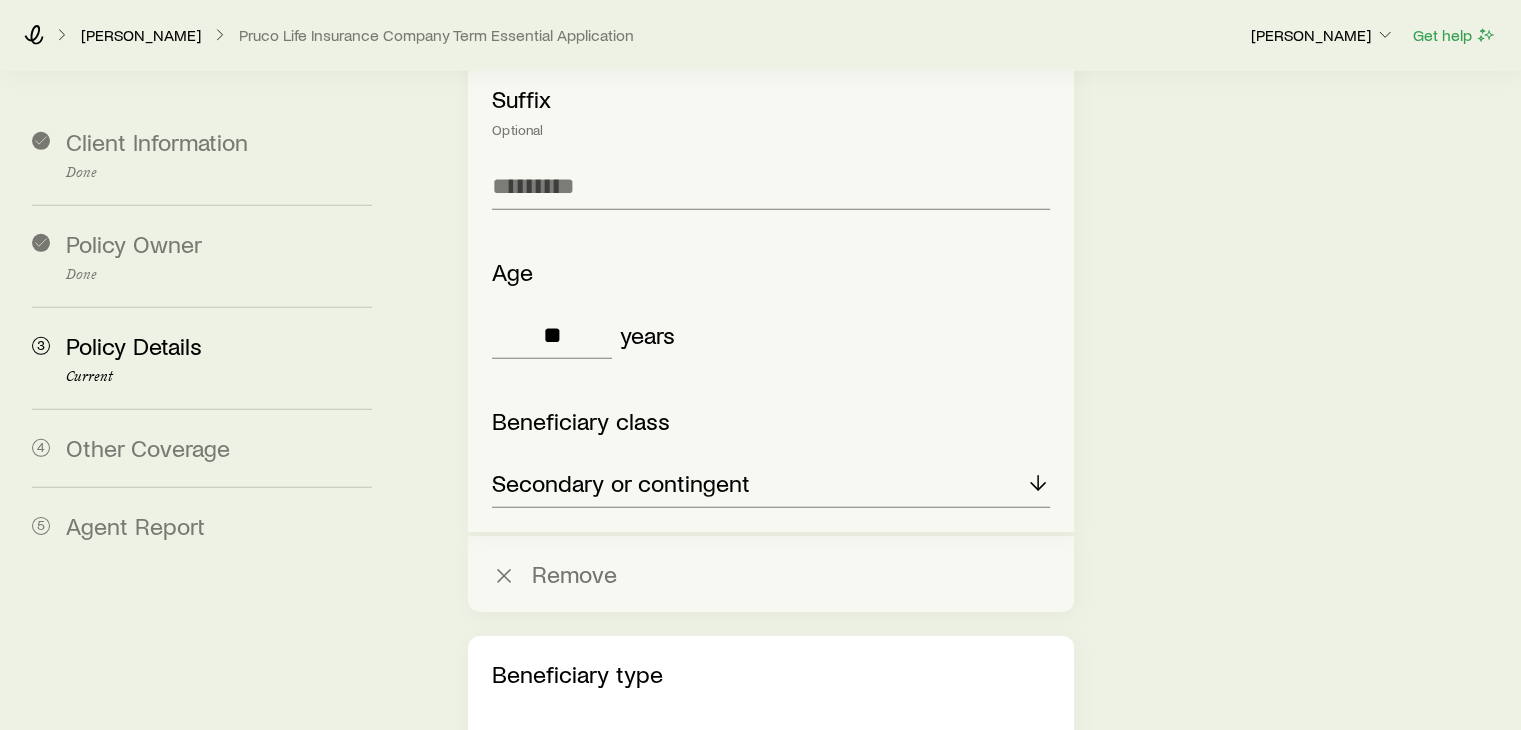 click on "Individual" at bounding box center (578, 751) 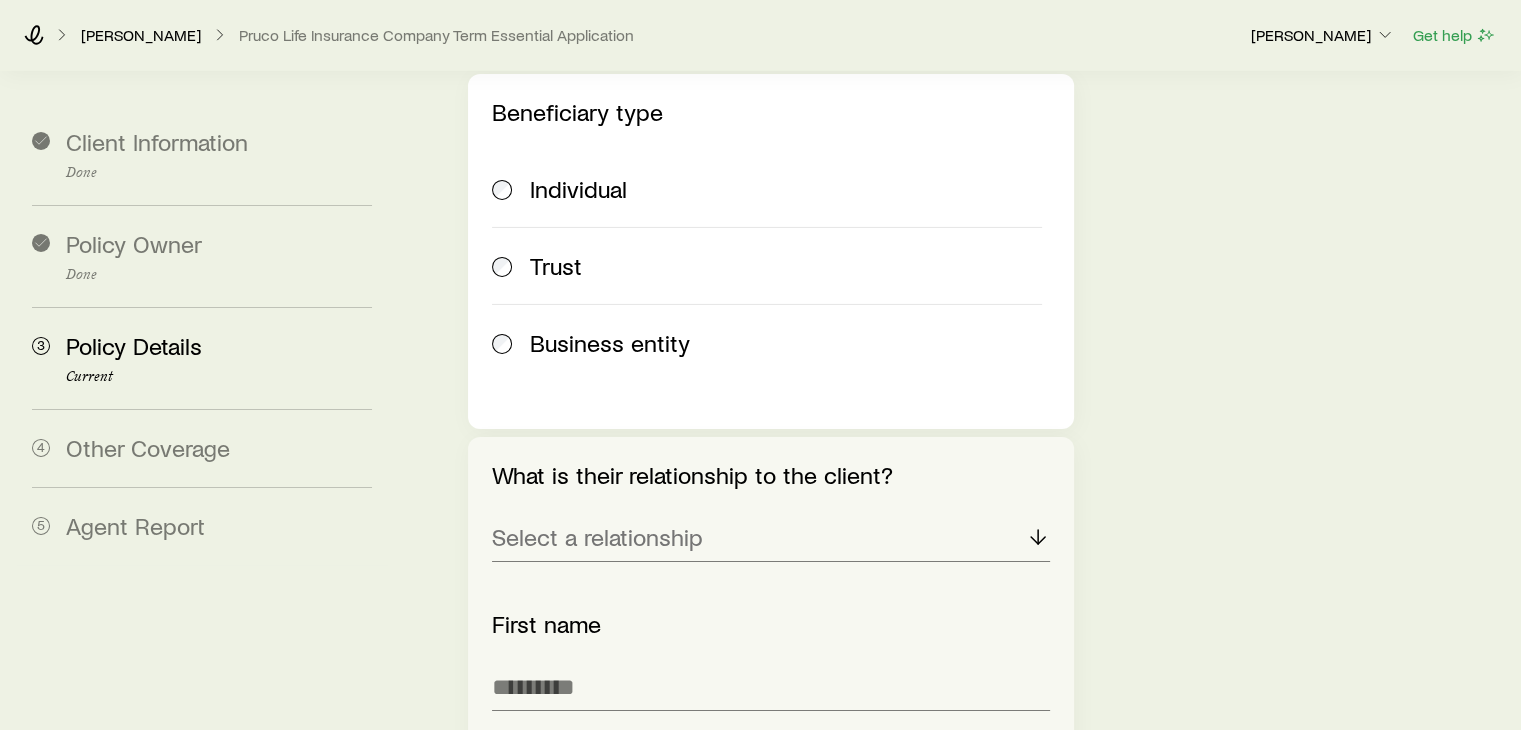 scroll, scrollTop: 6762, scrollLeft: 0, axis: vertical 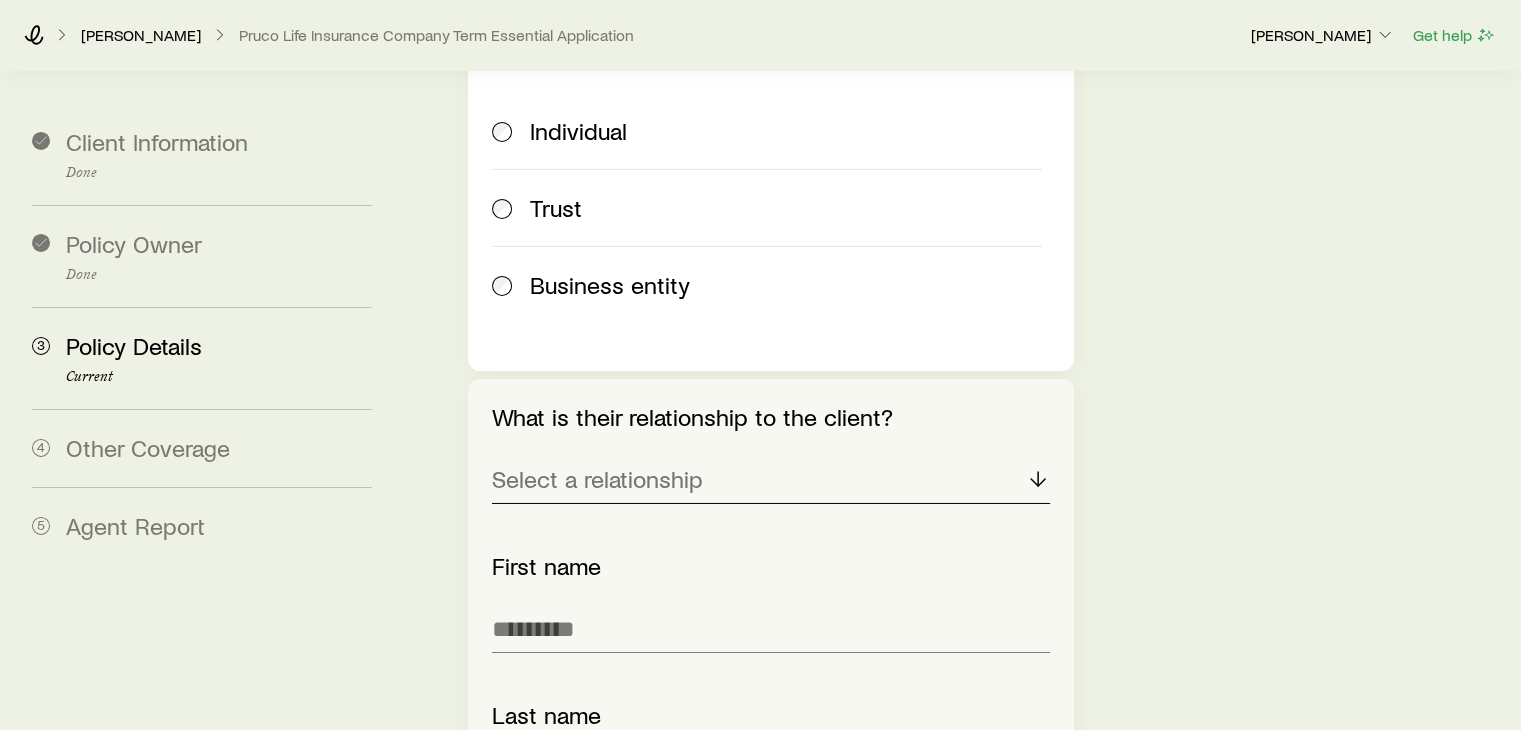 click on "Select a relationship" at bounding box center [770, 480] 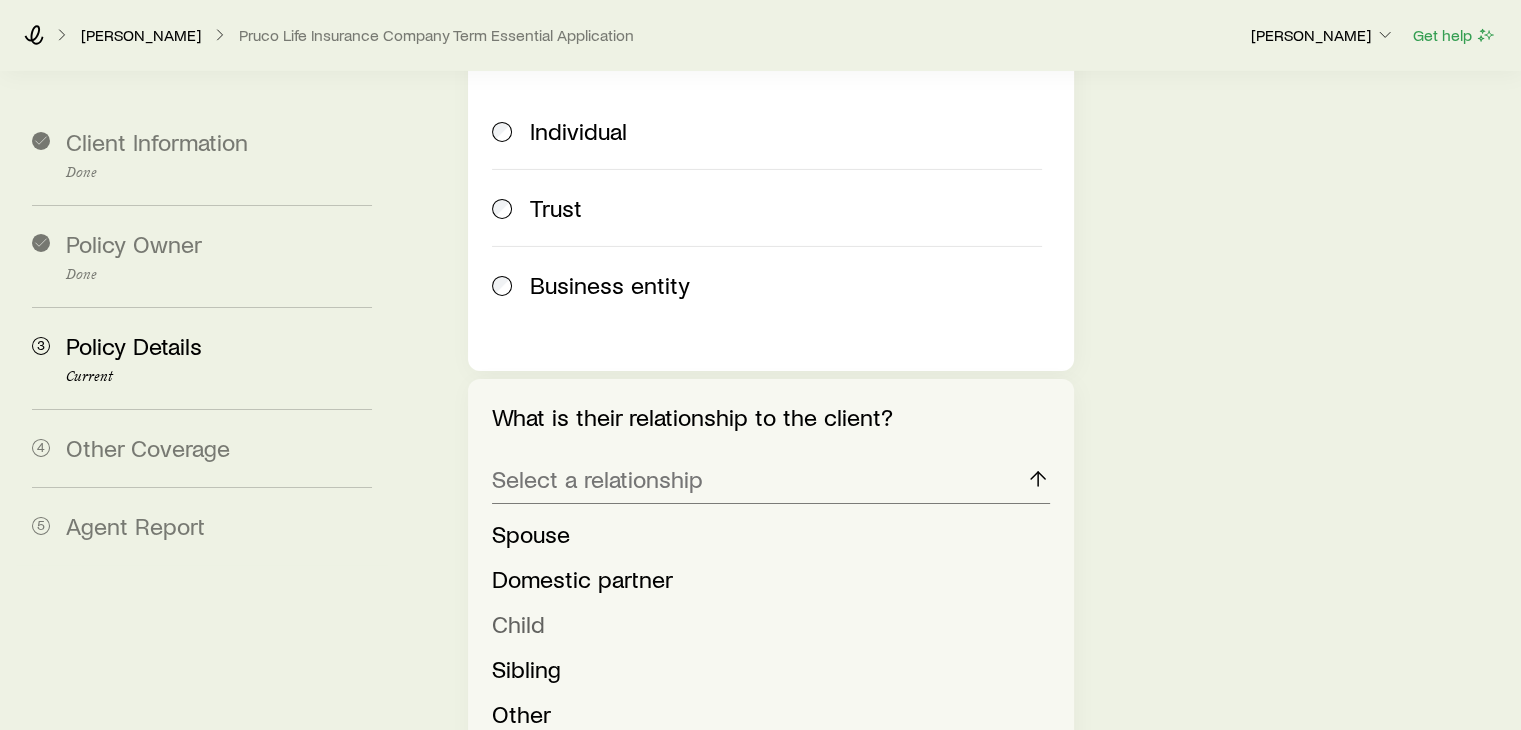 click on "Child" at bounding box center [518, 623] 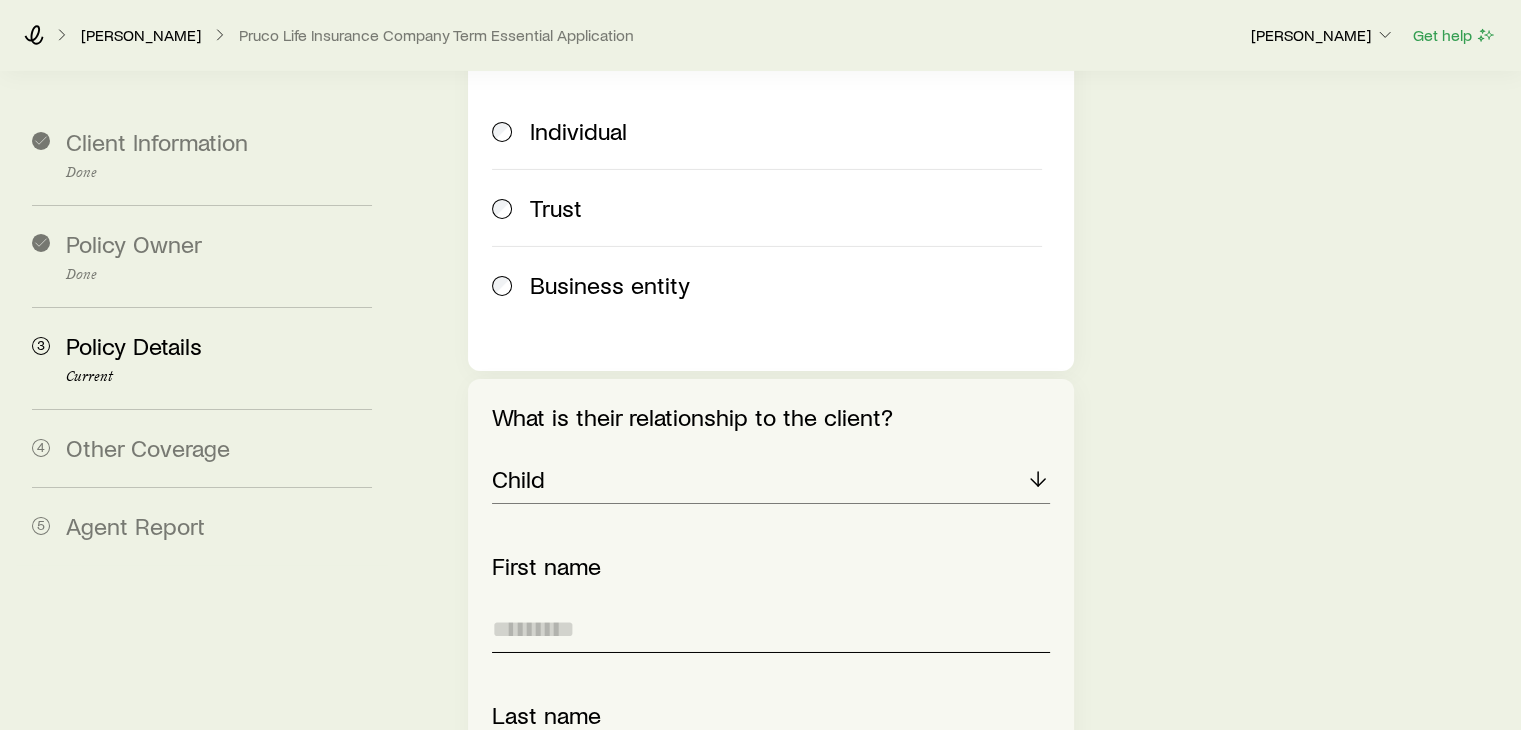 click at bounding box center [770, 629] 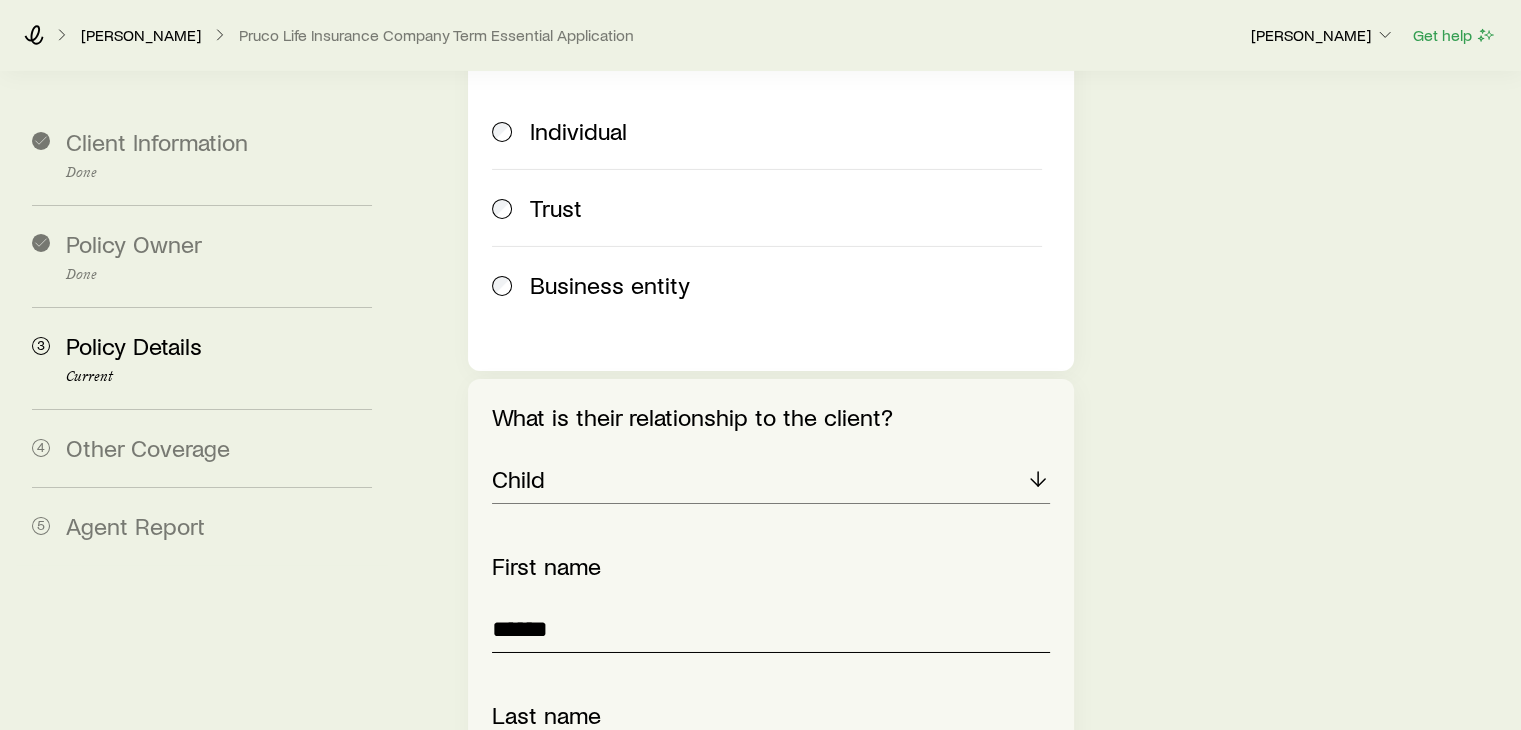 type on "******" 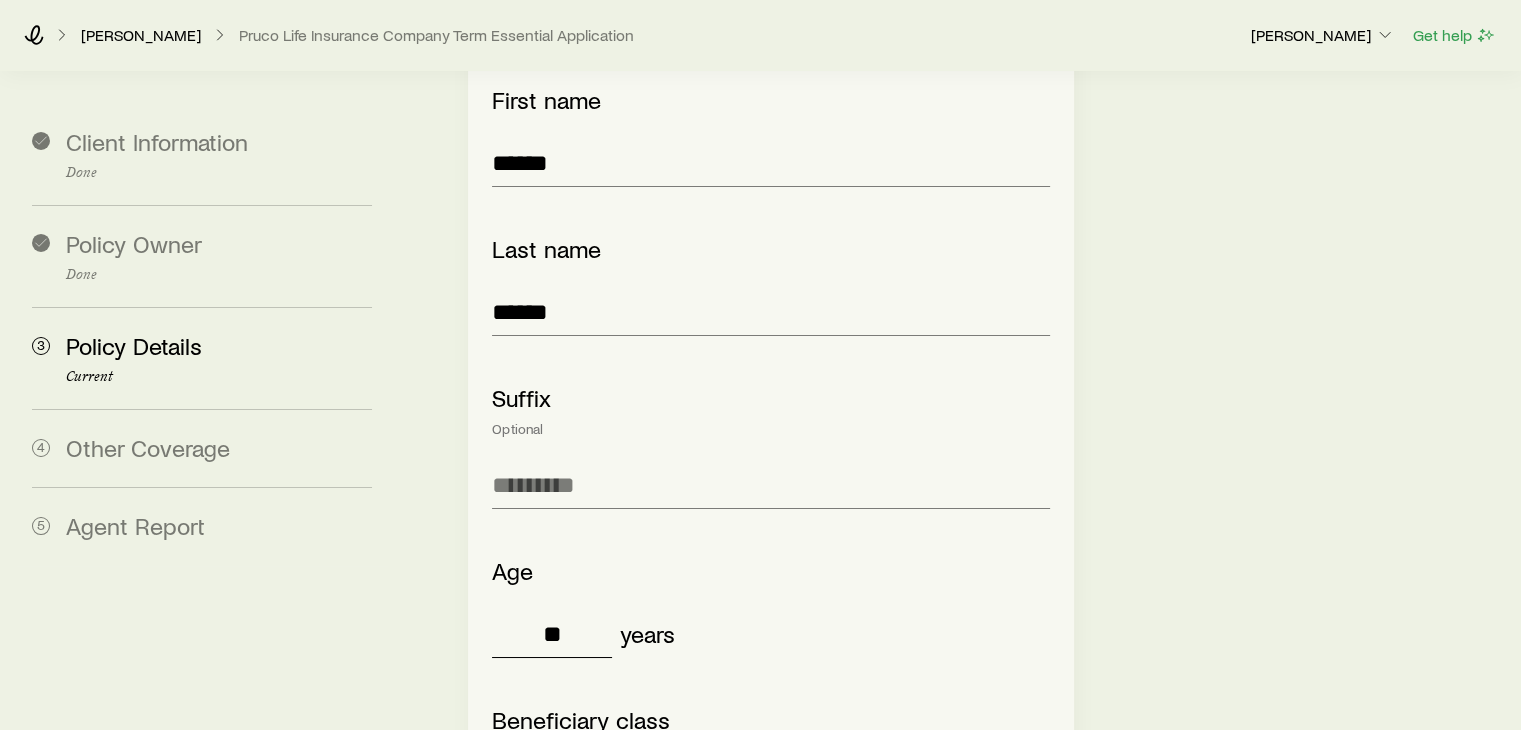 type on "**" 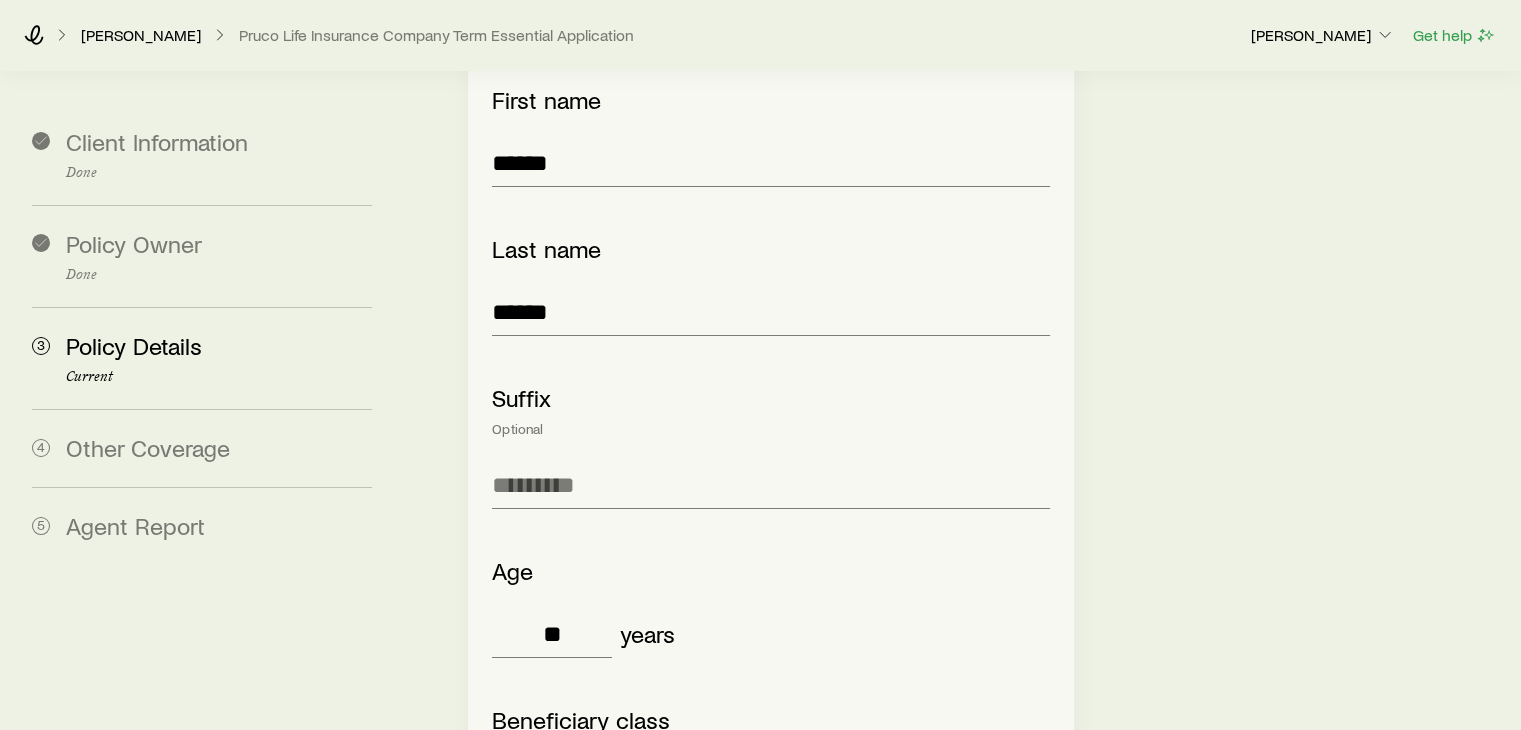 click on "Select a class" at bounding box center (770, 783) 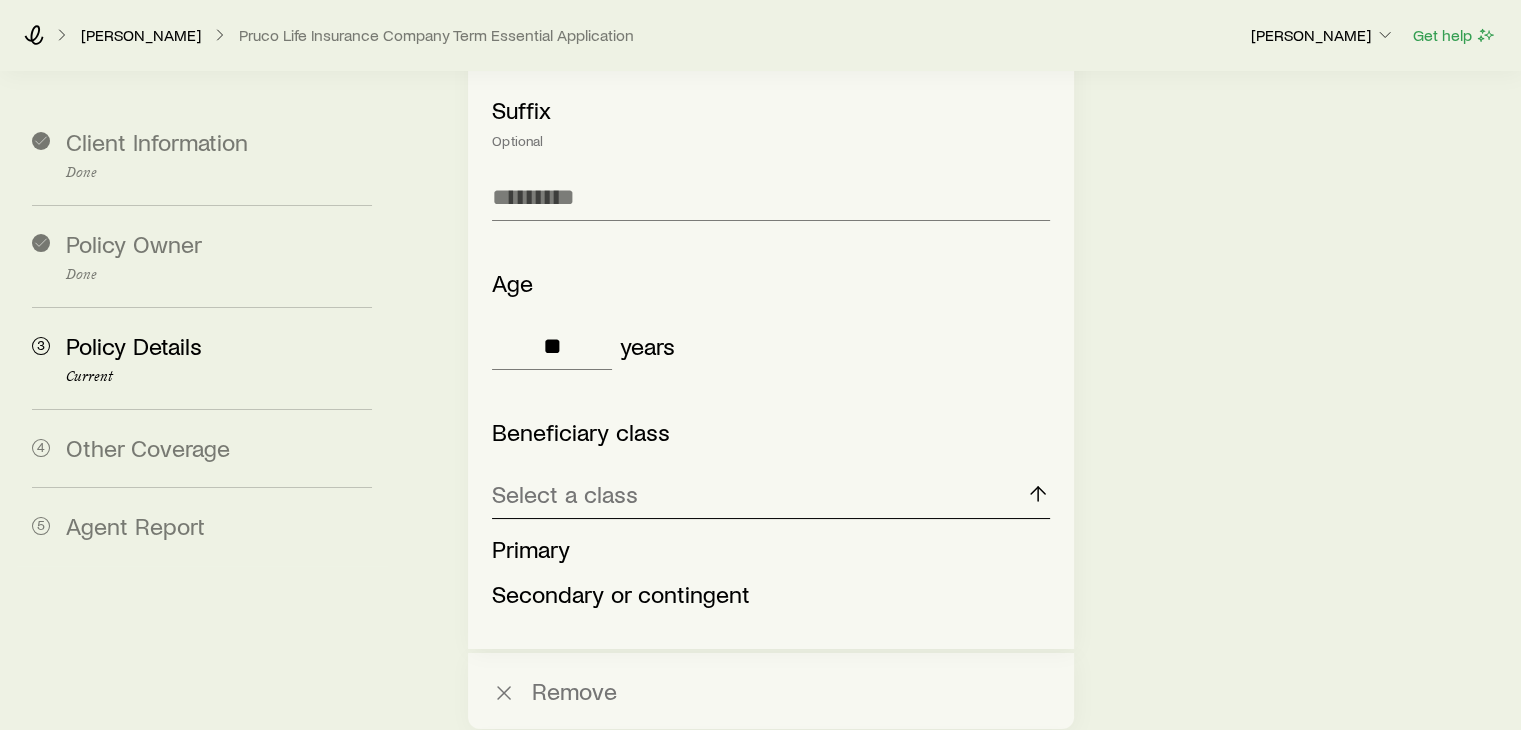 scroll, scrollTop: 7555, scrollLeft: 0, axis: vertical 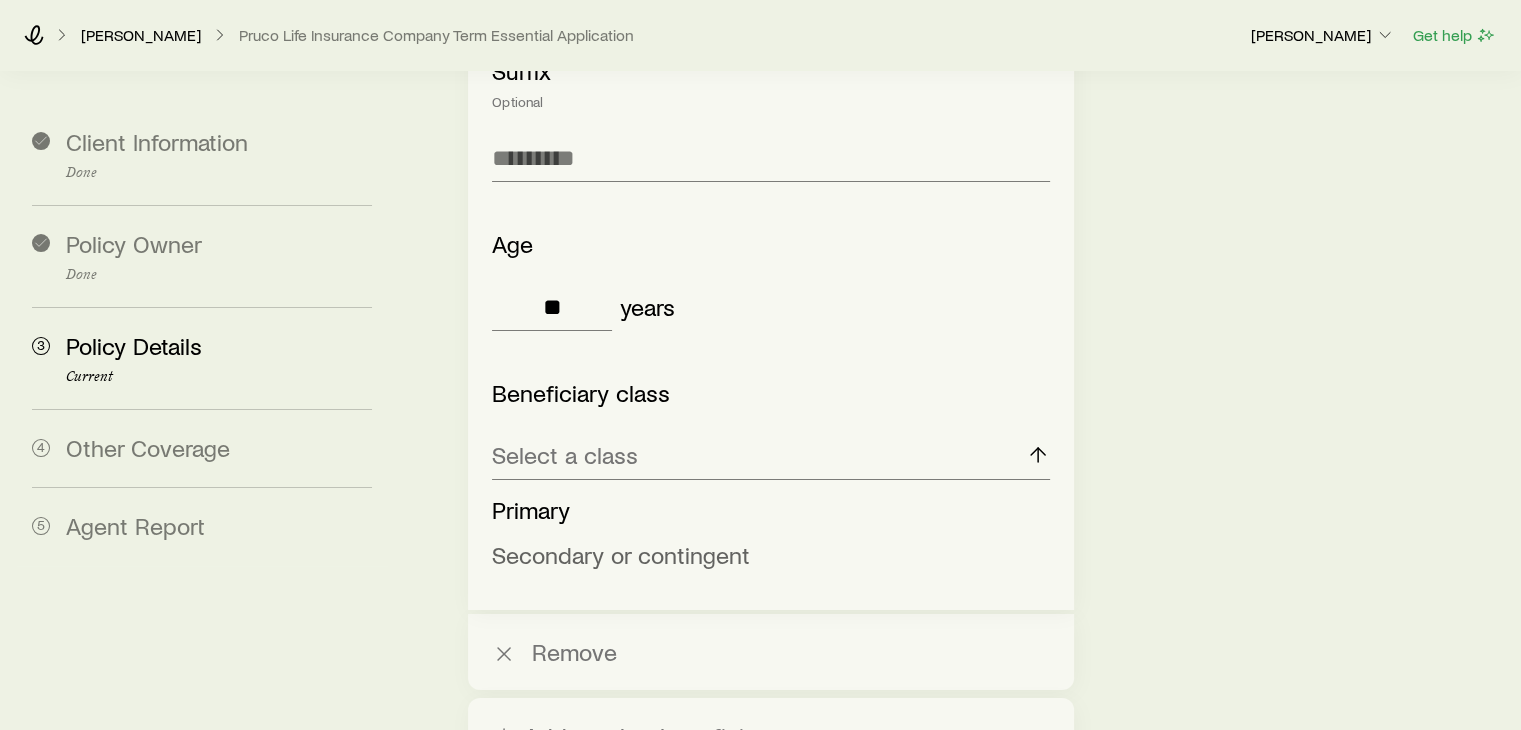 click on "Secondary or contingent" at bounding box center [621, 554] 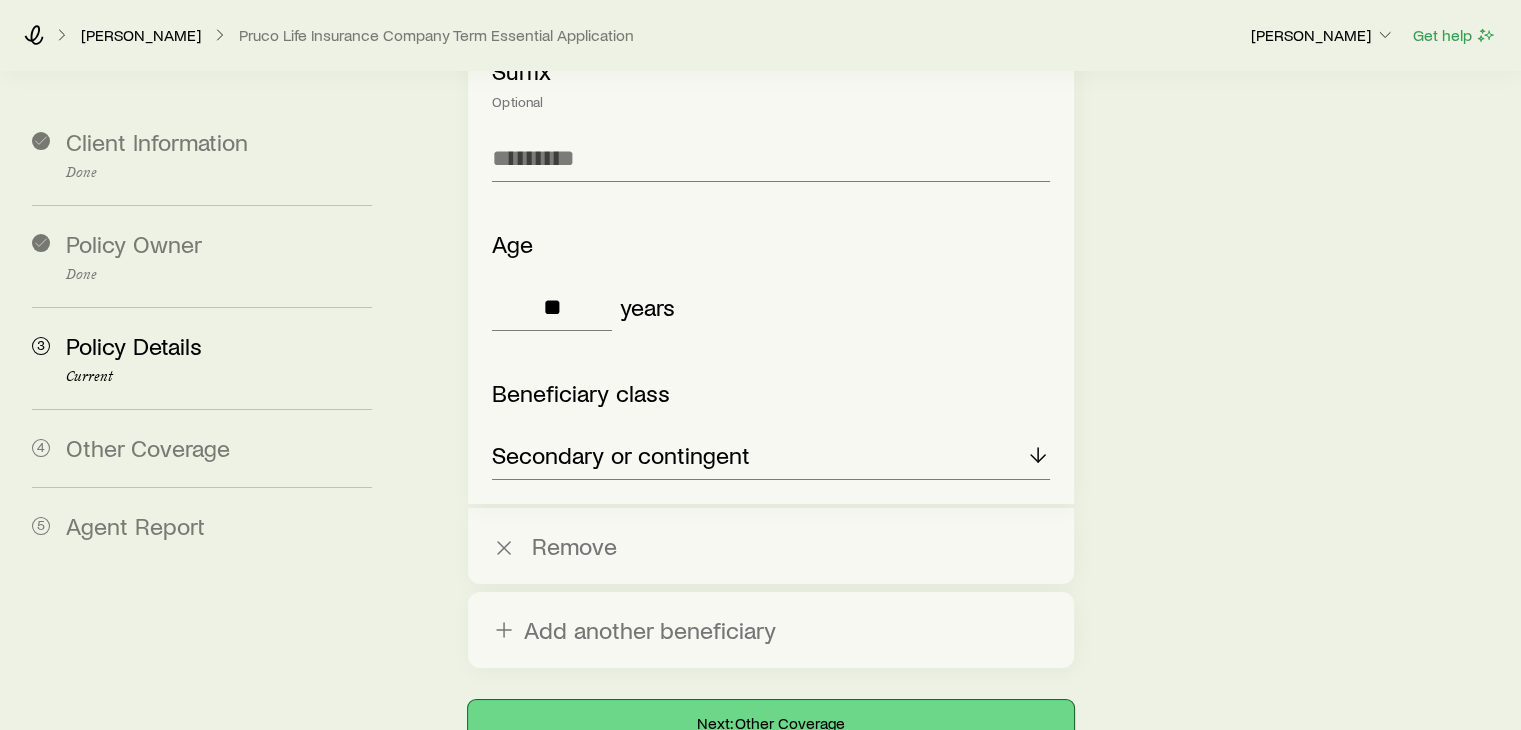 click on "Next: Other Coverage" at bounding box center (770, 724) 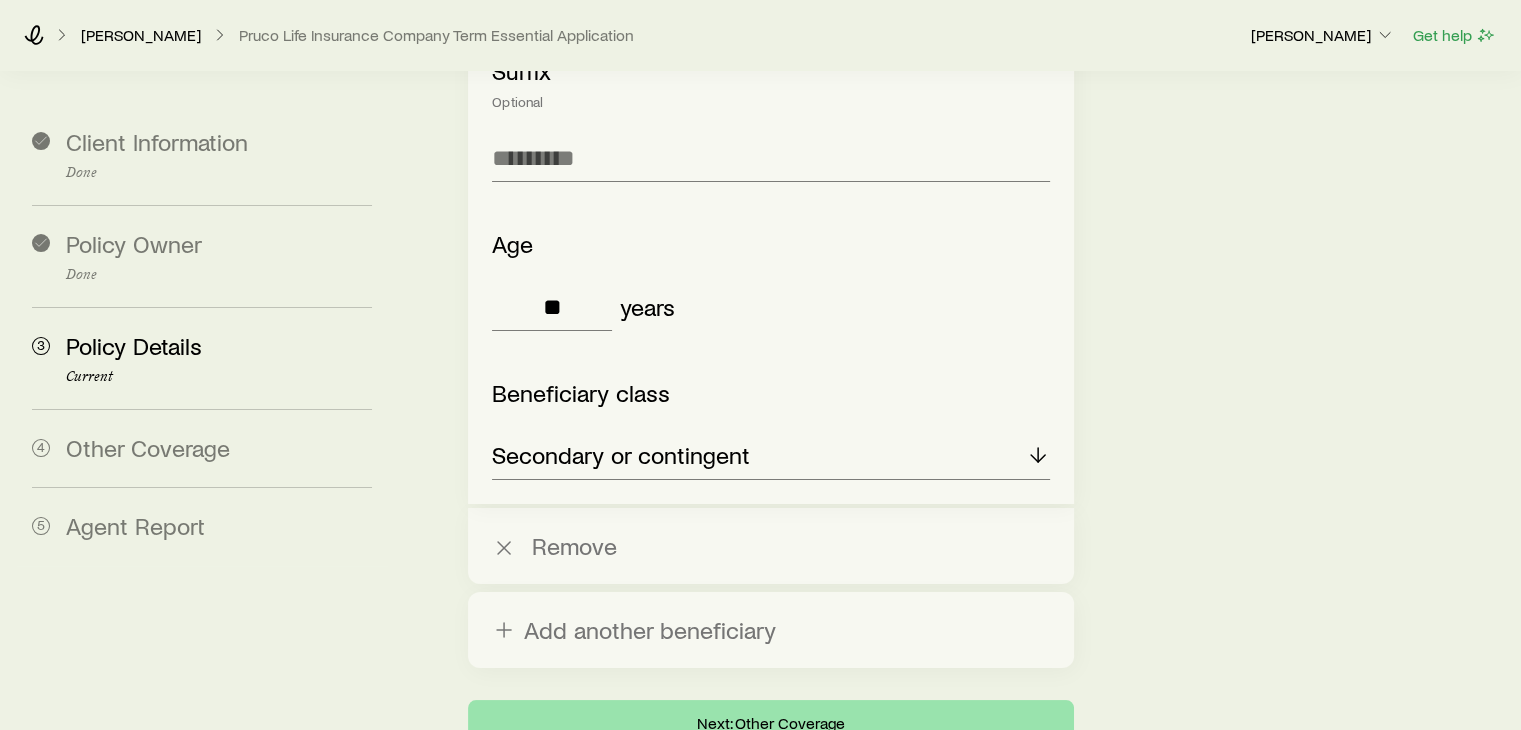 scroll, scrollTop: 0, scrollLeft: 0, axis: both 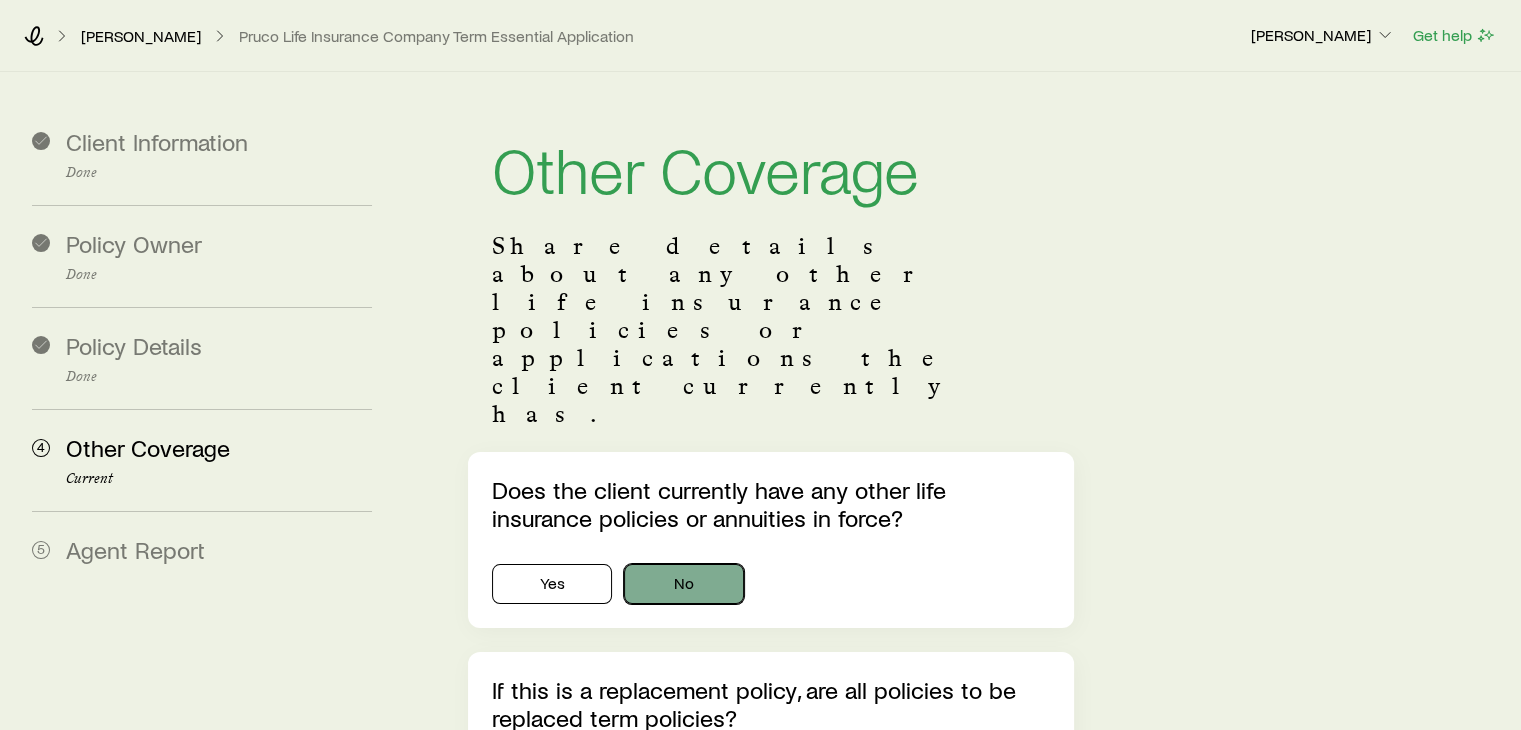 click on "No" at bounding box center (684, 584) 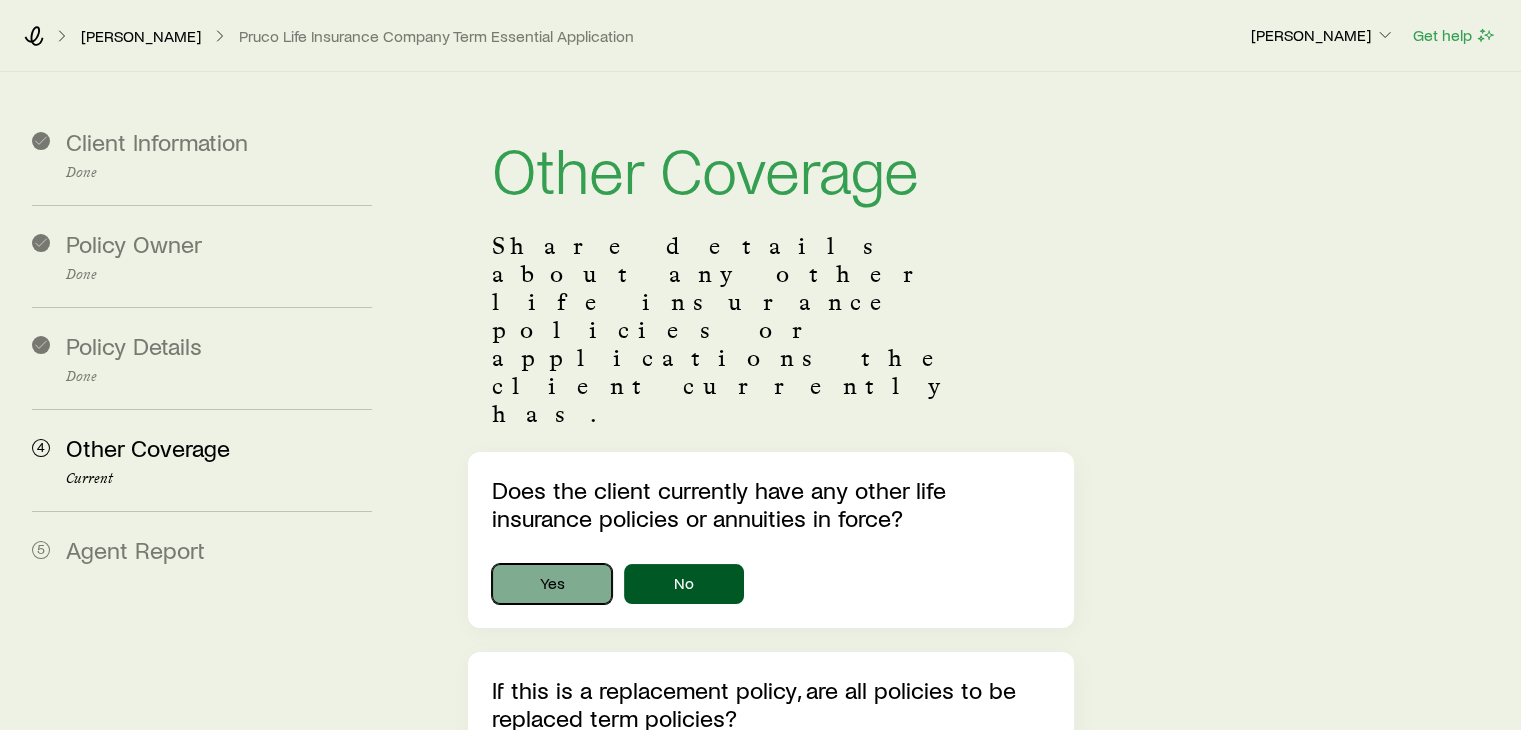click on "Yes" at bounding box center [552, 584] 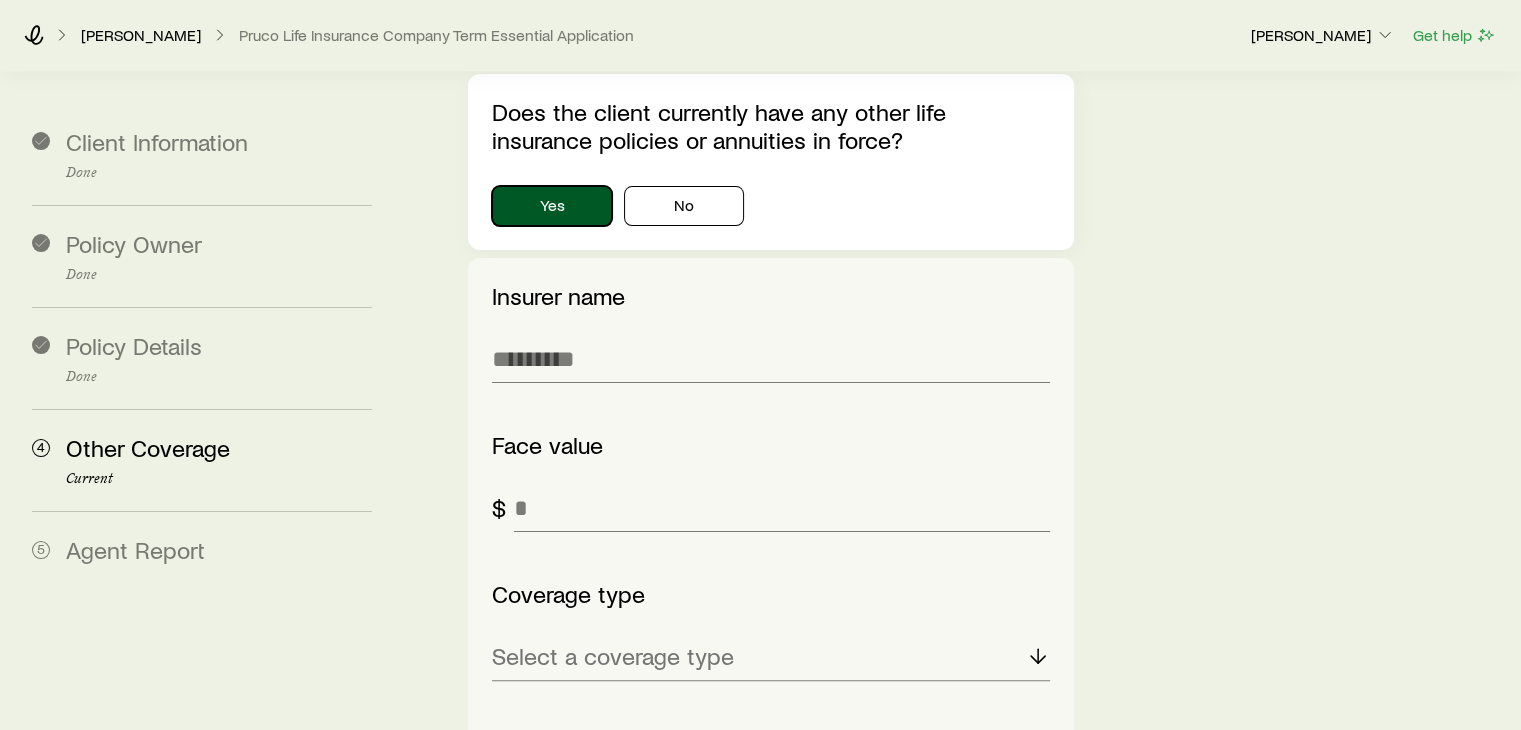 scroll, scrollTop: 413, scrollLeft: 0, axis: vertical 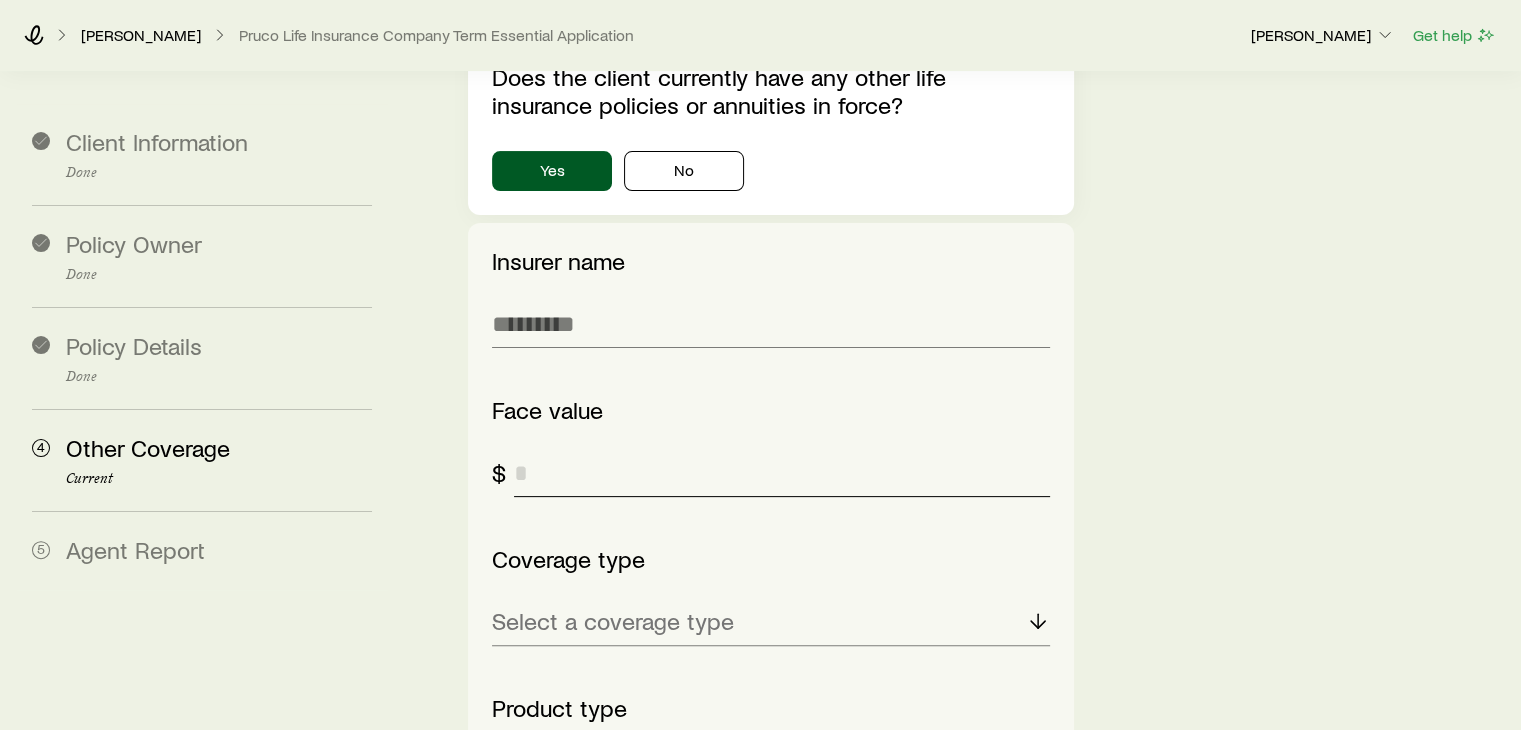 click at bounding box center (781, 473) 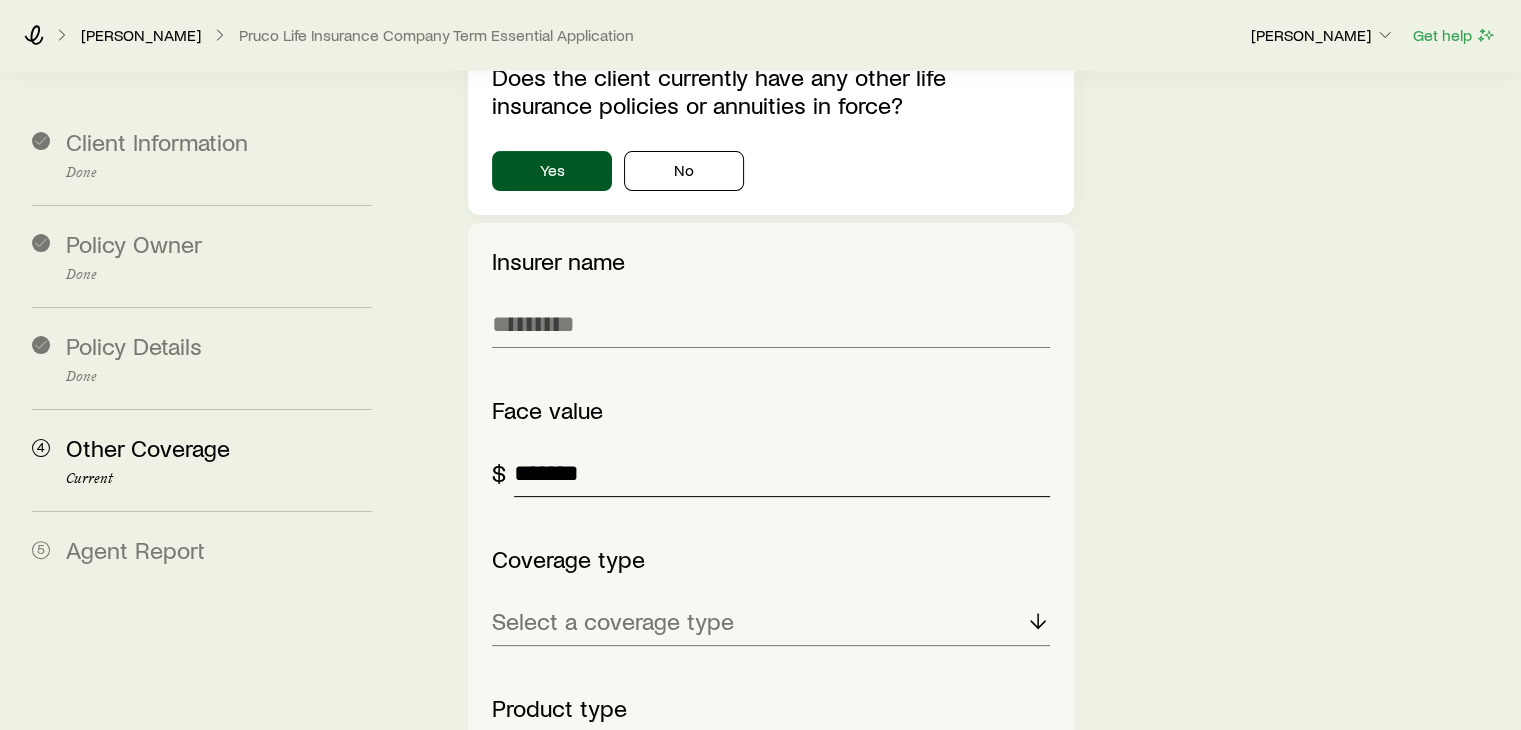 type on "*******" 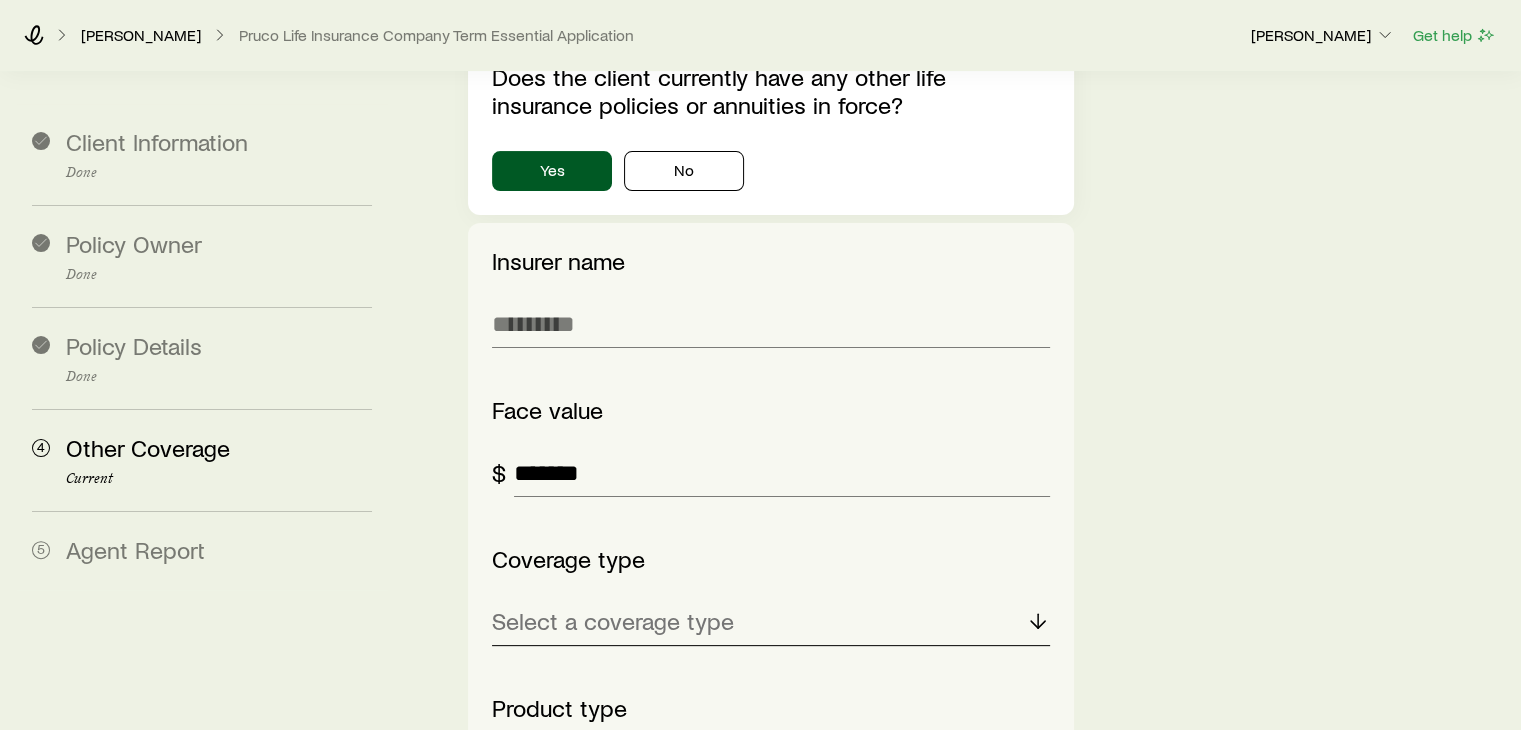click on "Select a coverage type" at bounding box center (613, 621) 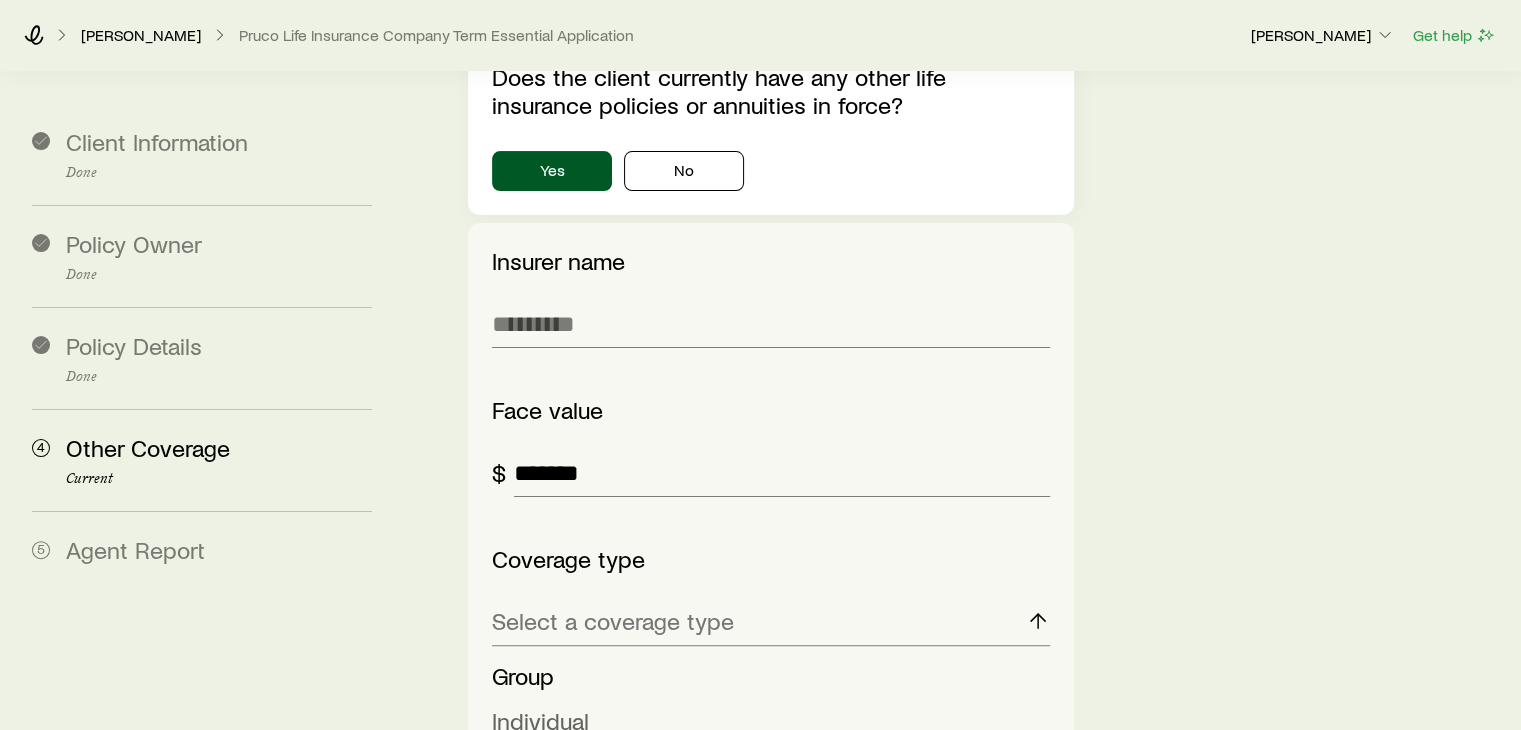 click on "Individual" at bounding box center (540, 720) 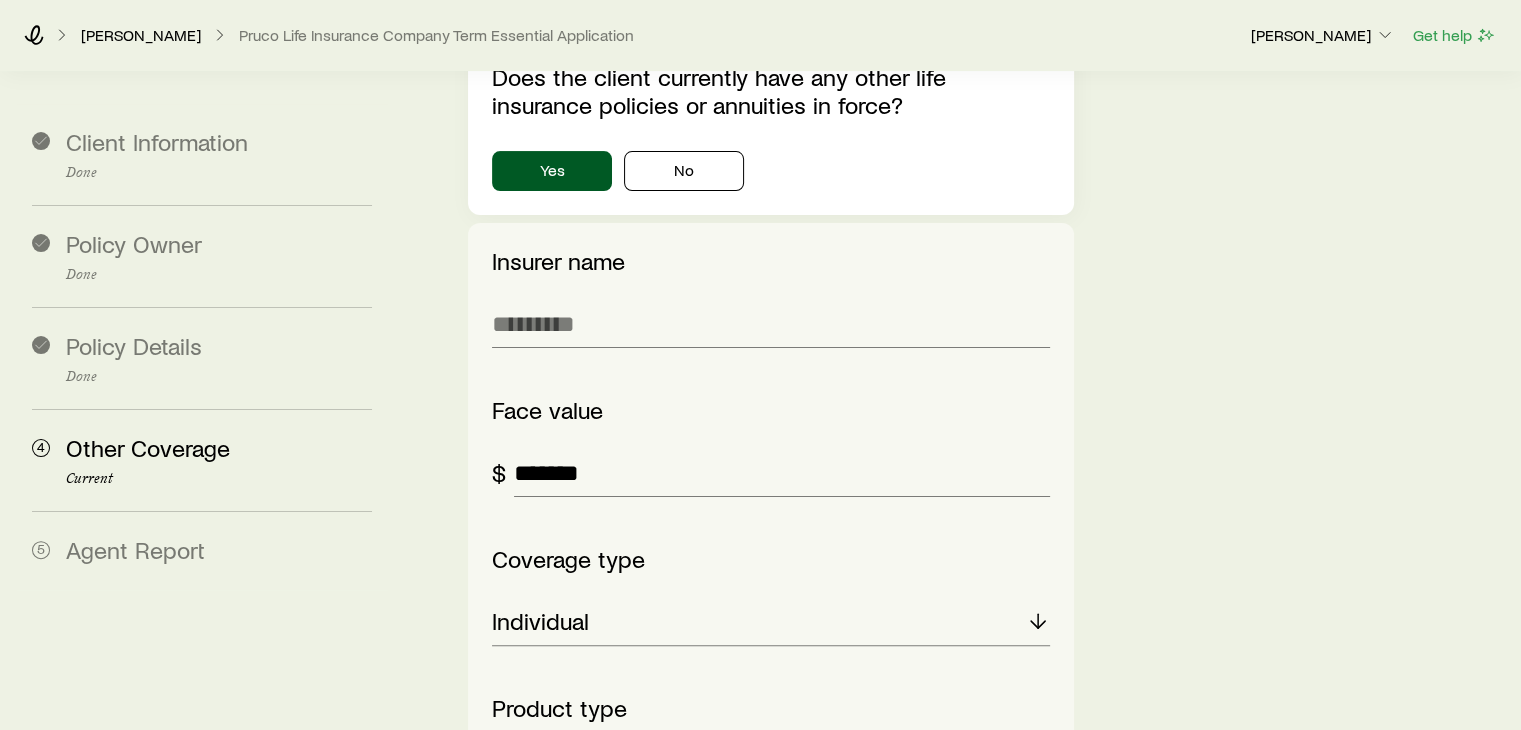 click on "Select a product type" at bounding box center (605, 770) 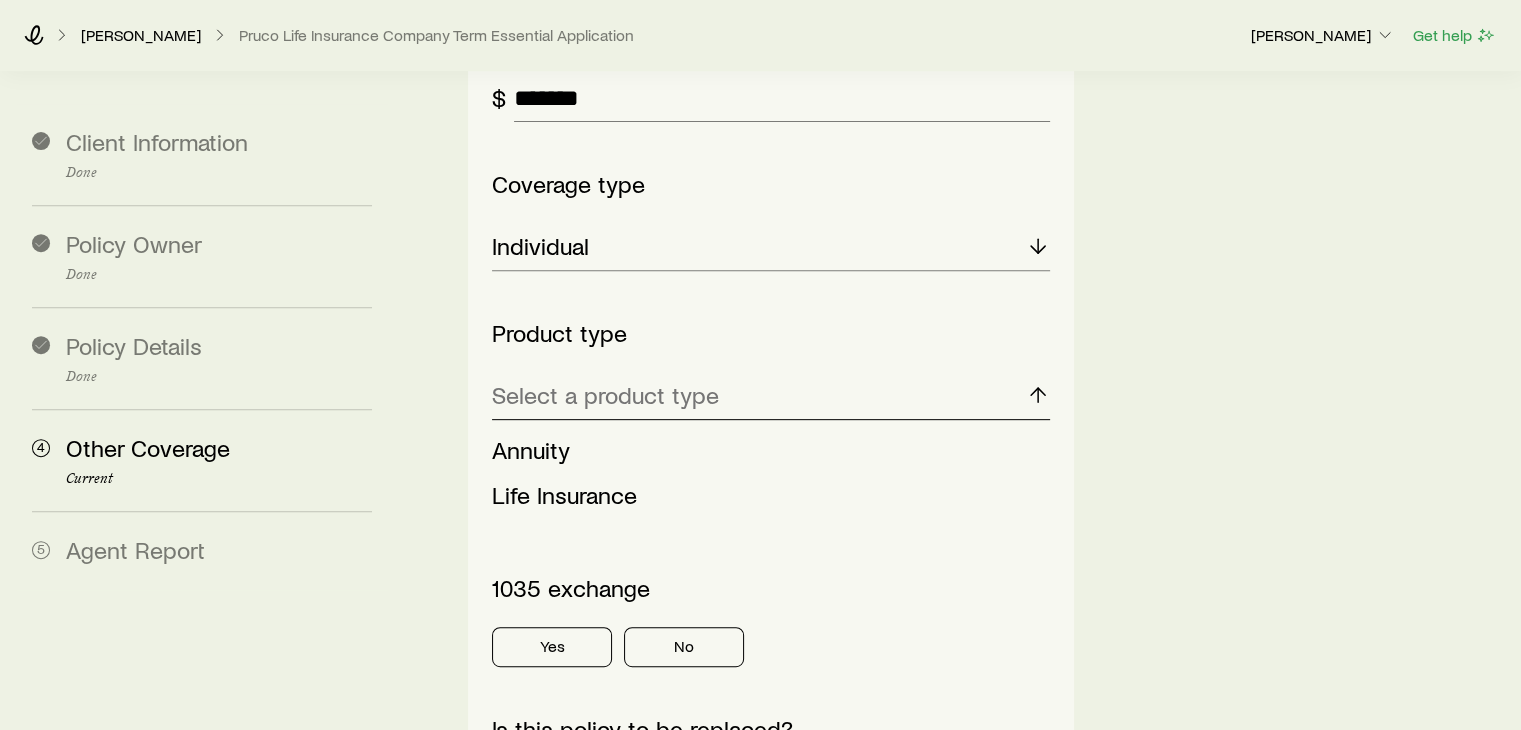 scroll, scrollTop: 792, scrollLeft: 0, axis: vertical 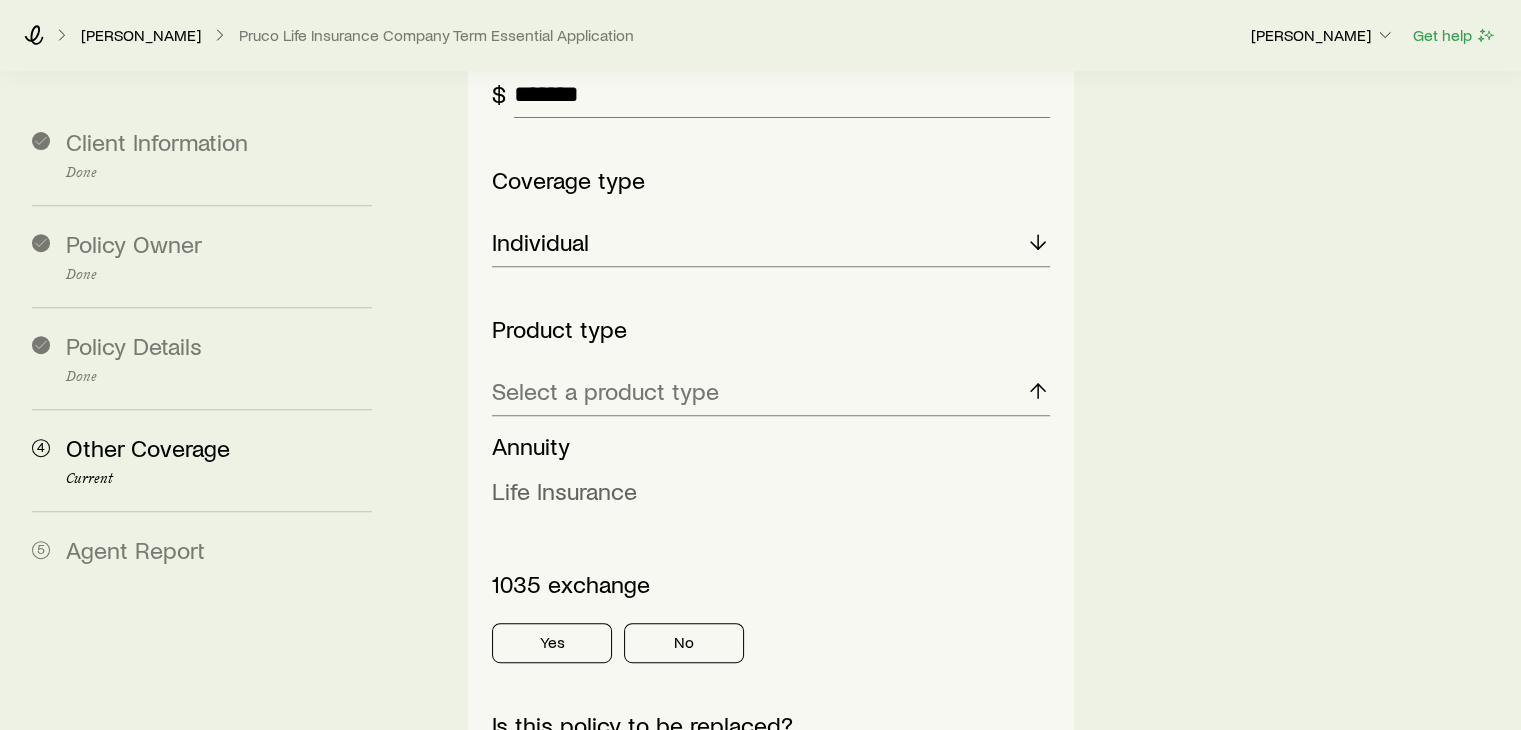 click on "Life Insurance" at bounding box center [564, 490] 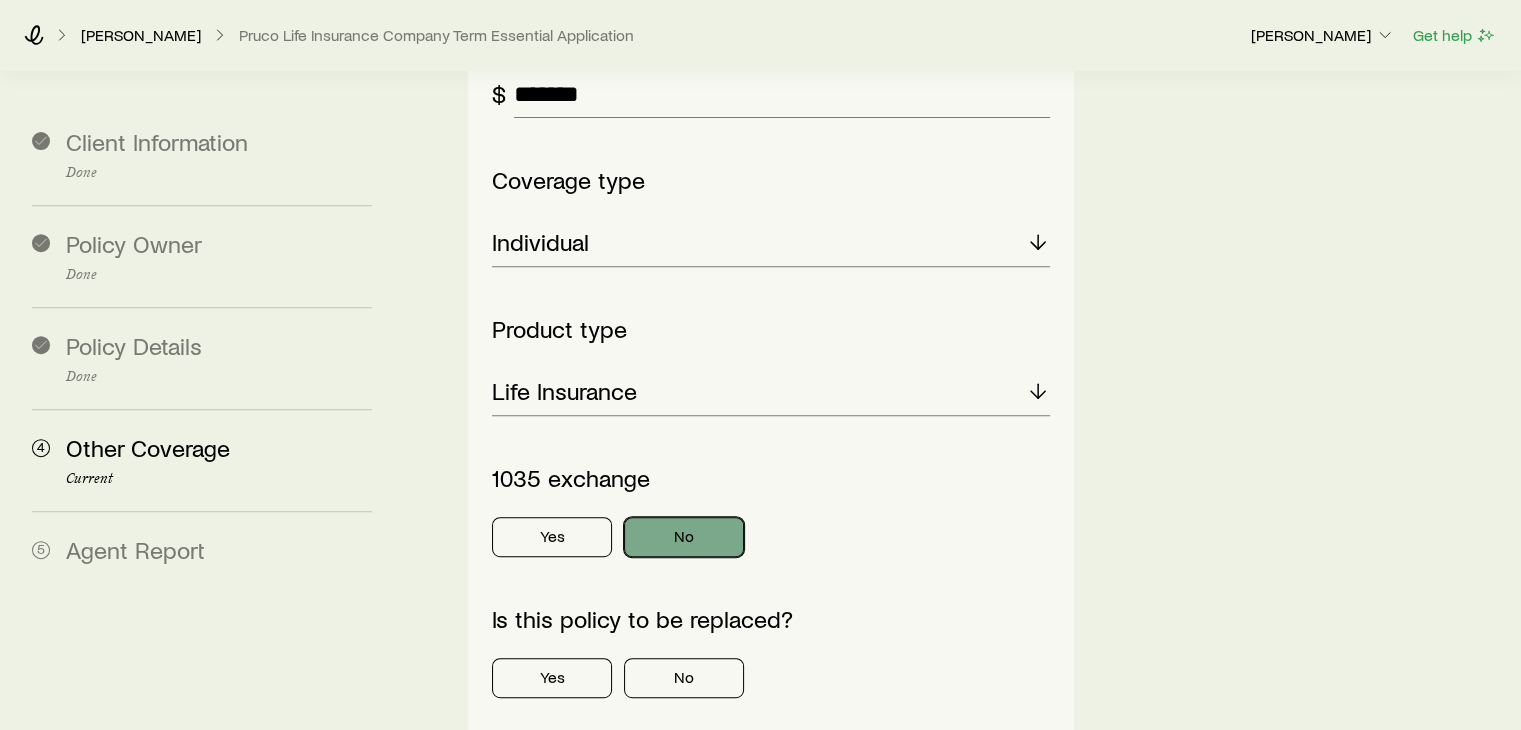 click on "No" at bounding box center (684, 537) 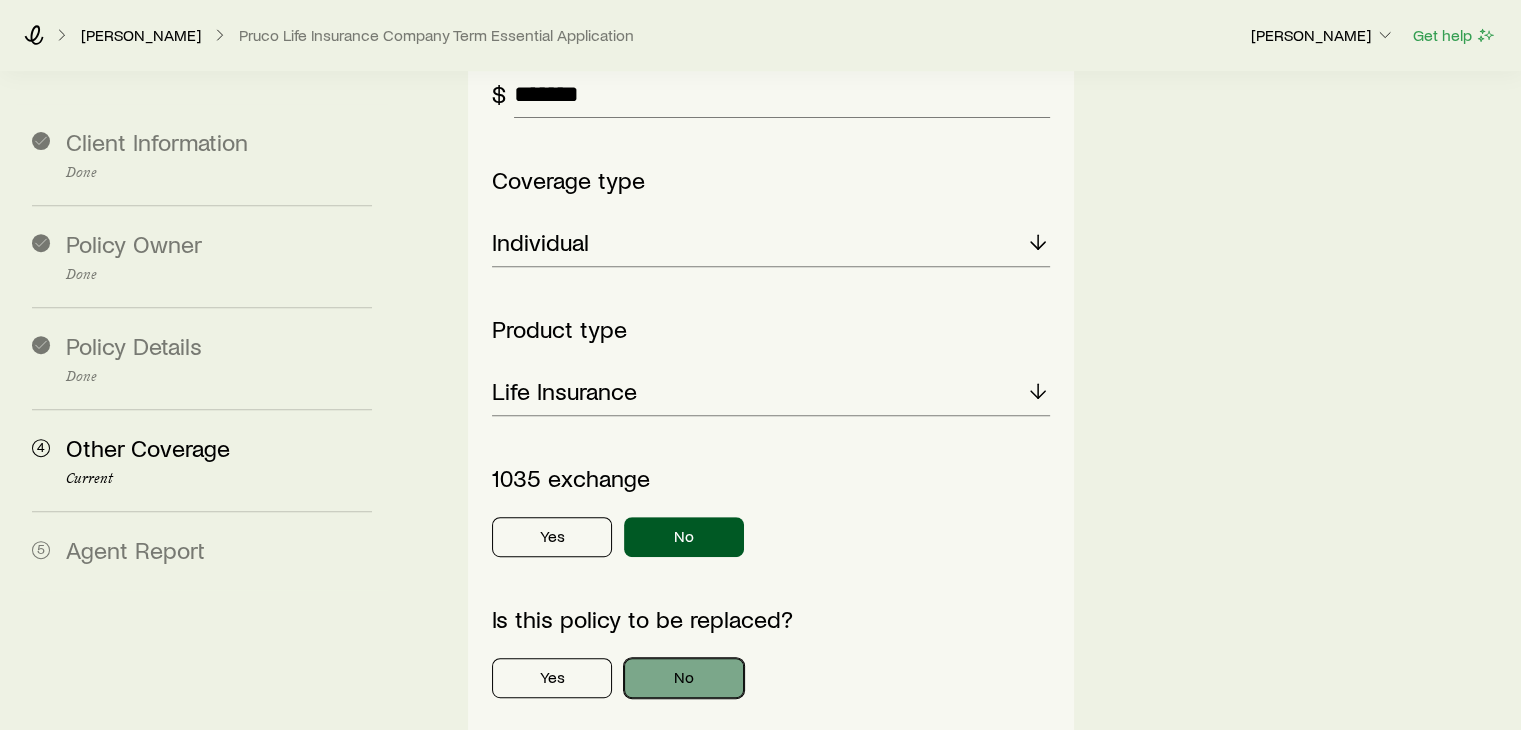 click on "No" at bounding box center (684, 678) 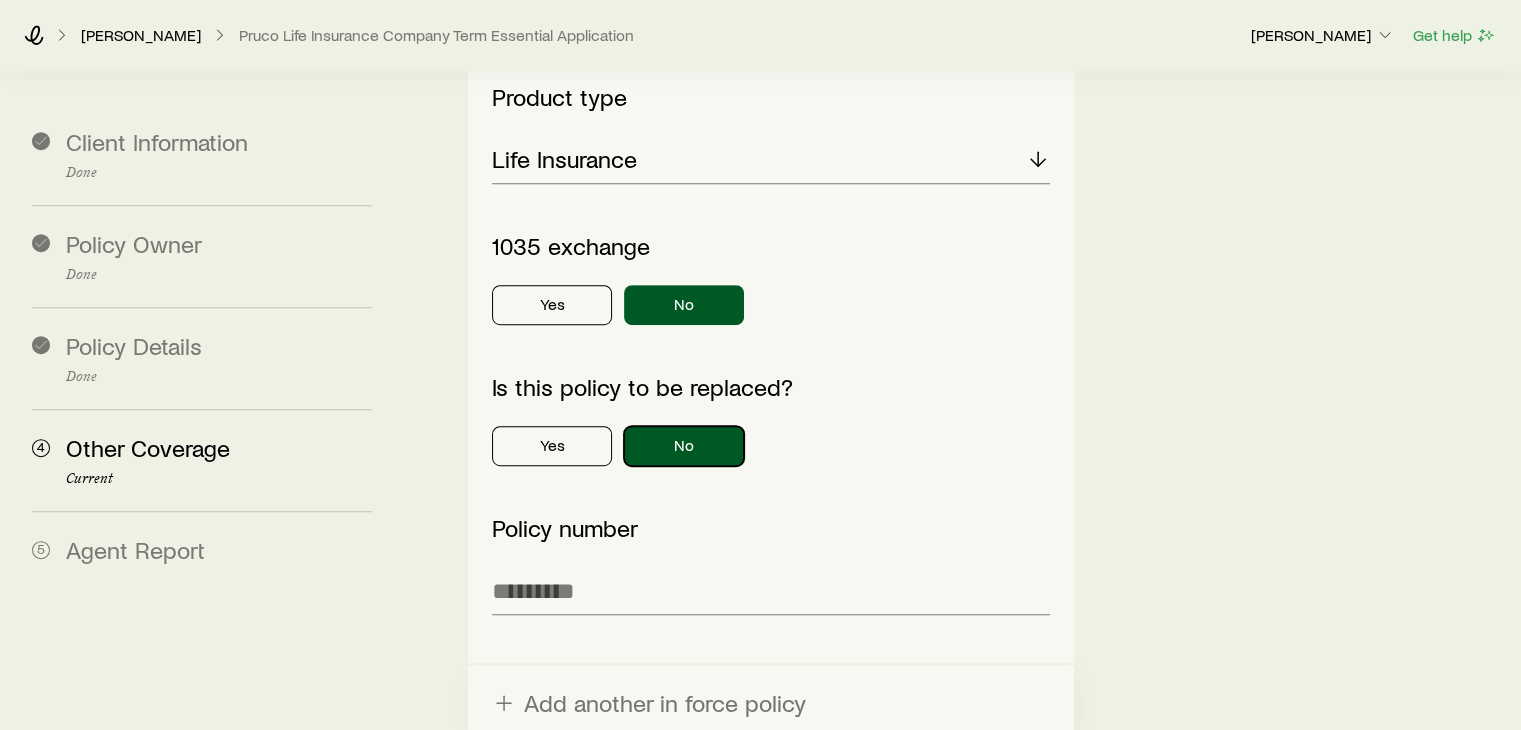 scroll, scrollTop: 1056, scrollLeft: 0, axis: vertical 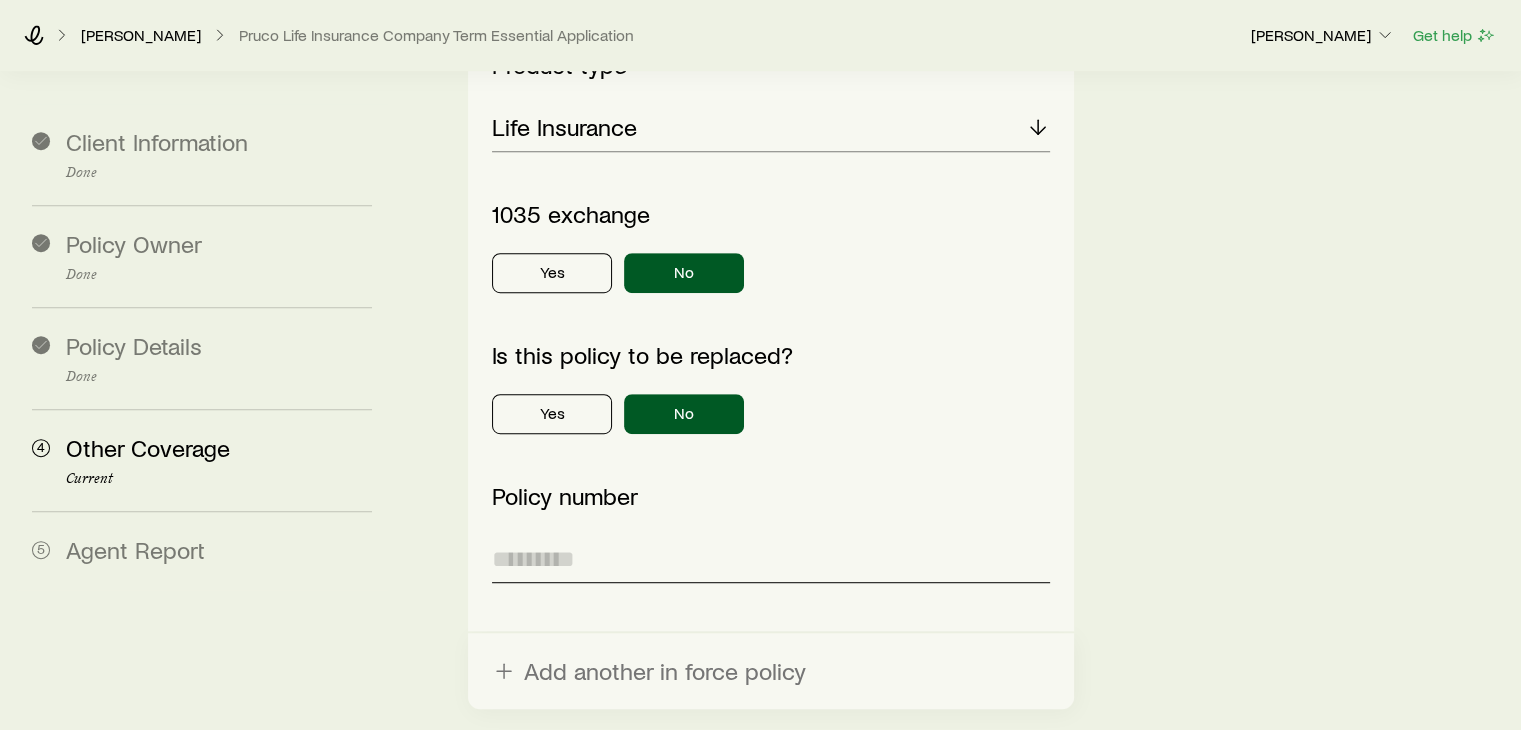 click at bounding box center (770, 559) 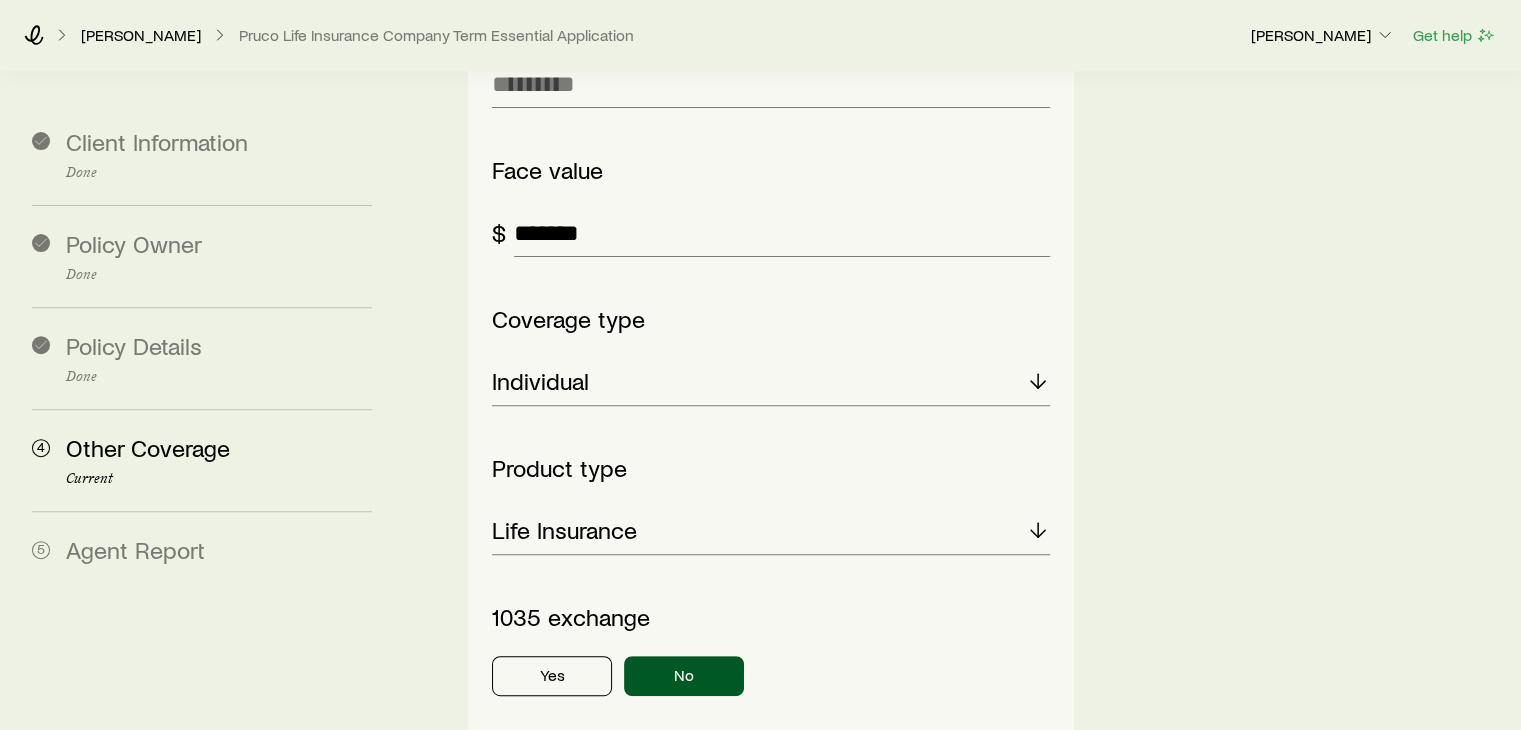 scroll, scrollTop: 650, scrollLeft: 0, axis: vertical 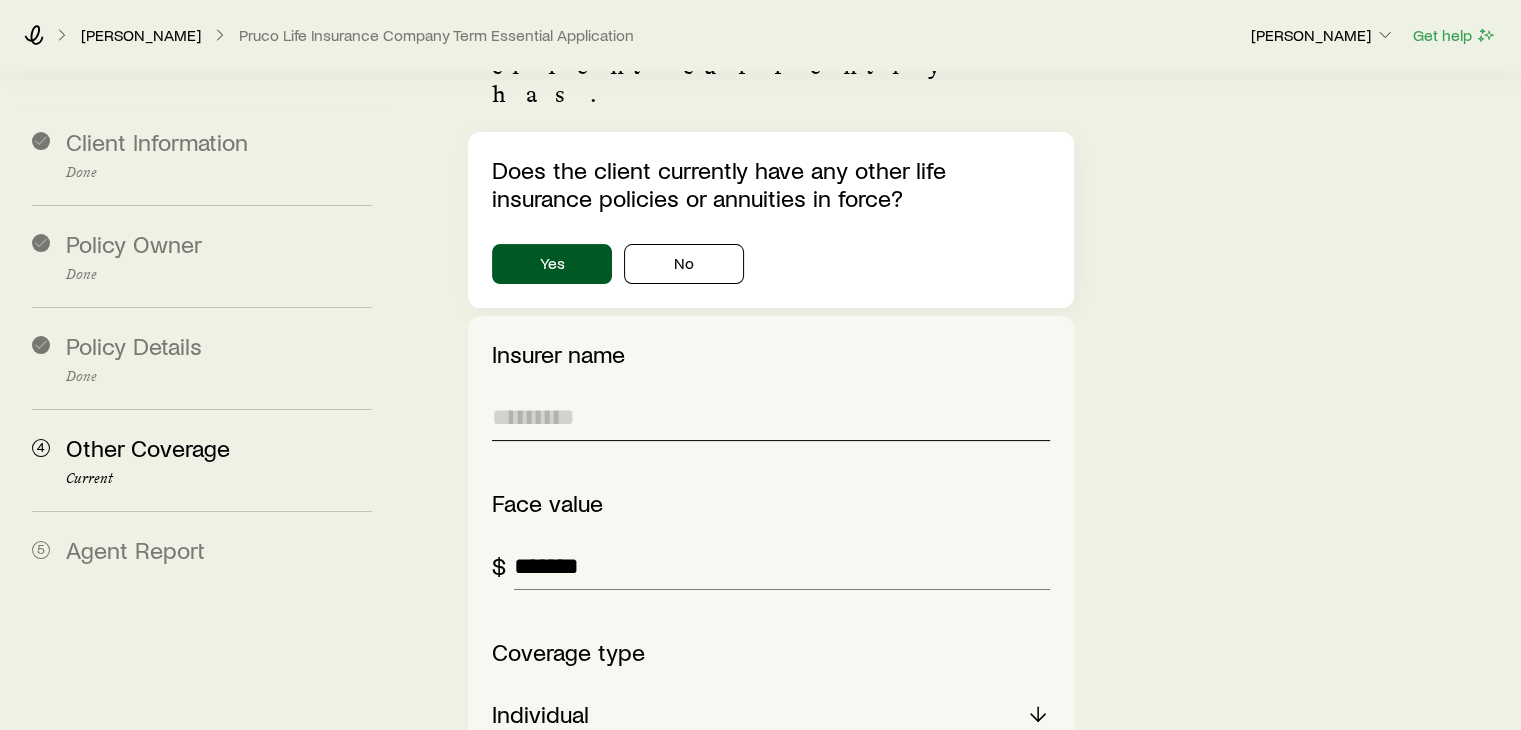 click at bounding box center [770, 417] 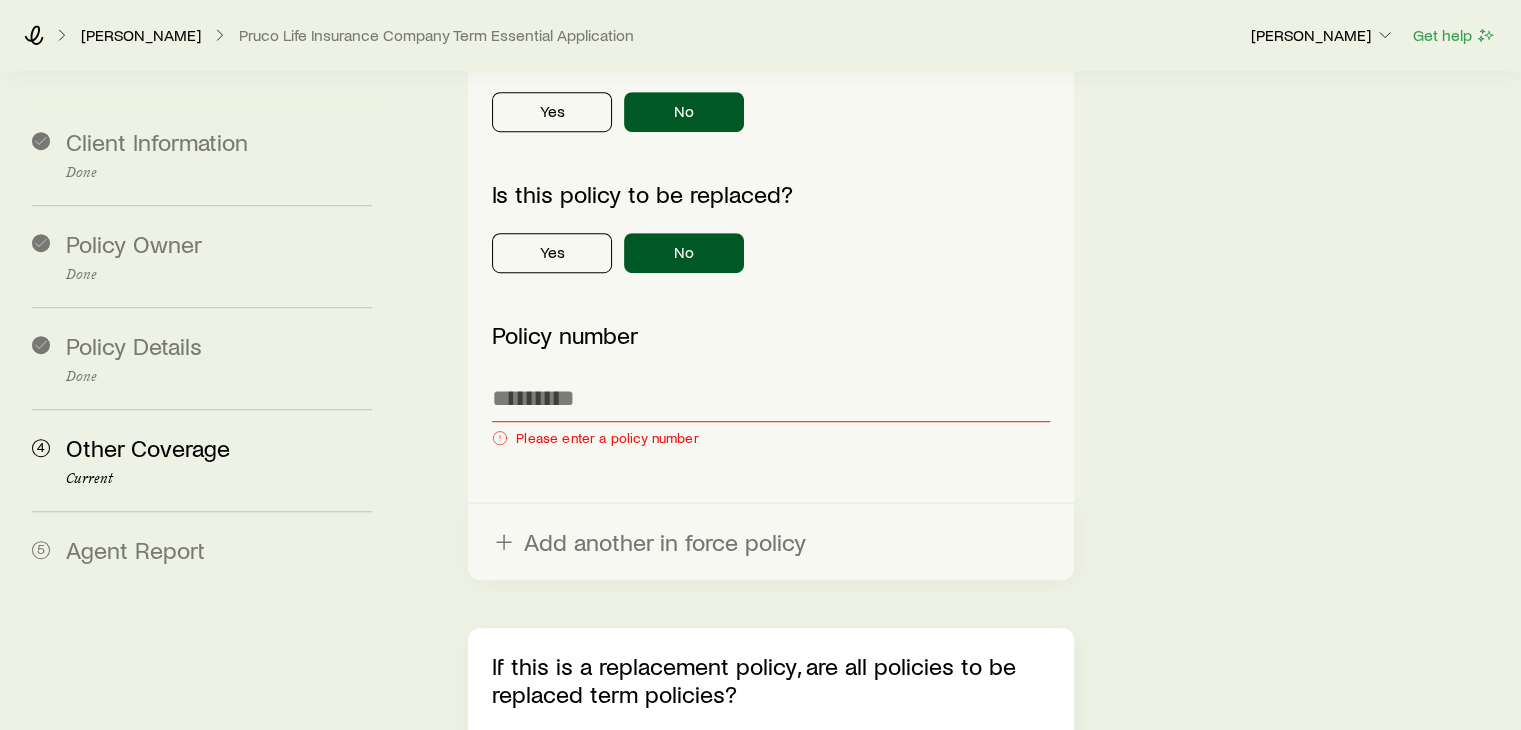 scroll, scrollTop: 1303, scrollLeft: 0, axis: vertical 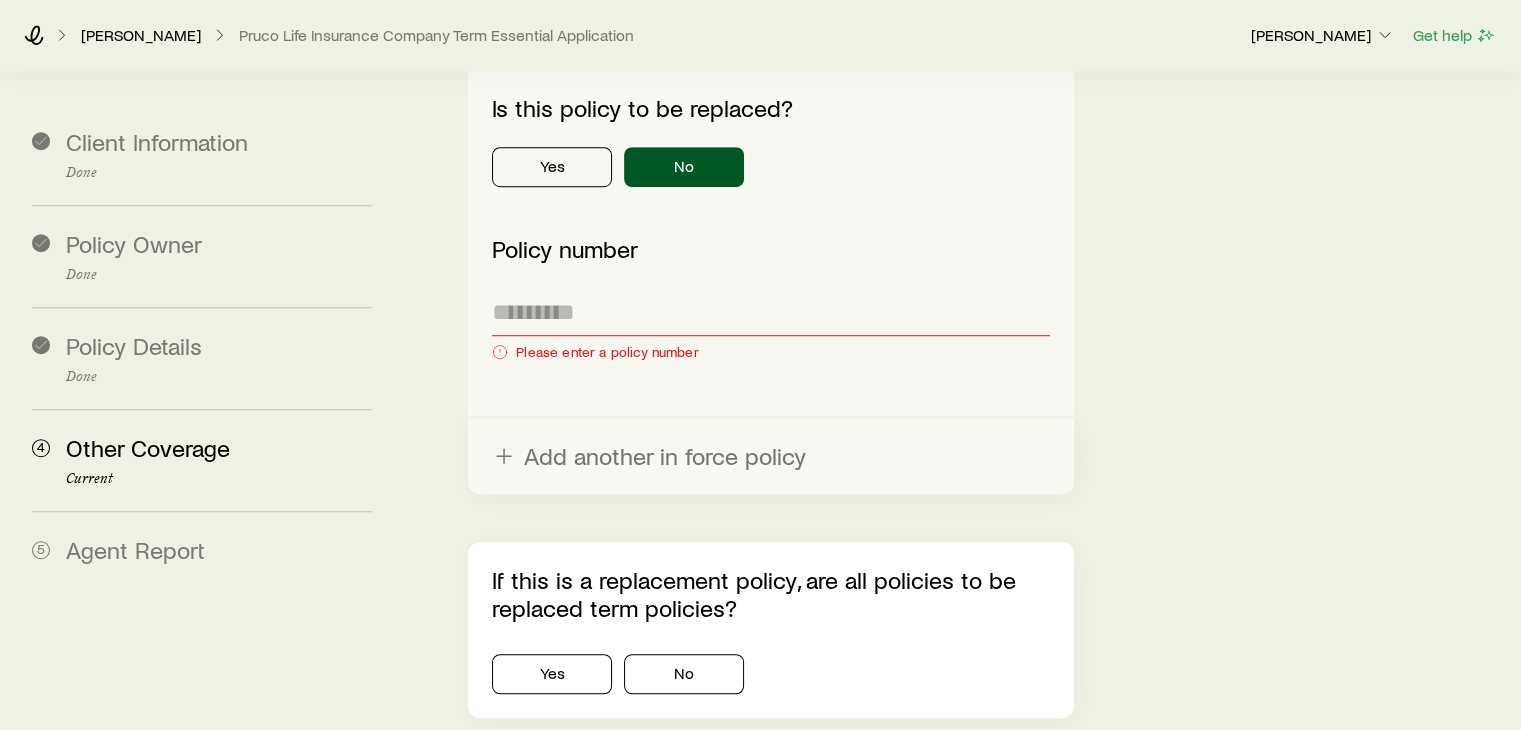 type on "**********" 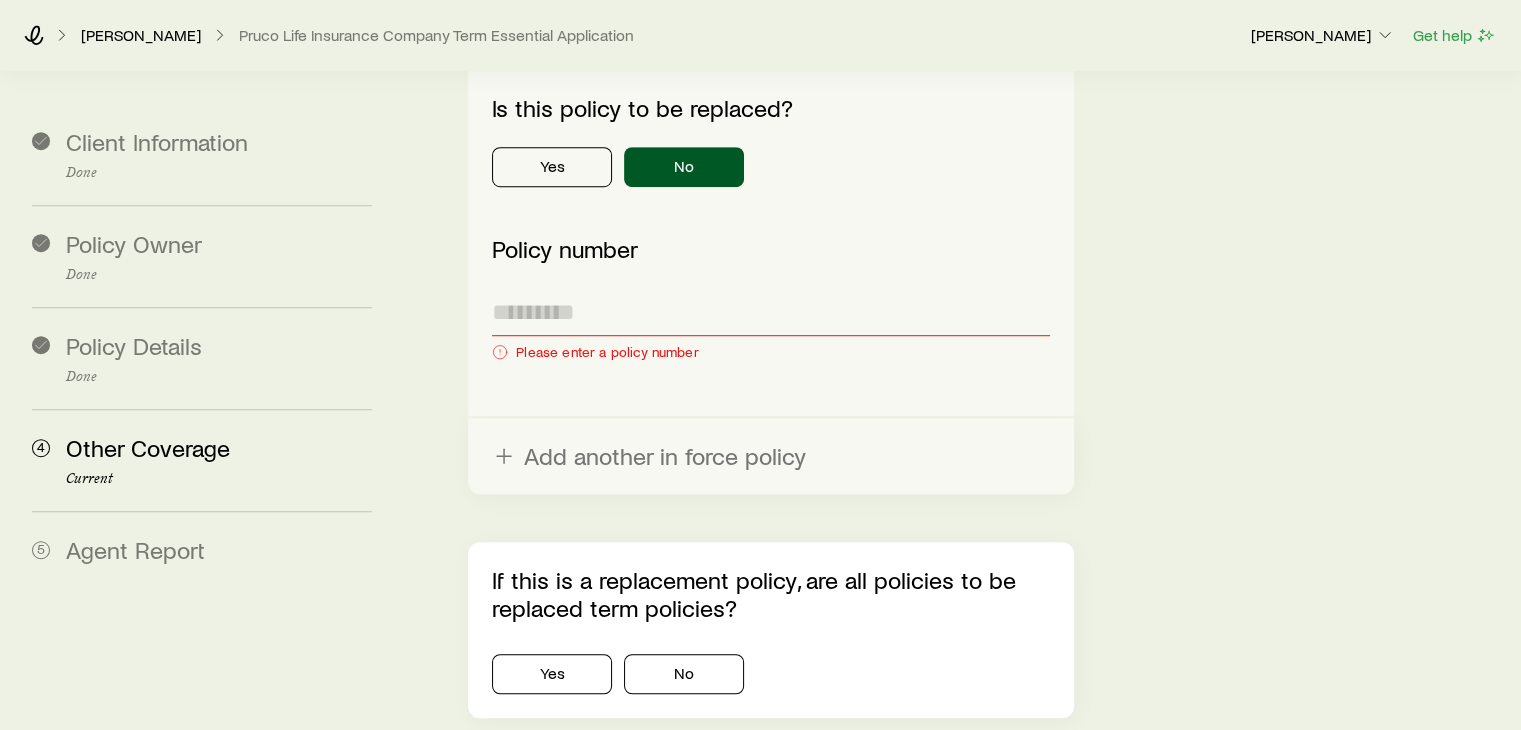 click at bounding box center [770, 312] 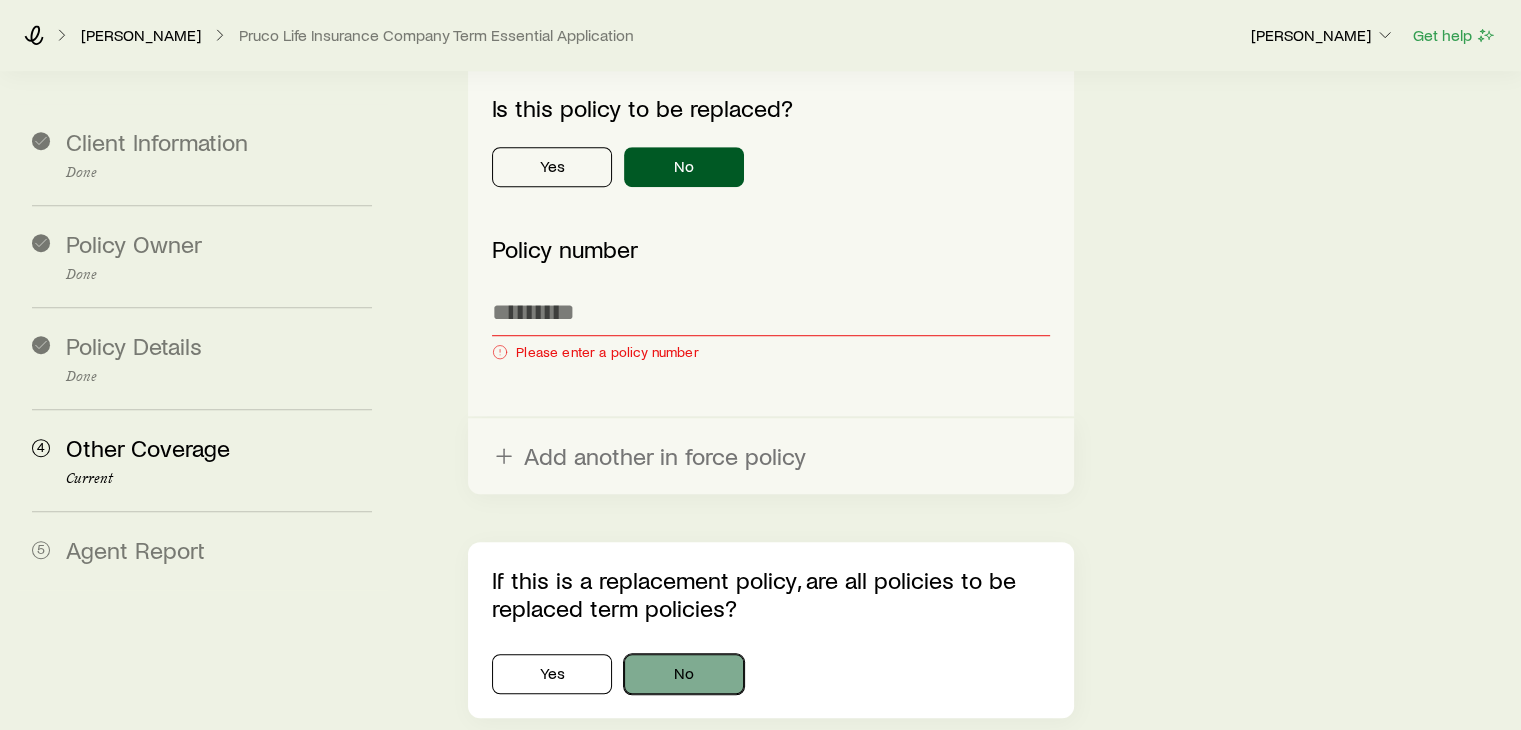 click on "No" at bounding box center (684, 674) 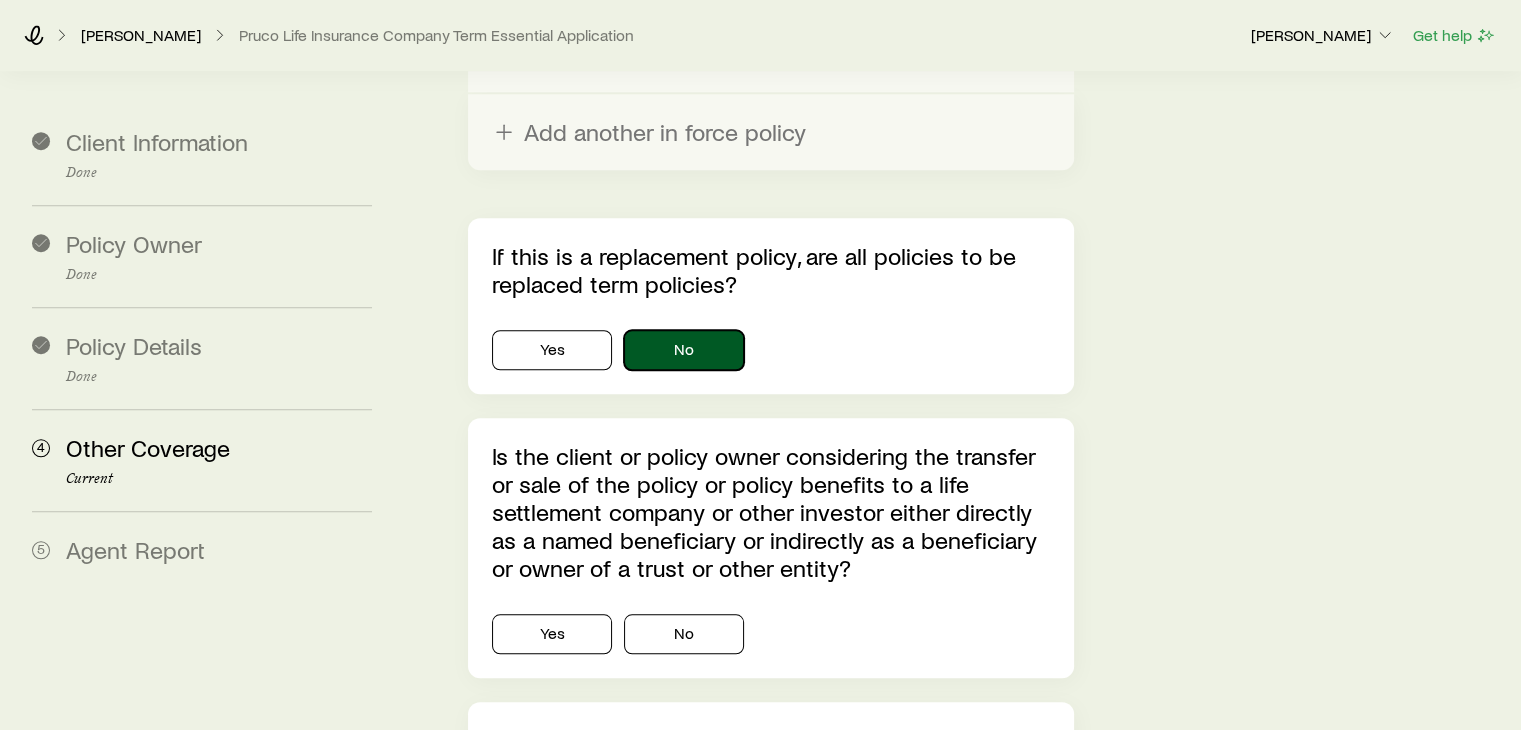 scroll, scrollTop: 1638, scrollLeft: 0, axis: vertical 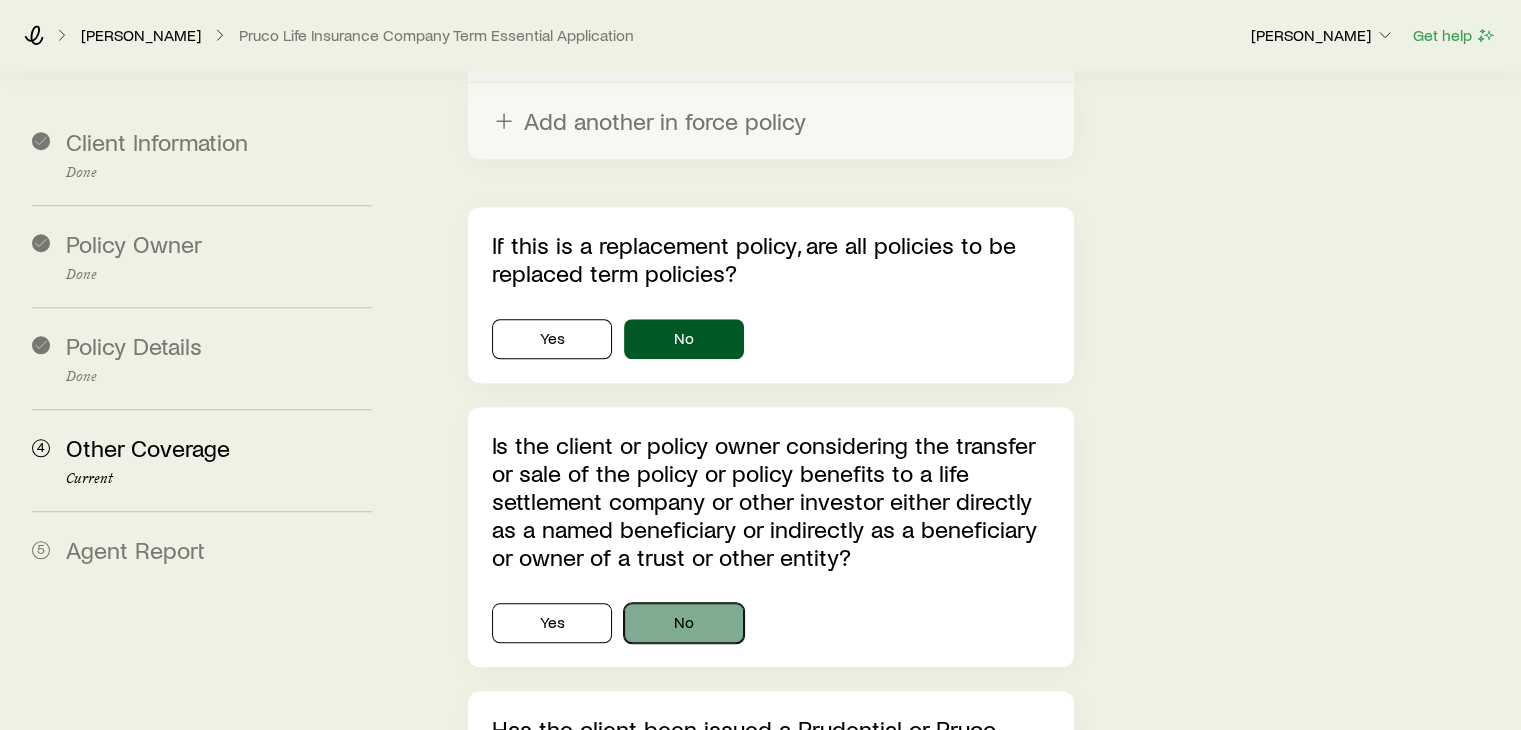 click on "No" at bounding box center (684, 623) 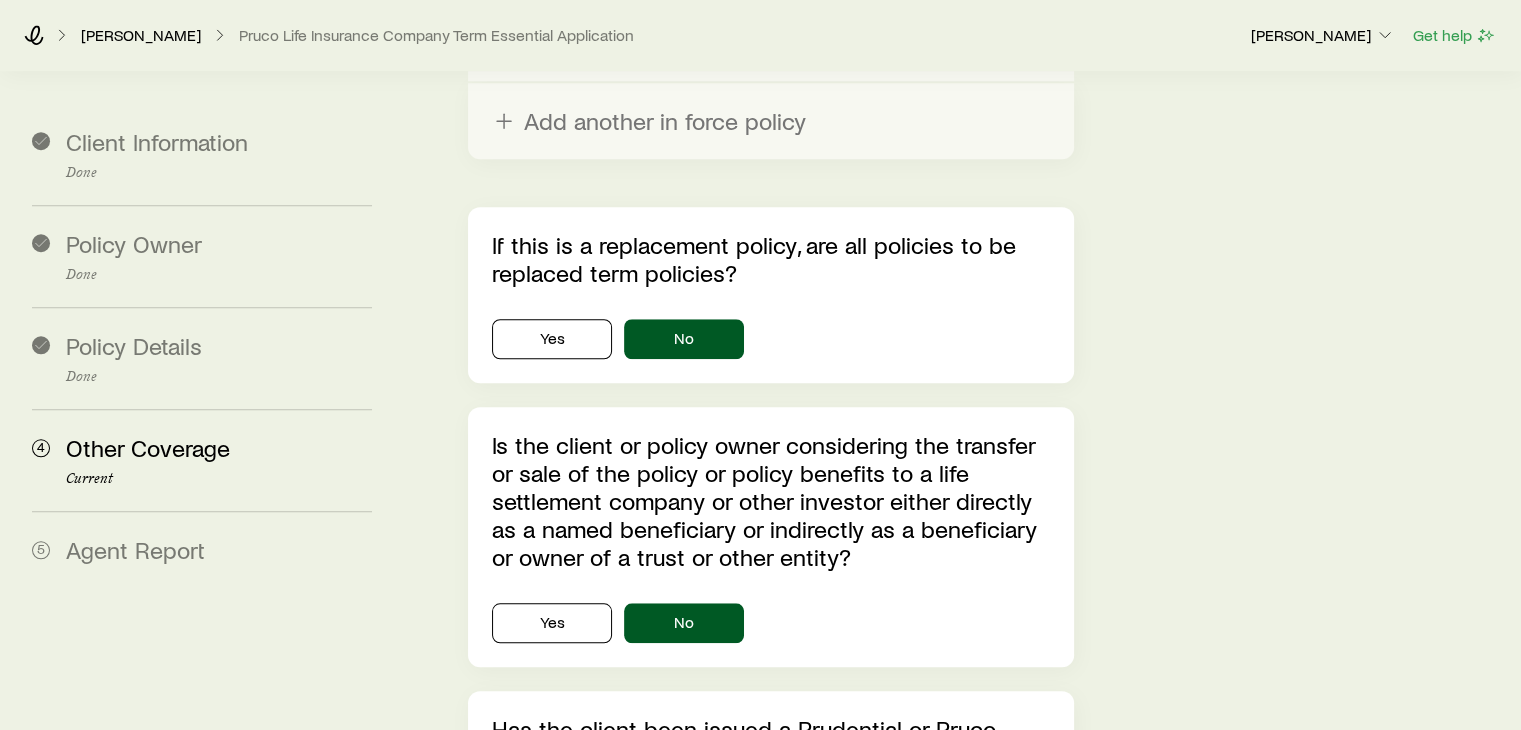 click on "No" at bounding box center [684, 823] 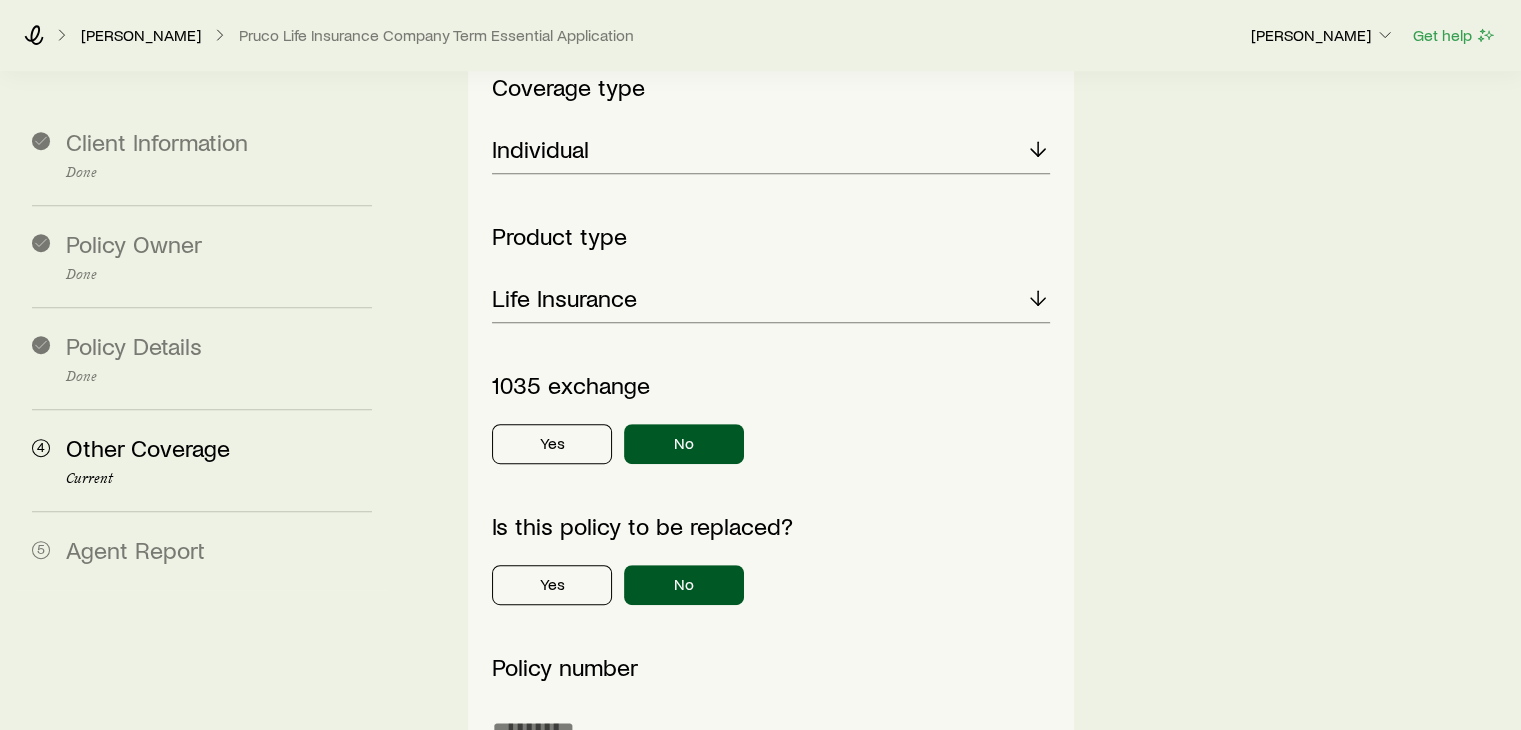 scroll, scrollTop: 870, scrollLeft: 0, axis: vertical 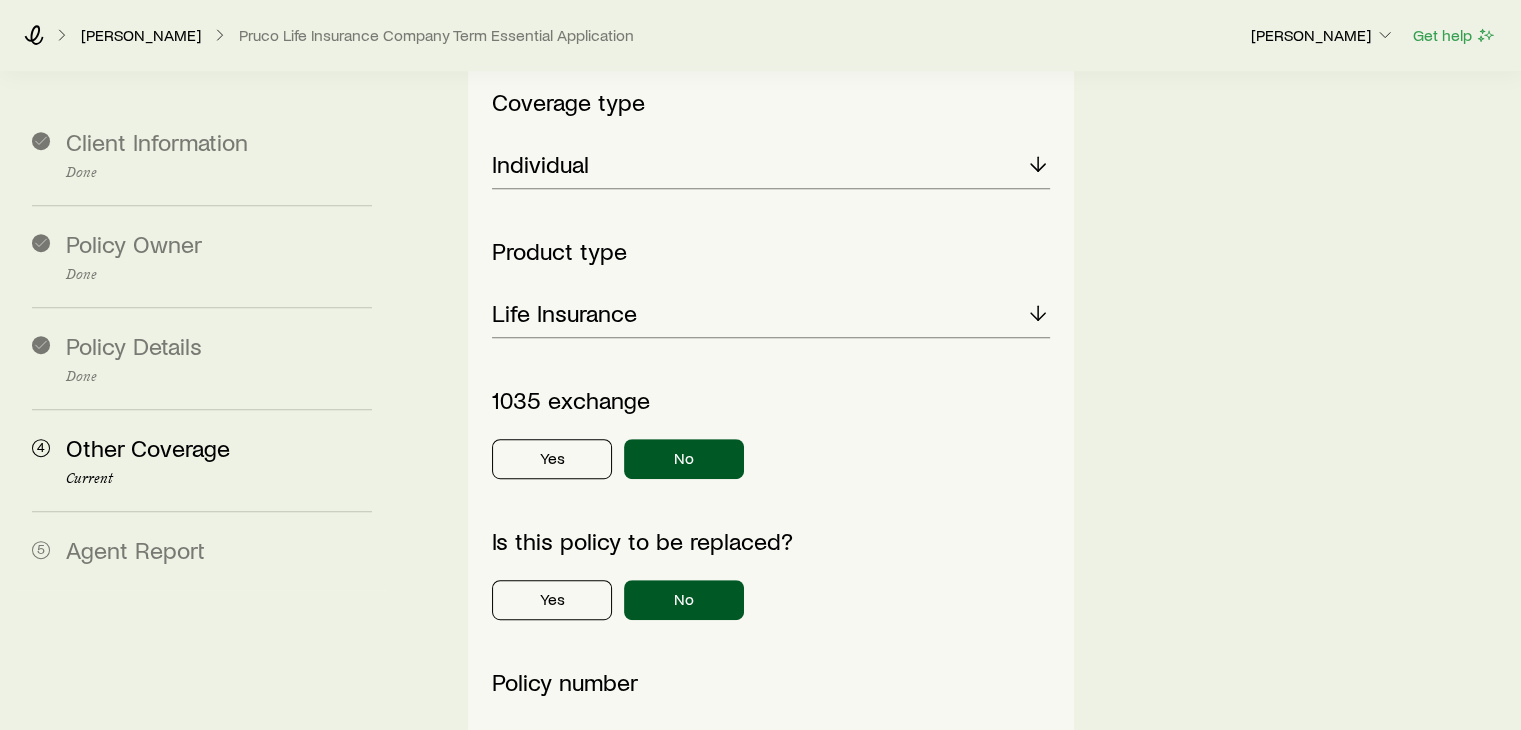 click at bounding box center [770, 745] 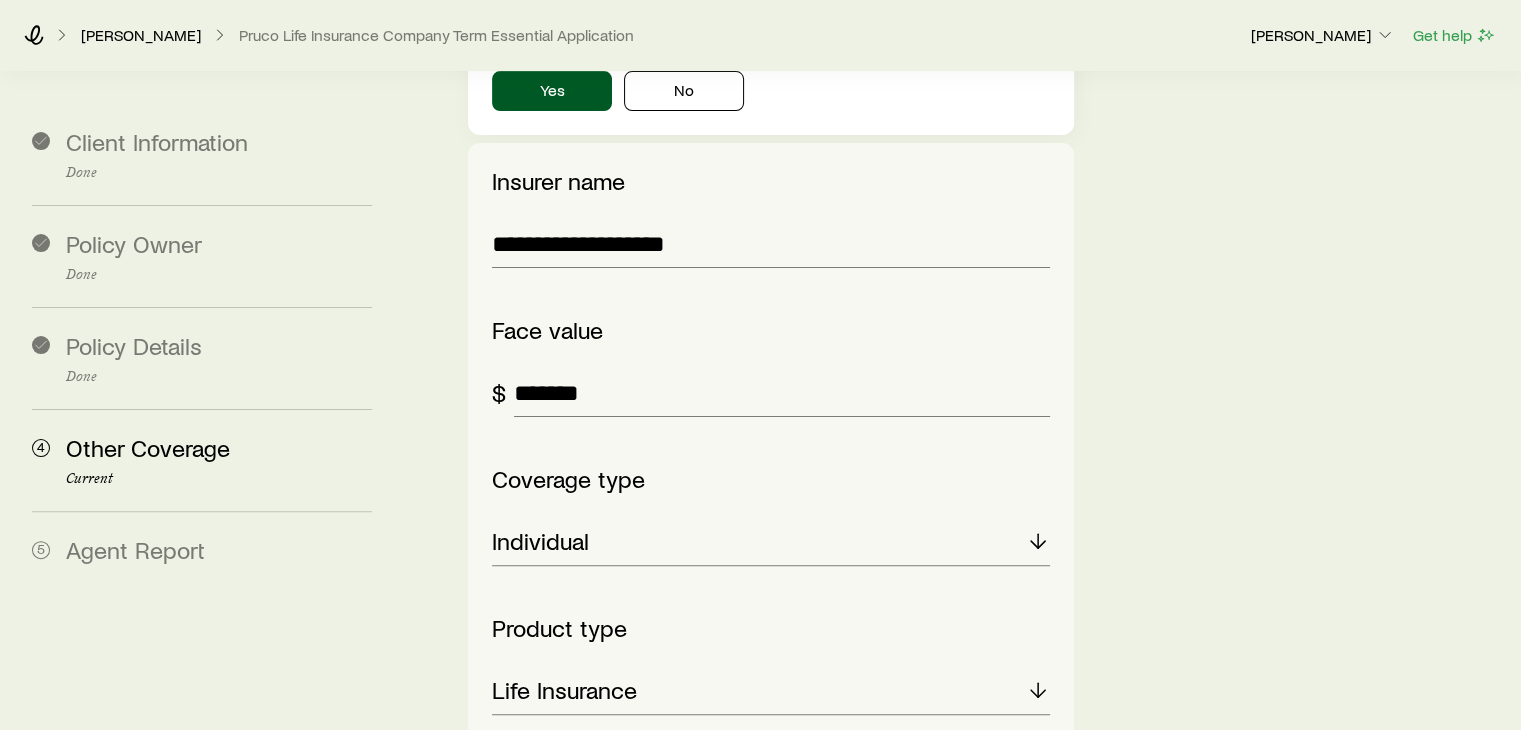 scroll, scrollTop: 491, scrollLeft: 0, axis: vertical 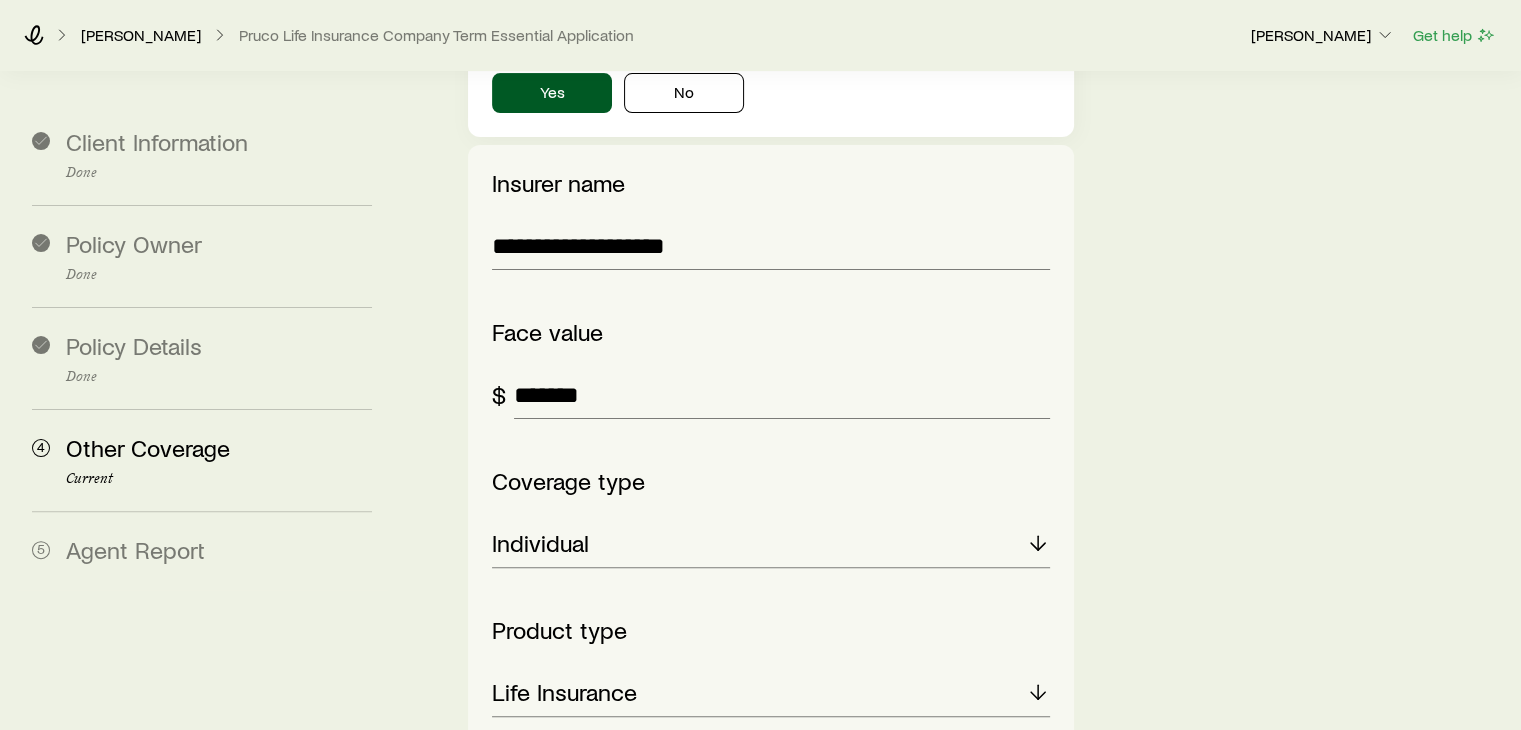 type on "**********" 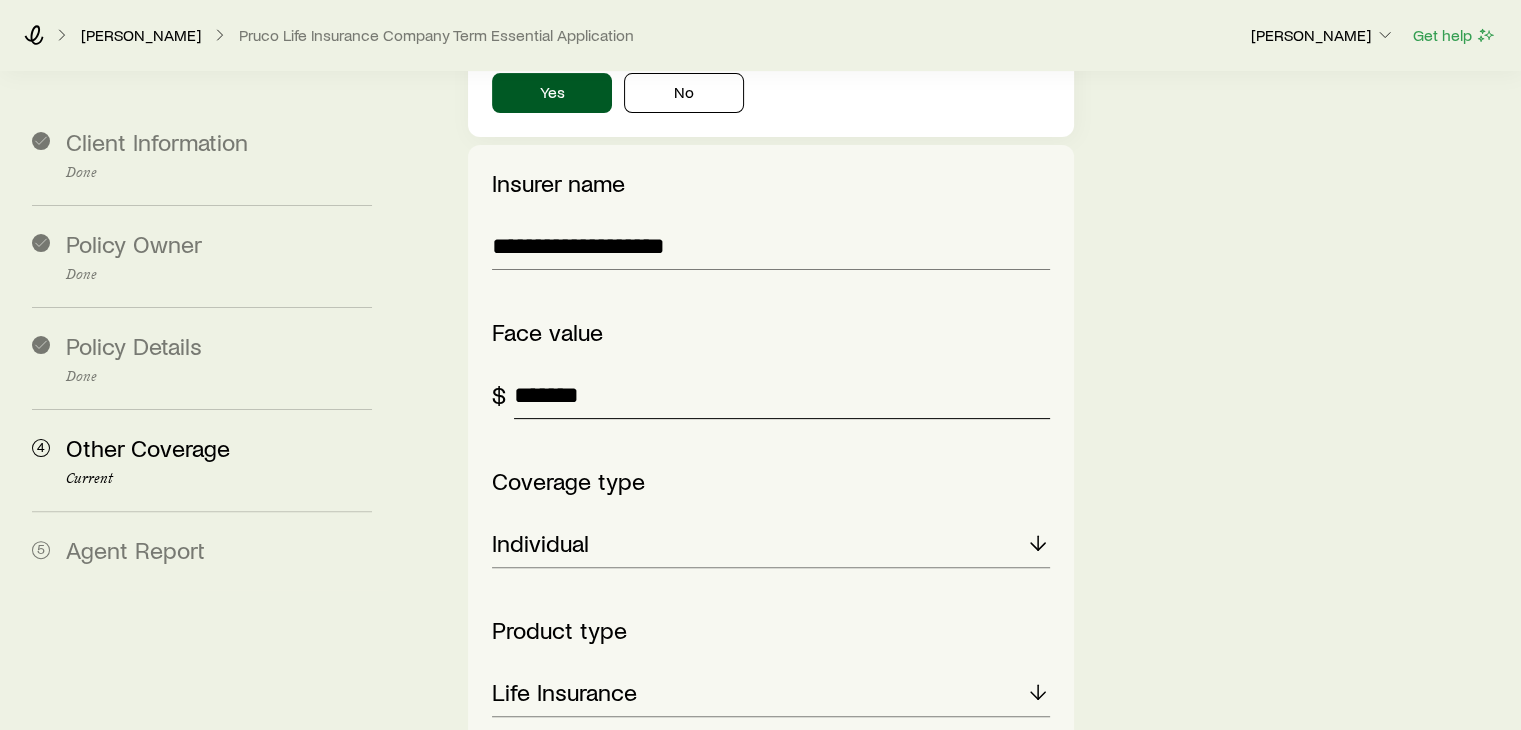 drag, startPoint x: 621, startPoint y: 250, endPoint x: 476, endPoint y: 255, distance: 145.08618 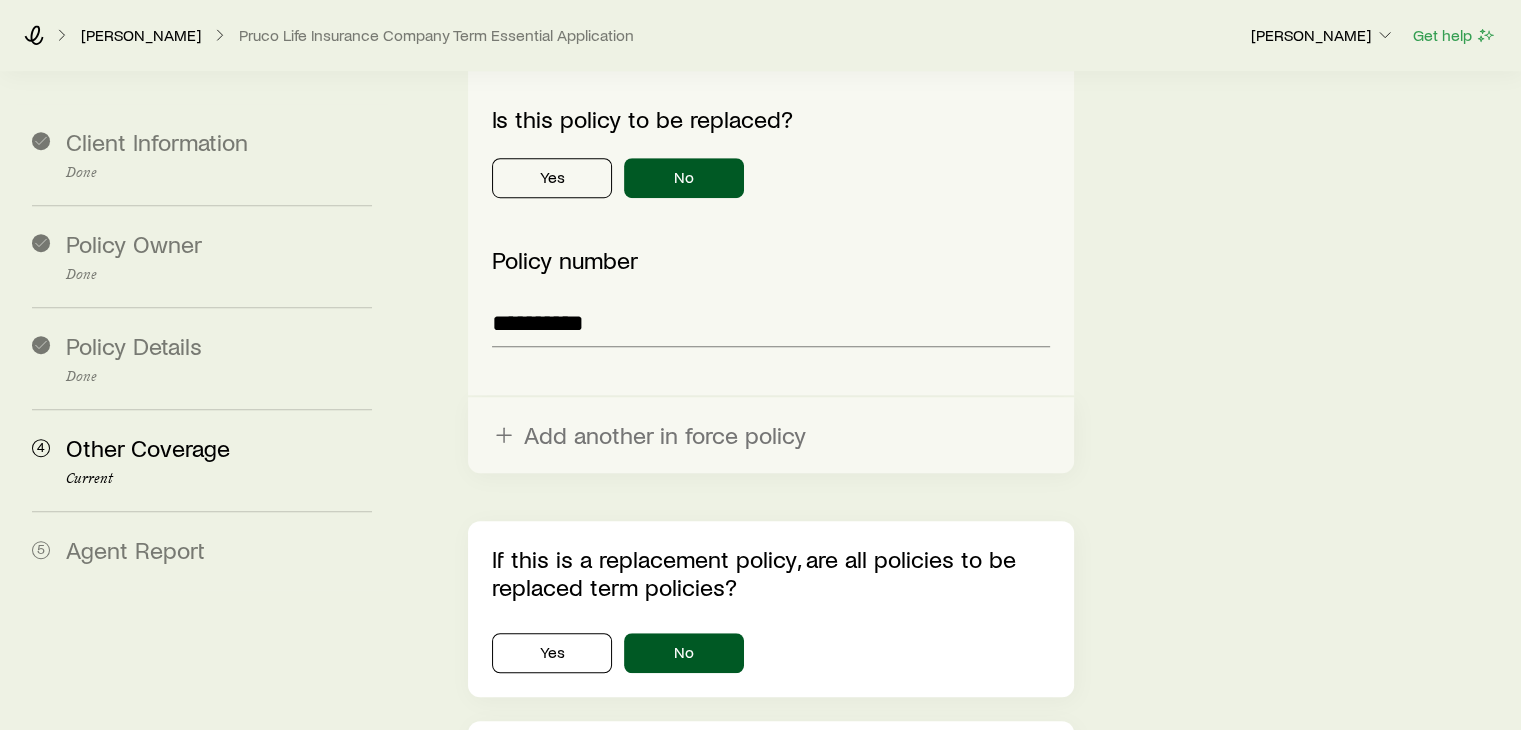 scroll, scrollTop: 1335, scrollLeft: 0, axis: vertical 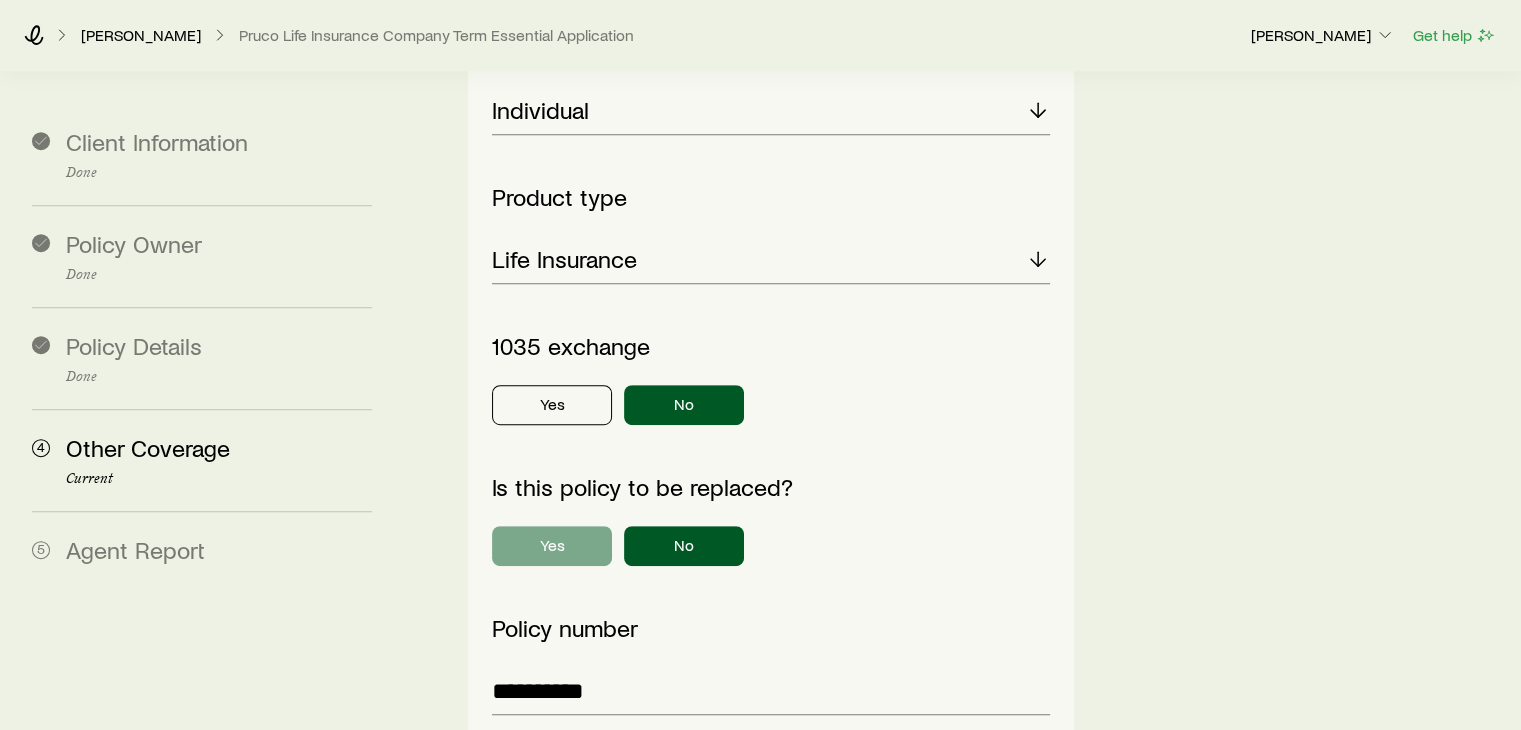 type on "*******" 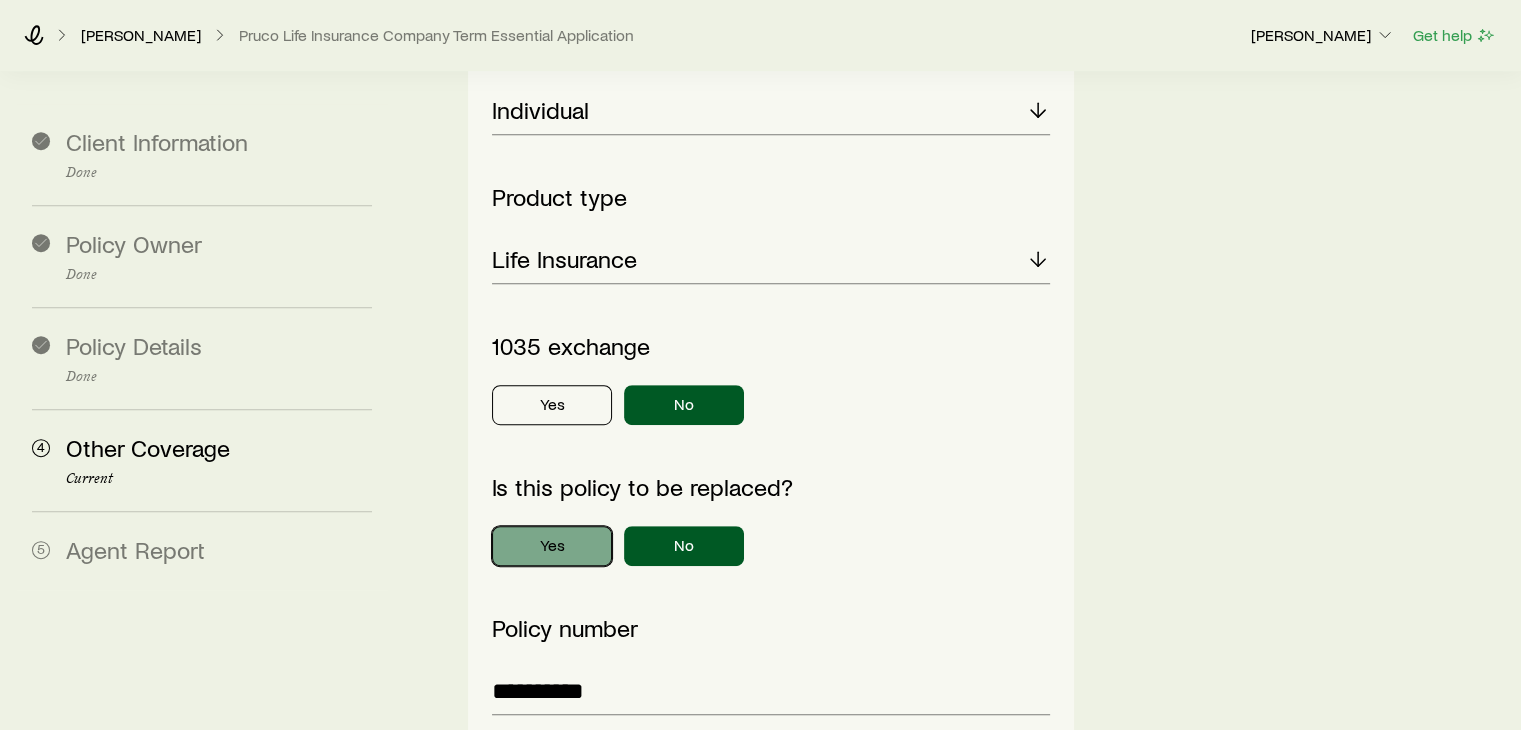 click on "Yes" at bounding box center [552, 546] 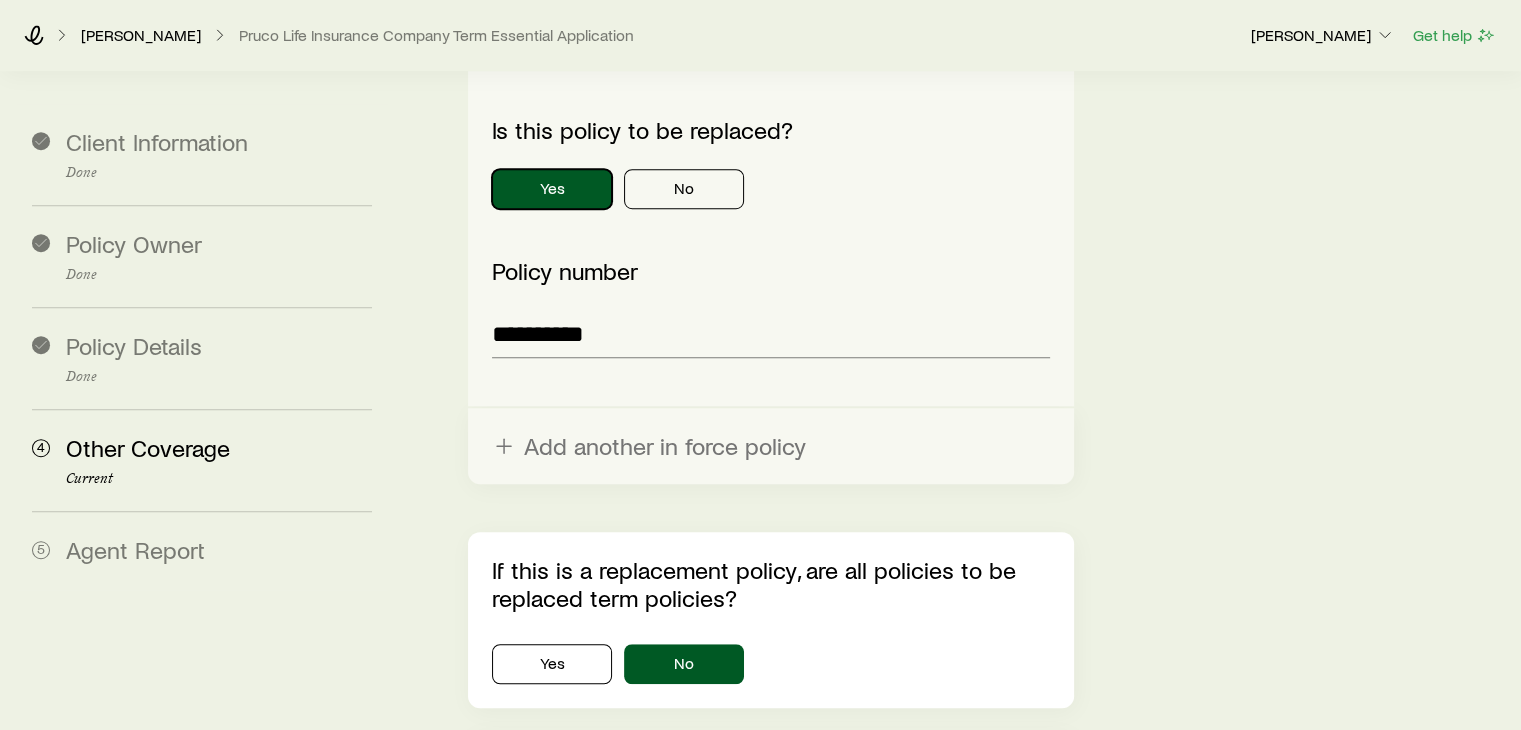 scroll, scrollTop: 1301, scrollLeft: 0, axis: vertical 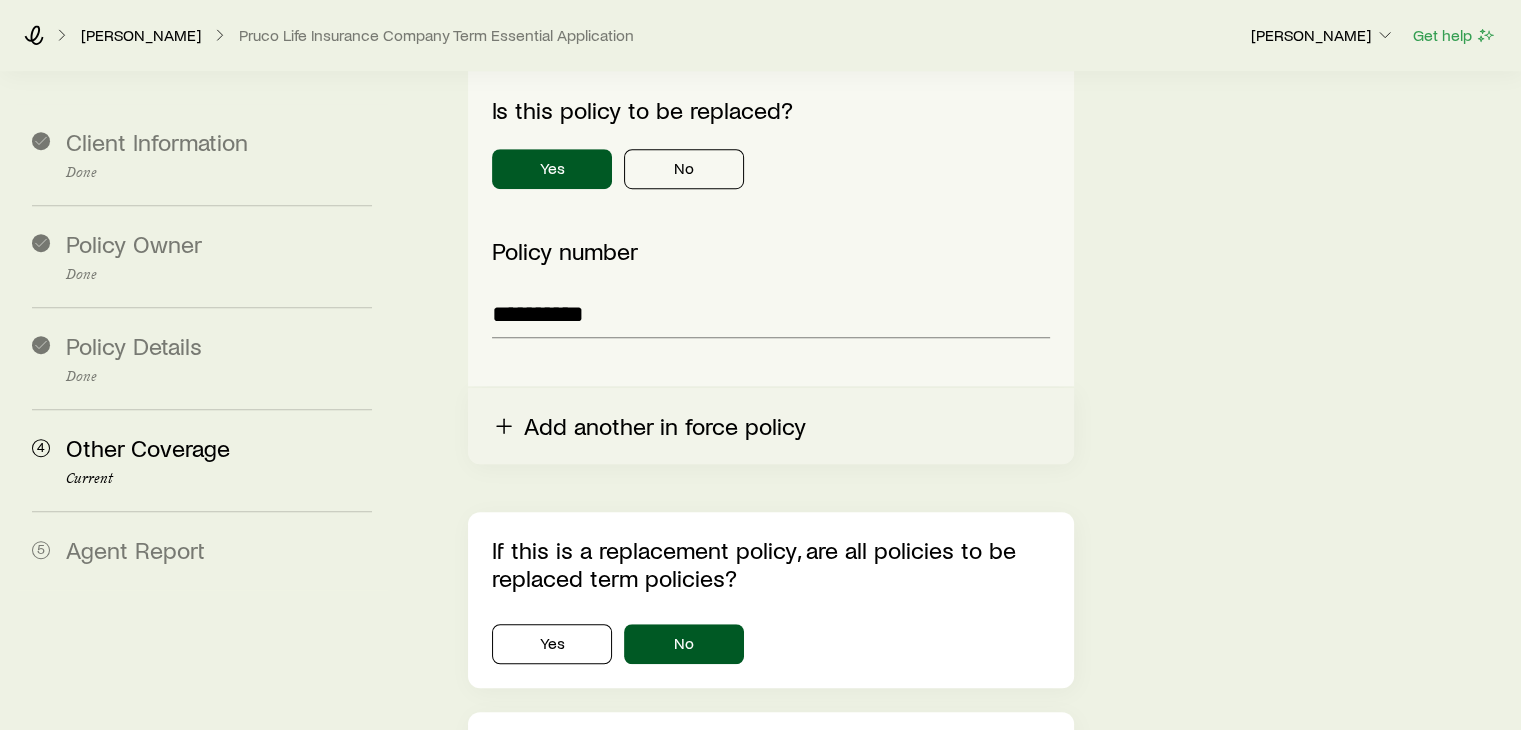 click on "Add another in force policy" at bounding box center [770, 426] 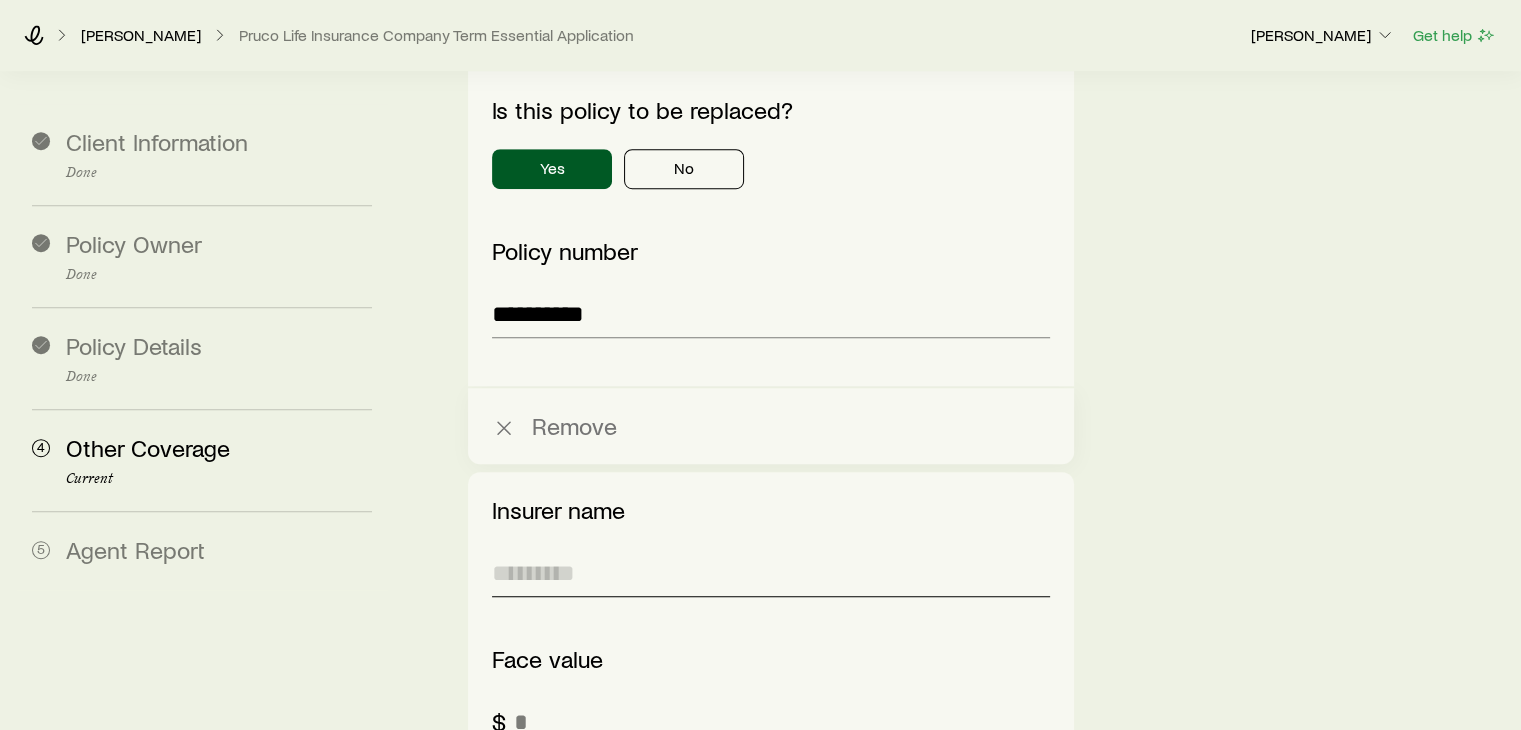 click at bounding box center [770, 573] 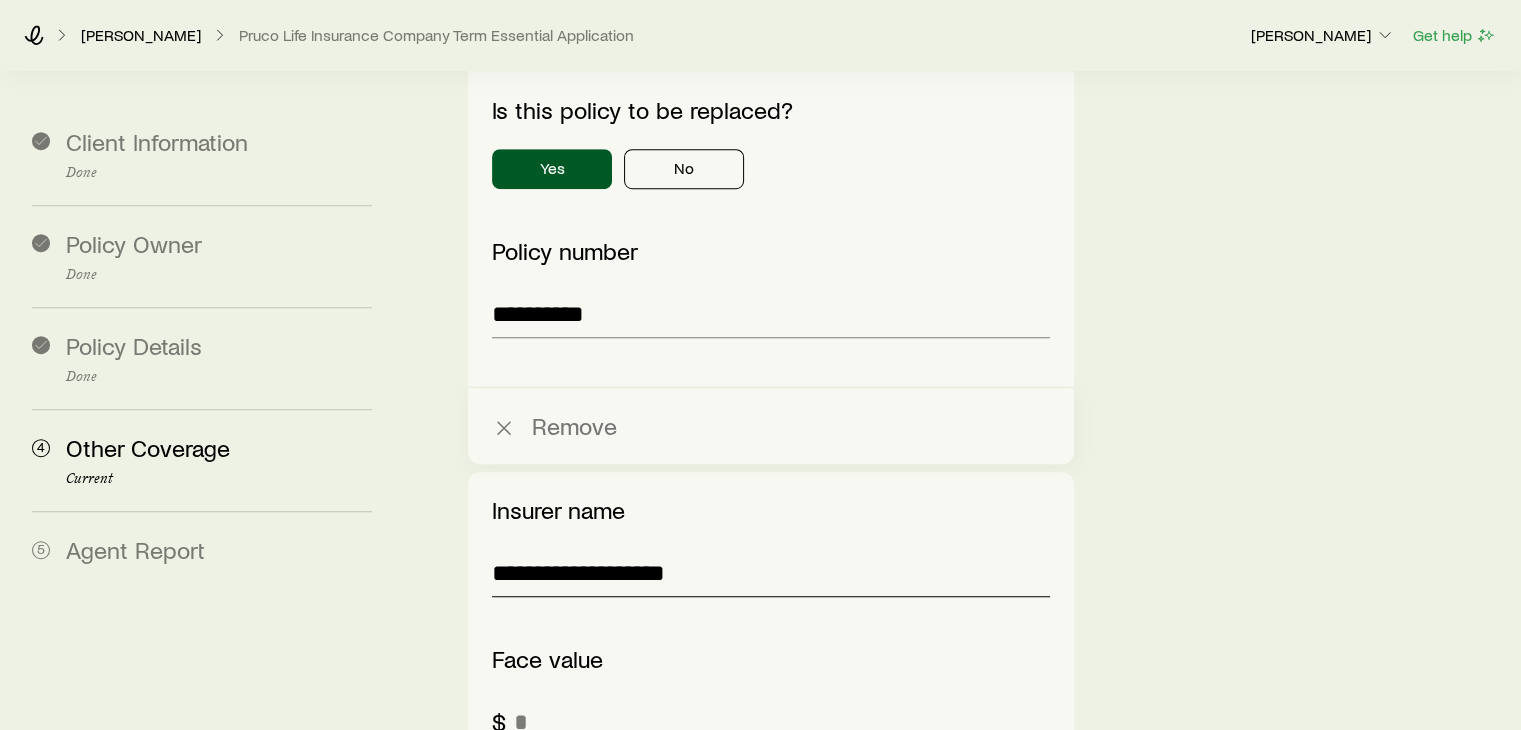 type on "**********" 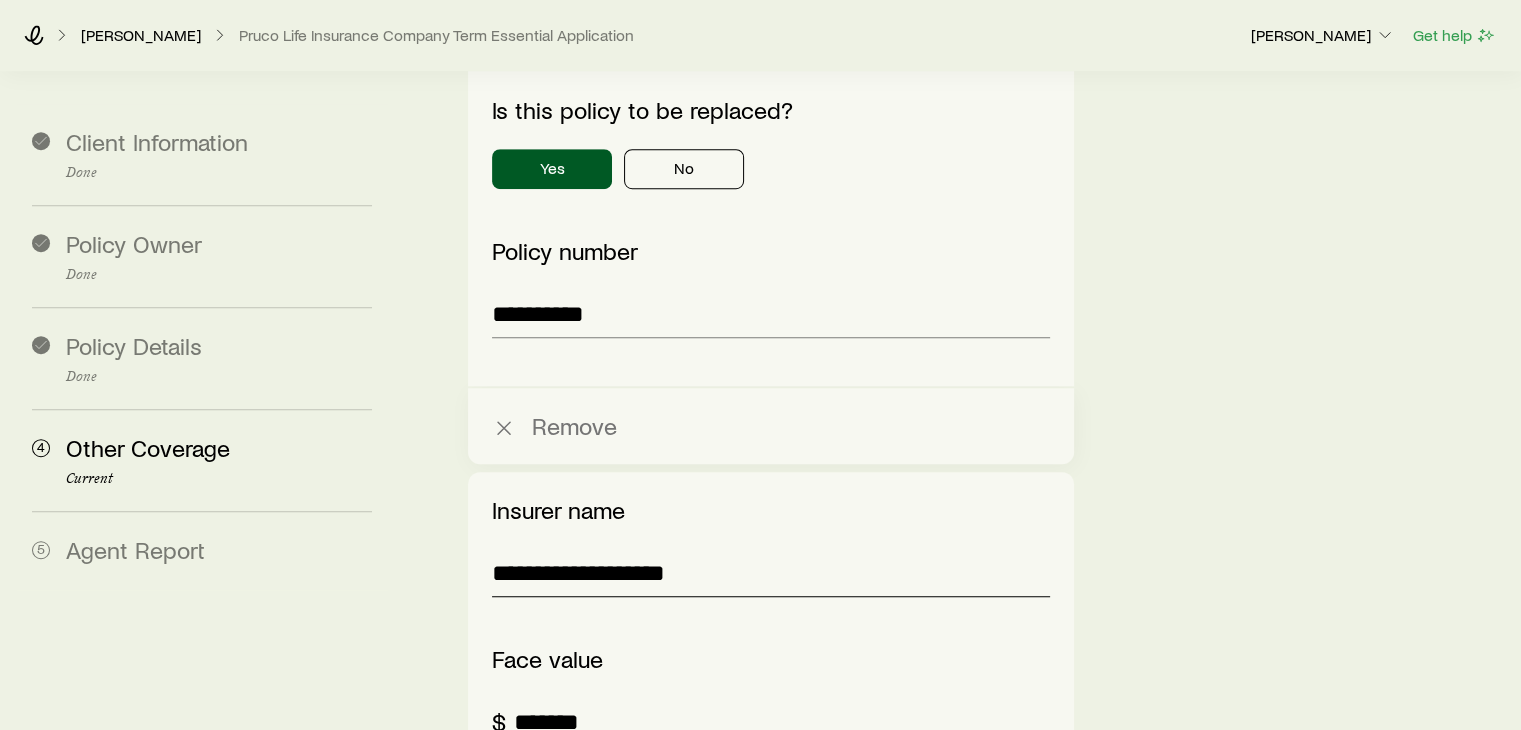 type on "*******" 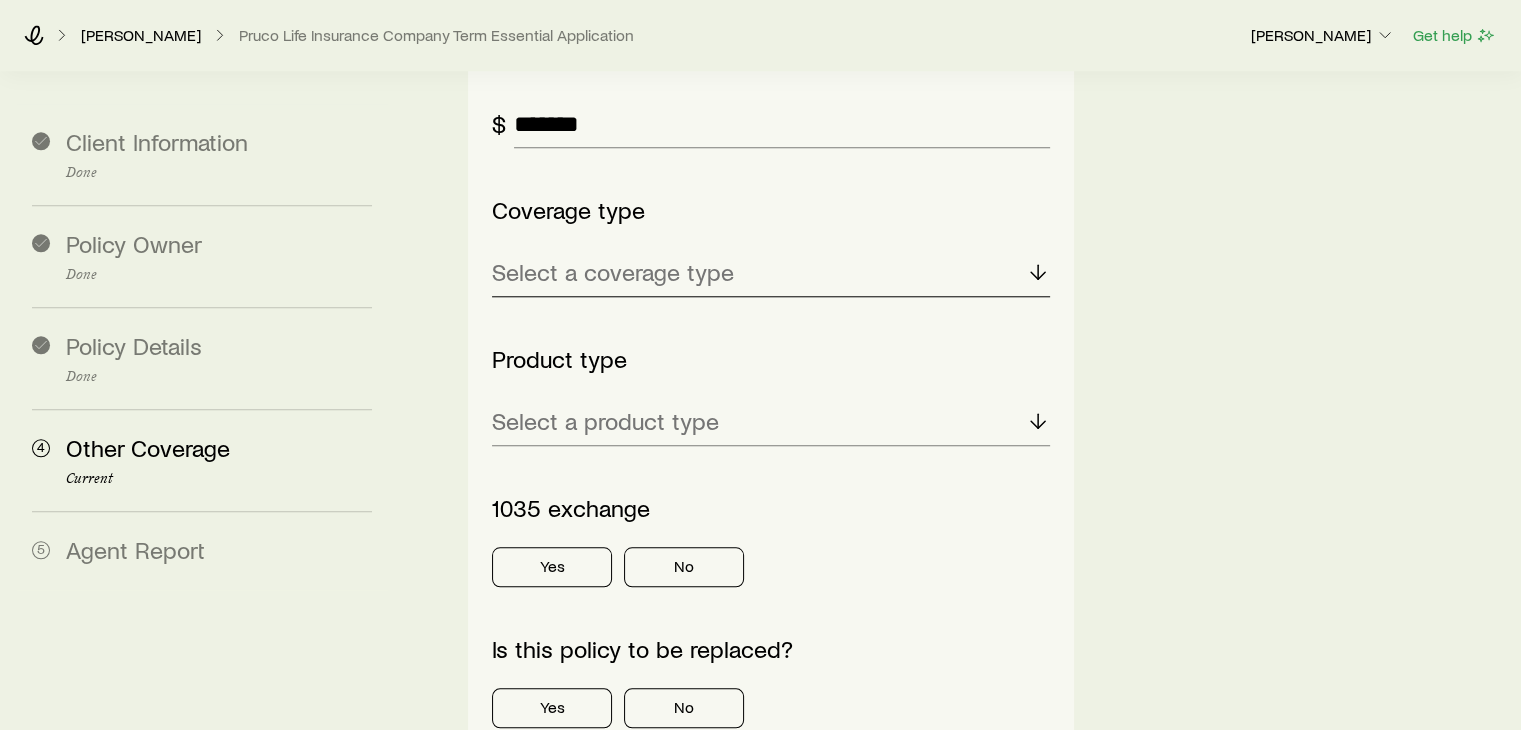 scroll, scrollTop: 1916, scrollLeft: 0, axis: vertical 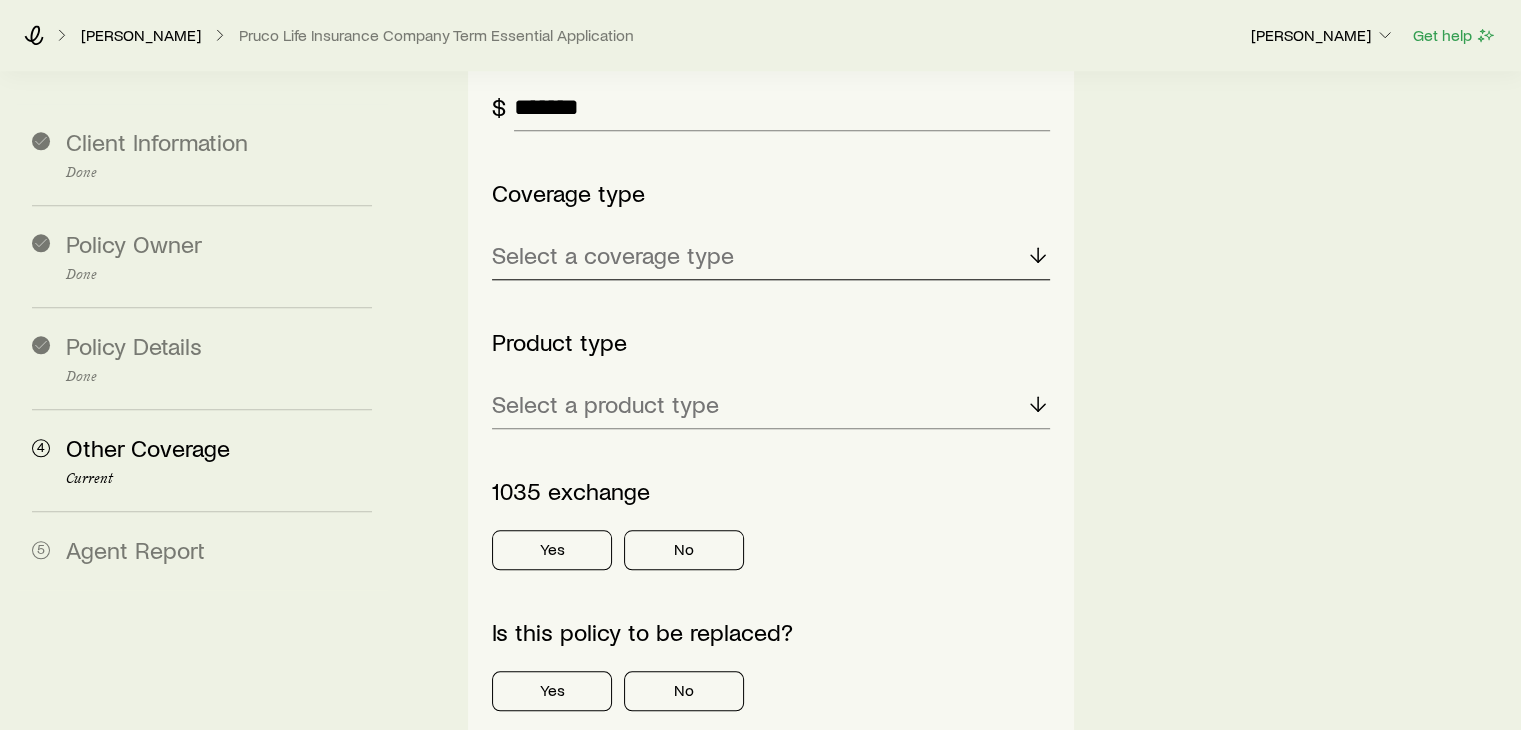 click on "Select a coverage type" at bounding box center (613, 255) 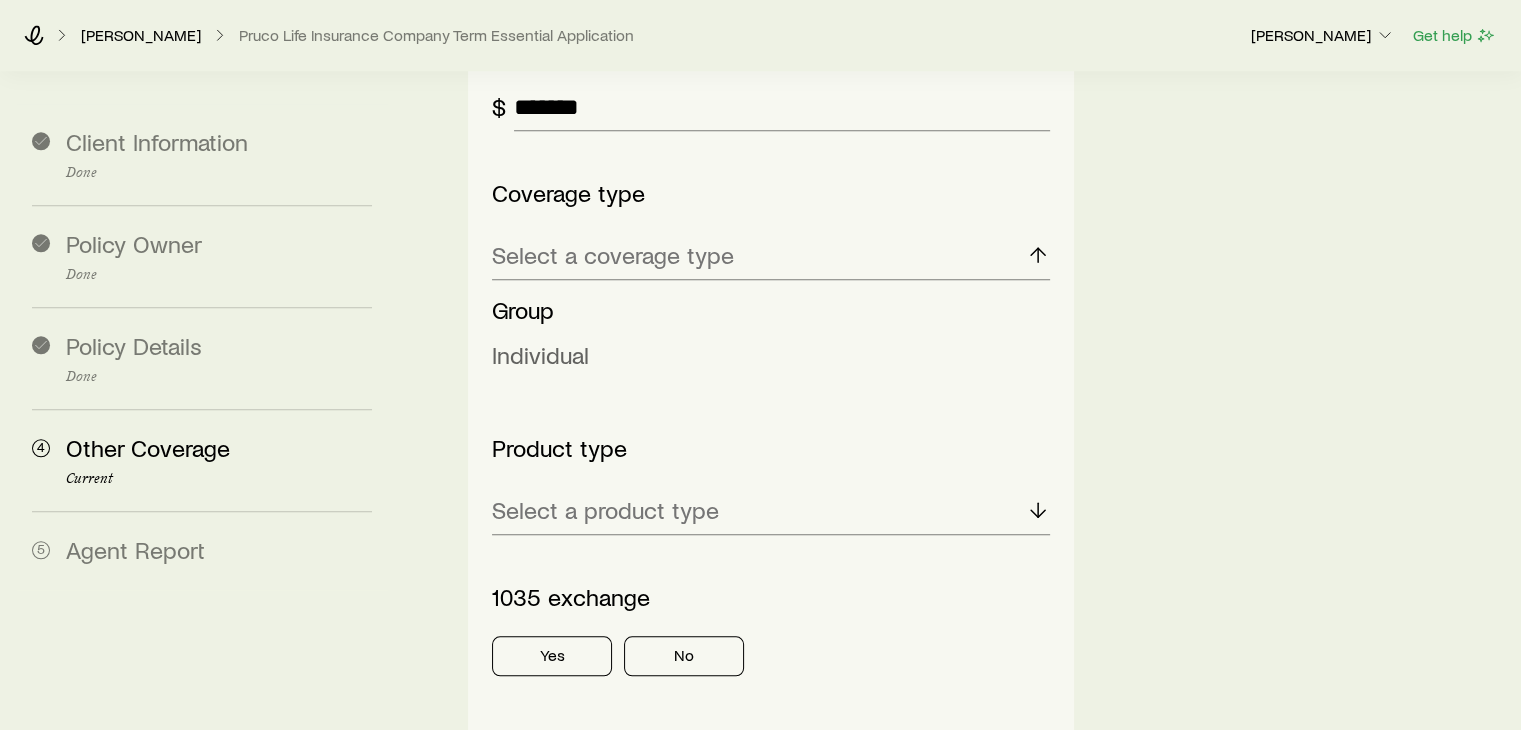click on "Individual" at bounding box center (540, 354) 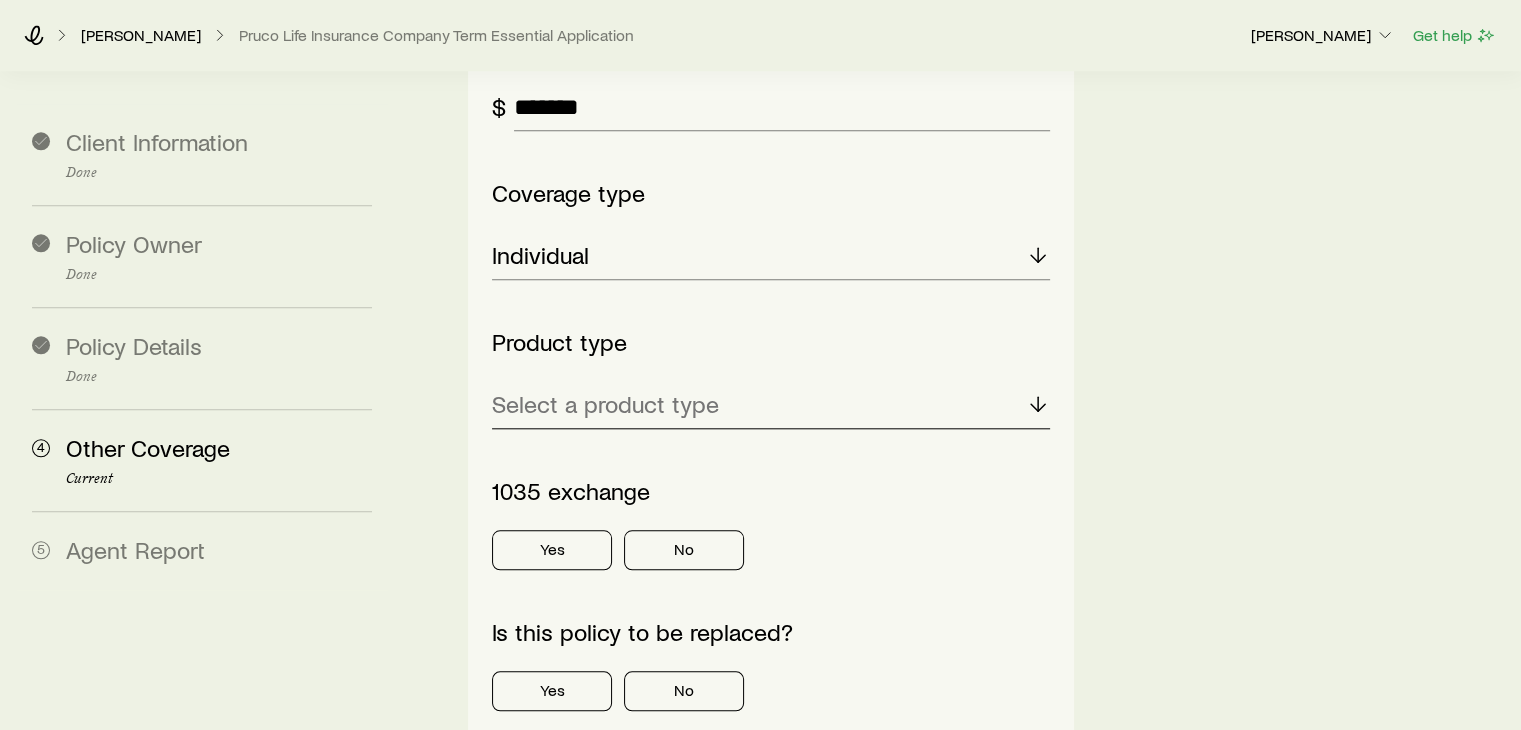 click on "Select a product type" at bounding box center (605, 404) 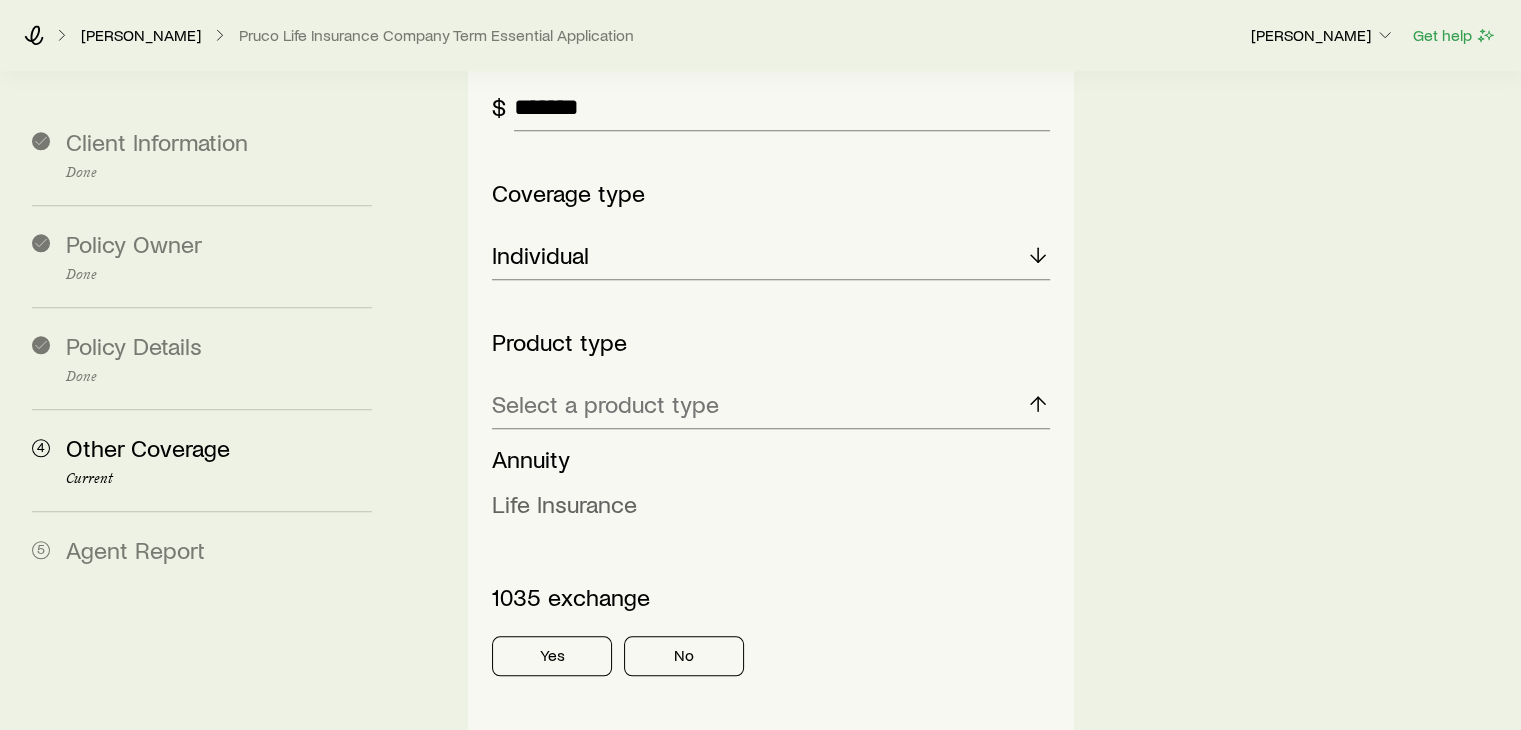 click on "Life Insurance" at bounding box center (564, 503) 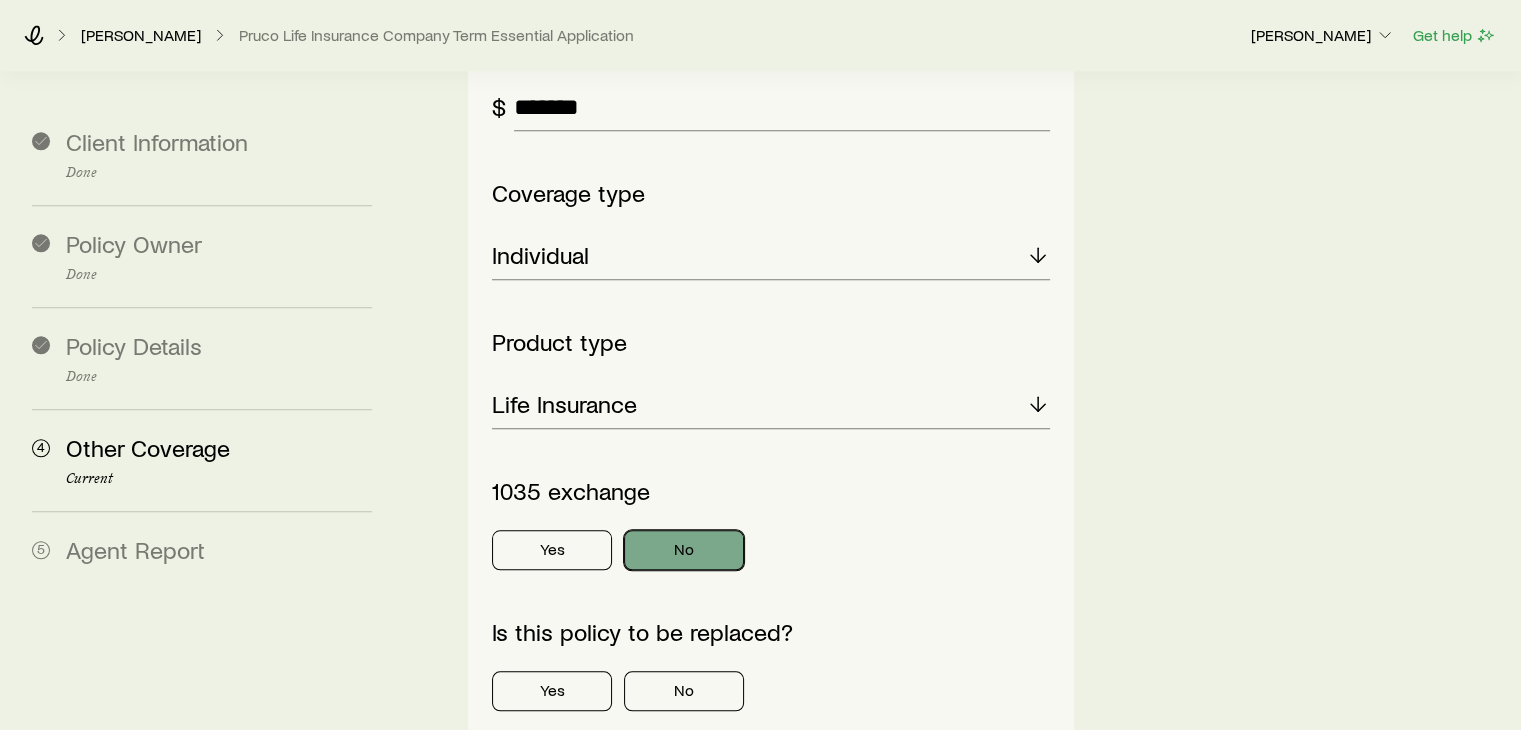 click on "No" at bounding box center [684, 550] 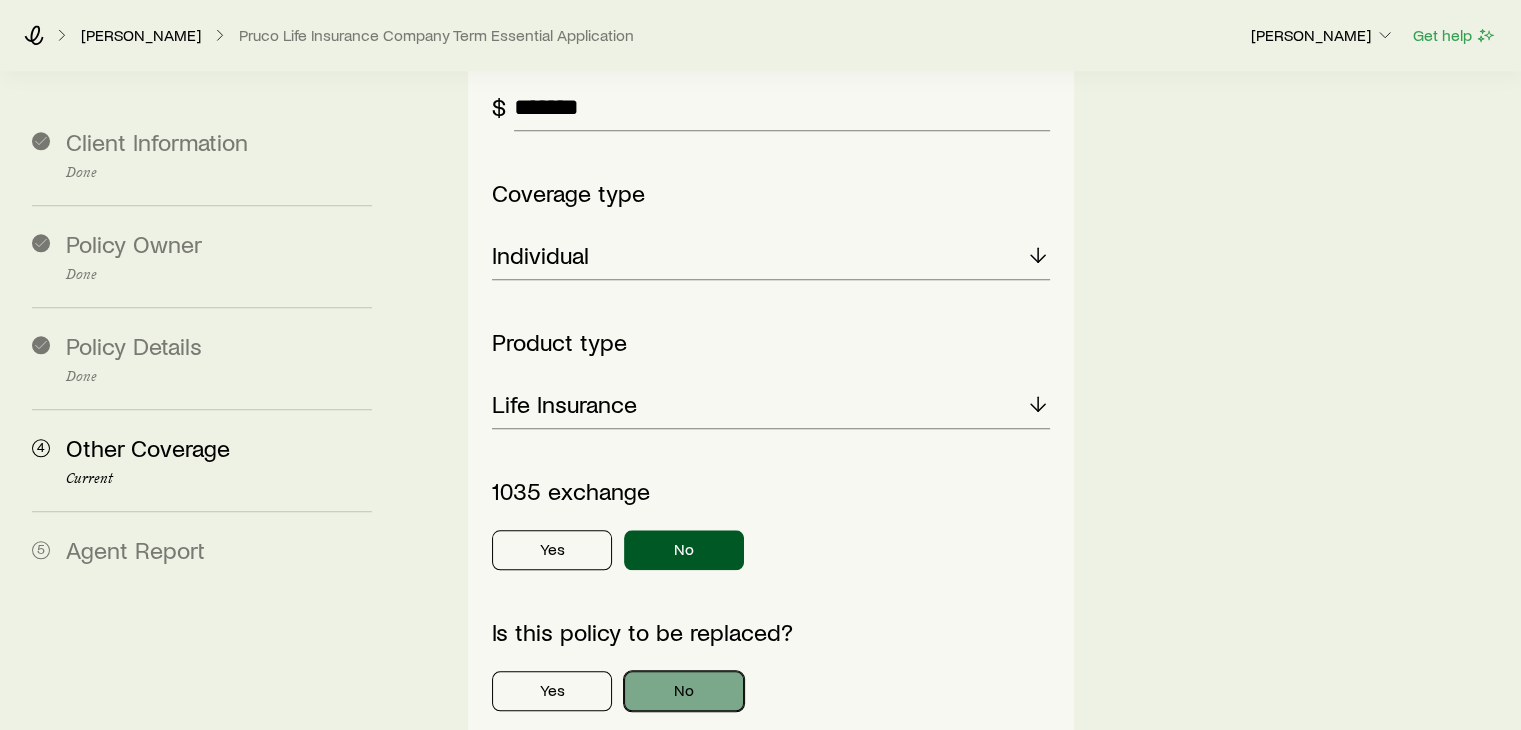 click on "No" at bounding box center [684, 691] 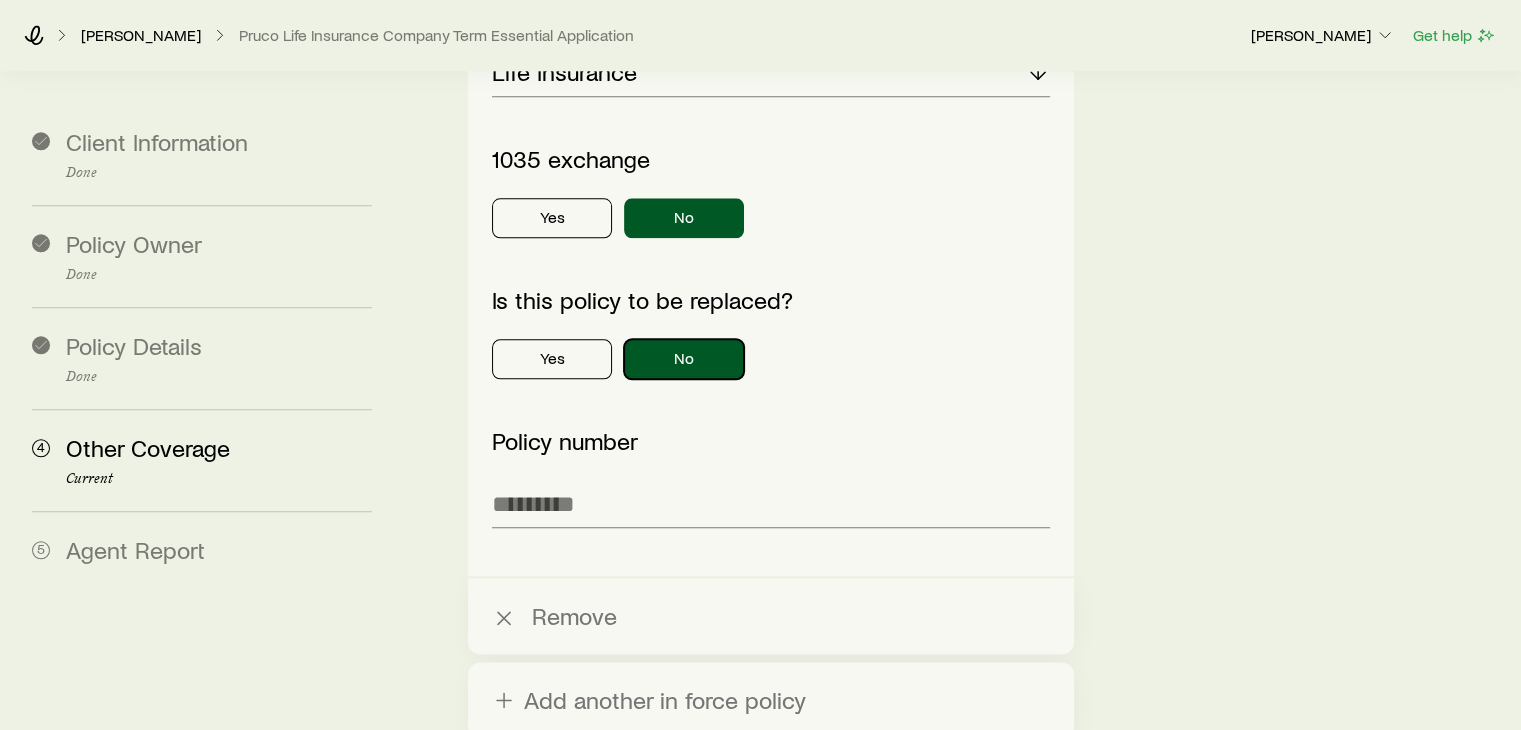 scroll, scrollTop: 2300, scrollLeft: 0, axis: vertical 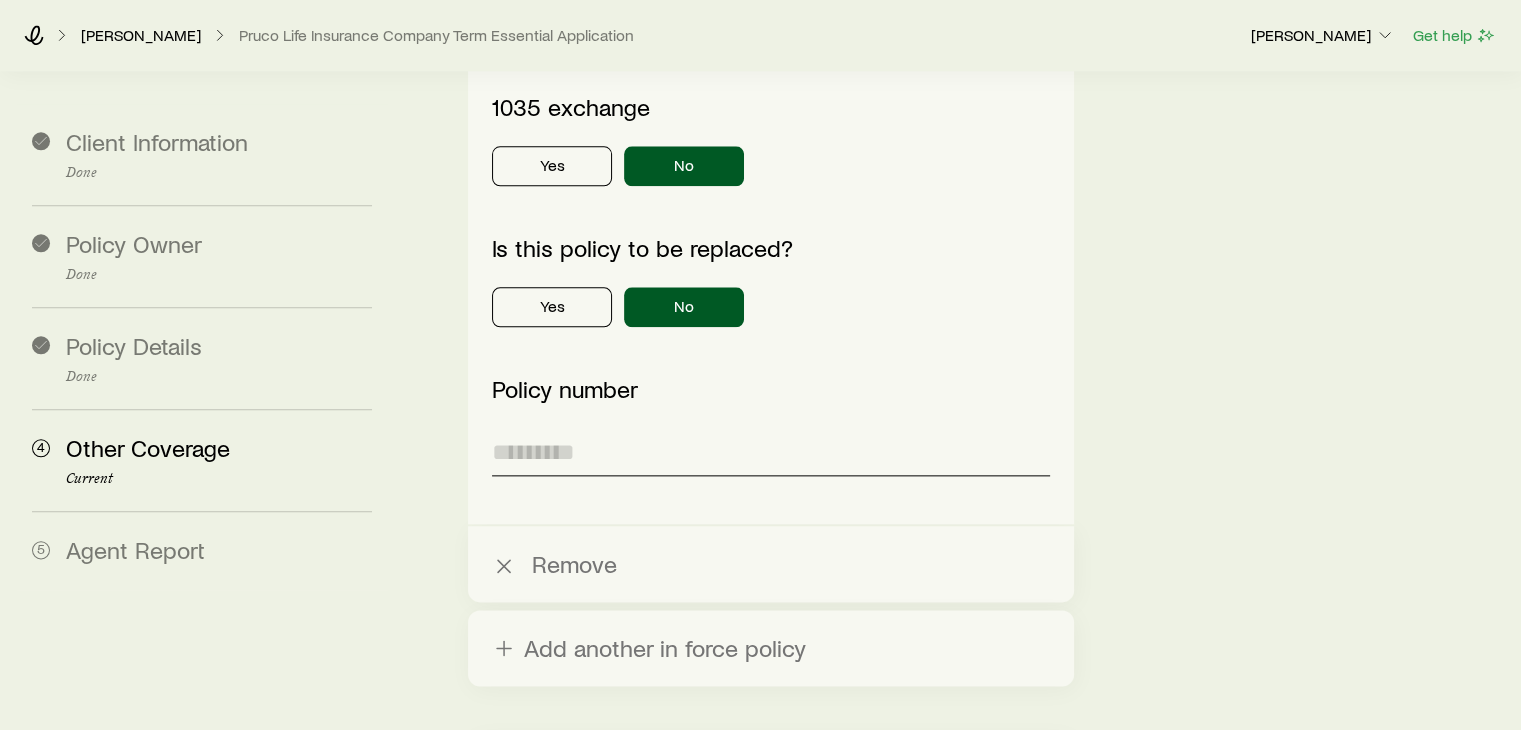 click at bounding box center [770, 452] 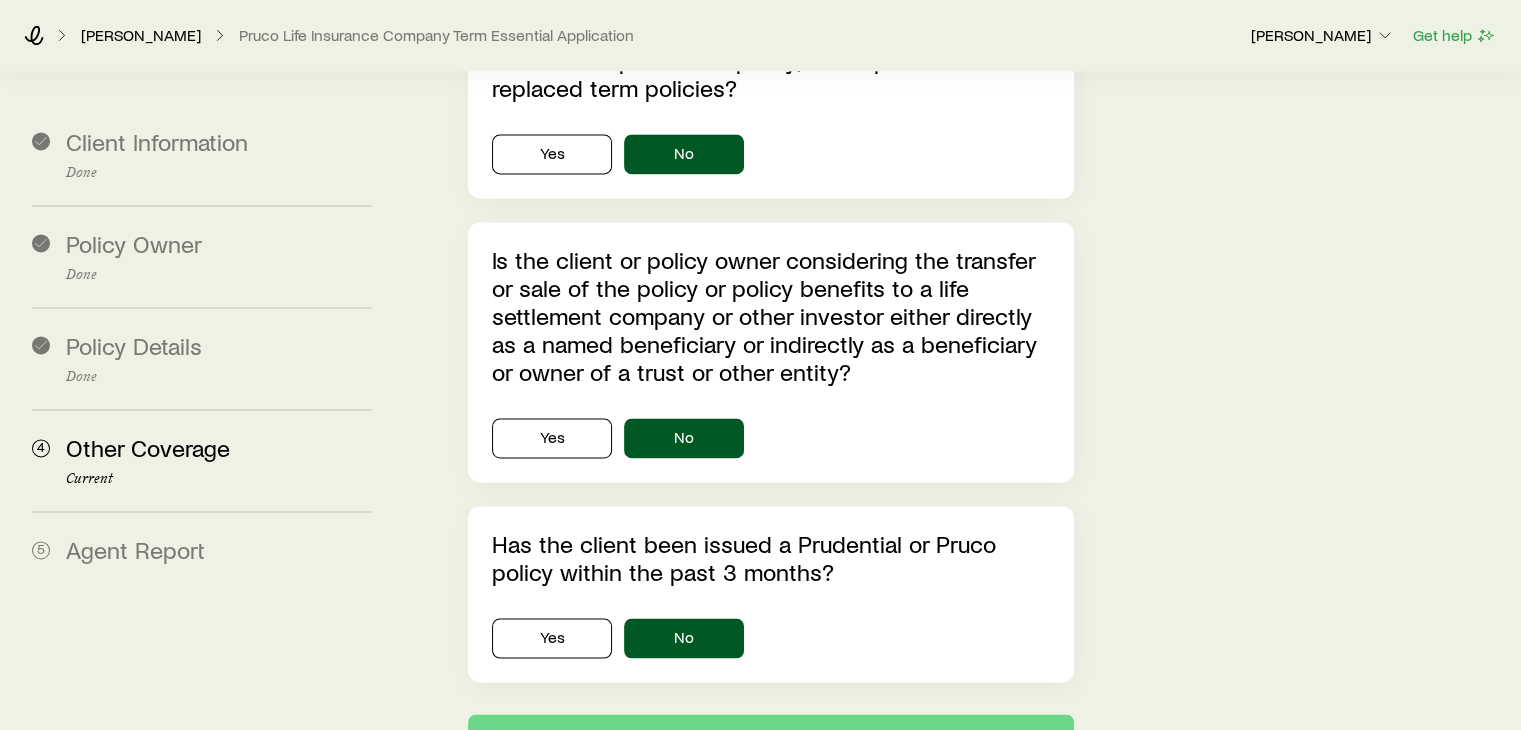 scroll, scrollTop: 3014, scrollLeft: 0, axis: vertical 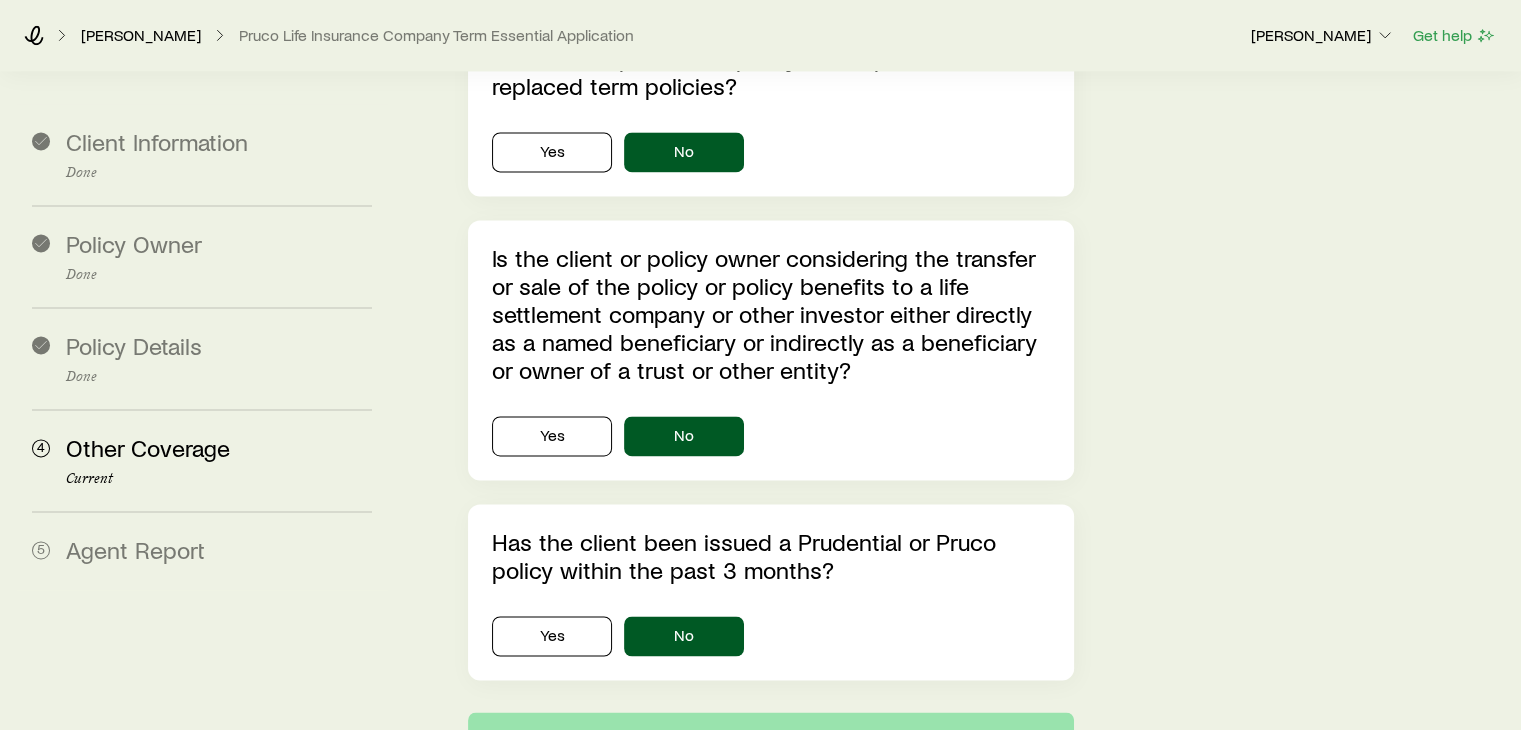 type on "*******" 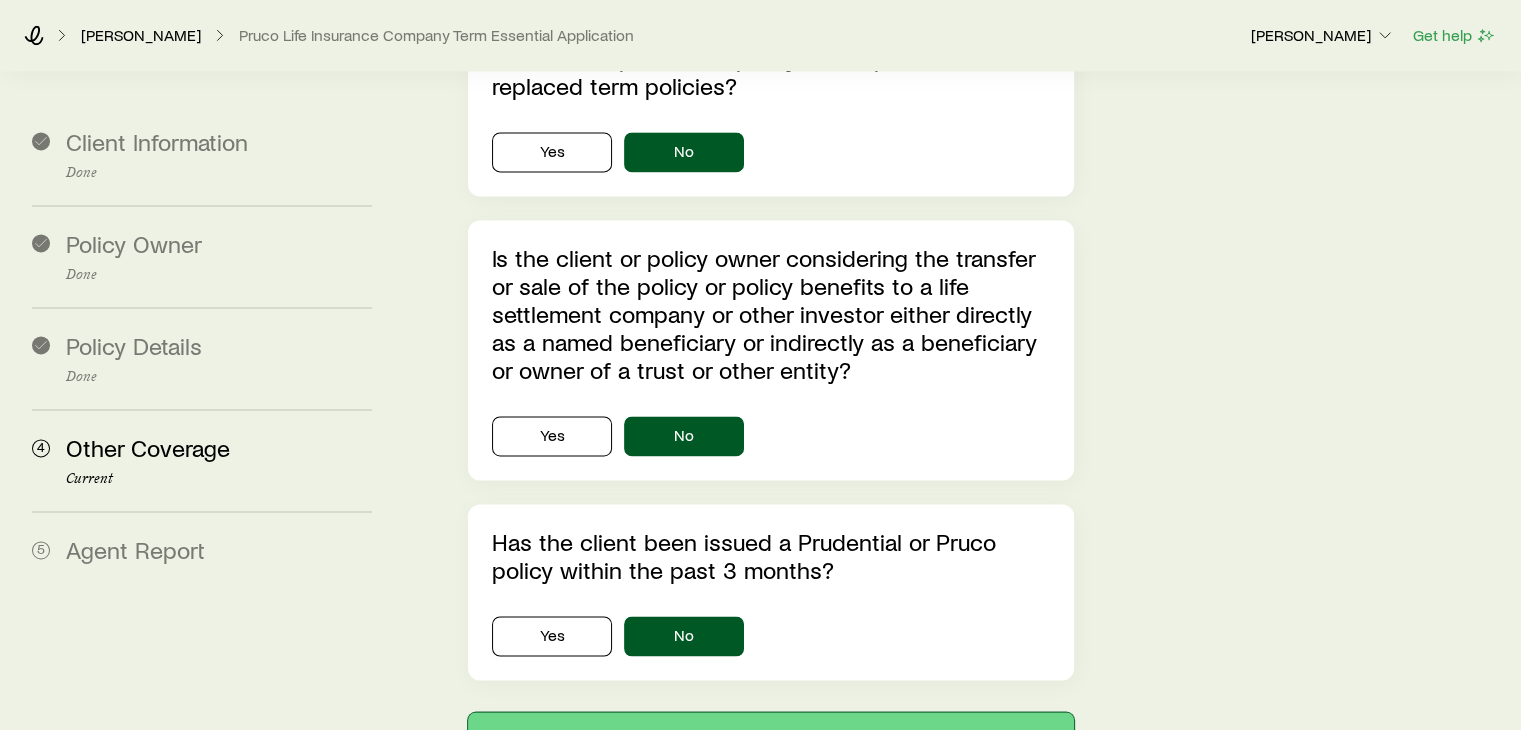 click on "Next: Agent Report" at bounding box center [770, 736] 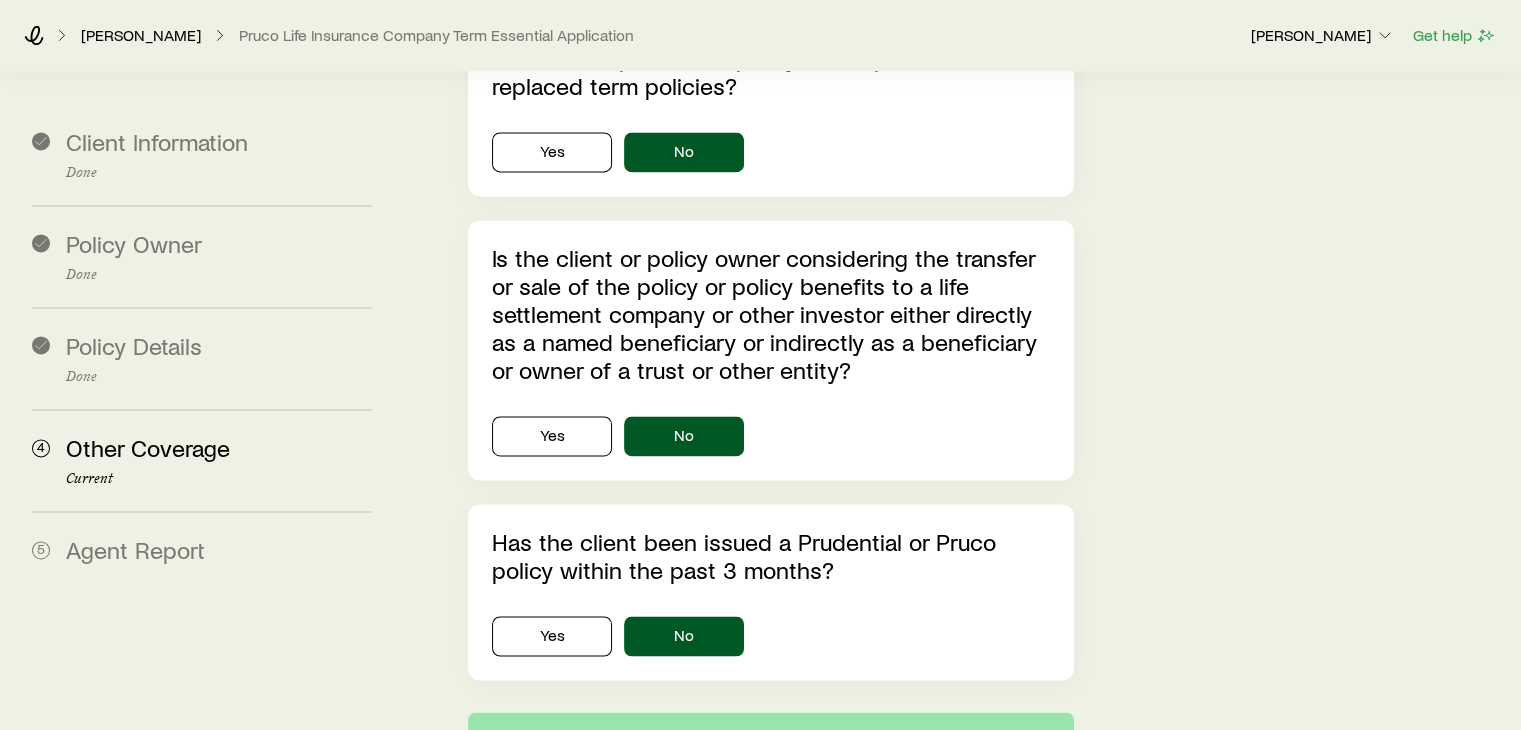 scroll, scrollTop: 0, scrollLeft: 0, axis: both 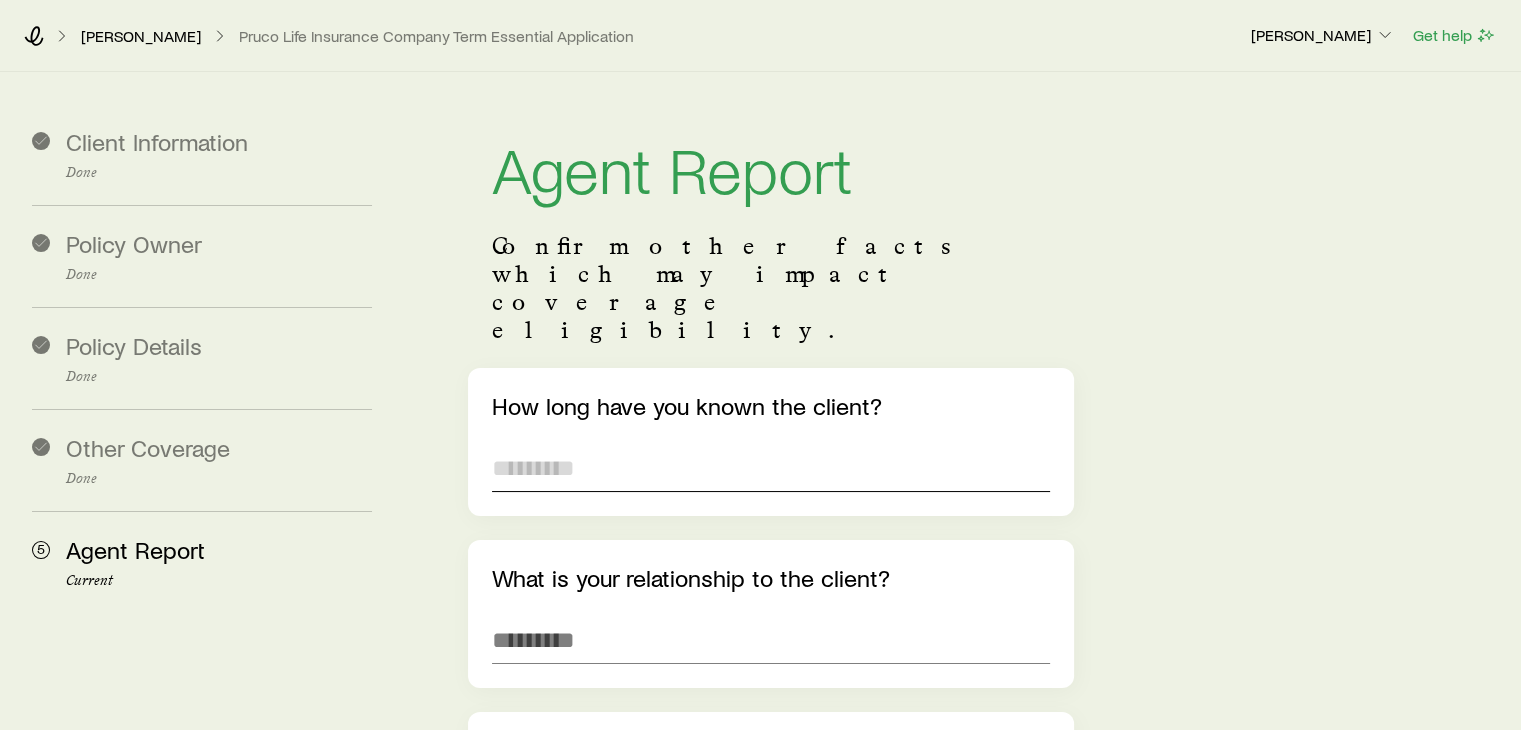 click at bounding box center [770, 468] 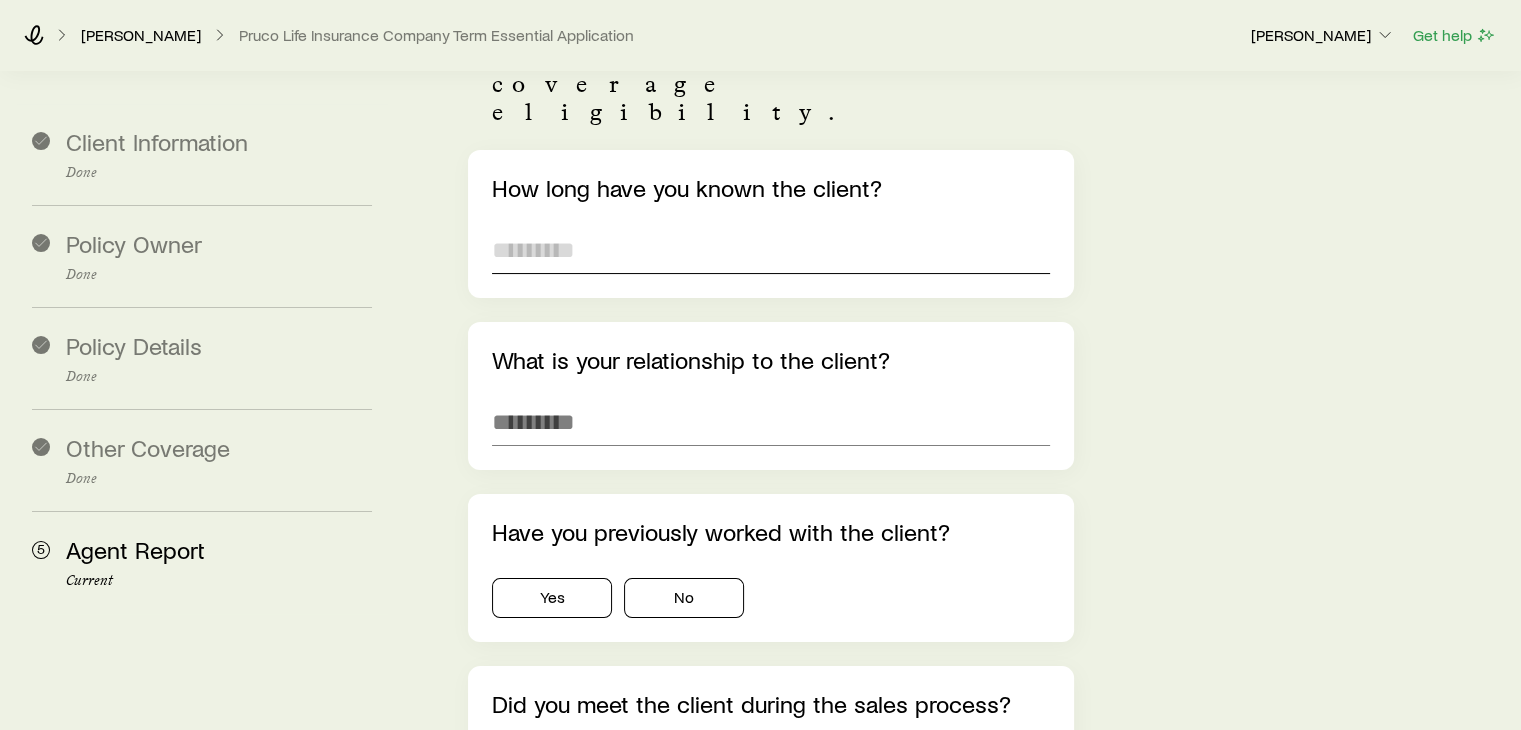 scroll, scrollTop: 225, scrollLeft: 0, axis: vertical 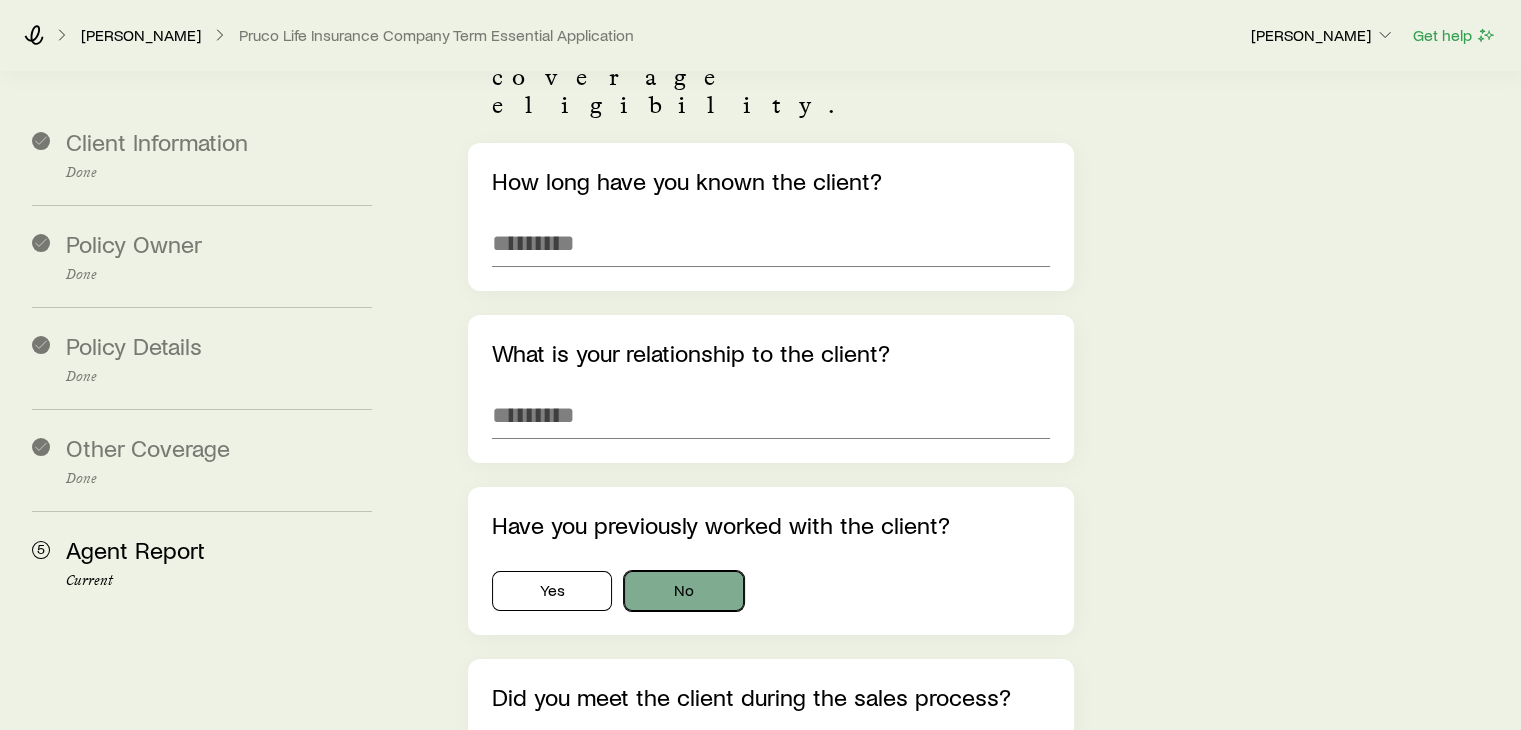 click on "Have you previously worked with the client? Yes No" at bounding box center (770, 561) 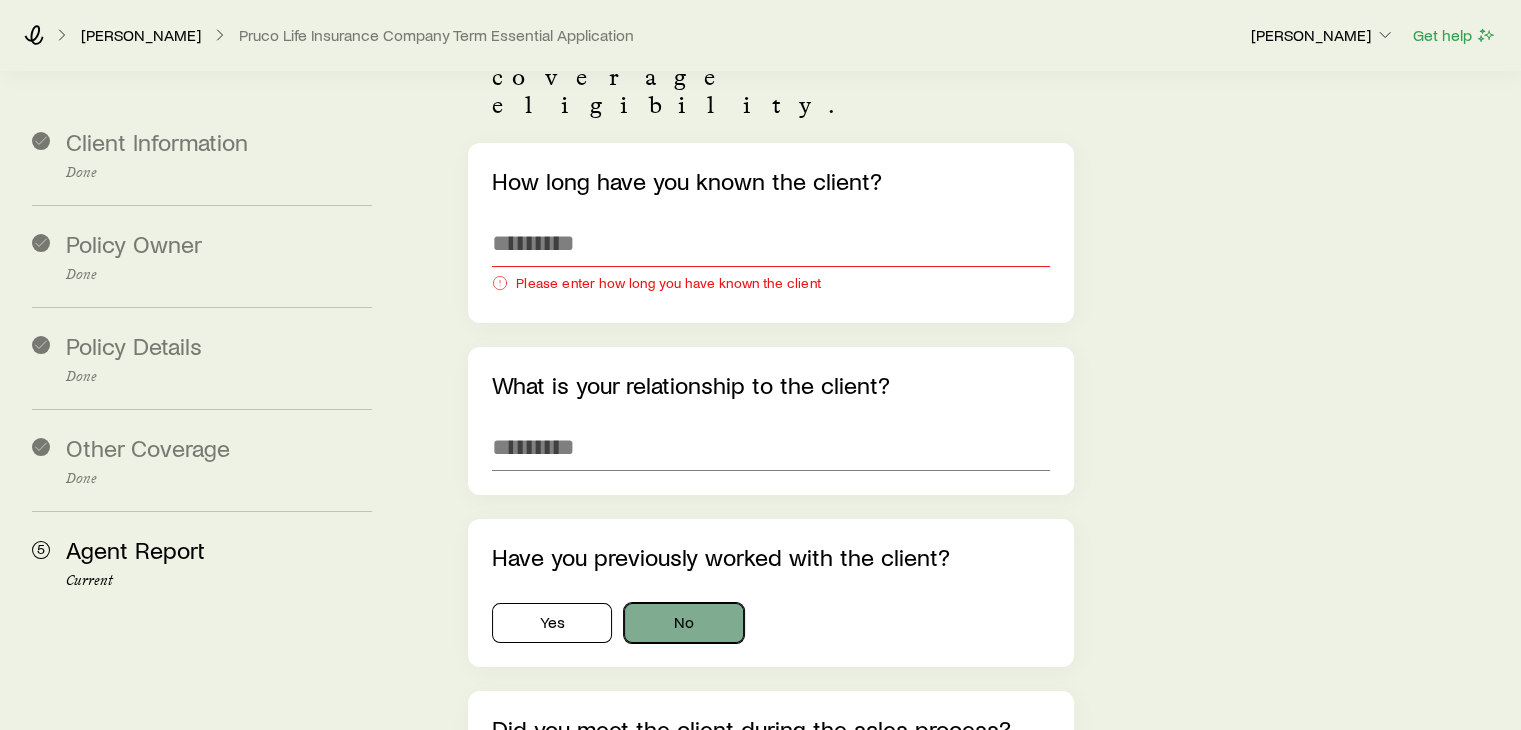 click on "No" at bounding box center [684, 623] 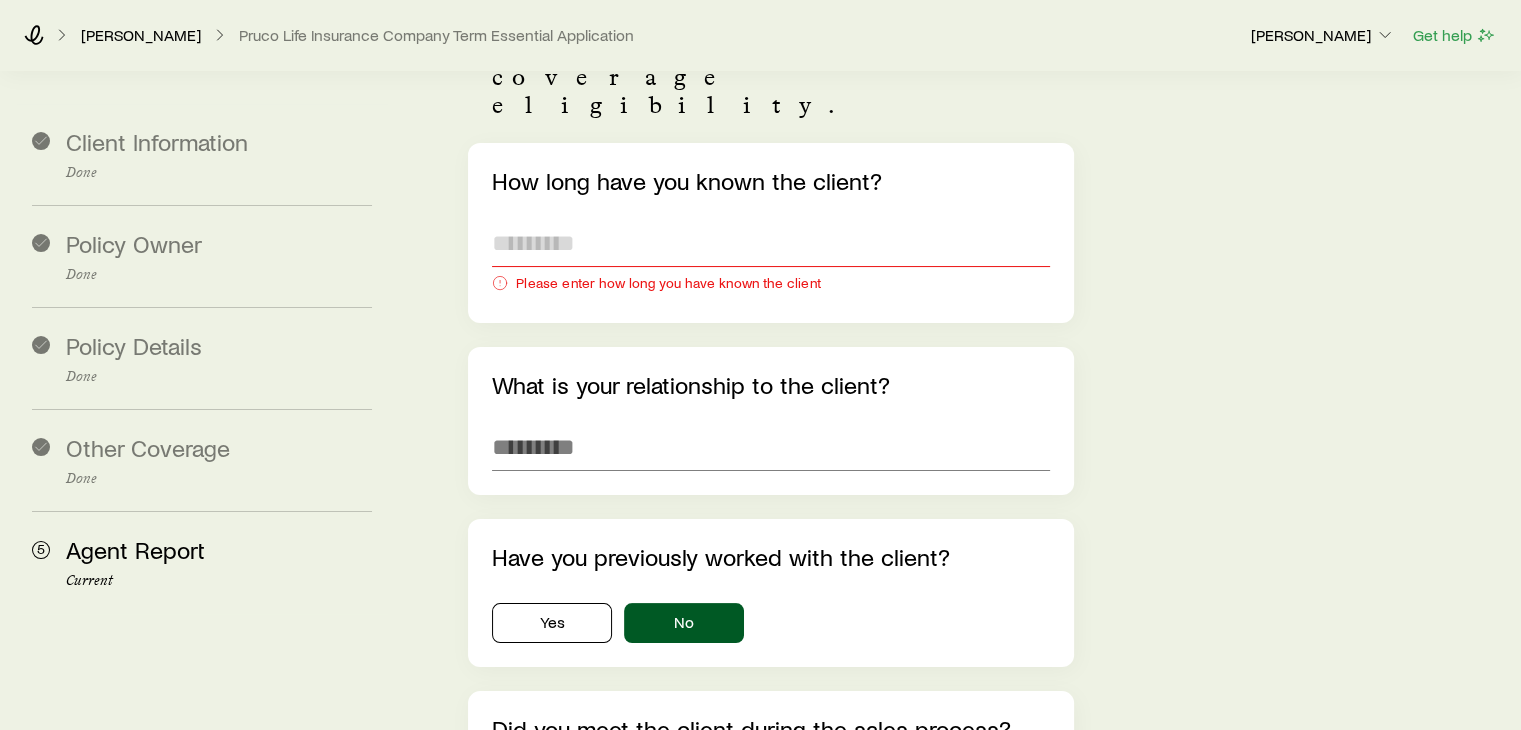 click at bounding box center (770, 243) 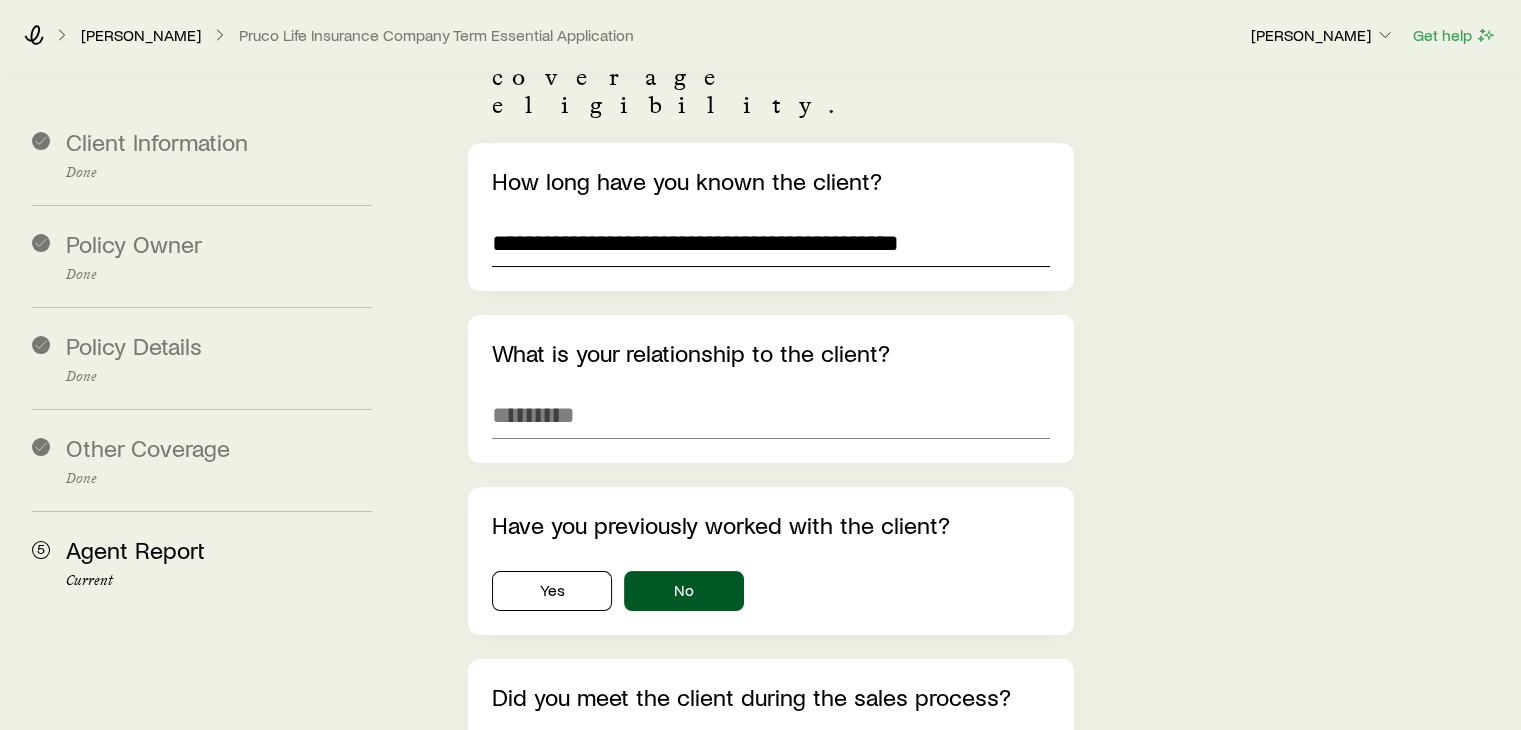 click on "**********" at bounding box center [770, 243] 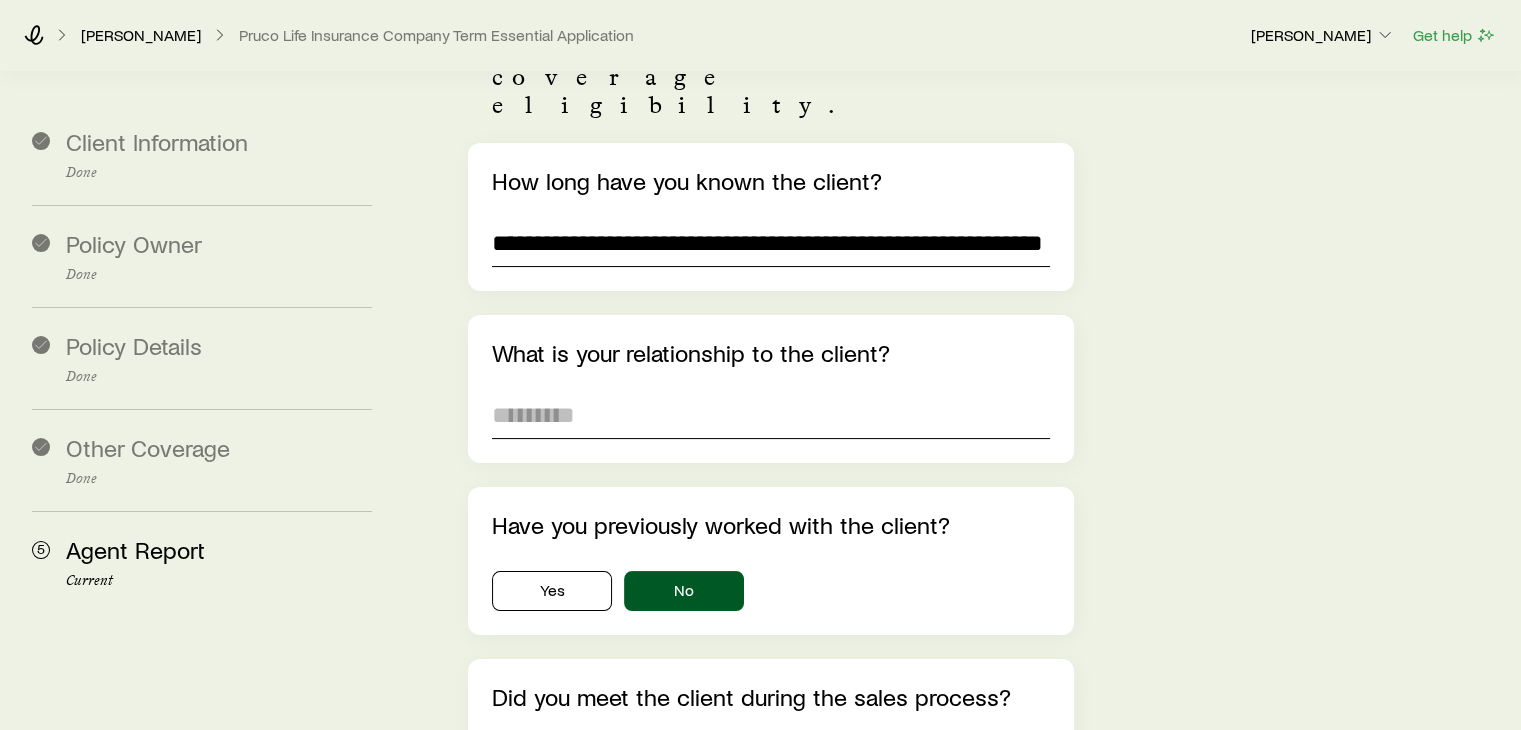 type on "**********" 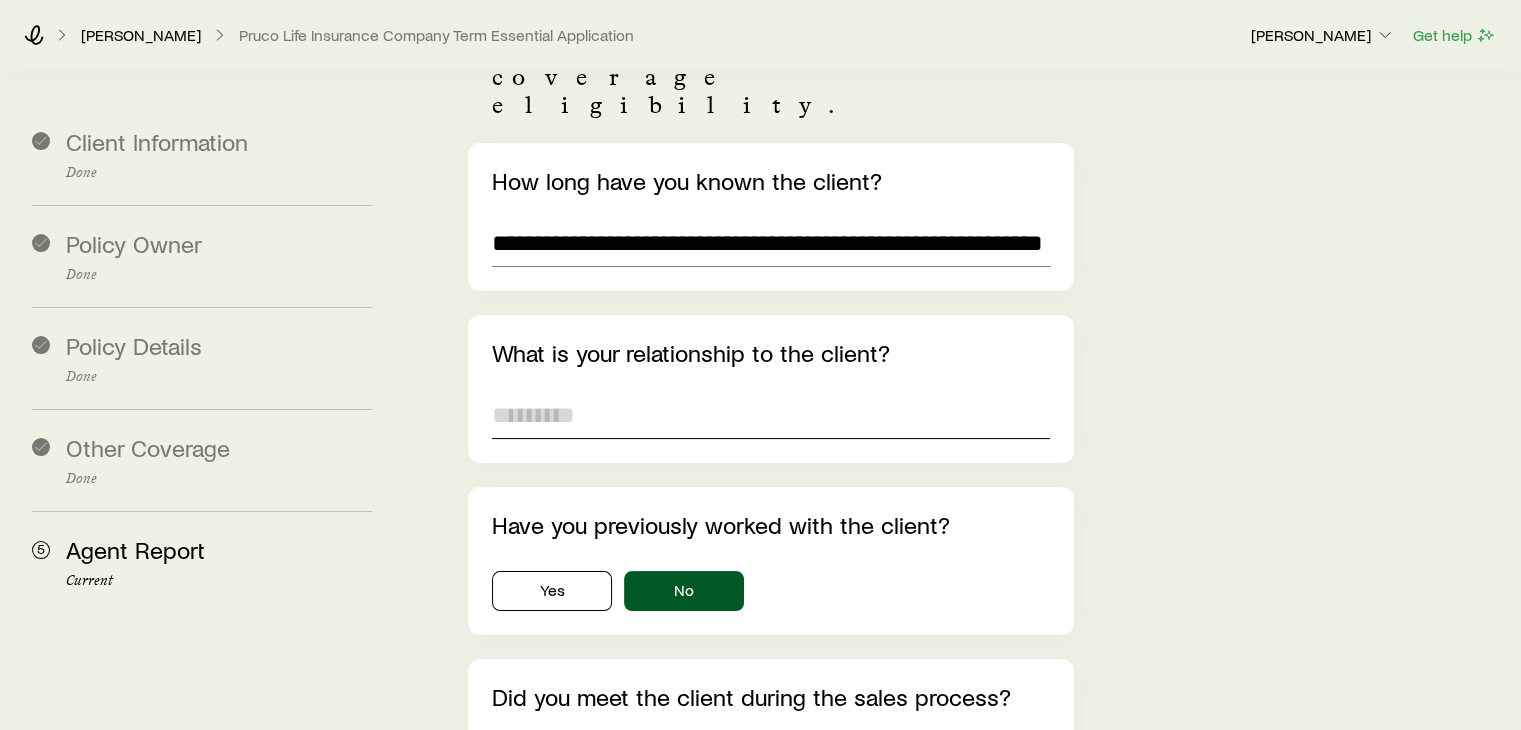 click at bounding box center [770, 415] 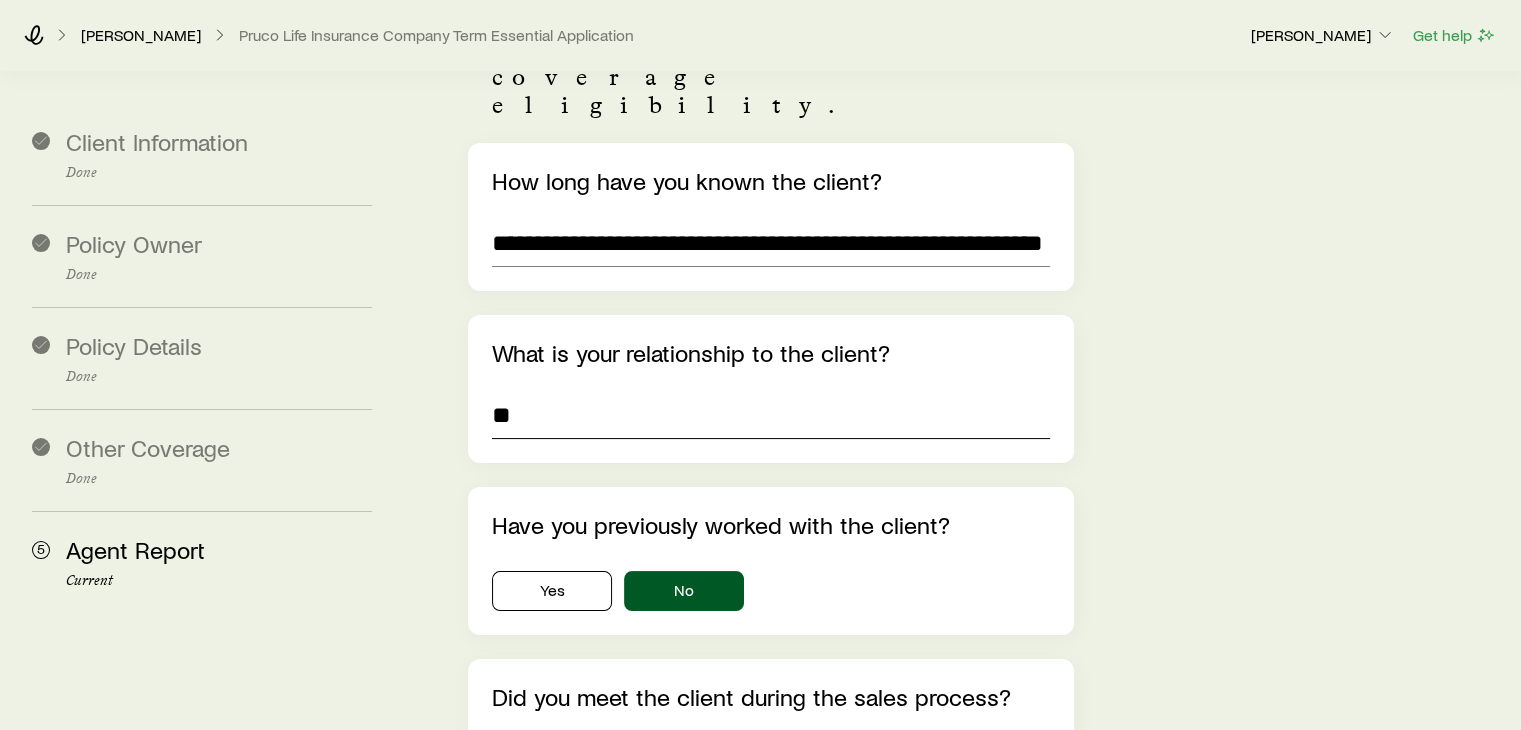 type on "*" 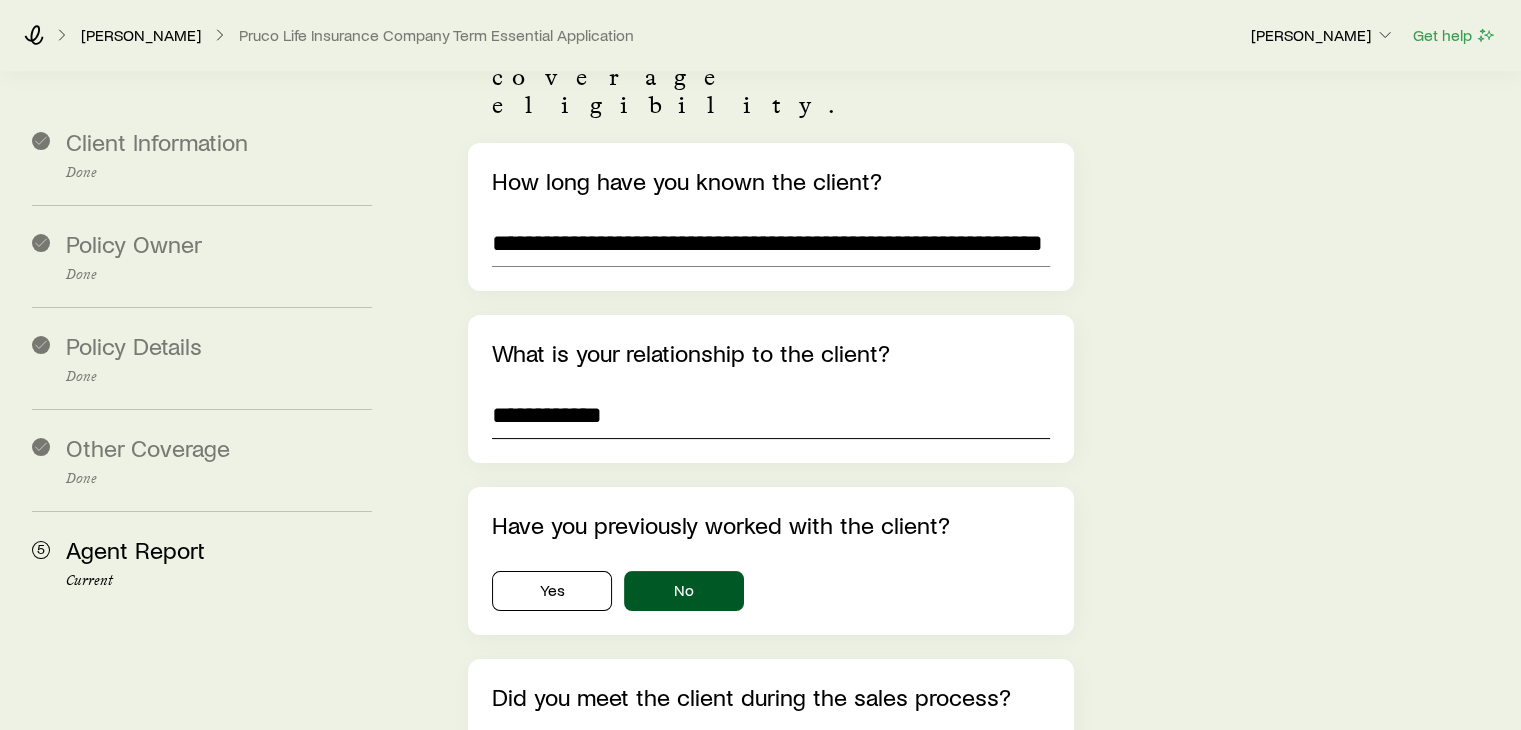 type on "**********" 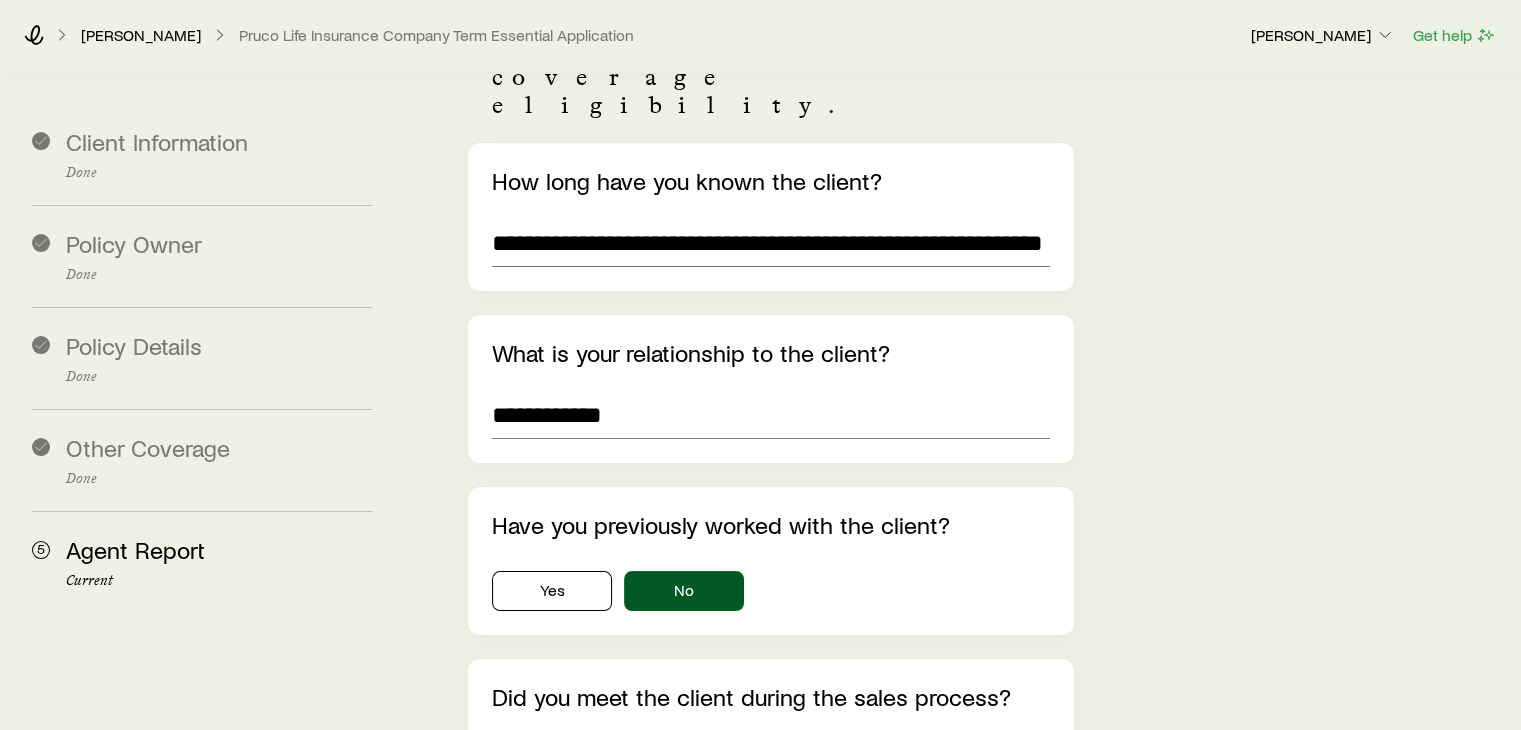 click on "Yes" at bounding box center (552, 763) 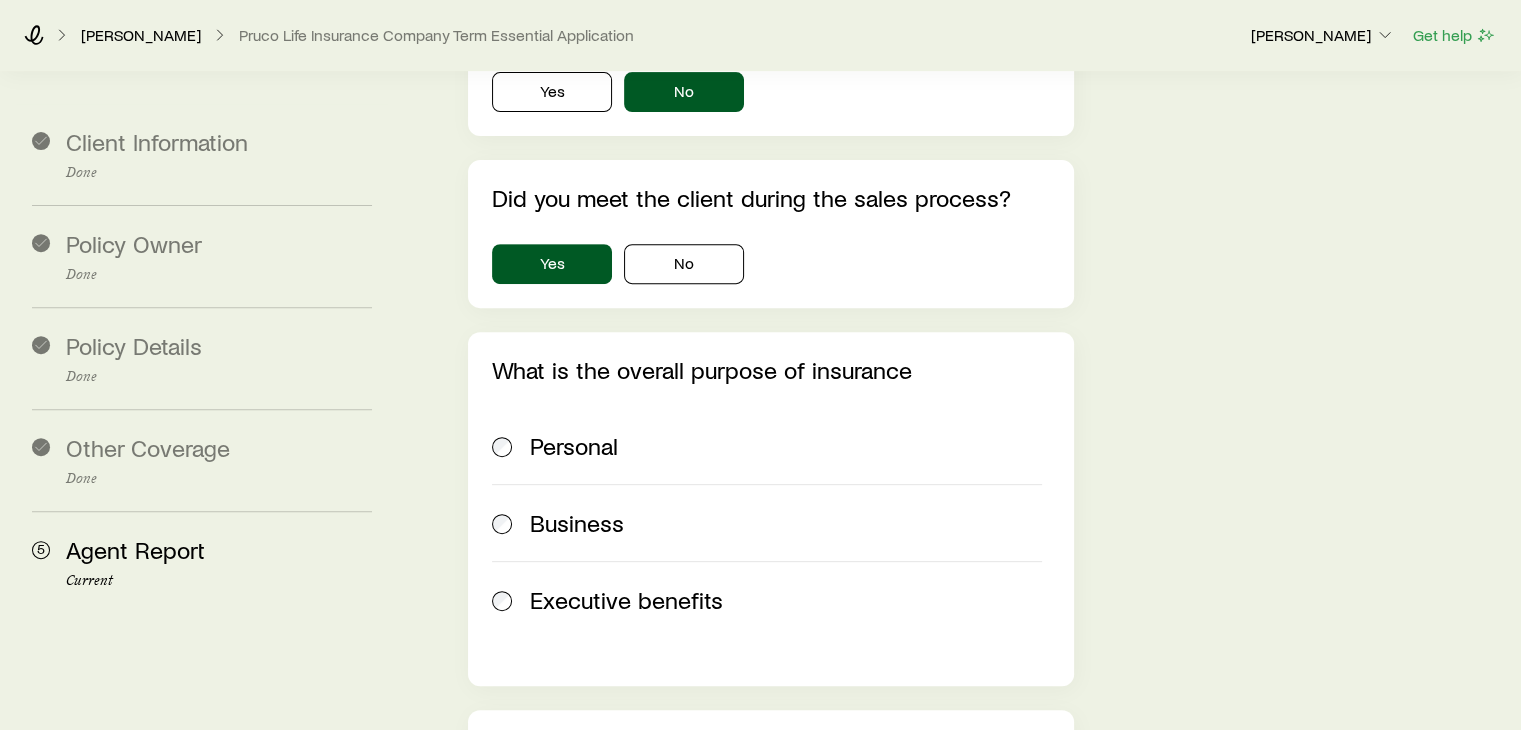 scroll, scrollTop: 863, scrollLeft: 0, axis: vertical 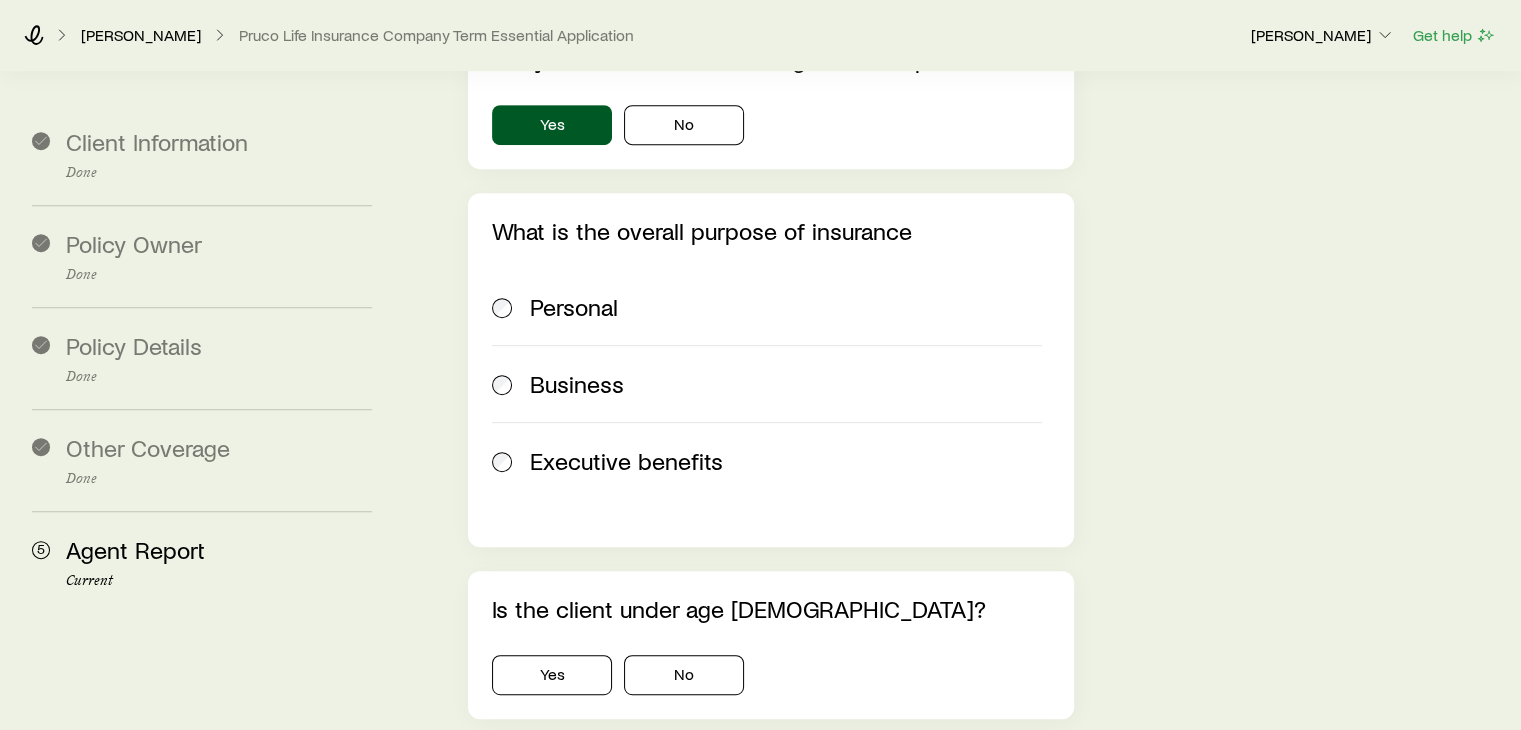 click on "Personal" at bounding box center [574, 307] 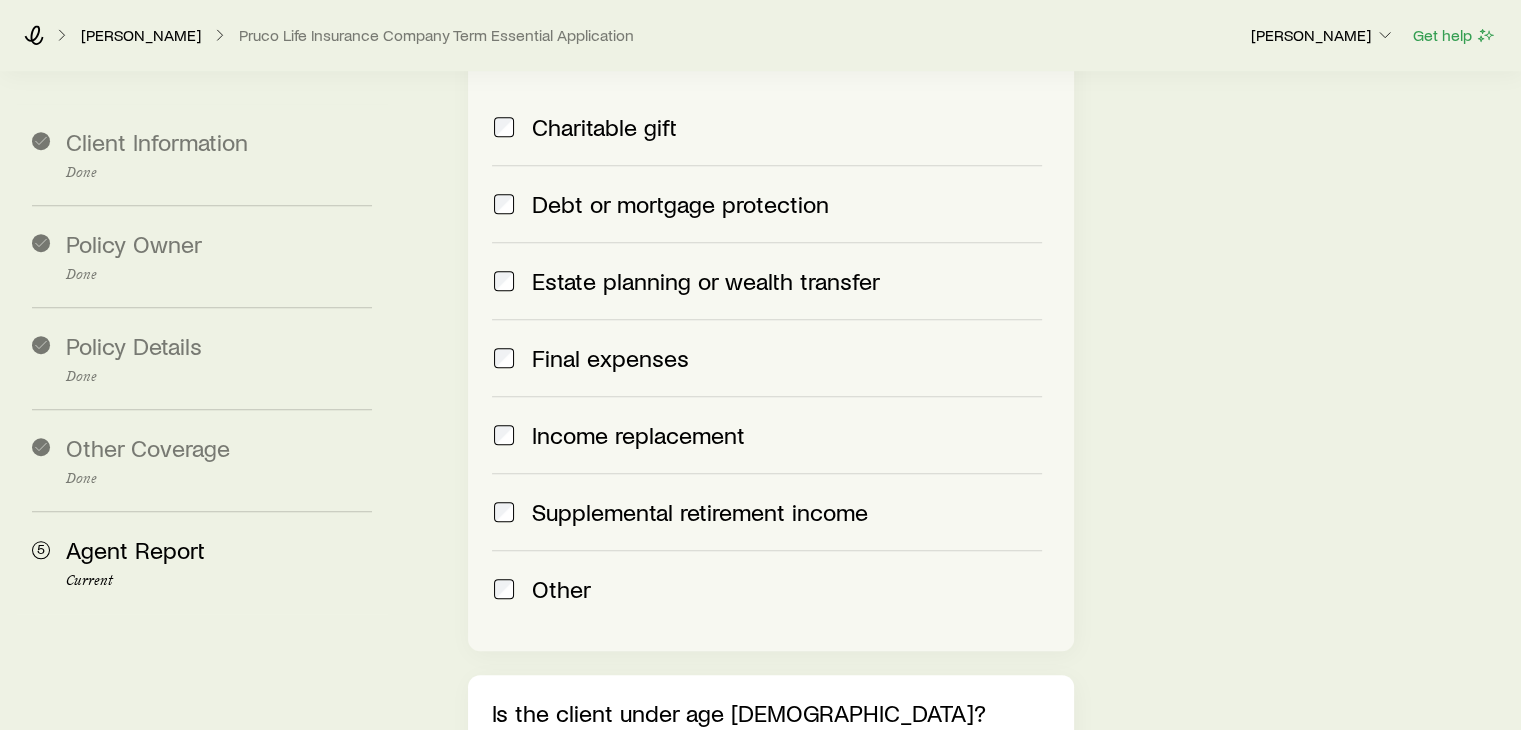 scroll, scrollTop: 1438, scrollLeft: 0, axis: vertical 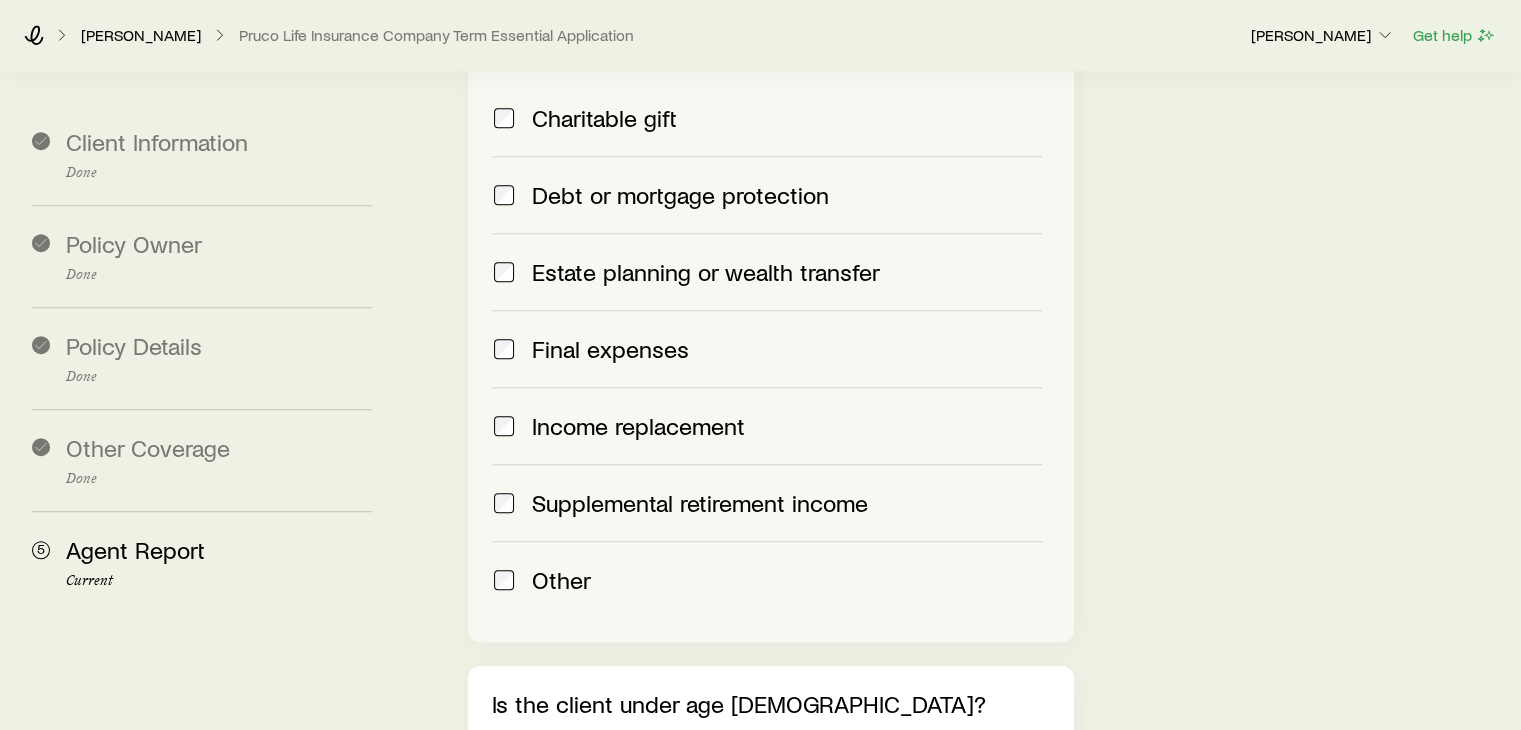 click on "No" at bounding box center [684, 770] 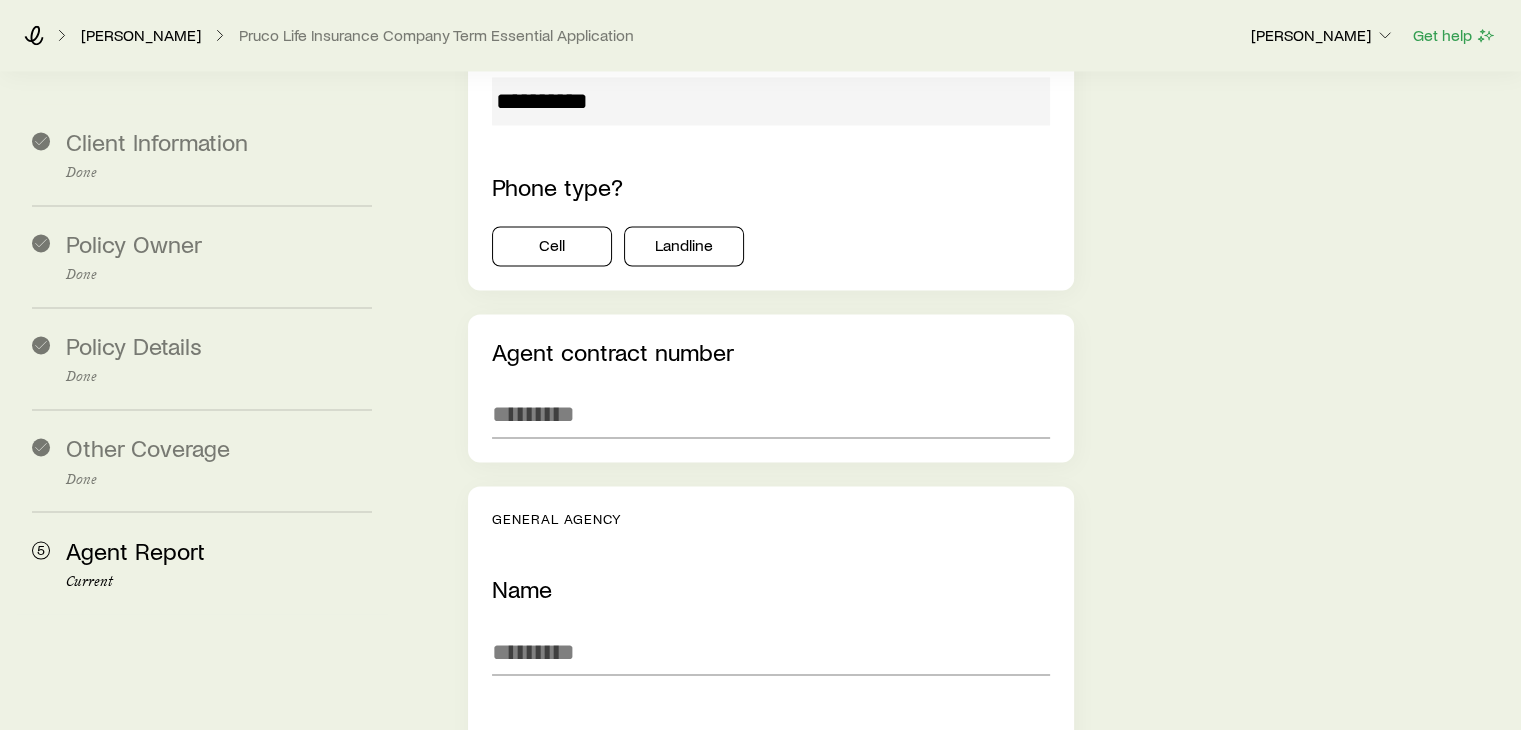 scroll, scrollTop: 3450, scrollLeft: 0, axis: vertical 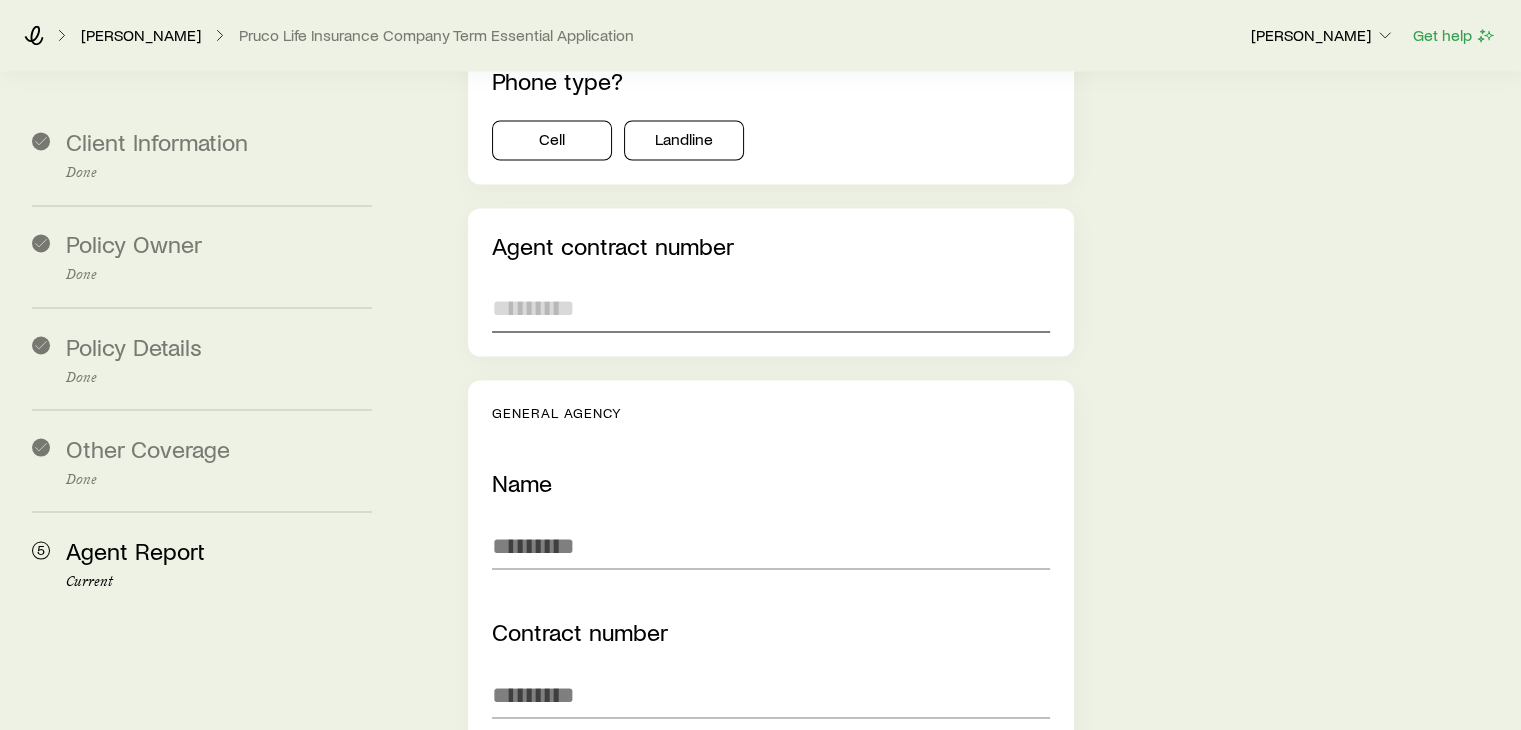 click at bounding box center [770, 308] 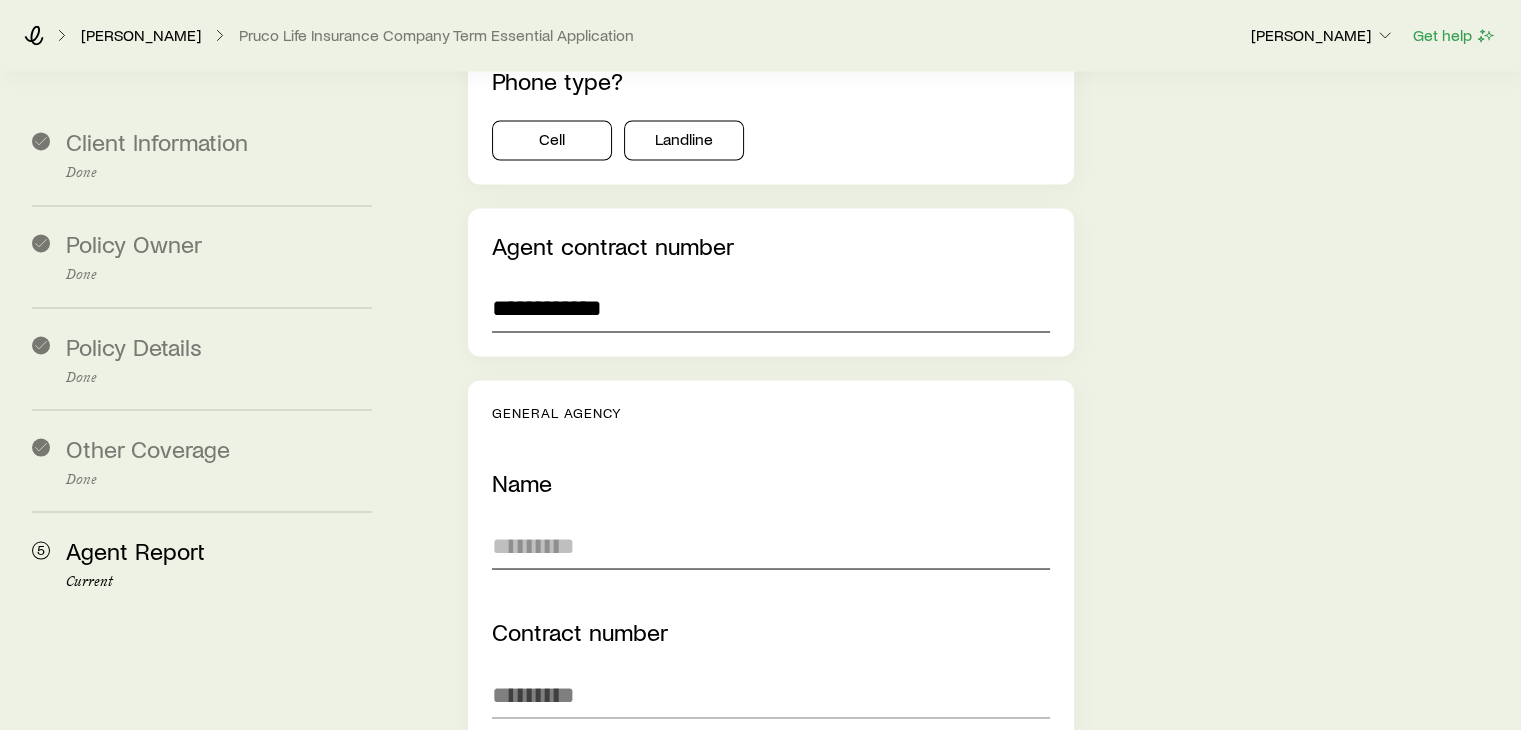 type on "**********" 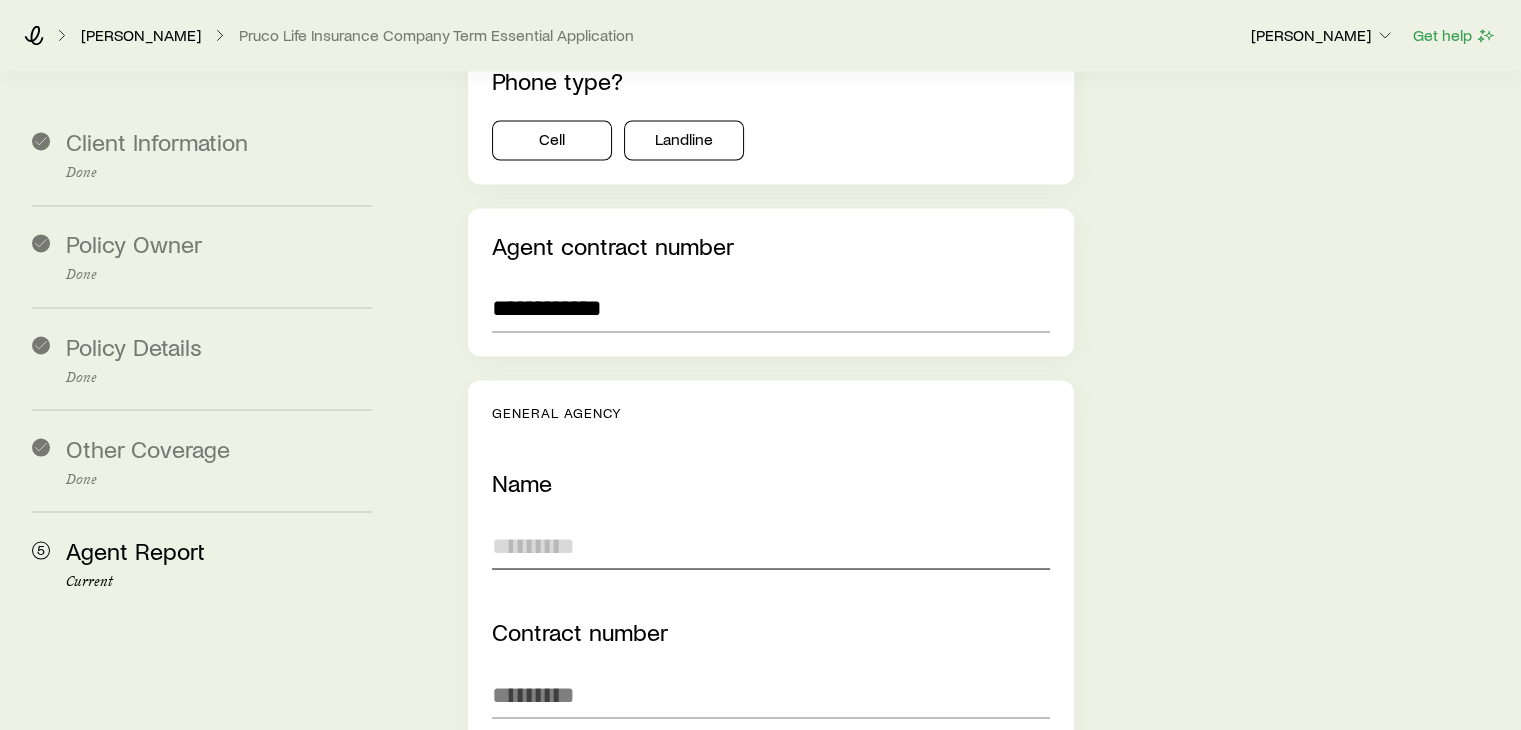 click at bounding box center (770, 545) 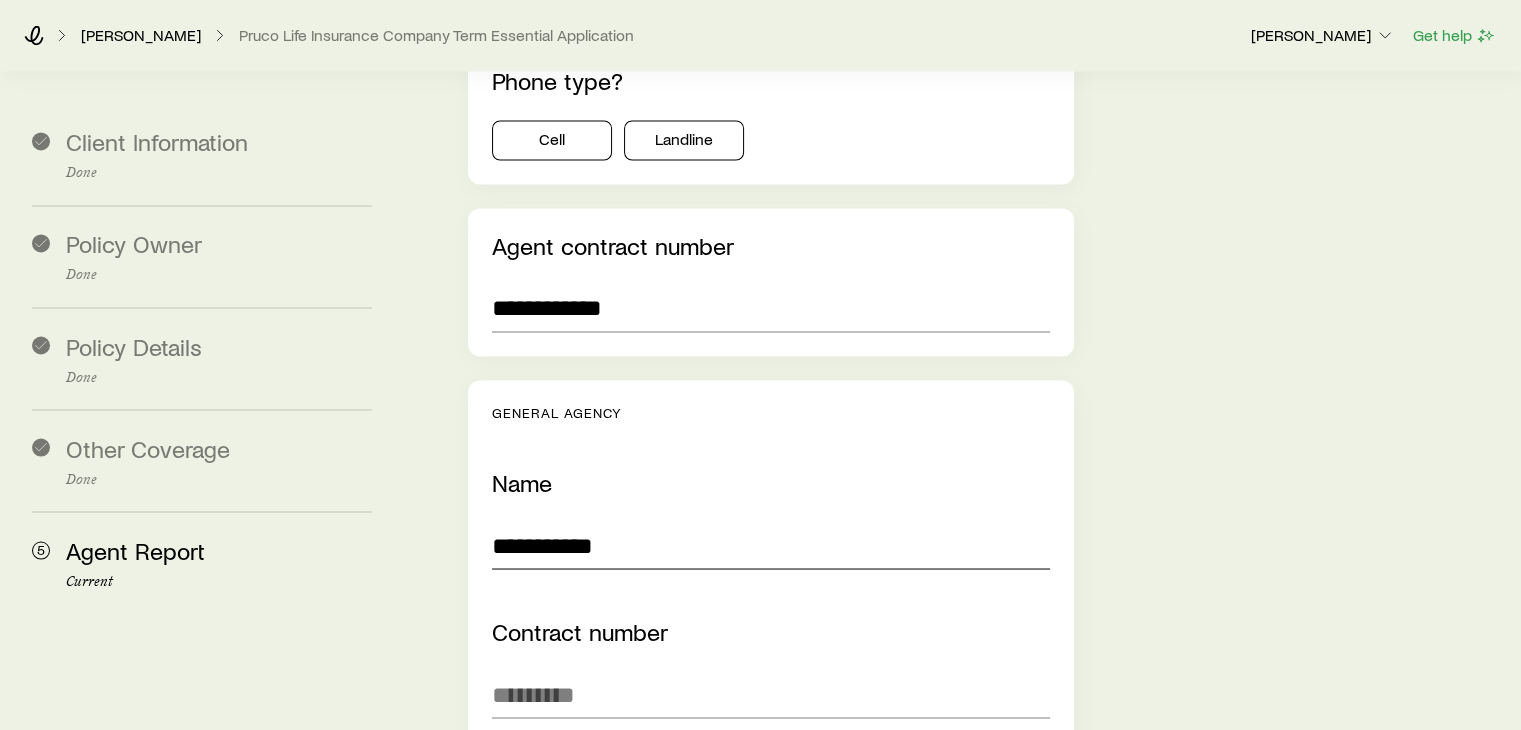 type on "**********" 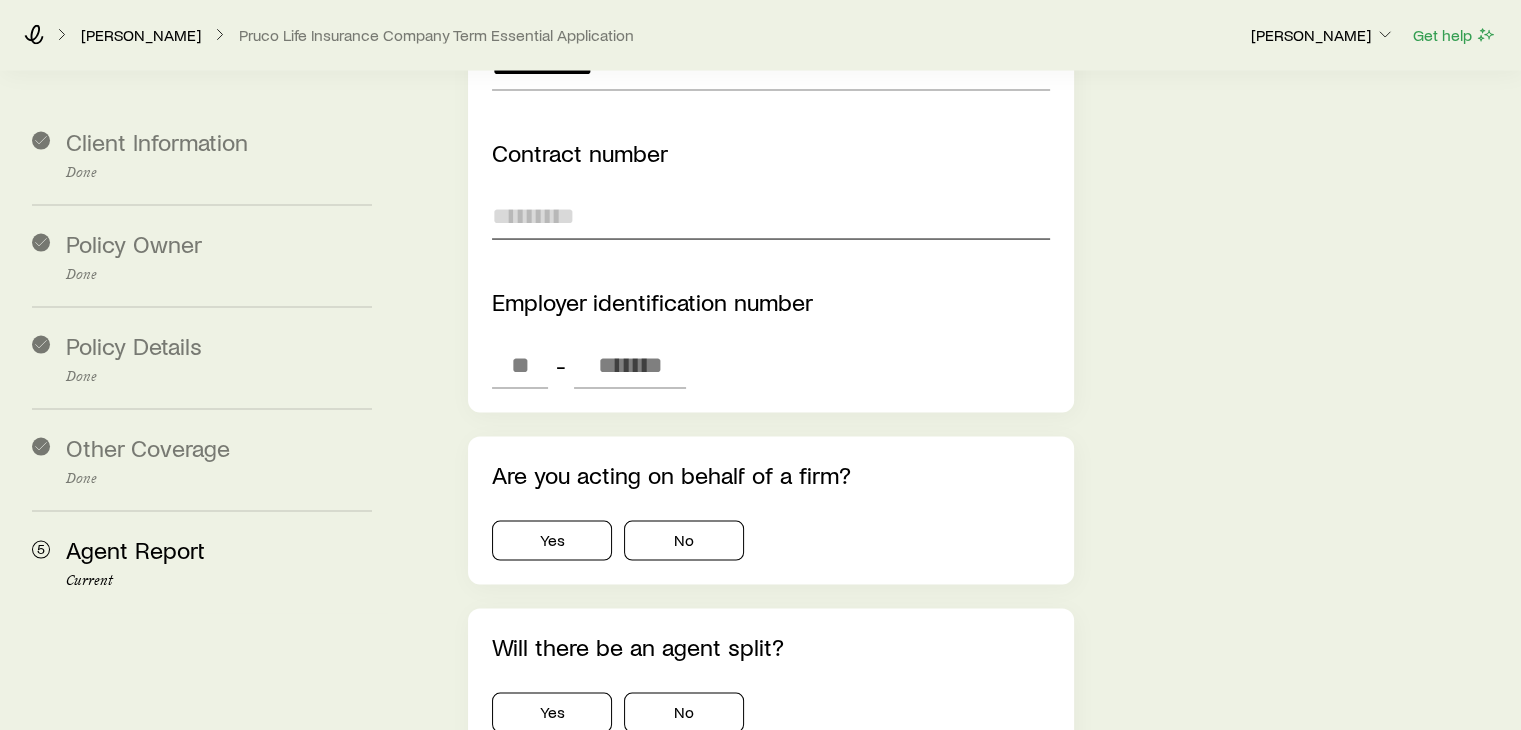 scroll, scrollTop: 3936, scrollLeft: 0, axis: vertical 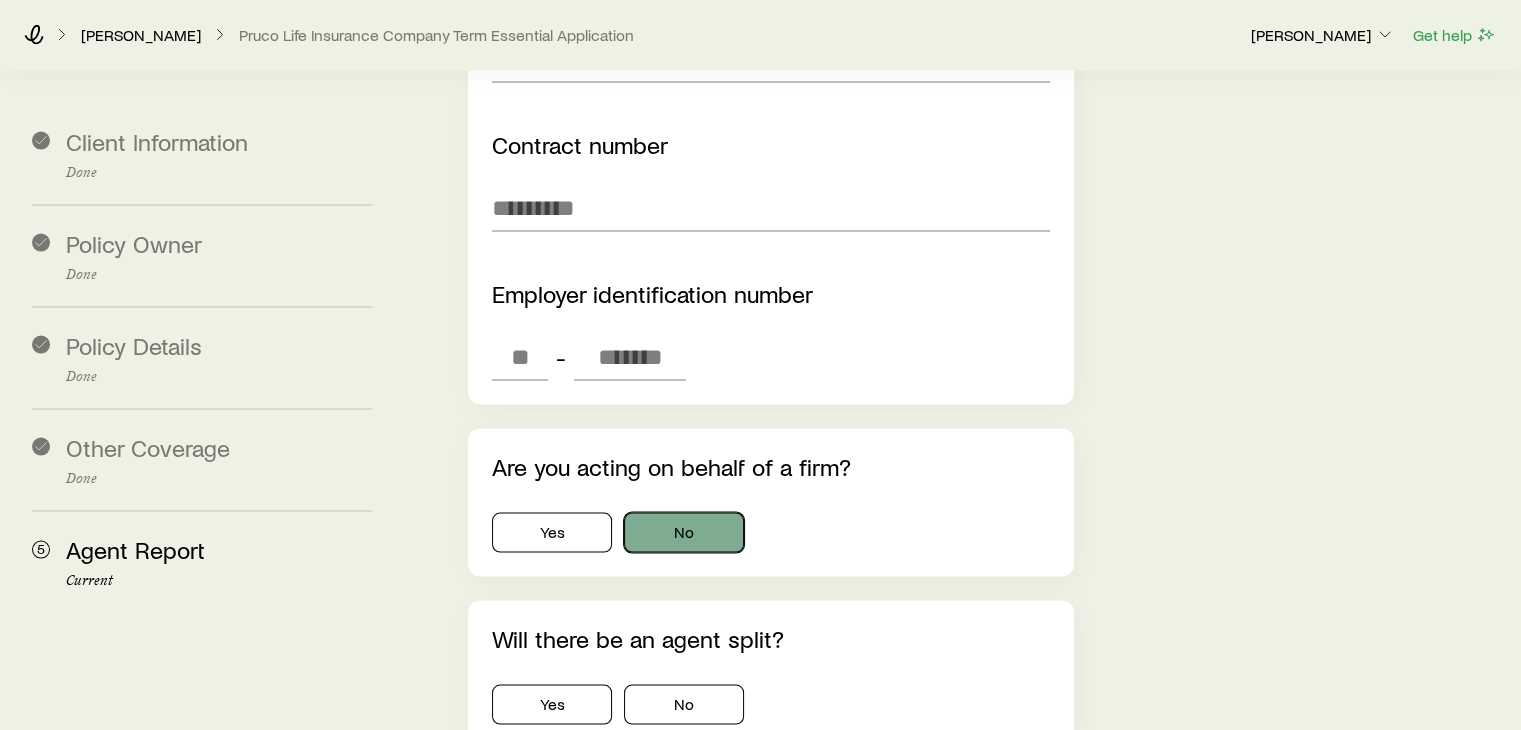 click on "No" at bounding box center (684, 533) 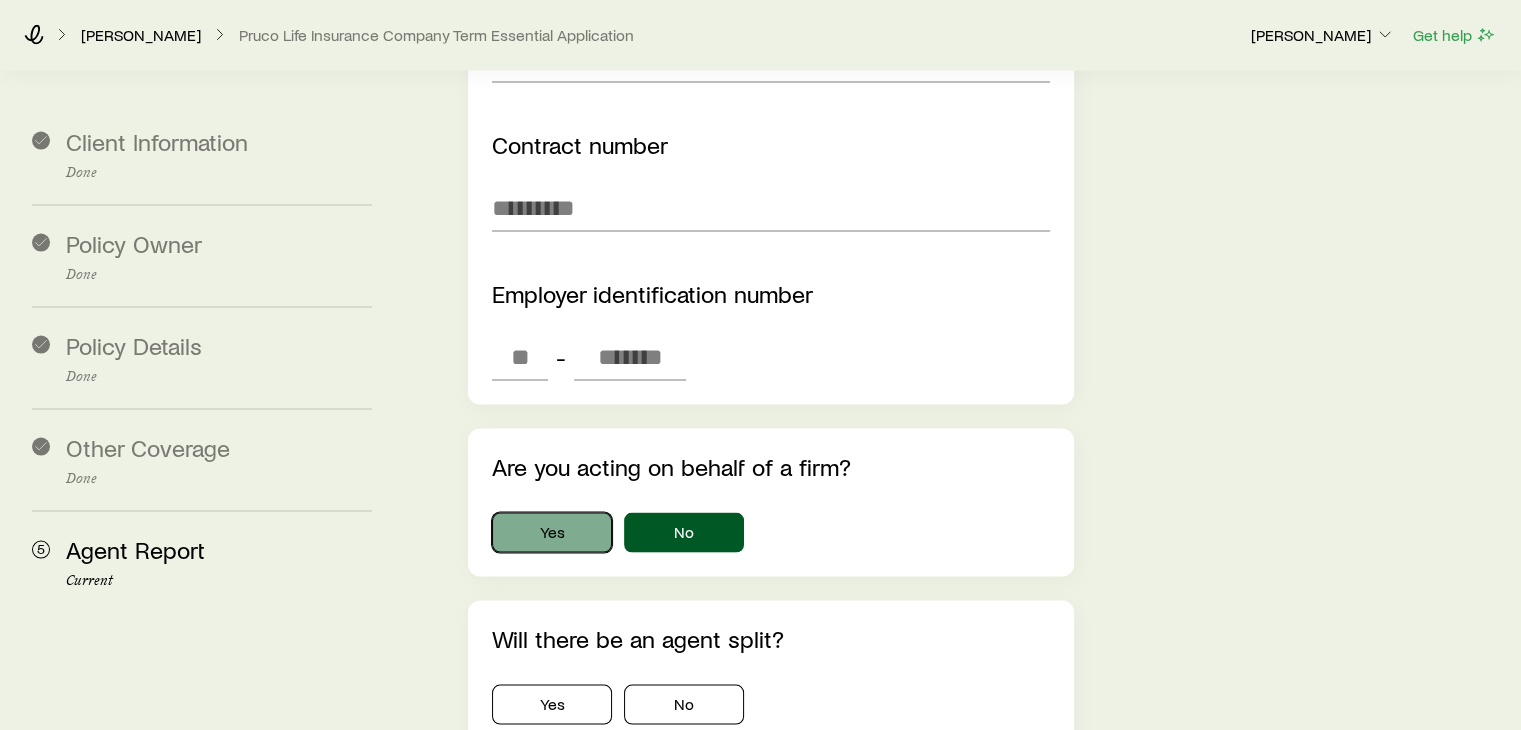 click on "Yes" at bounding box center [552, 533] 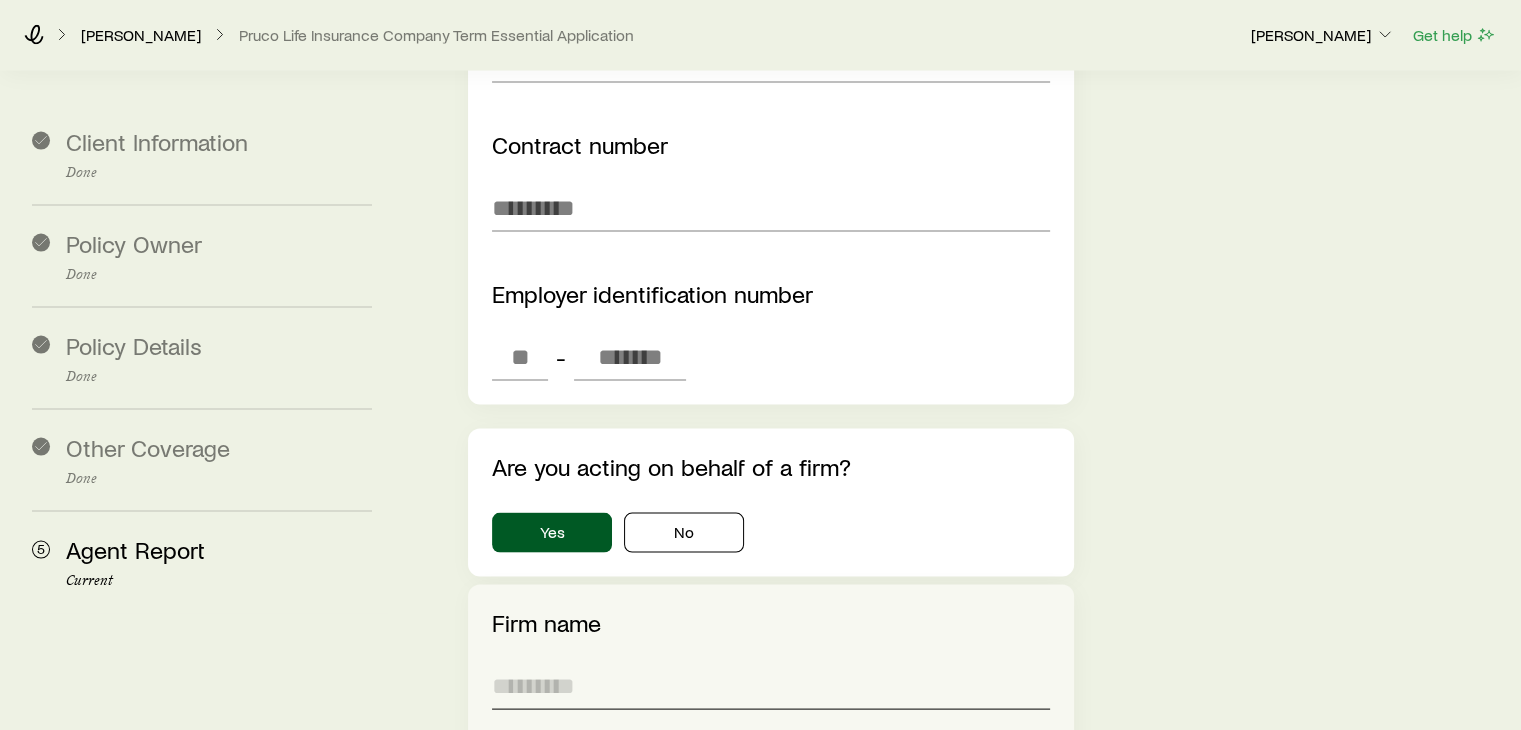 click at bounding box center (770, 686) 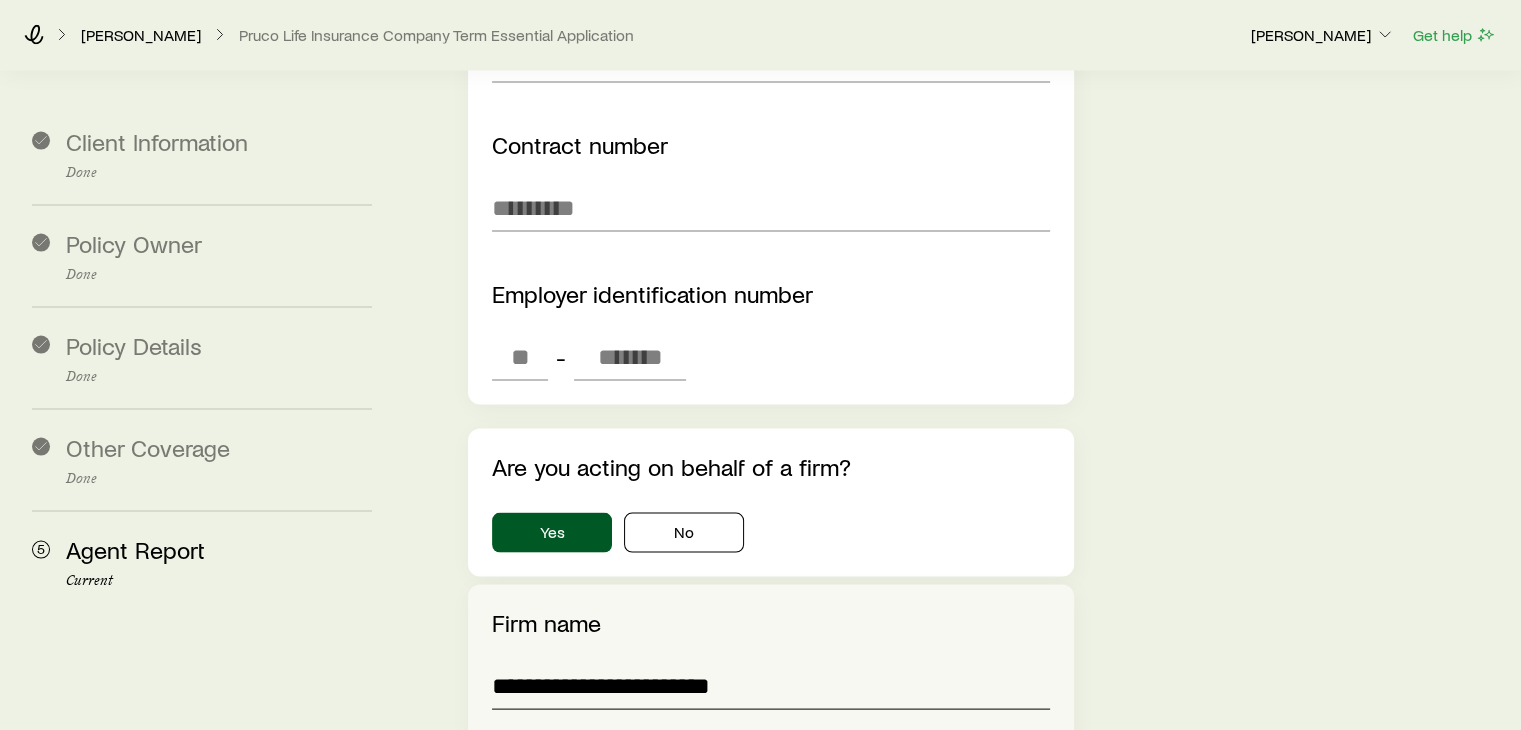 type on "**********" 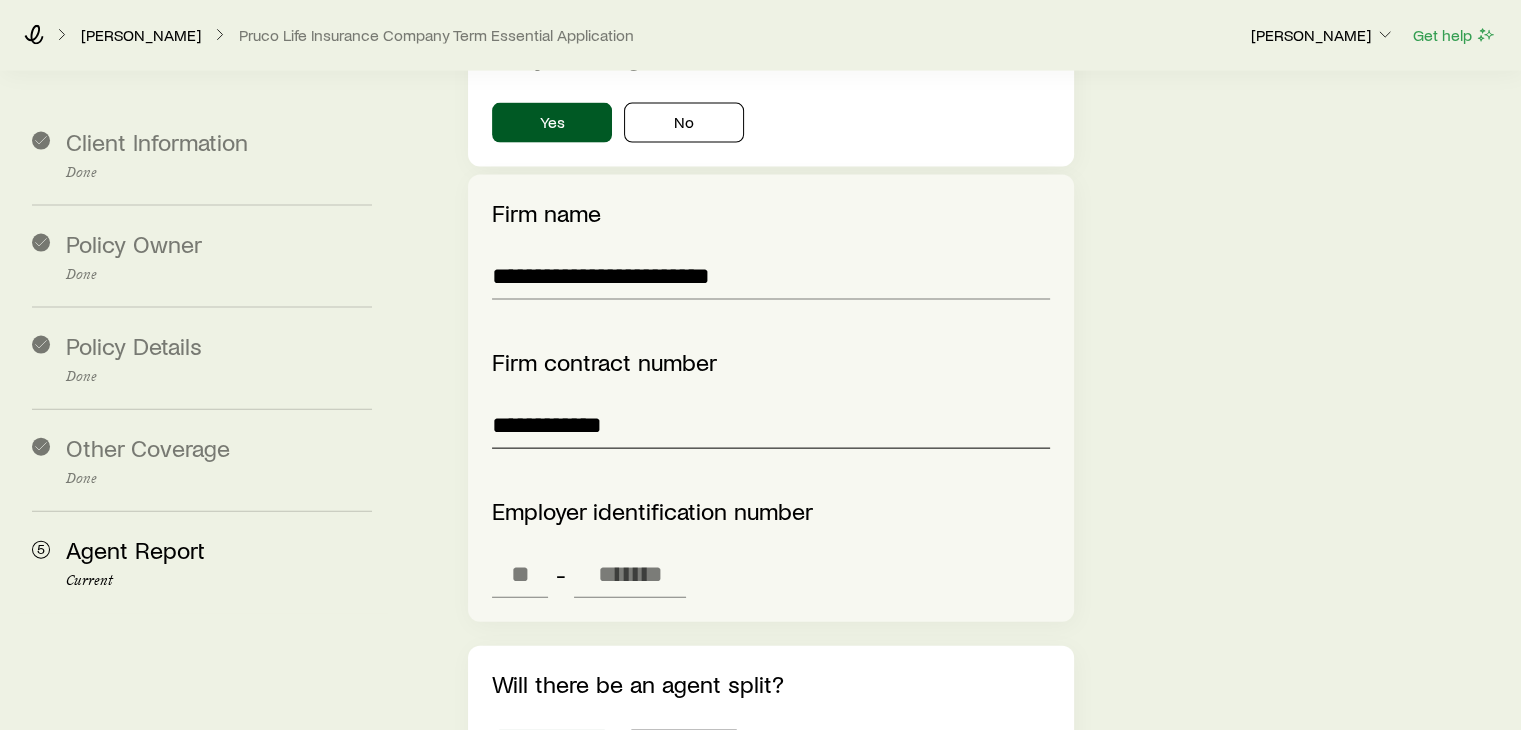 type on "**********" 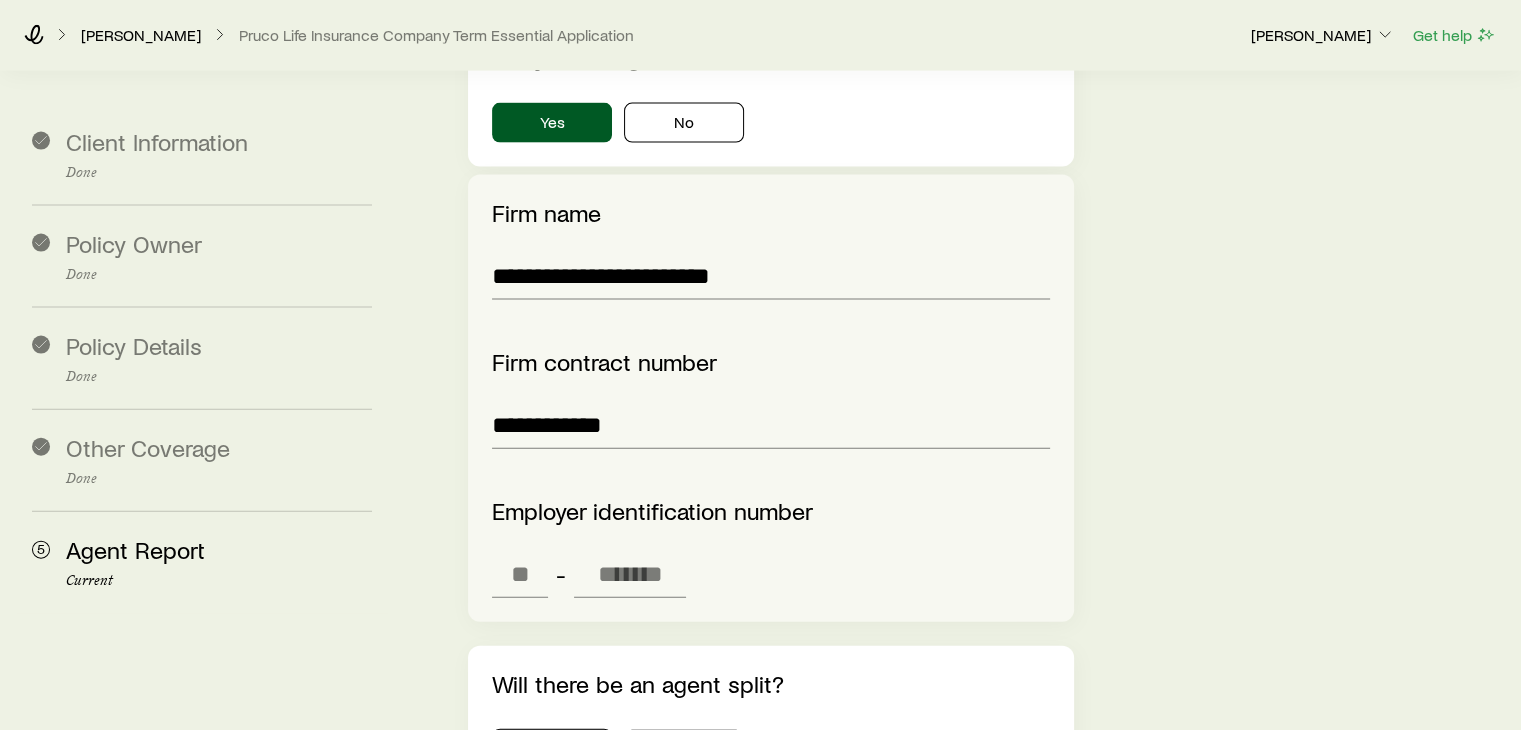 click on "Yes" at bounding box center (552, 750) 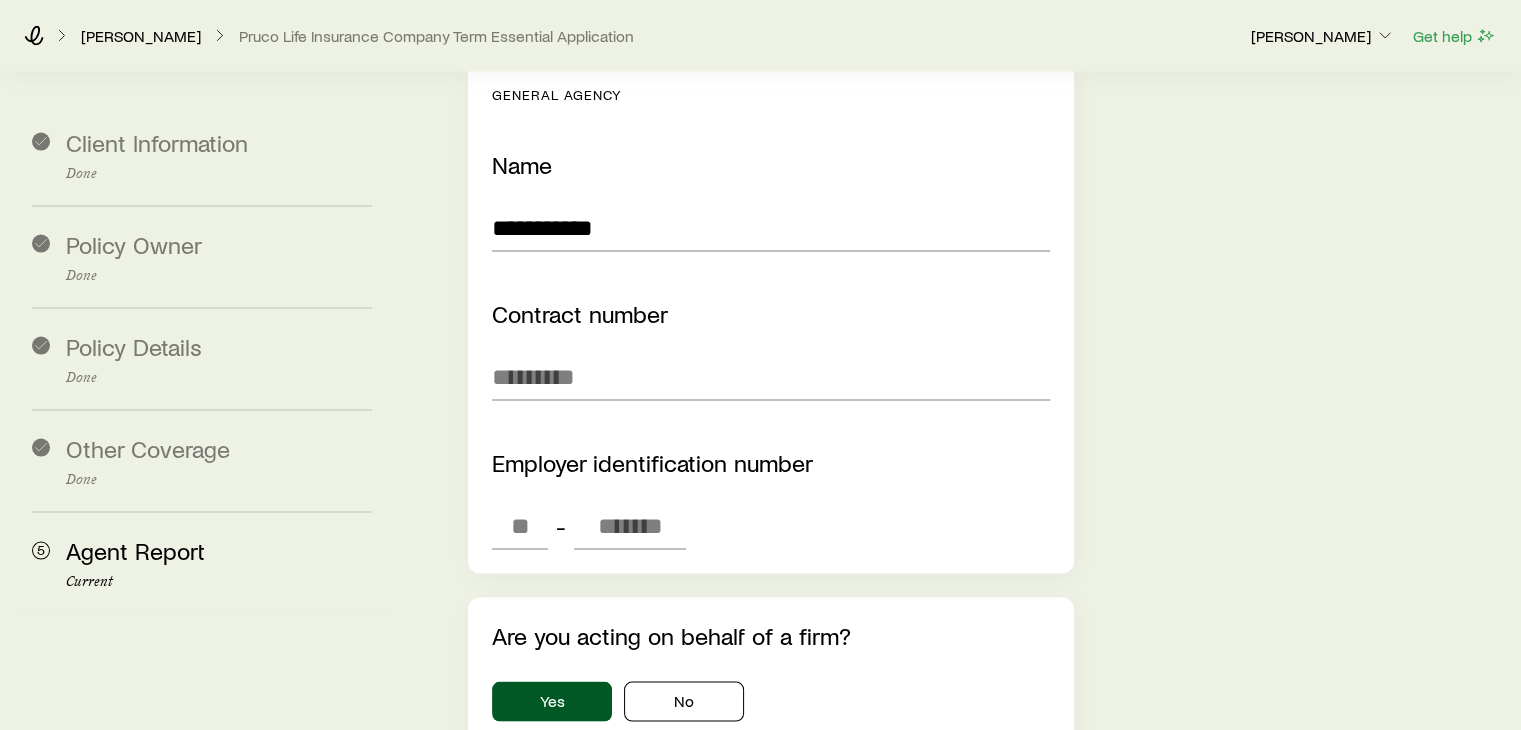 scroll, scrollTop: 3758, scrollLeft: 0, axis: vertical 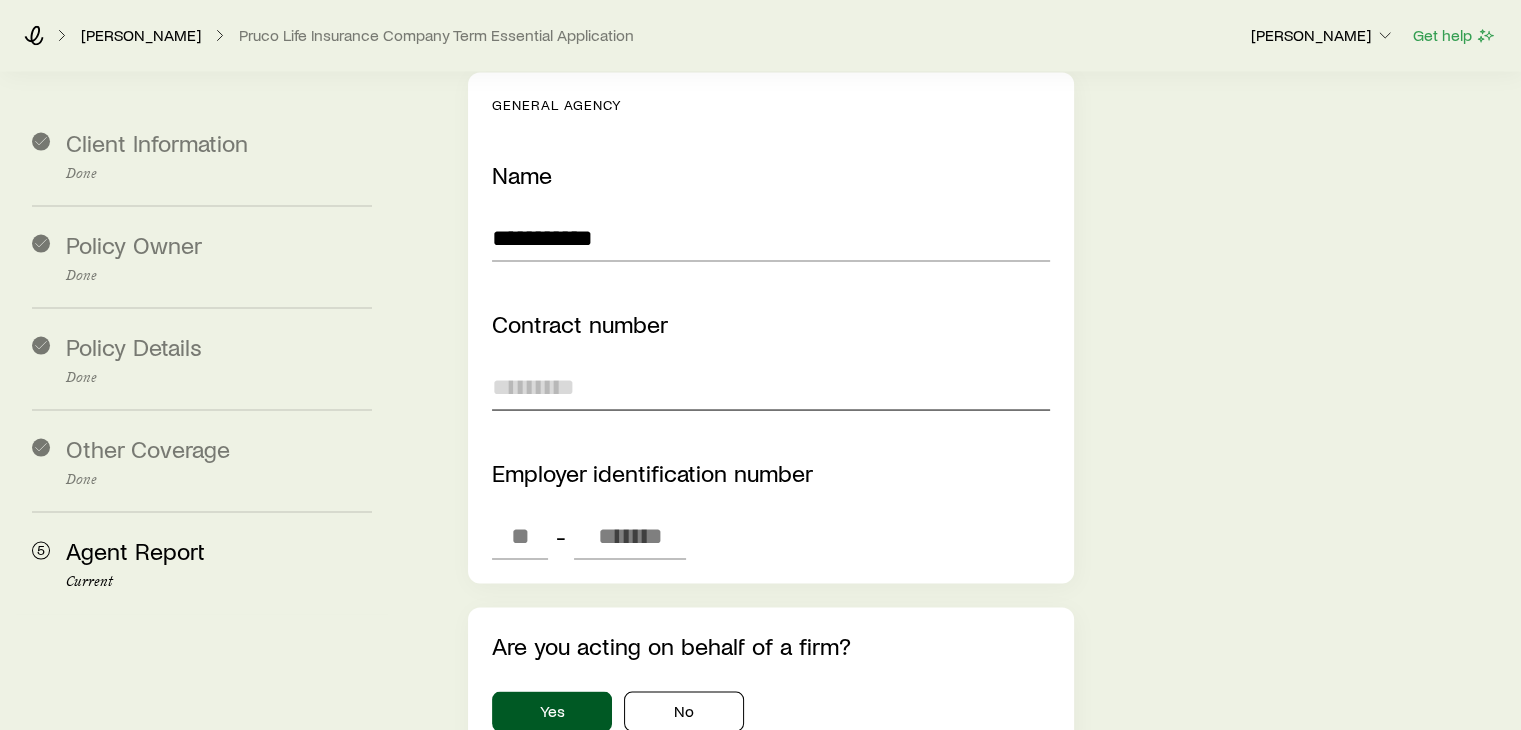 click at bounding box center [770, 386] 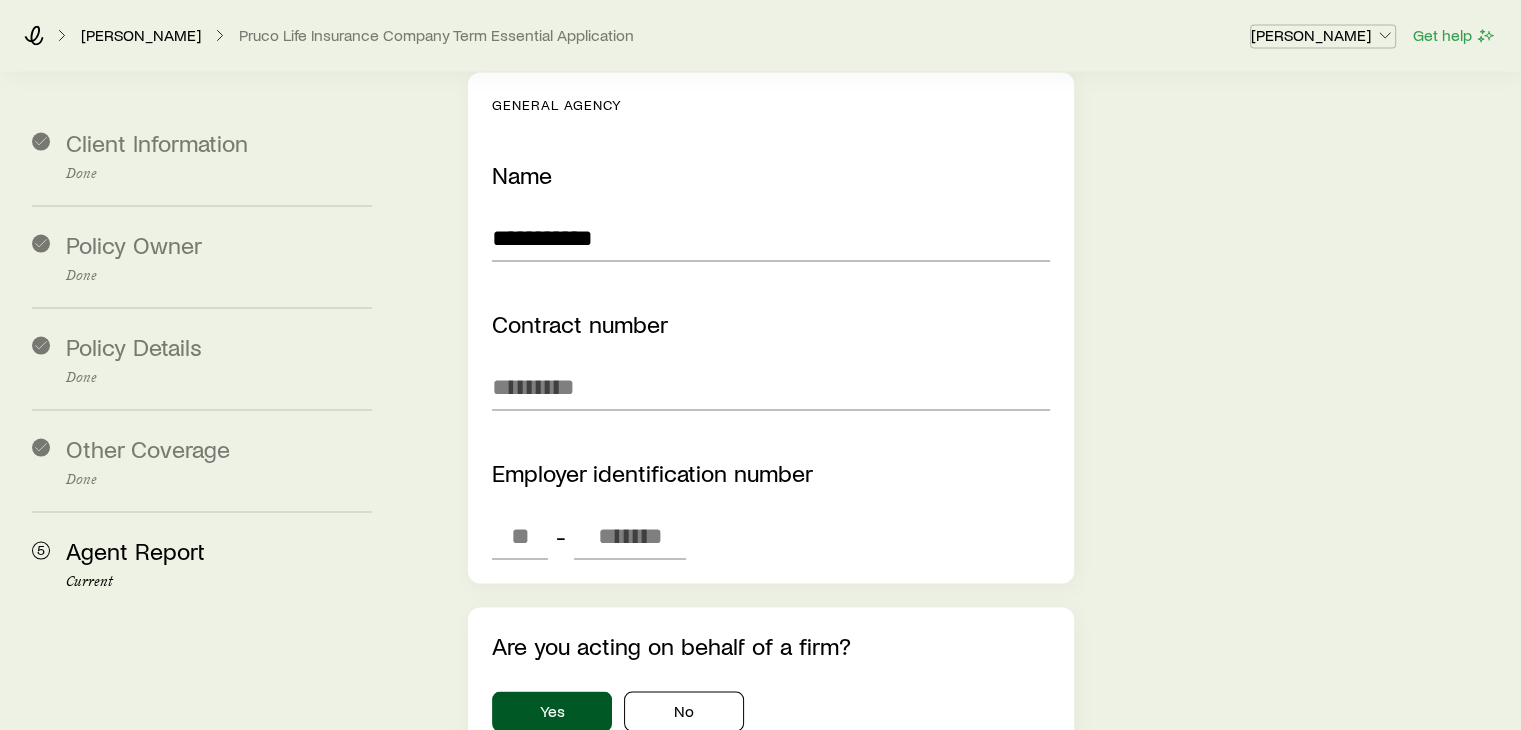 click on "[PERSON_NAME]" at bounding box center (1323, 35) 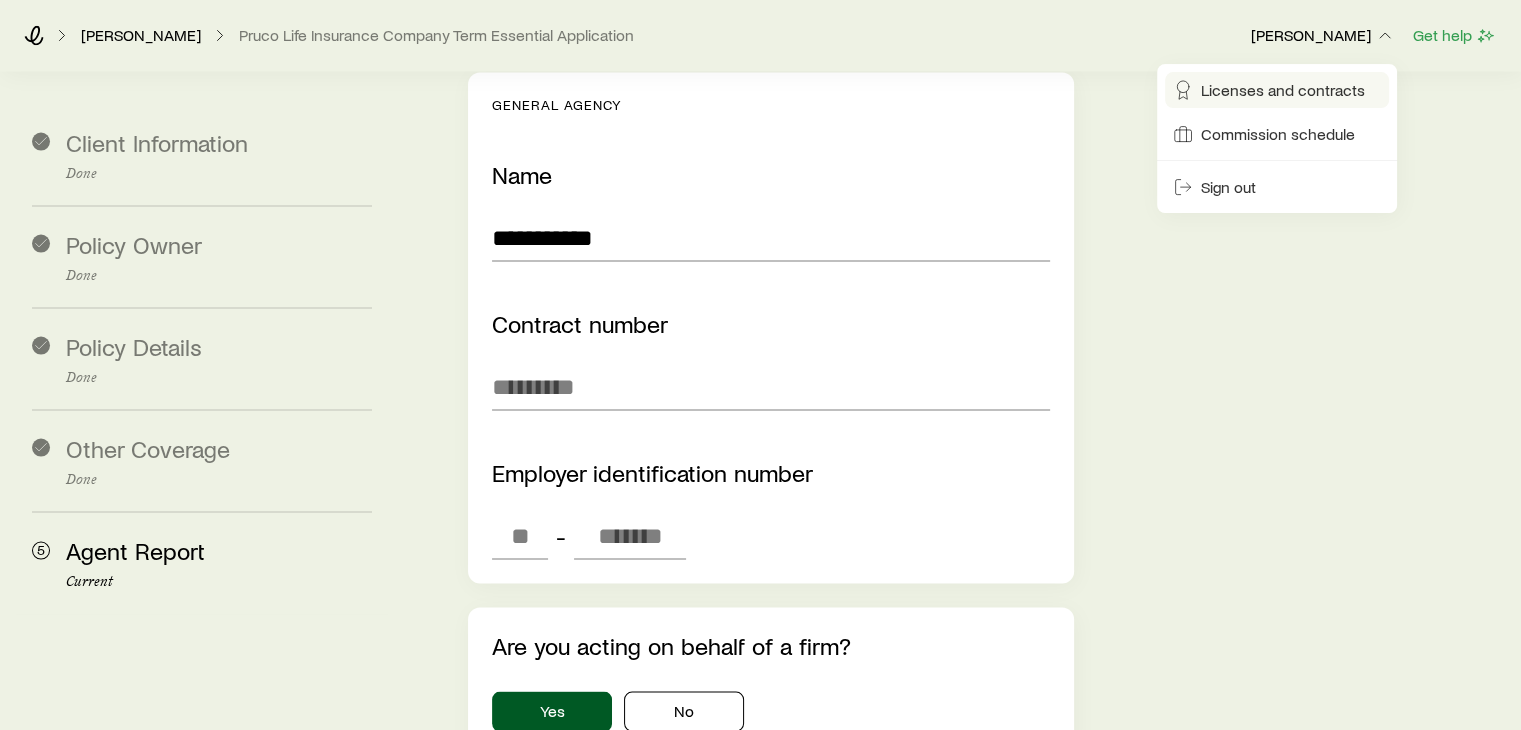 click on "Licenses and contracts" at bounding box center [1283, 90] 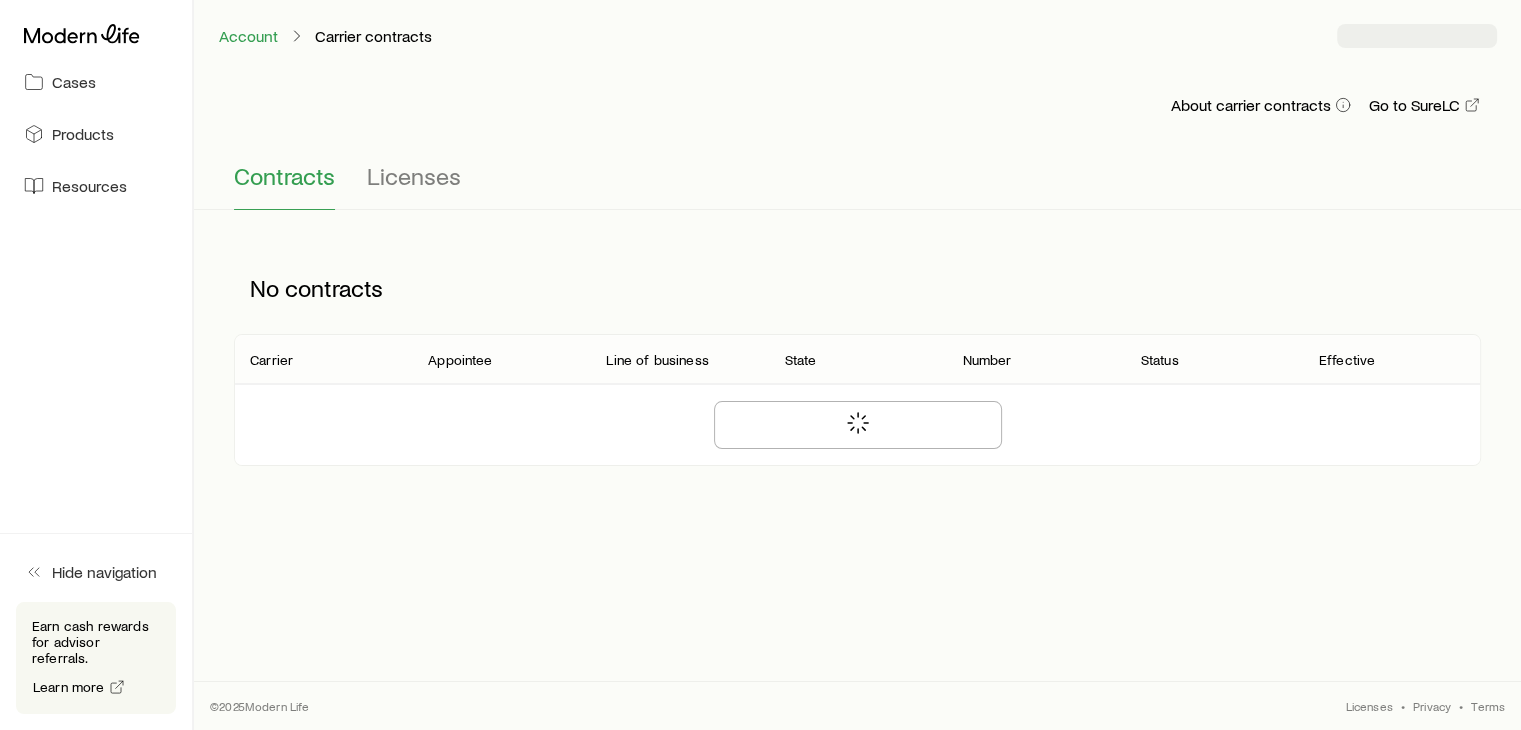 scroll, scrollTop: 0, scrollLeft: 0, axis: both 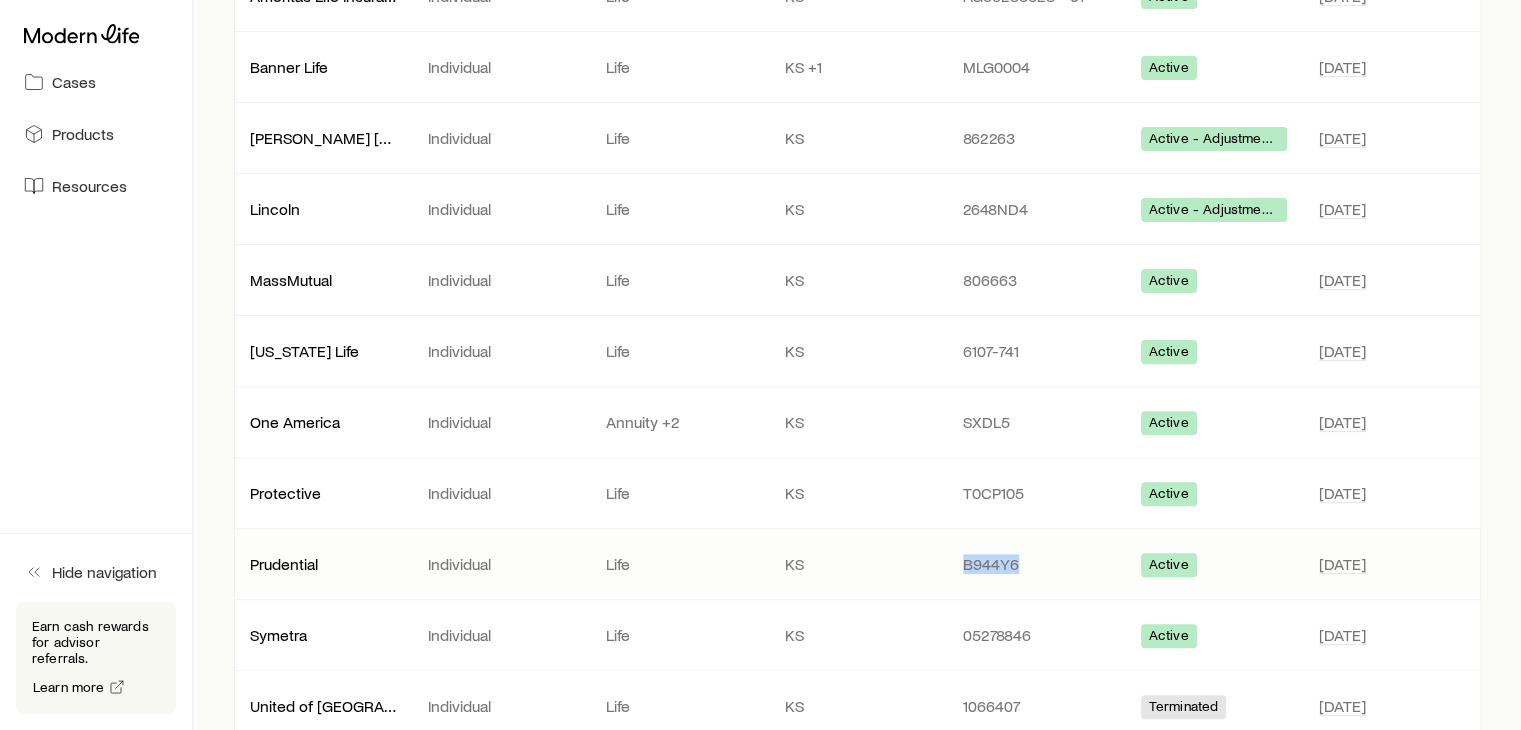 drag, startPoint x: 1040, startPoint y: 553, endPoint x: 962, endPoint y: 553, distance: 78 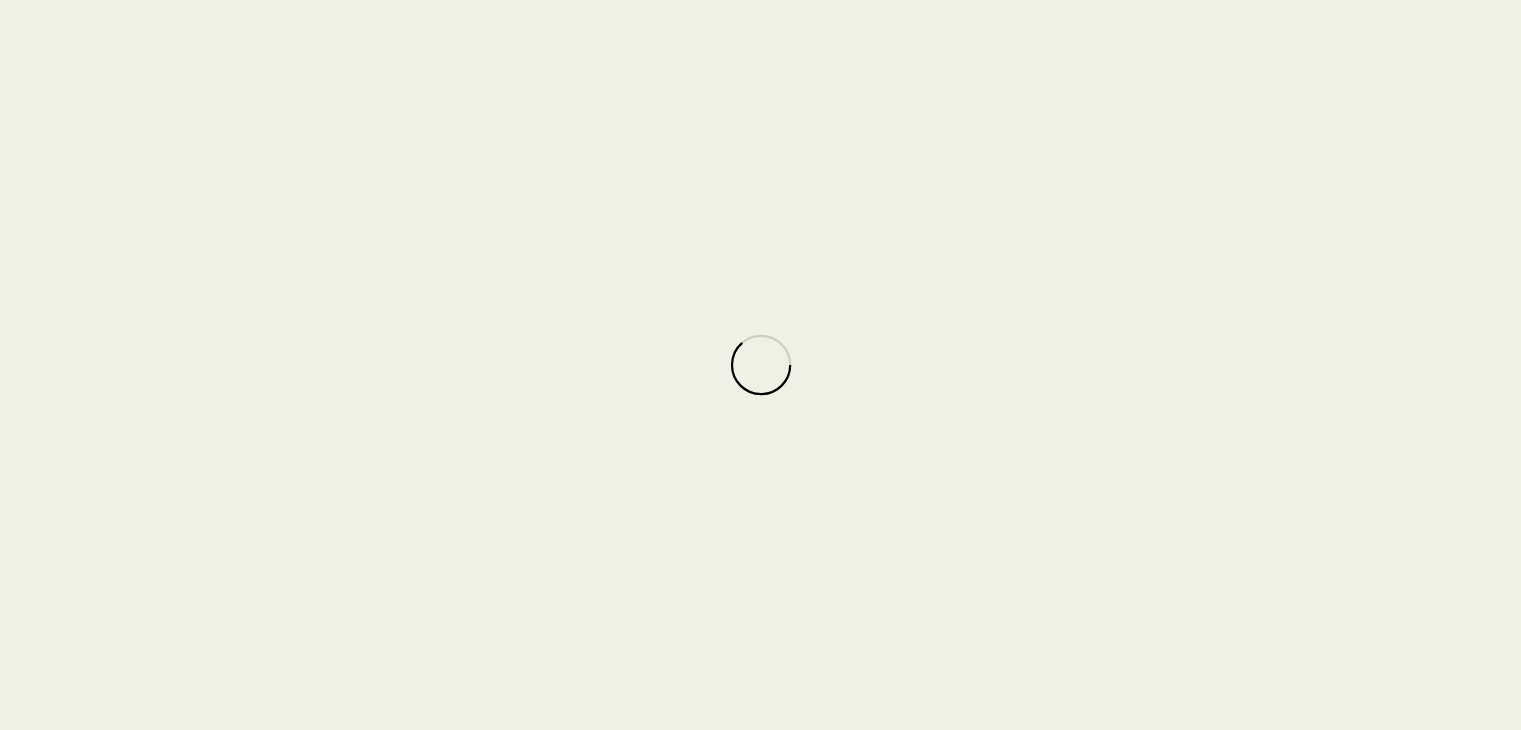 scroll, scrollTop: 0, scrollLeft: 0, axis: both 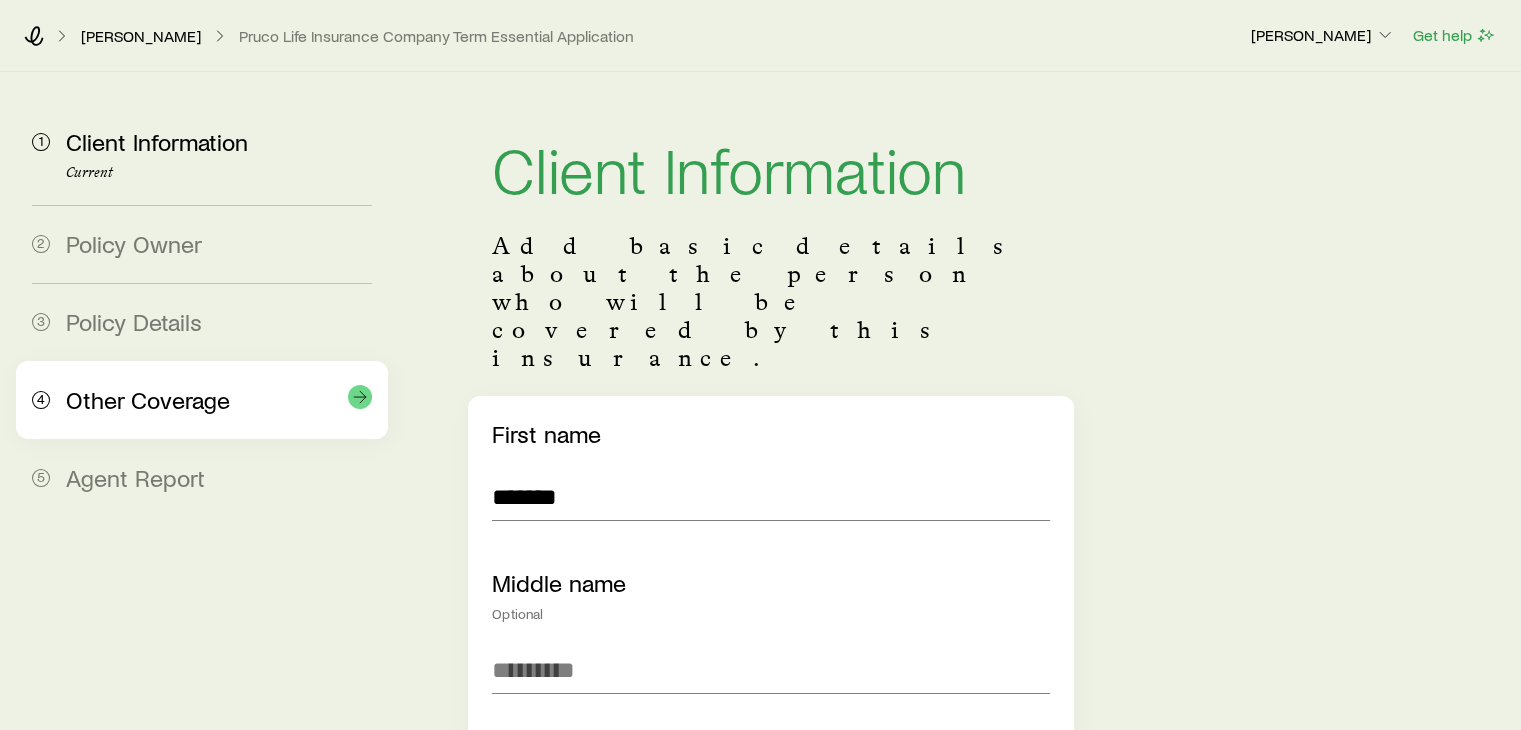 click on "Other Coverage" at bounding box center [148, 399] 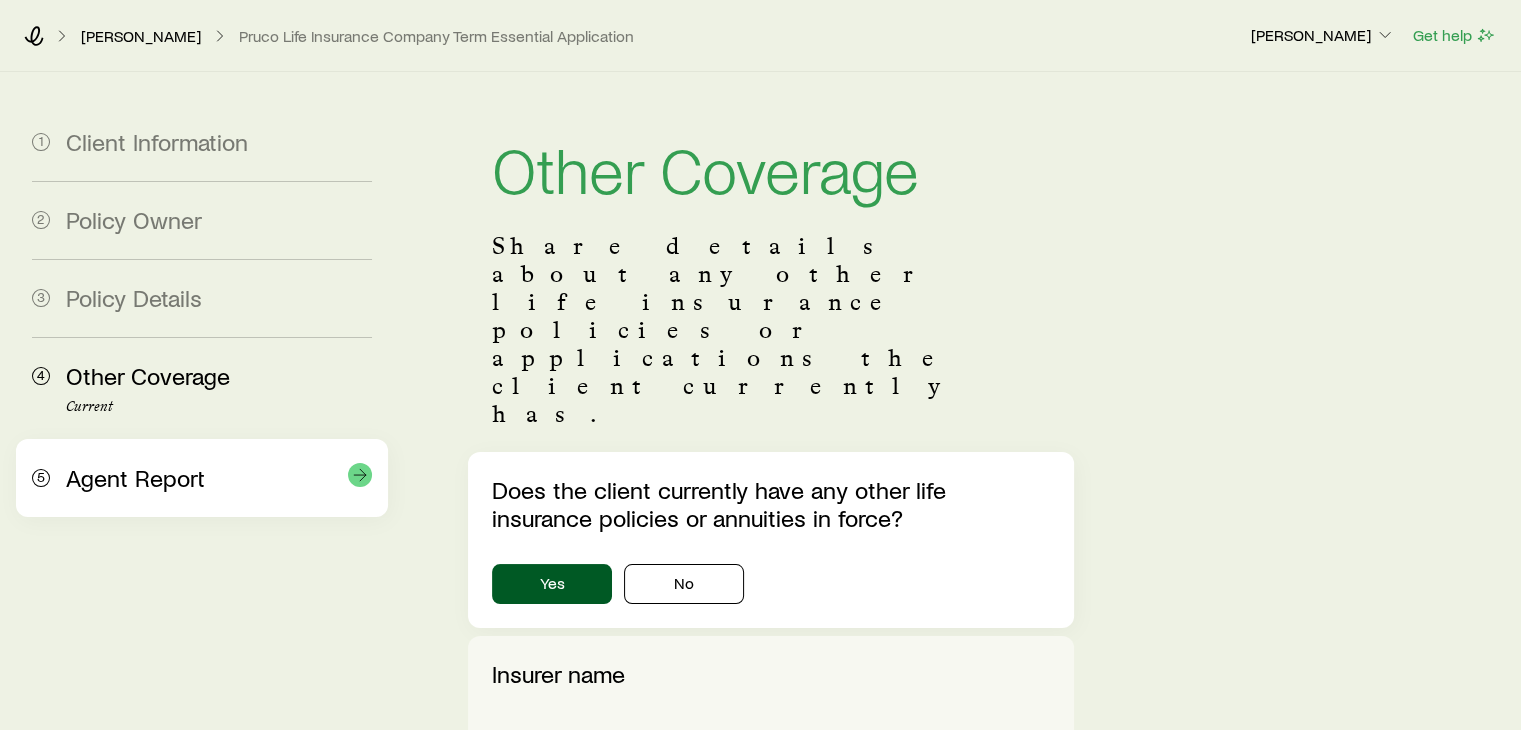 click on "Agent Report" at bounding box center (135, 477) 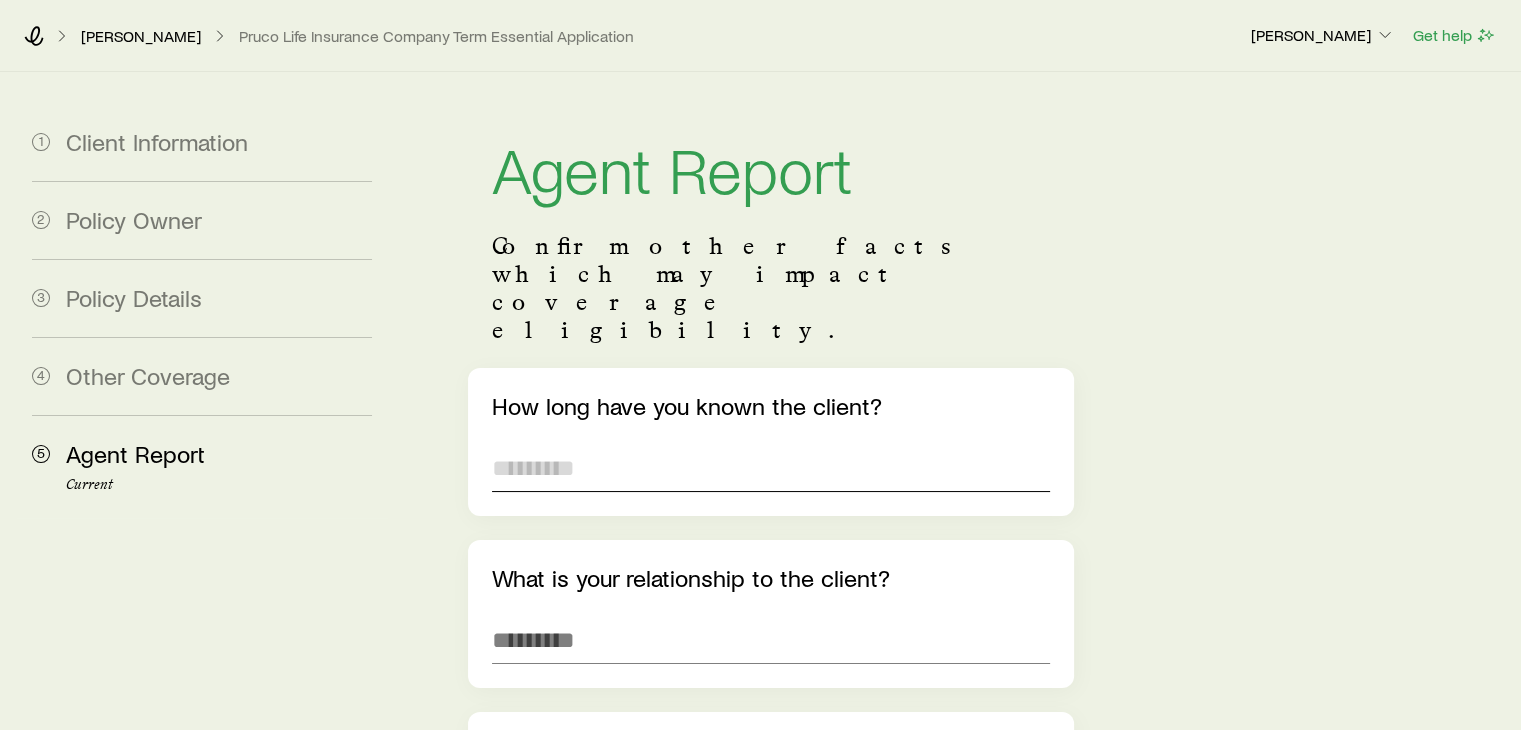 click at bounding box center (770, 468) 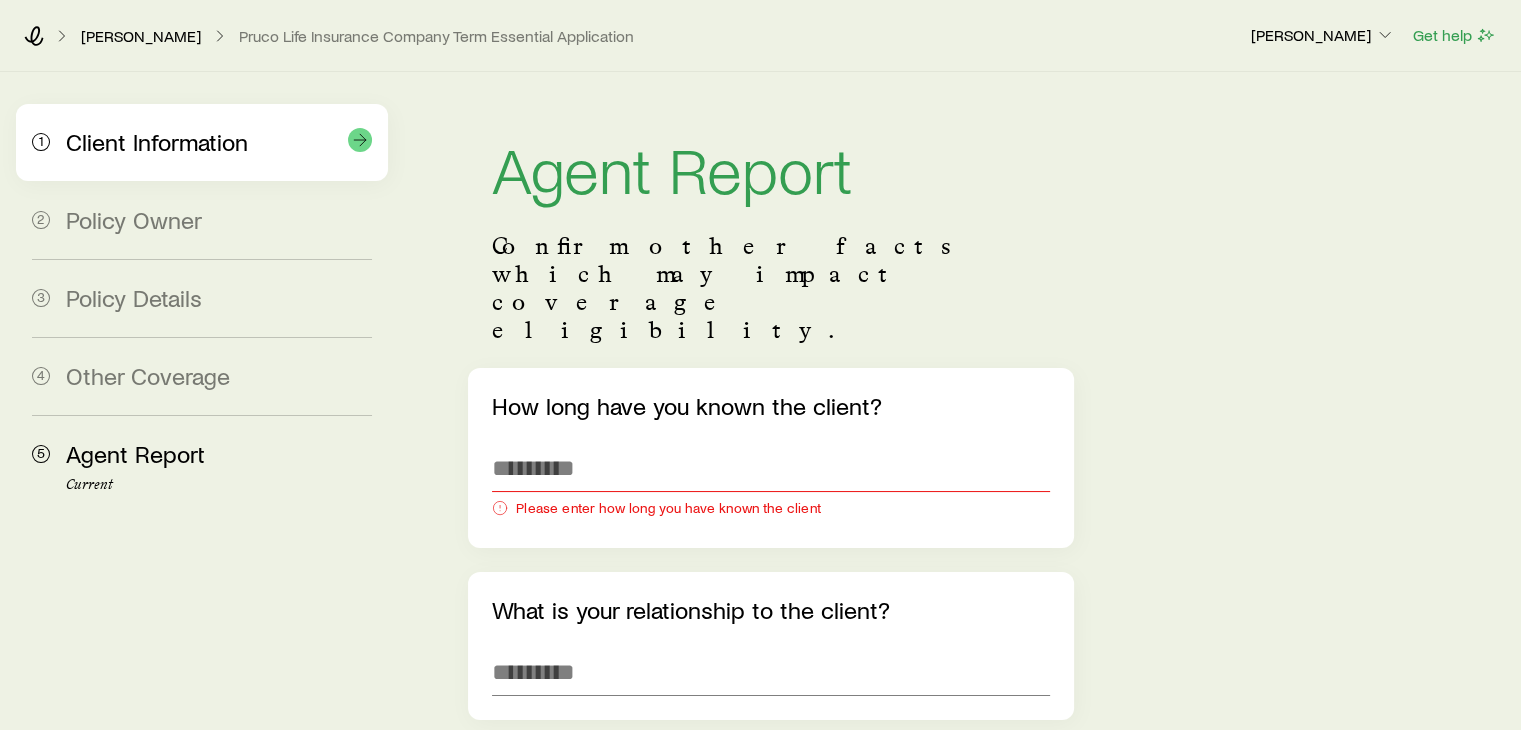 click on "Client Information" at bounding box center [157, 141] 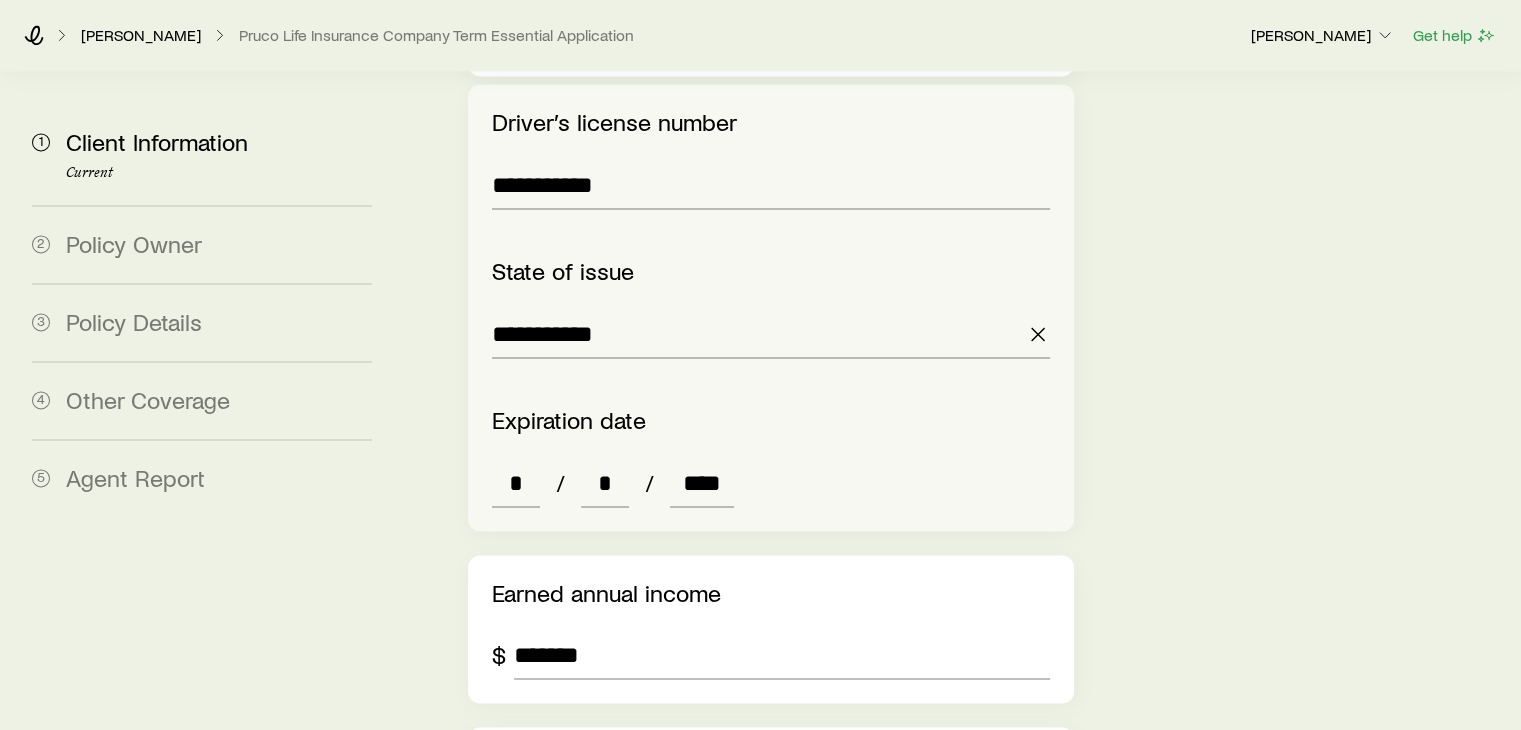 scroll, scrollTop: 2863, scrollLeft: 0, axis: vertical 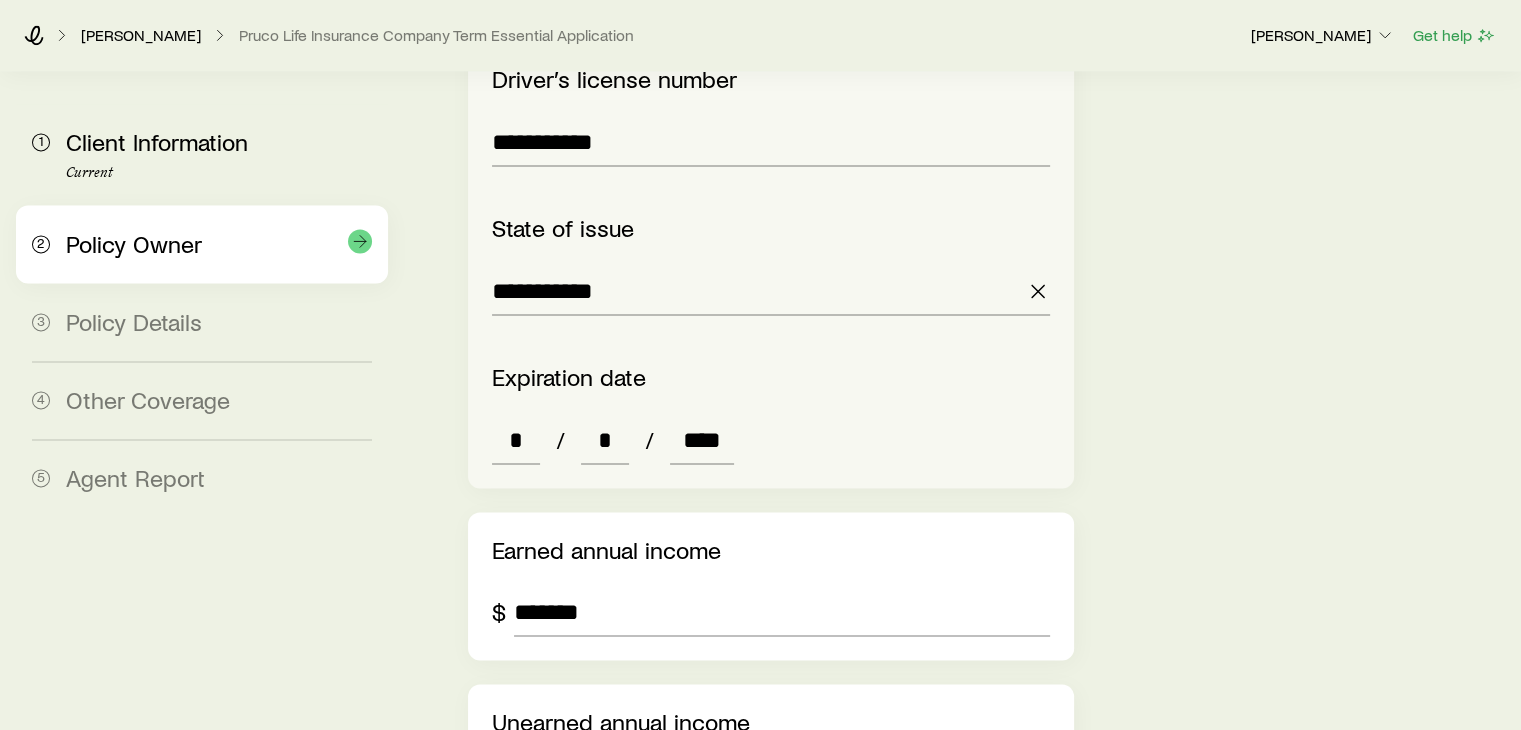click on "Policy Owner" at bounding box center (134, 243) 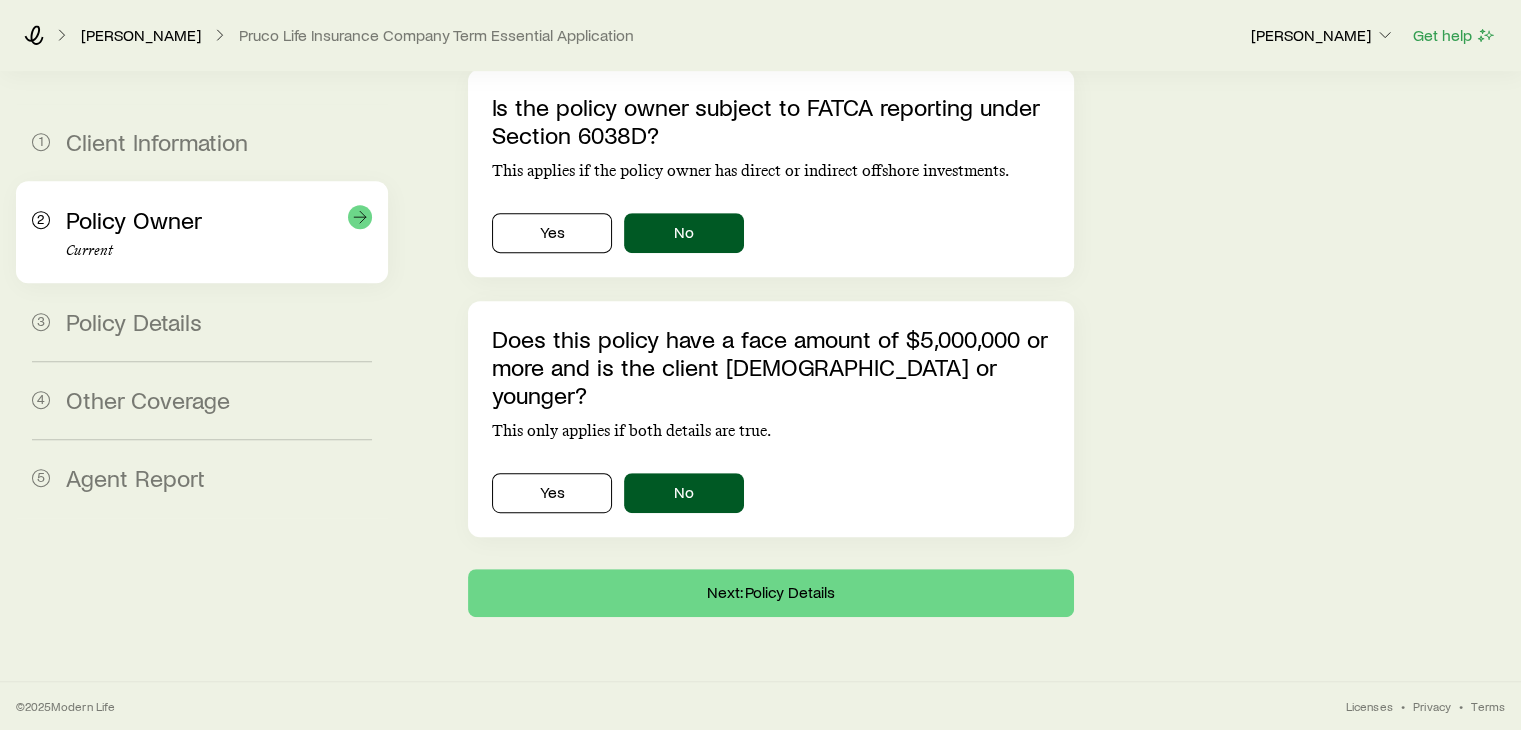 scroll, scrollTop: 919, scrollLeft: 0, axis: vertical 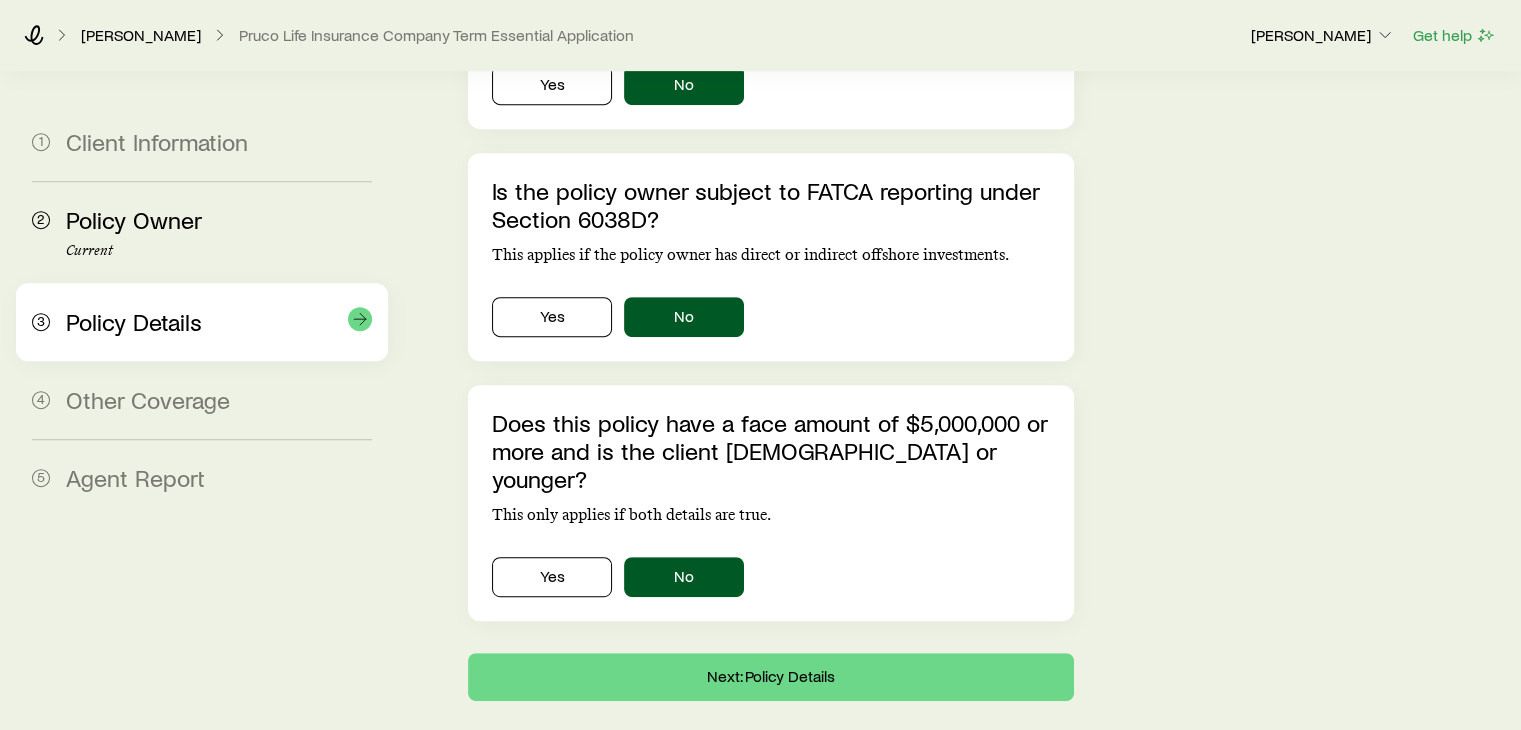 click on "Policy Details" at bounding box center (134, 321) 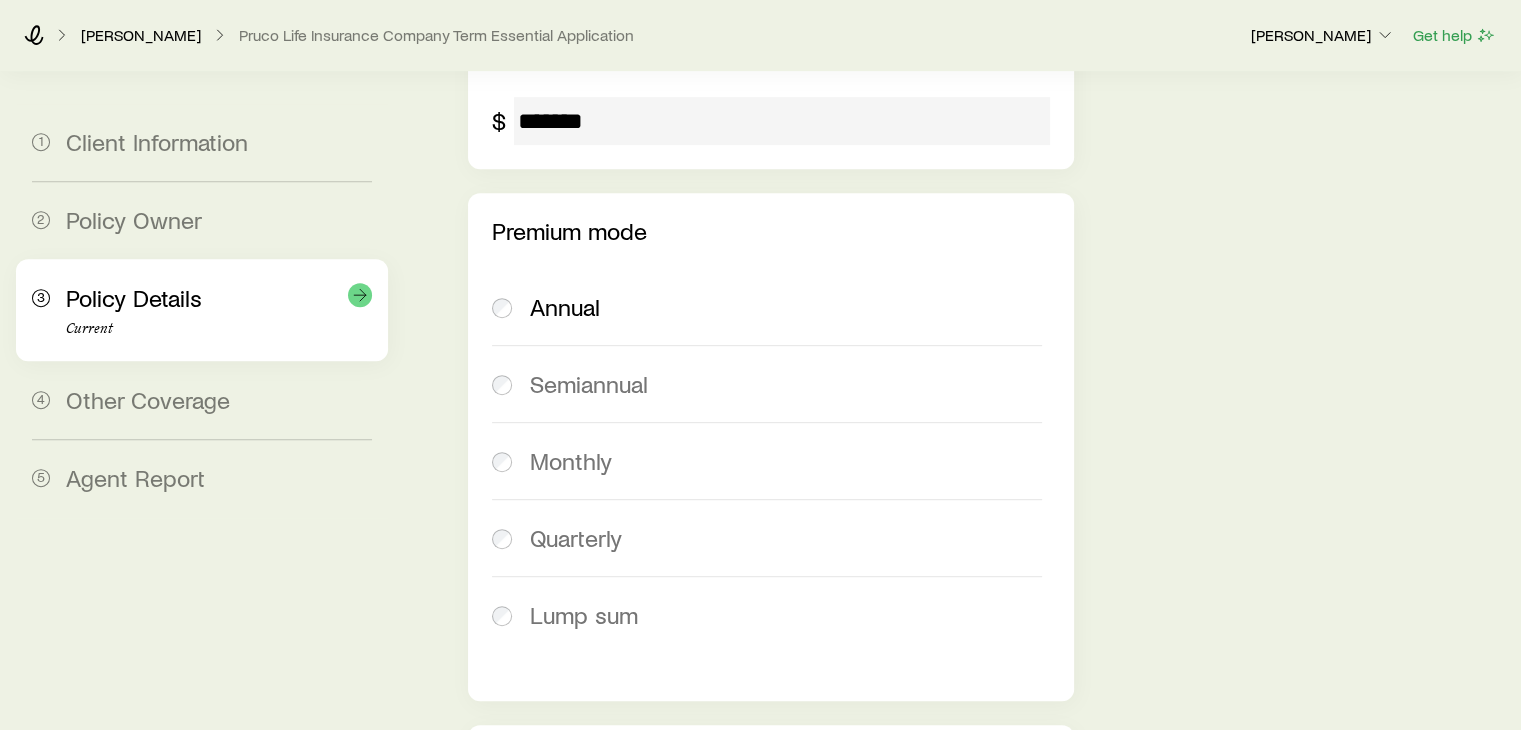 scroll, scrollTop: 2863, scrollLeft: 0, axis: vertical 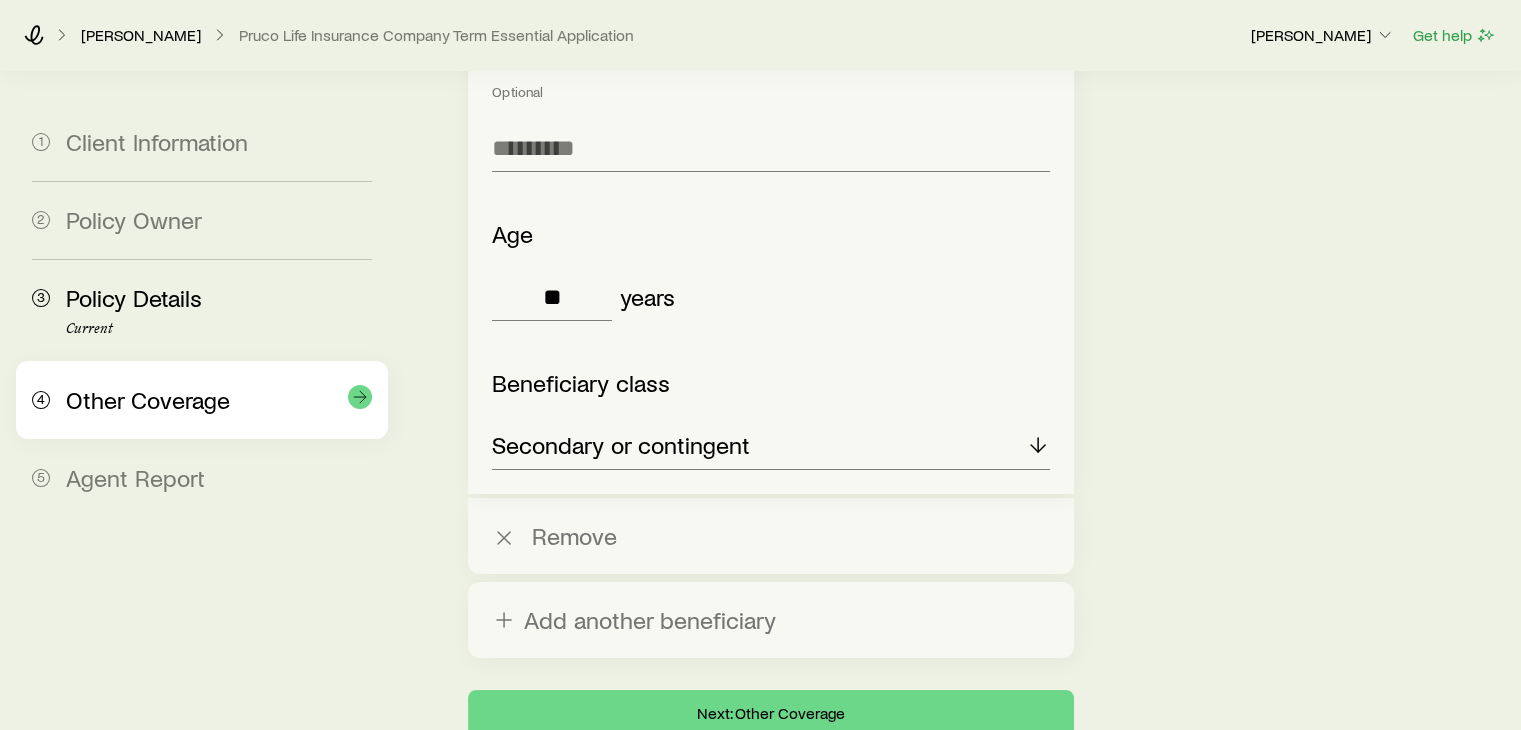 click on "Other Coverage" at bounding box center (148, 399) 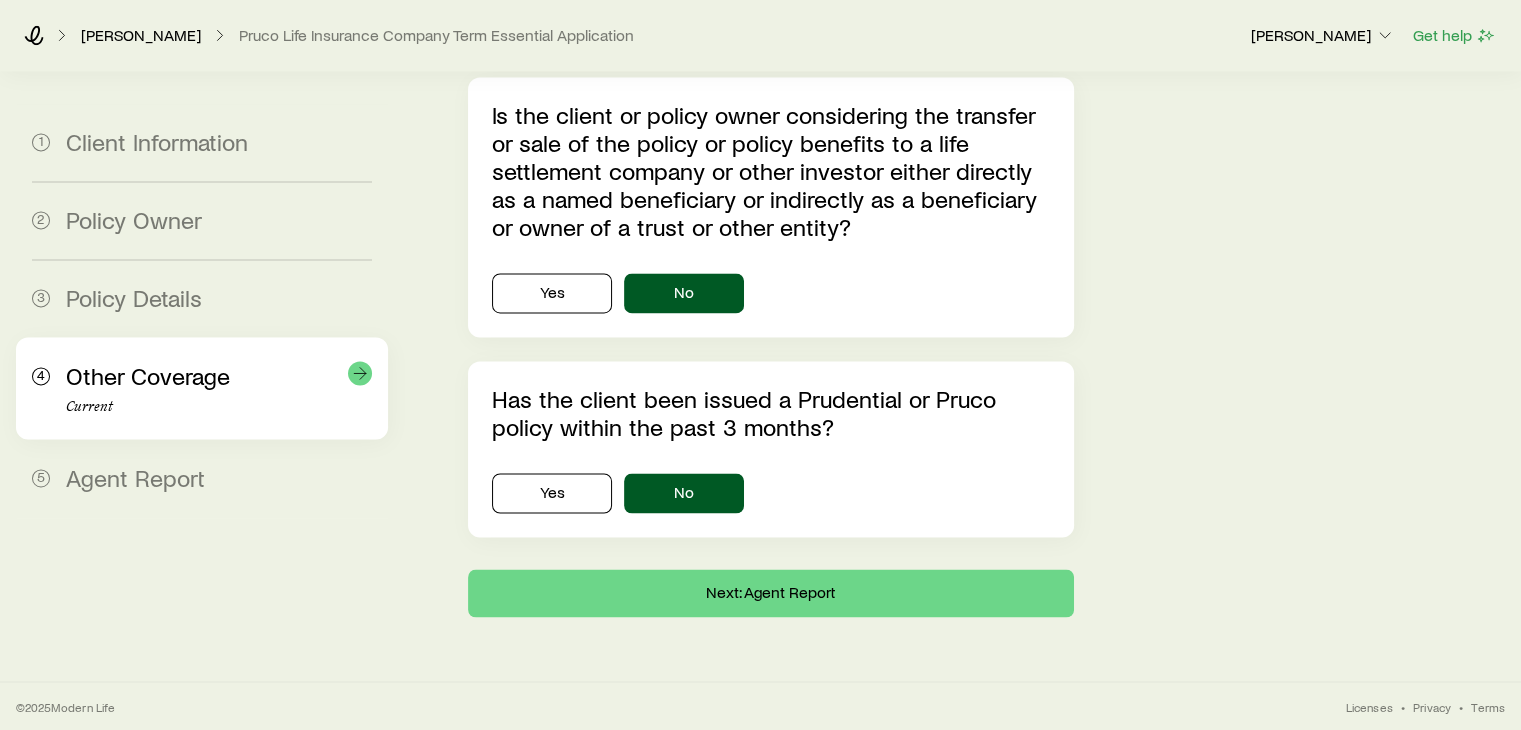 scroll, scrollTop: 3014, scrollLeft: 0, axis: vertical 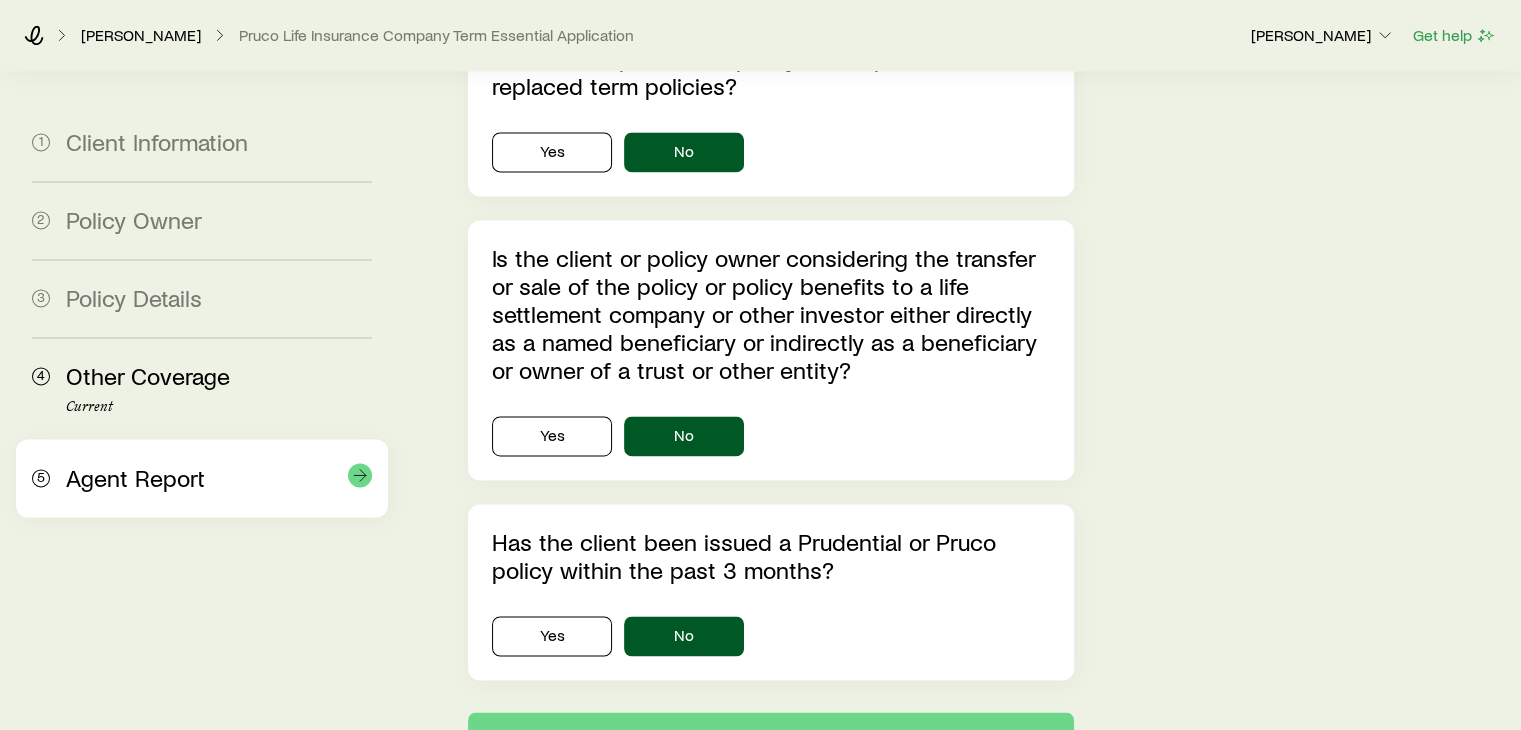 click on "Agent Report" at bounding box center (135, 477) 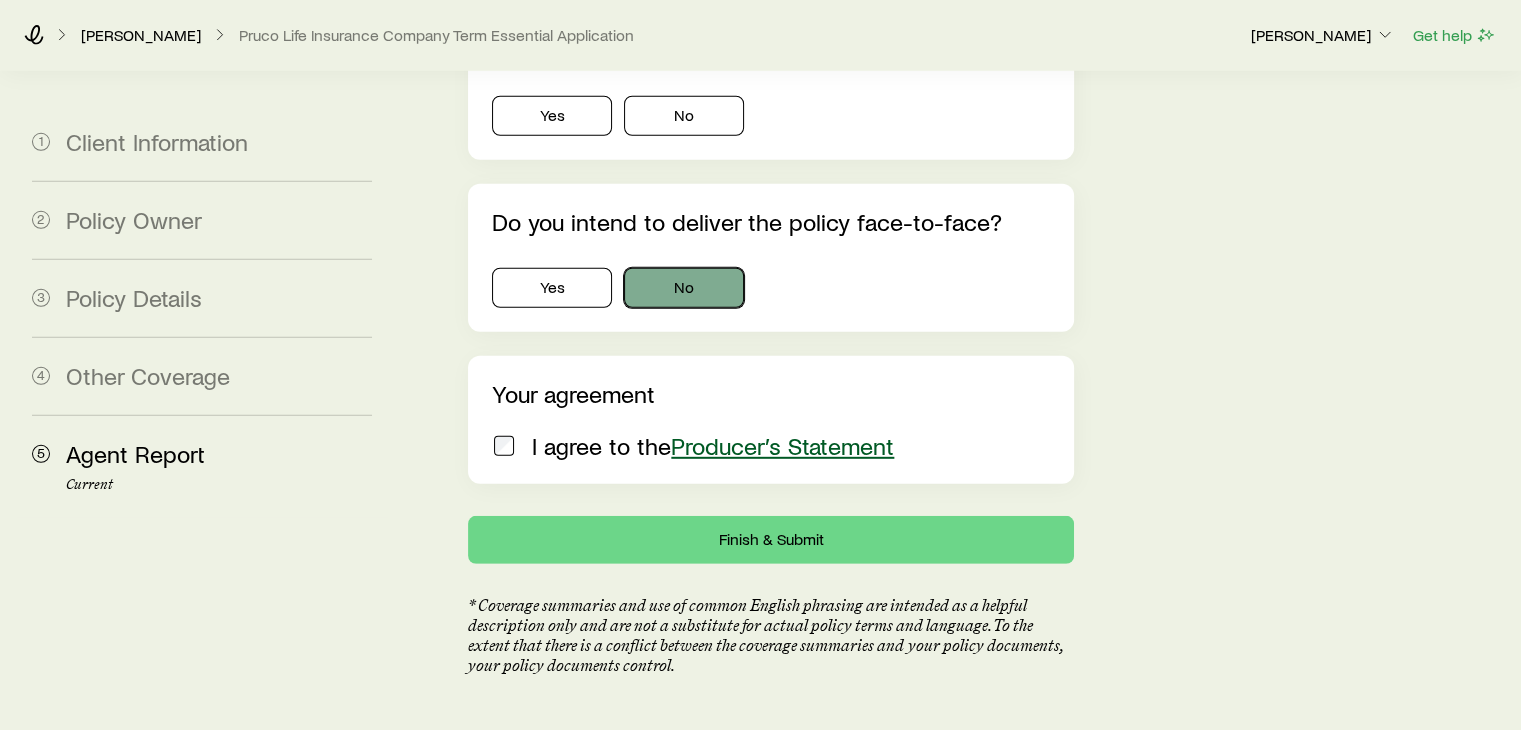 click on "No" at bounding box center [684, 288] 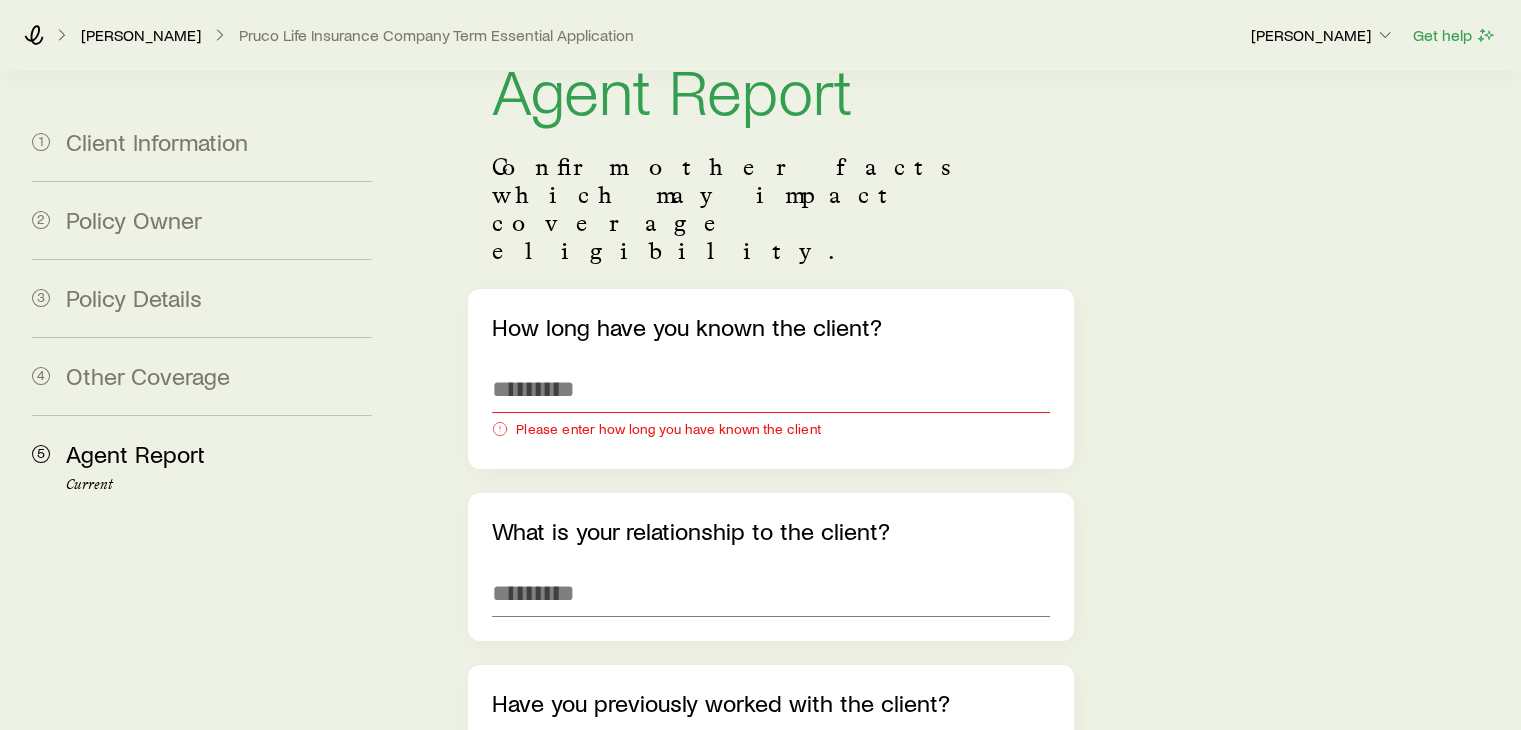 scroll, scrollTop: 72, scrollLeft: 0, axis: vertical 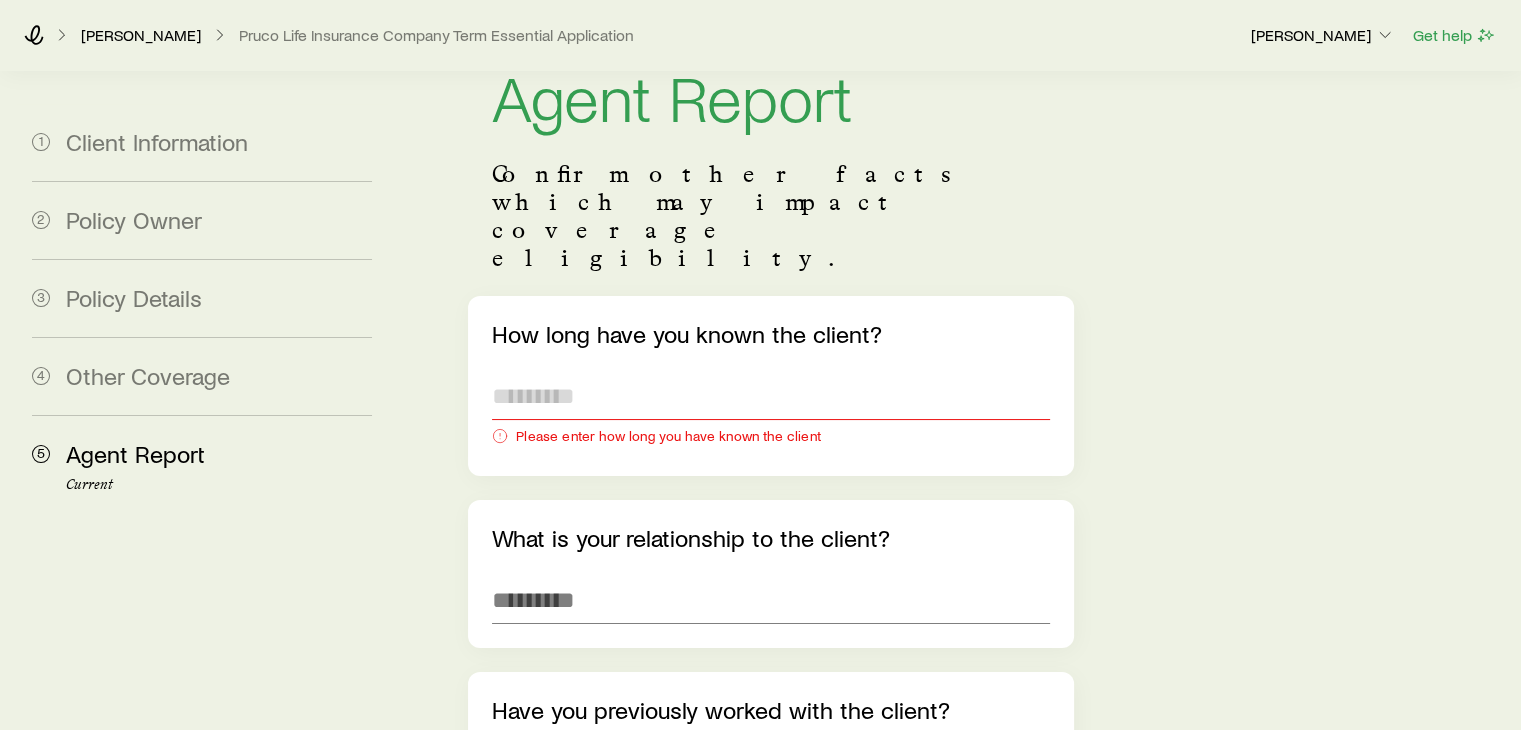 click at bounding box center (770, 396) 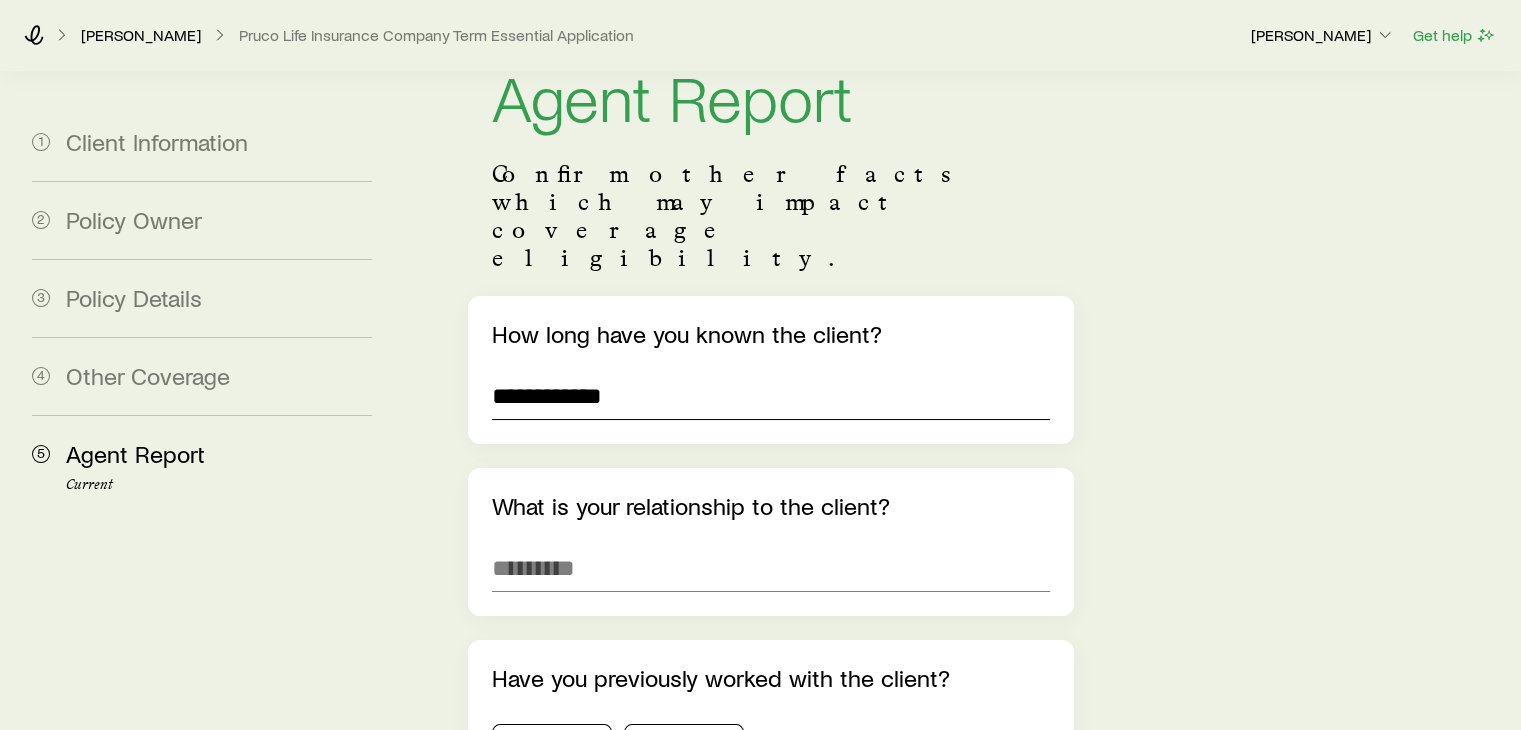 click on "**********" at bounding box center [770, 396] 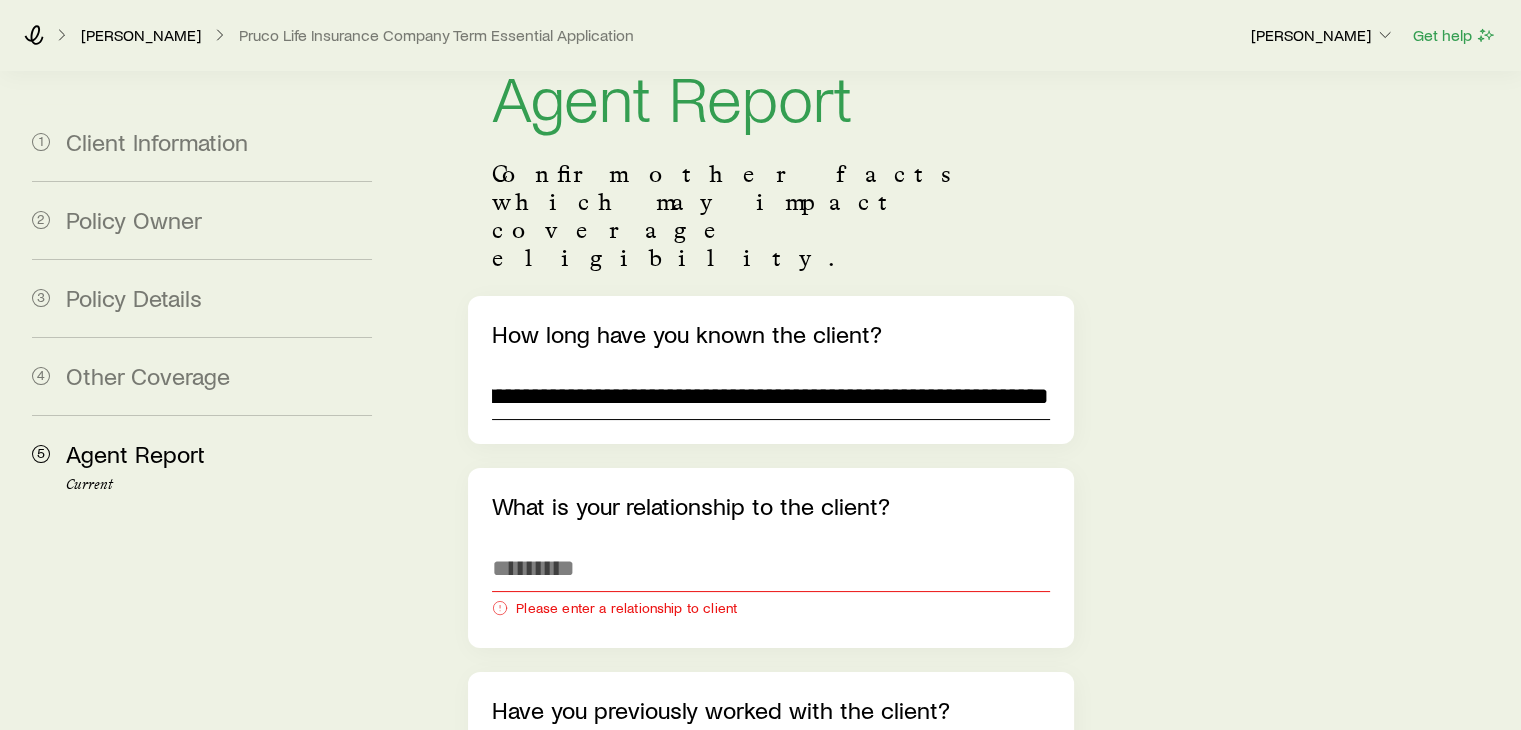scroll, scrollTop: 0, scrollLeft: 172, axis: horizontal 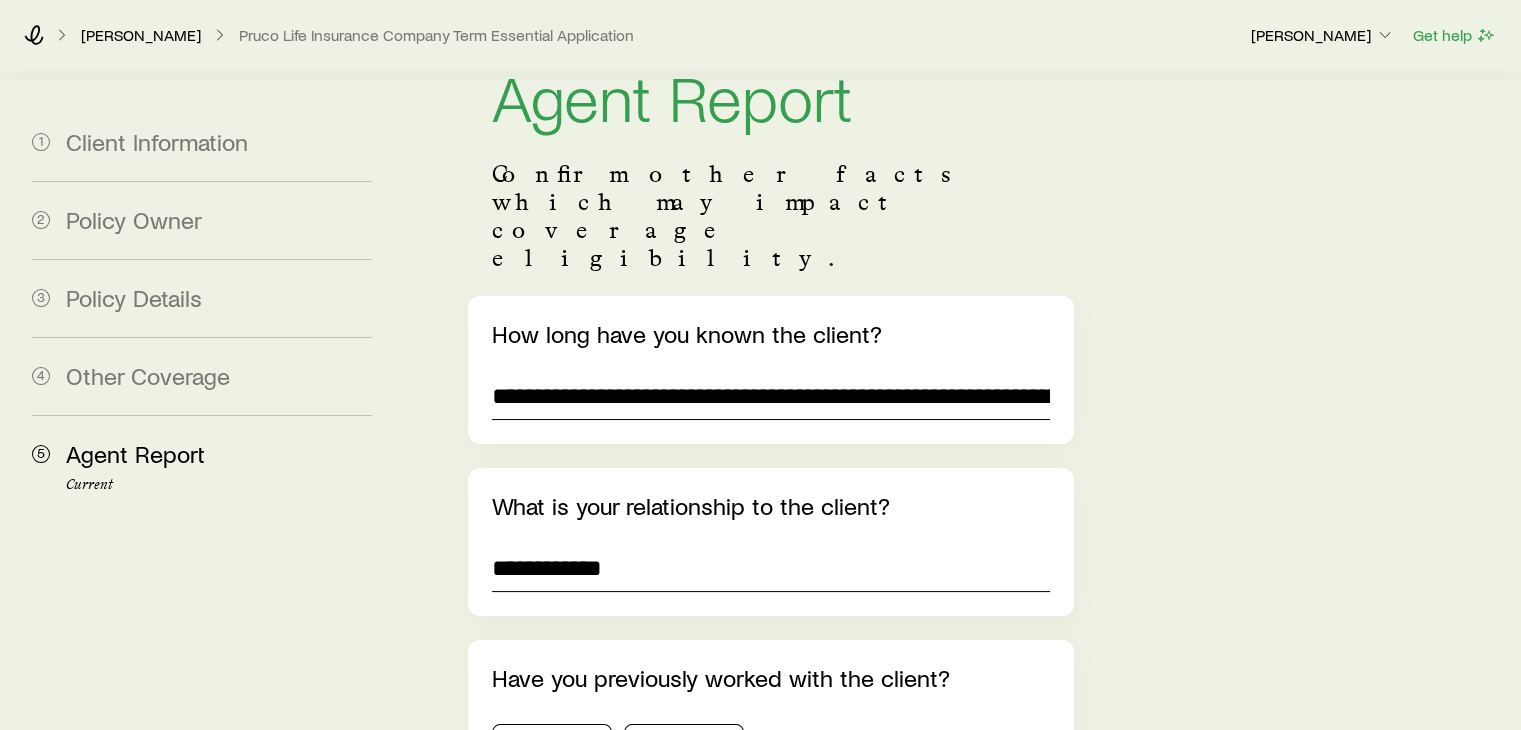 type on "**********" 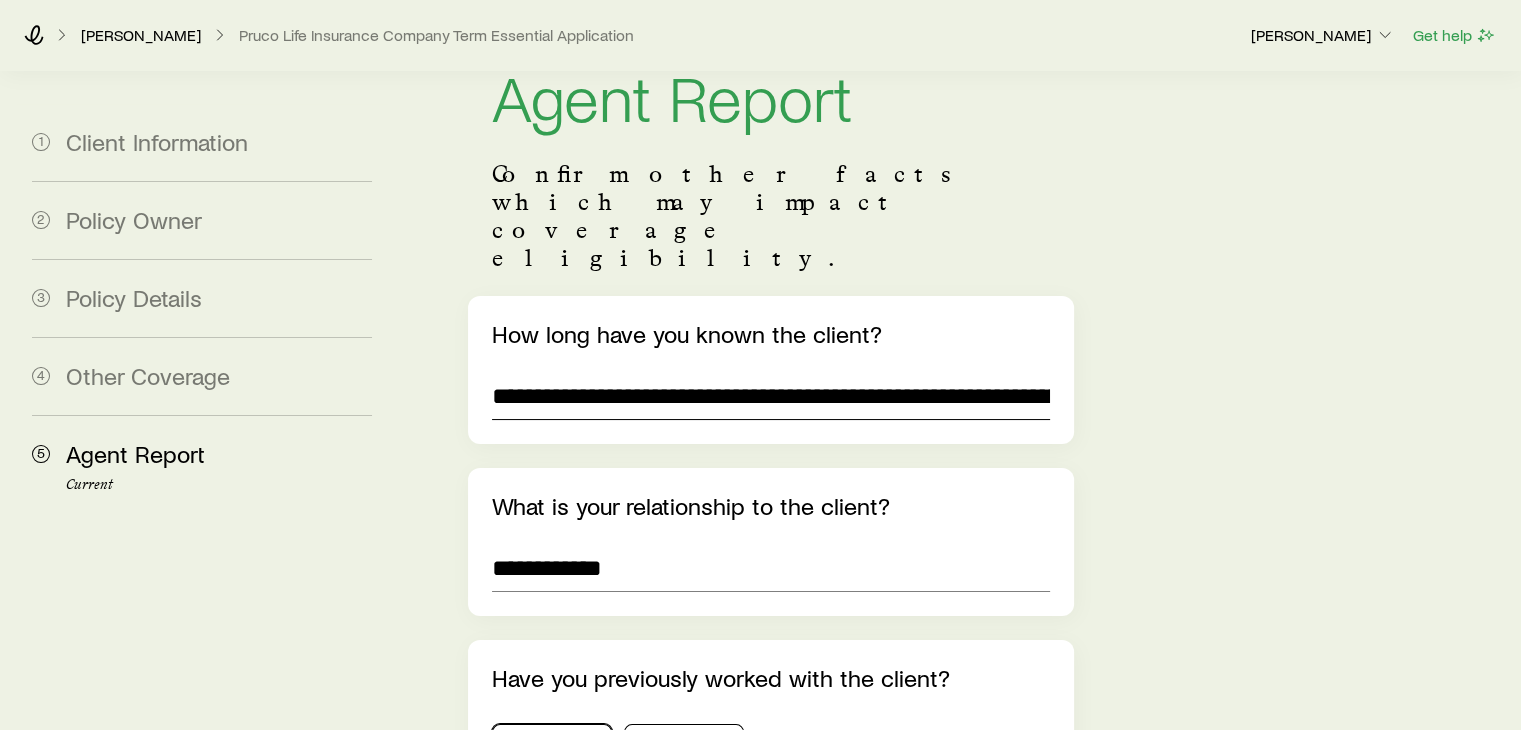 type 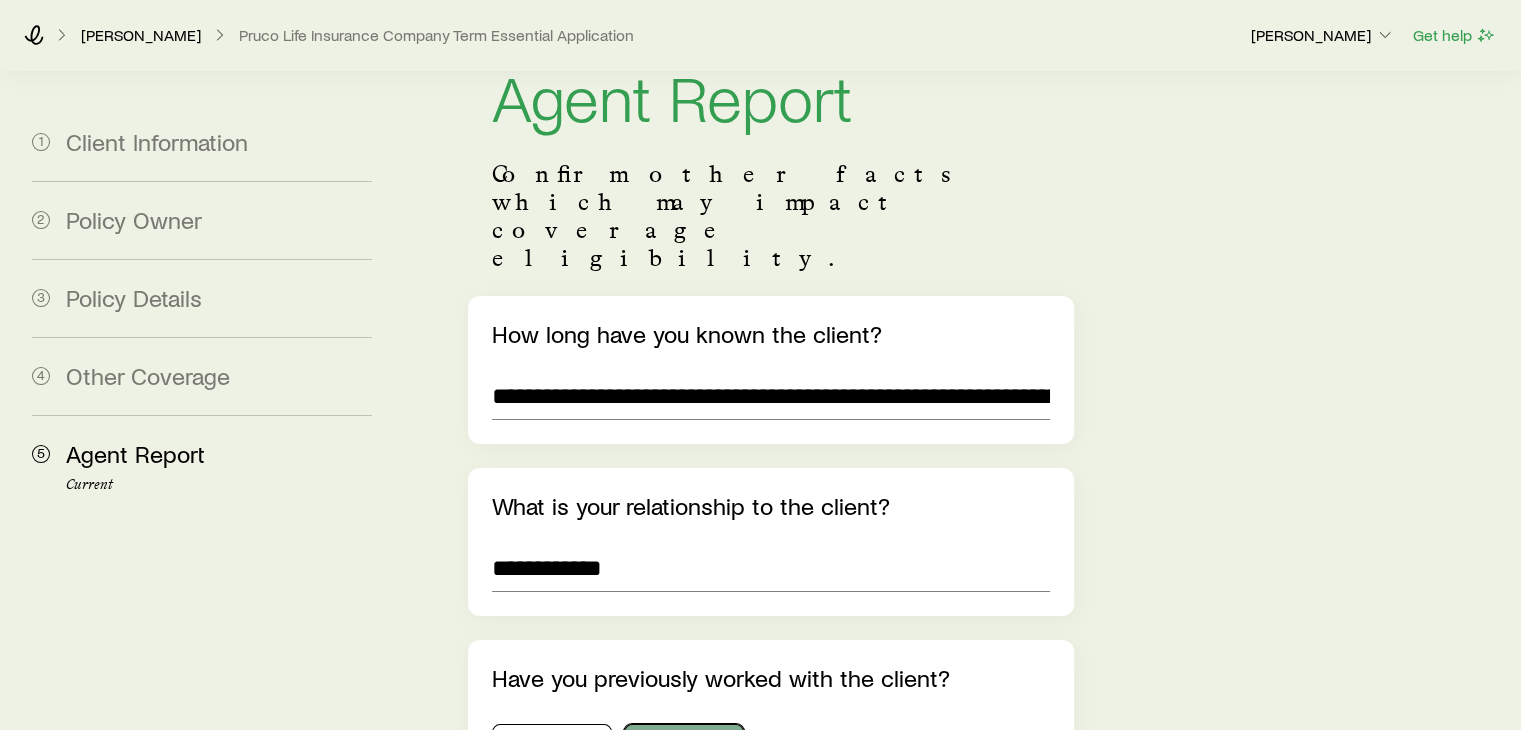 click on "No" at bounding box center [684, 744] 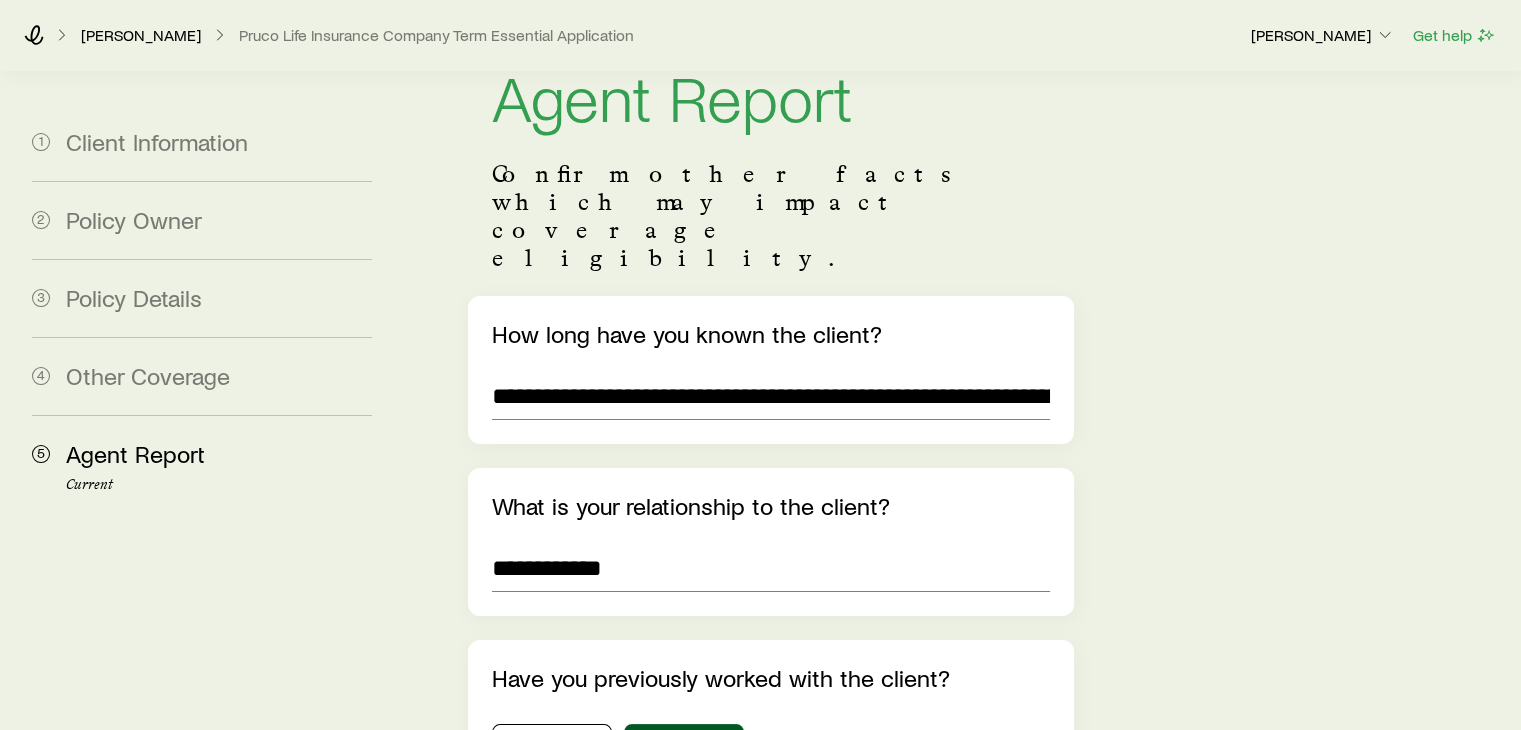 click on "**********" at bounding box center [958, 3119] 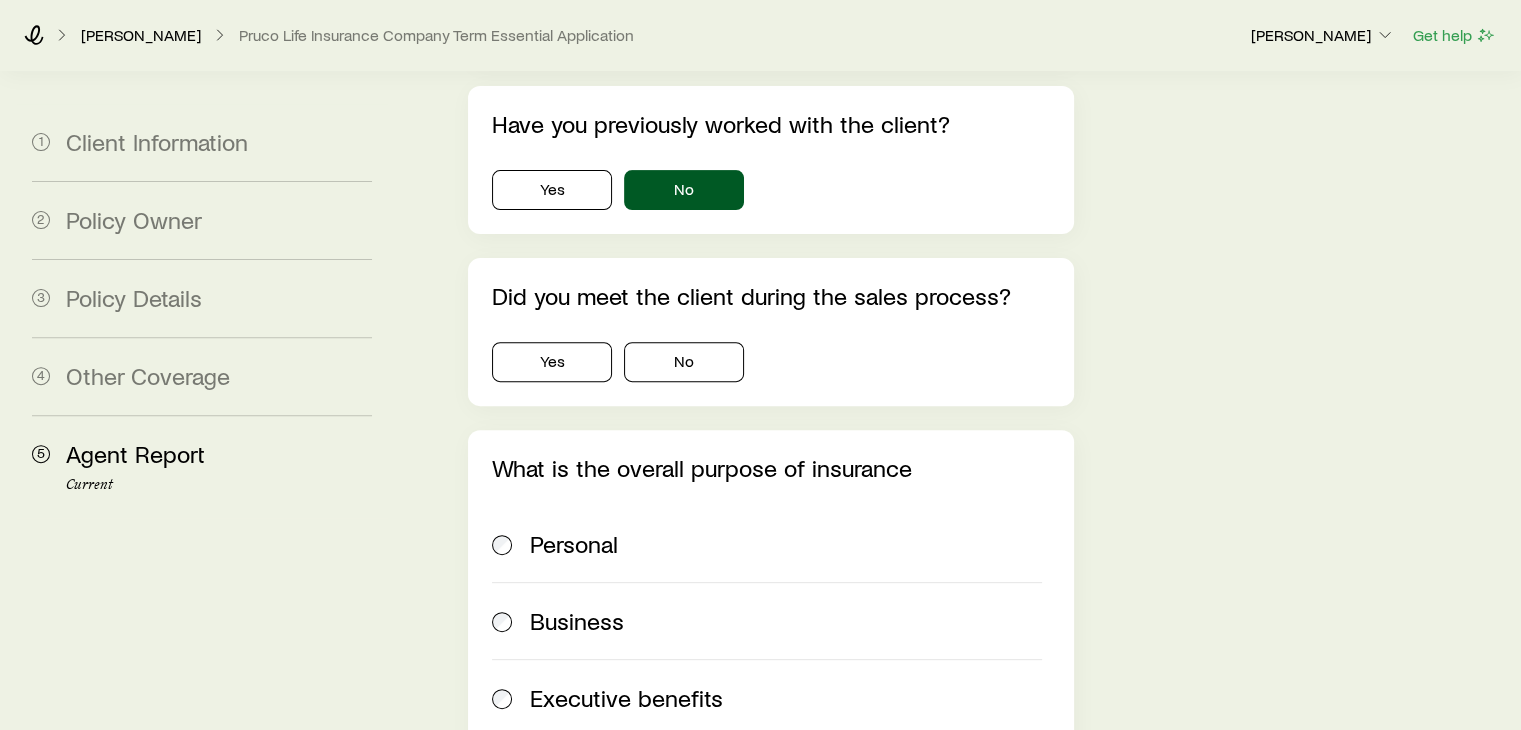scroll, scrollTop: 632, scrollLeft: 0, axis: vertical 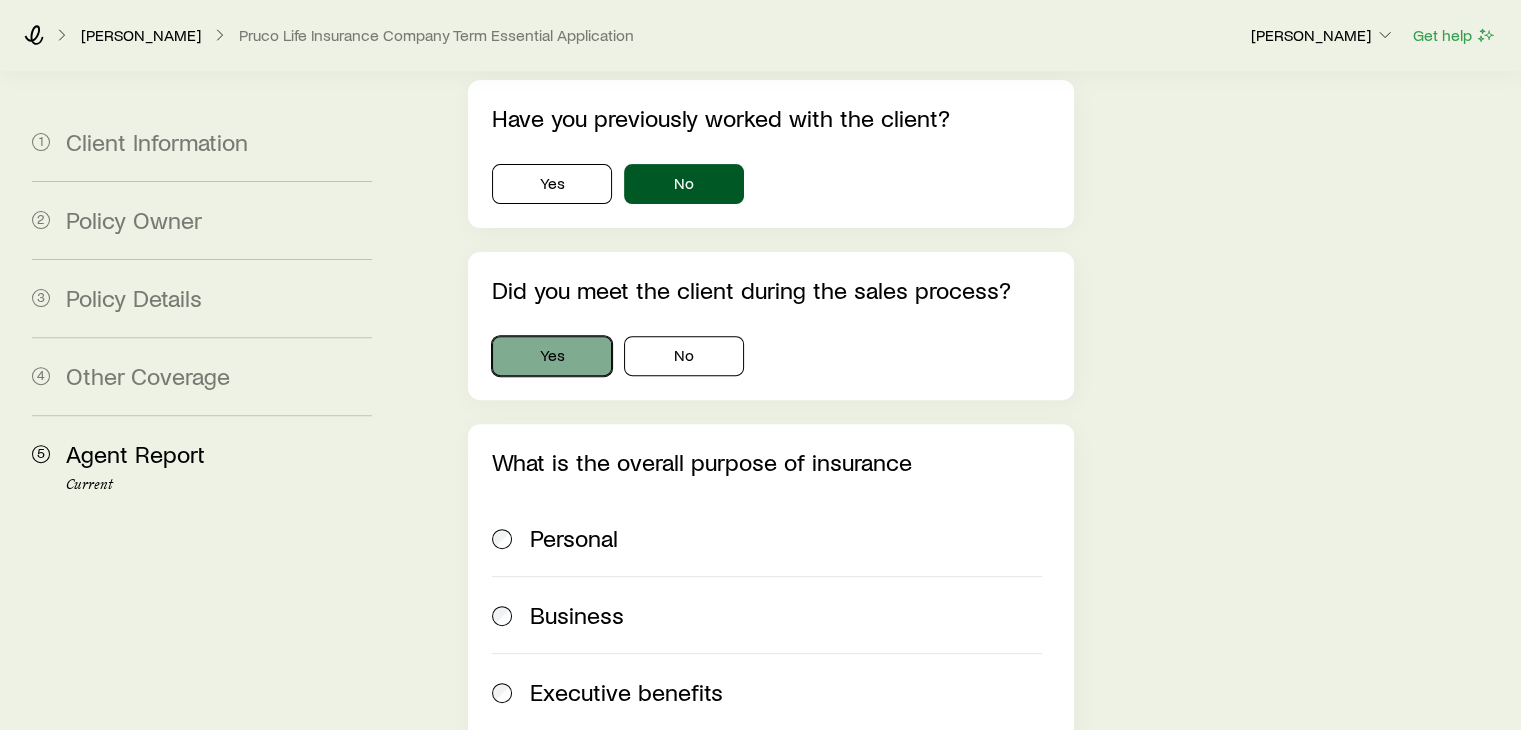 click on "Yes" at bounding box center (552, 356) 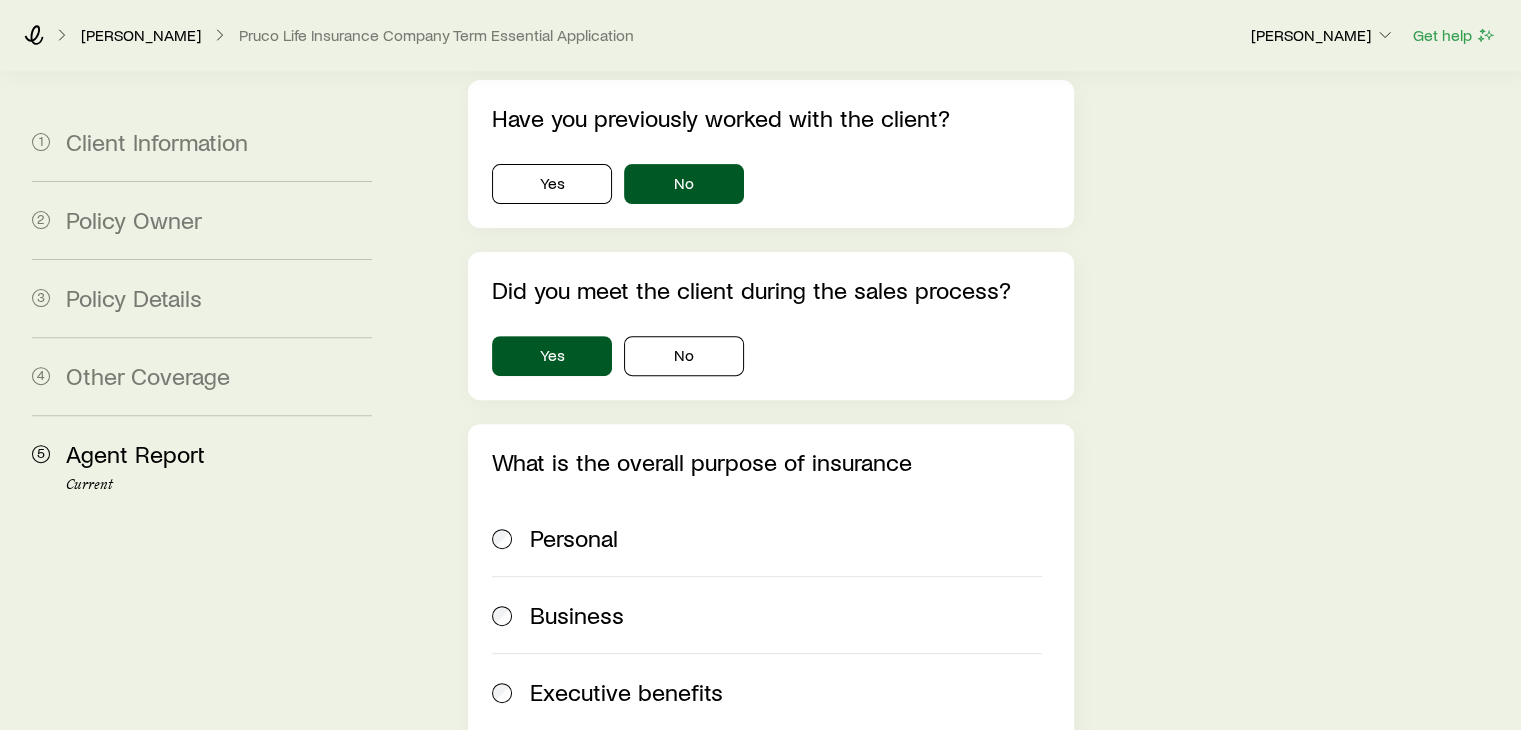 click on "Personal" at bounding box center (574, 538) 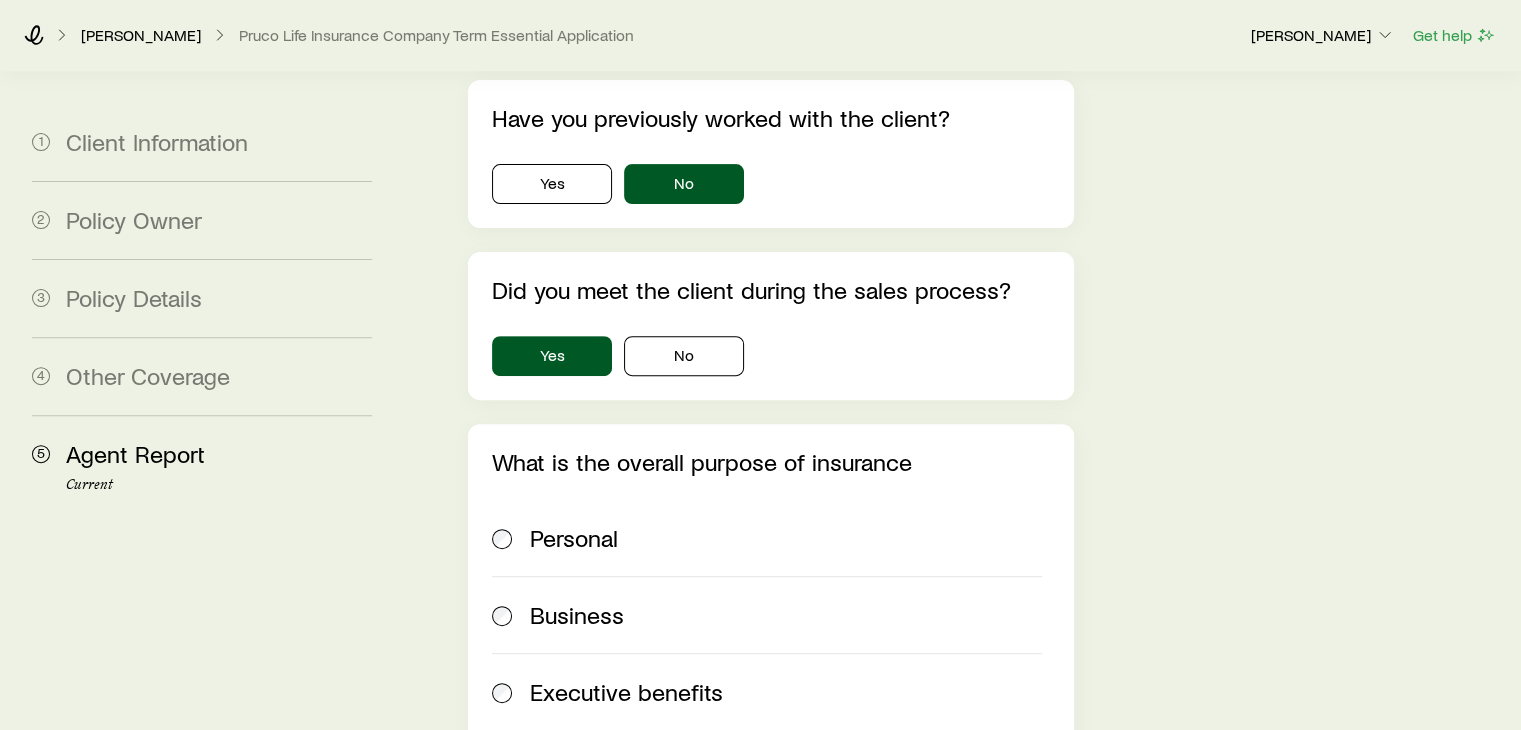 click on "**********" at bounding box center (958, 2894) 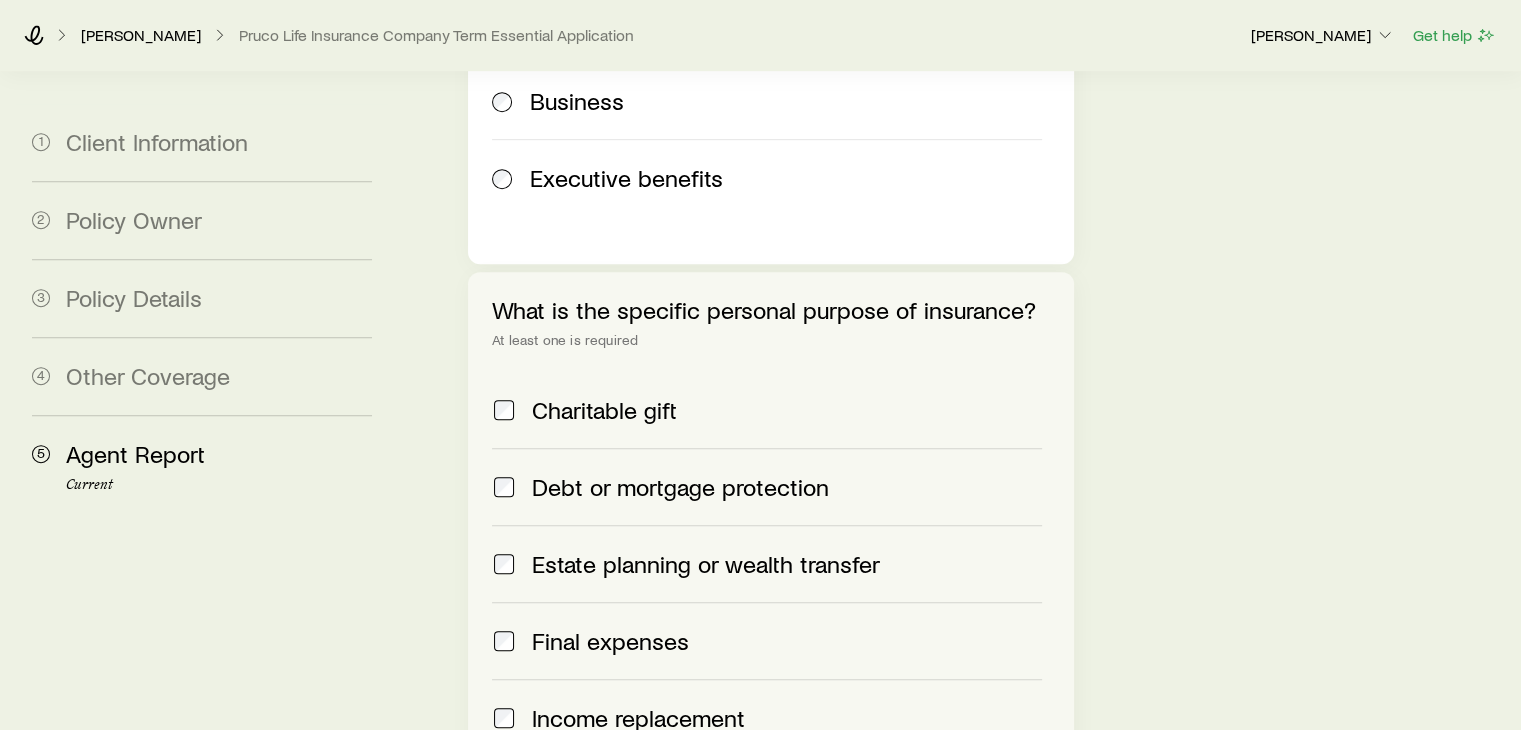 scroll, scrollTop: 1152, scrollLeft: 0, axis: vertical 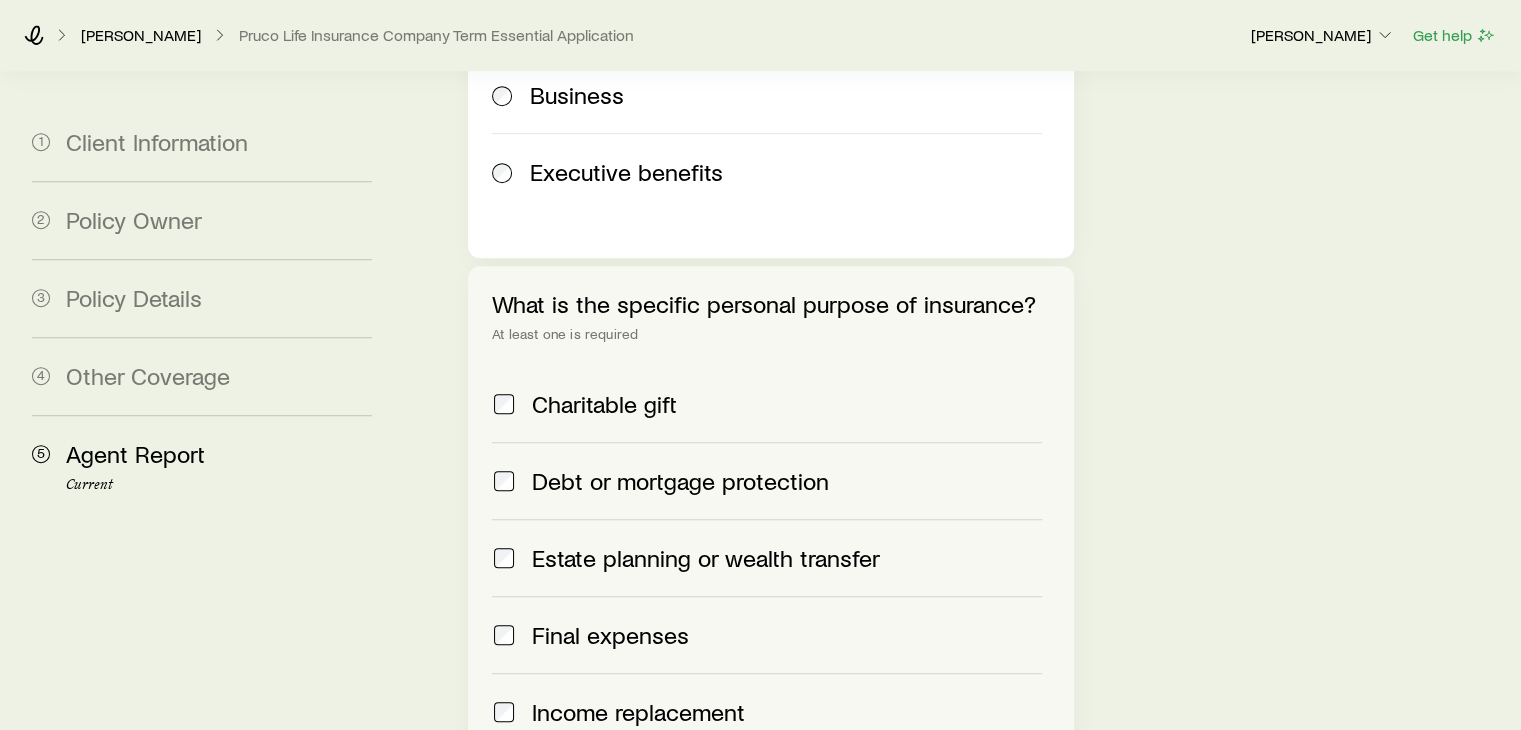 click on "Income replacement" at bounding box center (638, 712) 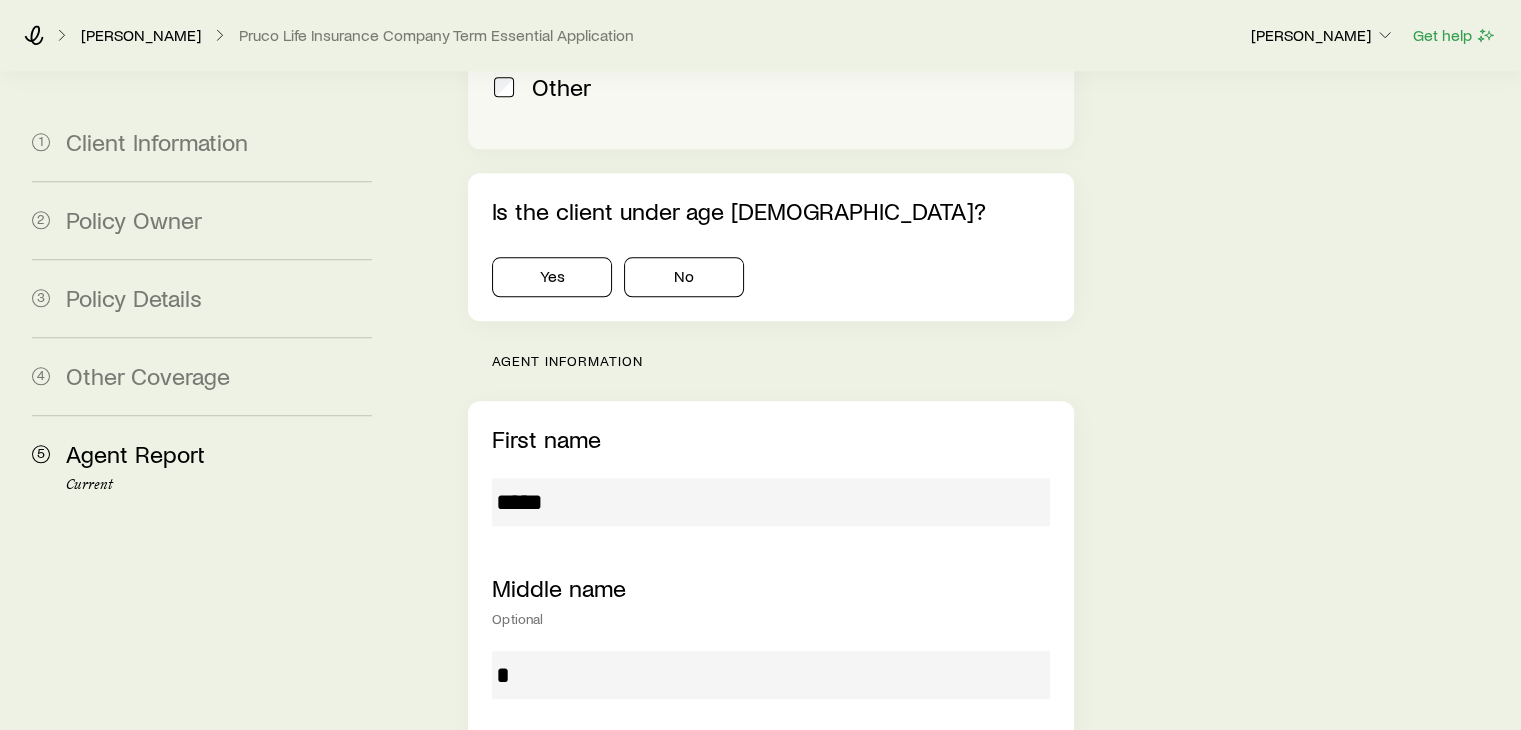 scroll, scrollTop: 1992, scrollLeft: 0, axis: vertical 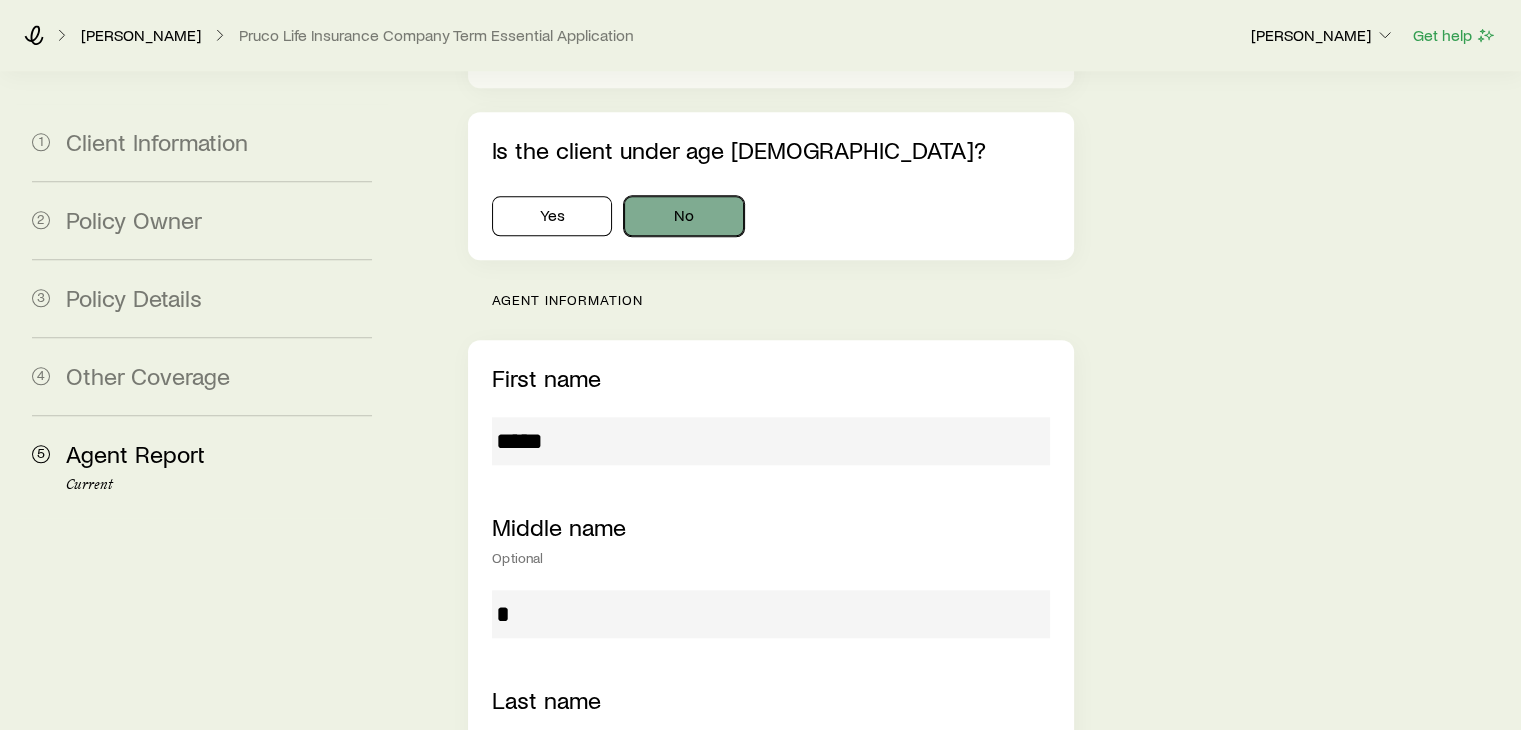 click on "No" at bounding box center (684, 216) 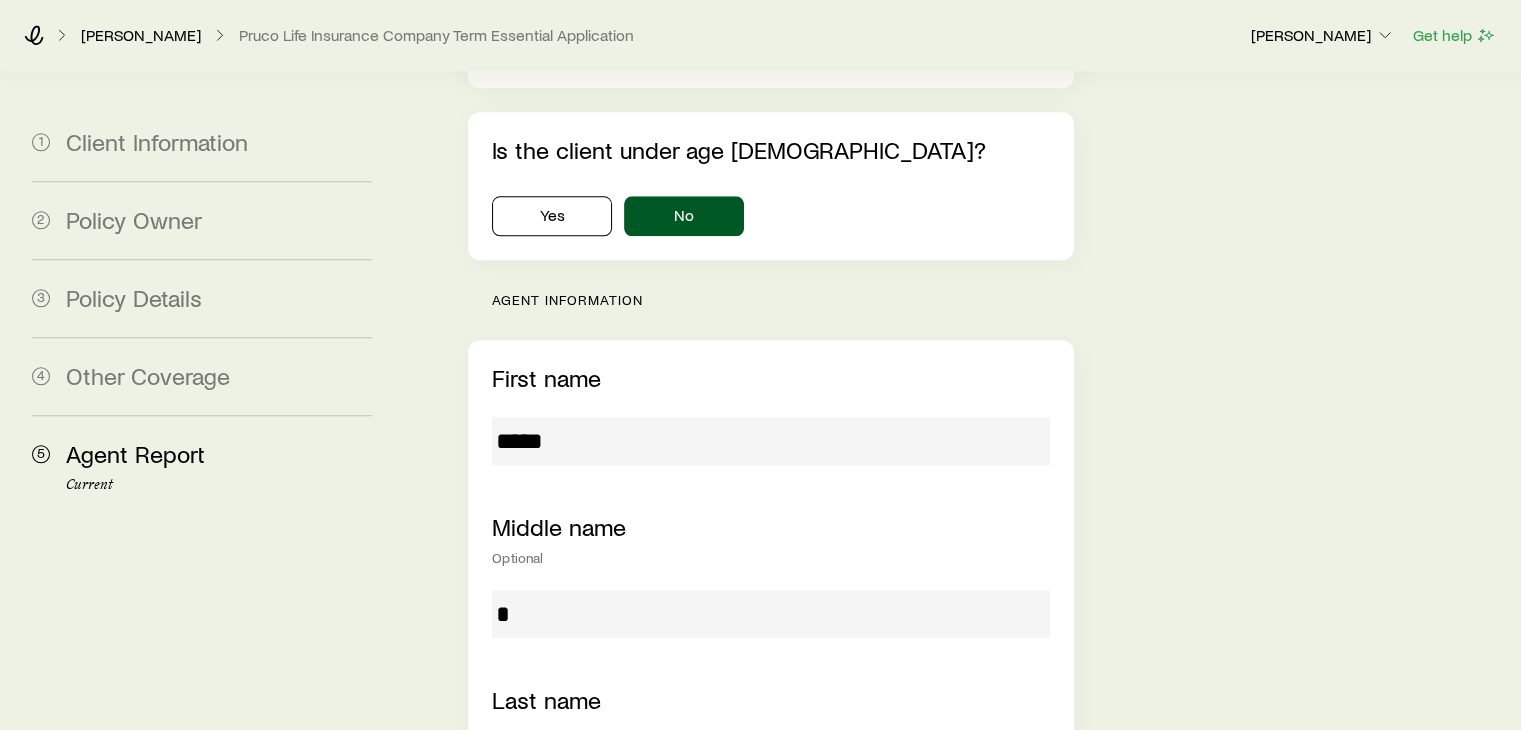 click on "**********" at bounding box center [958, 1534] 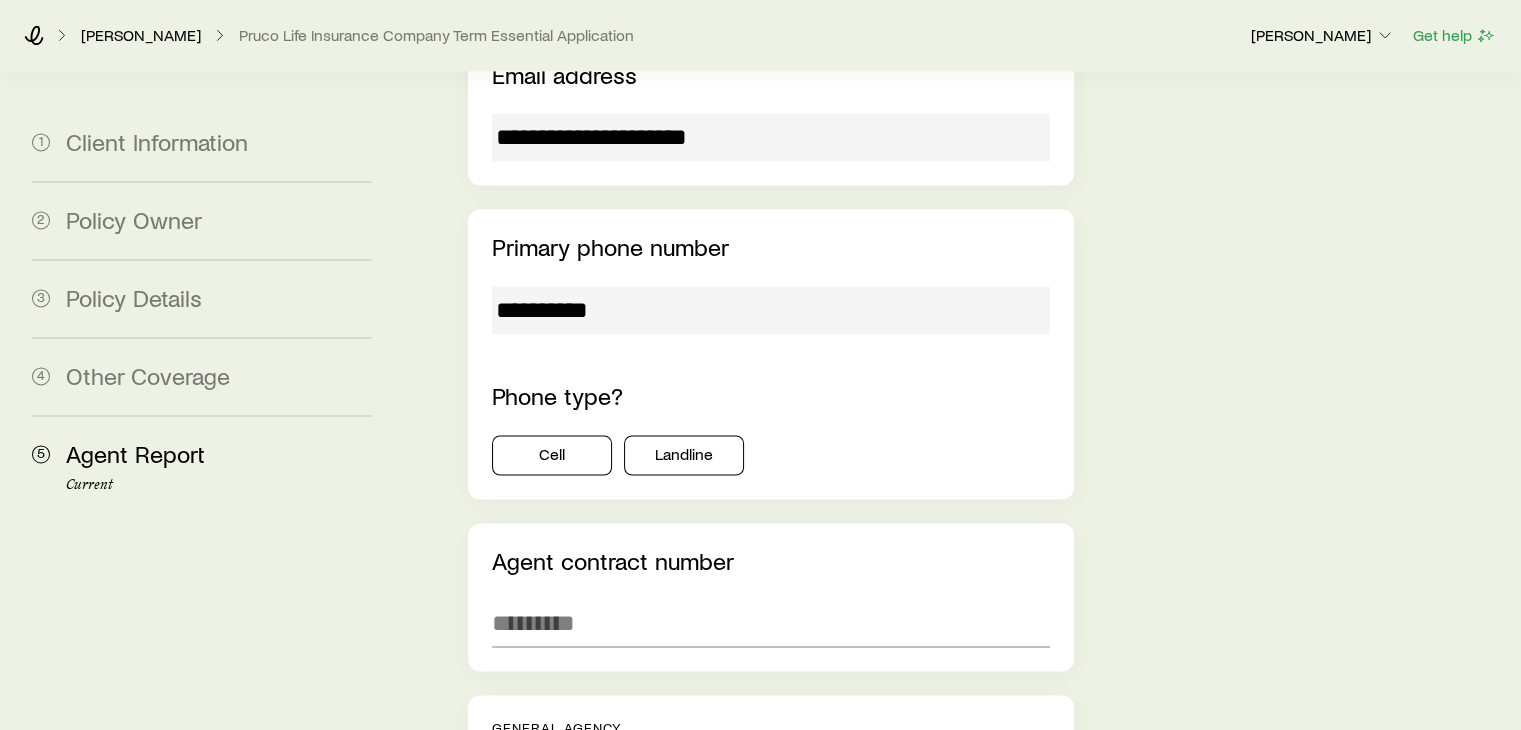 scroll, scrollTop: 3152, scrollLeft: 0, axis: vertical 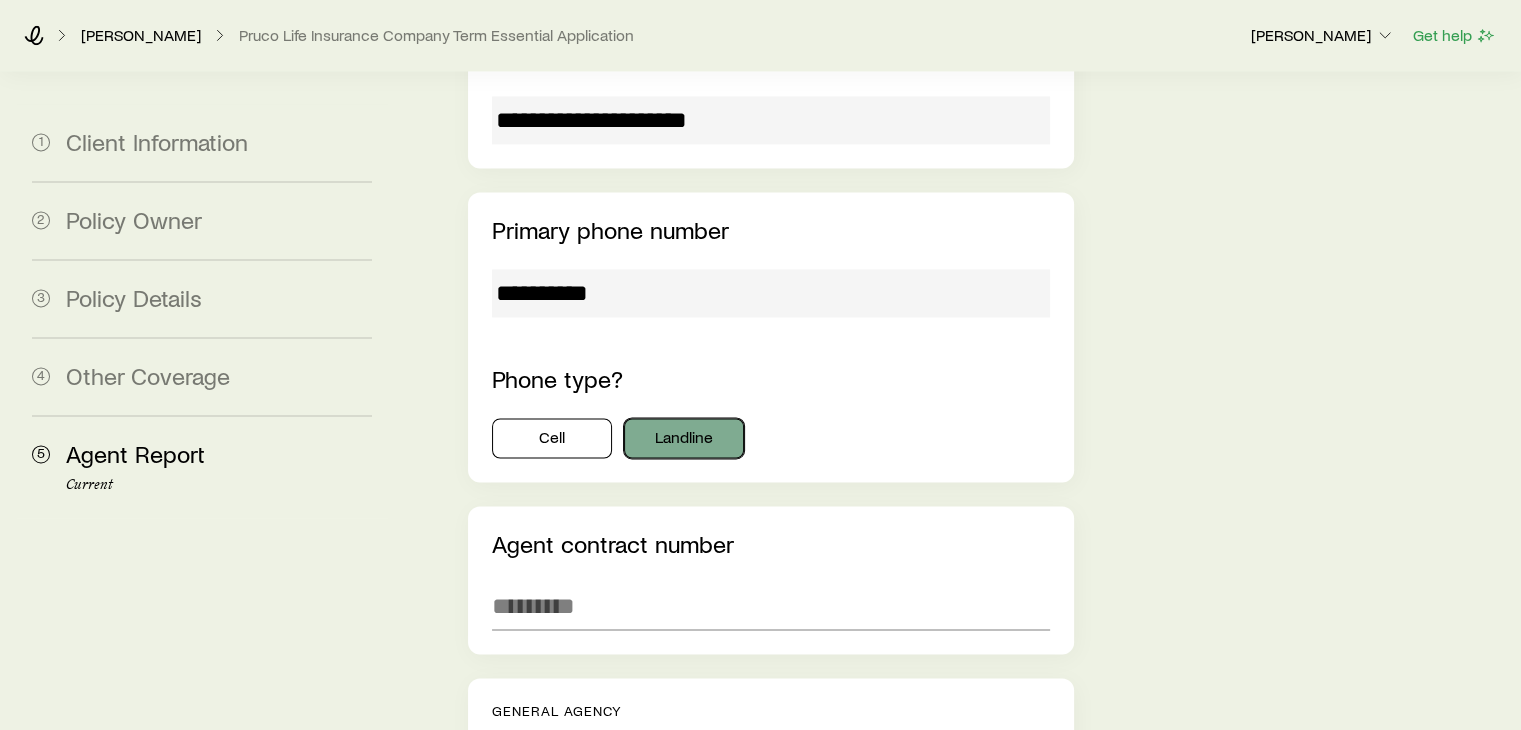 click on "Landline" at bounding box center [684, 438] 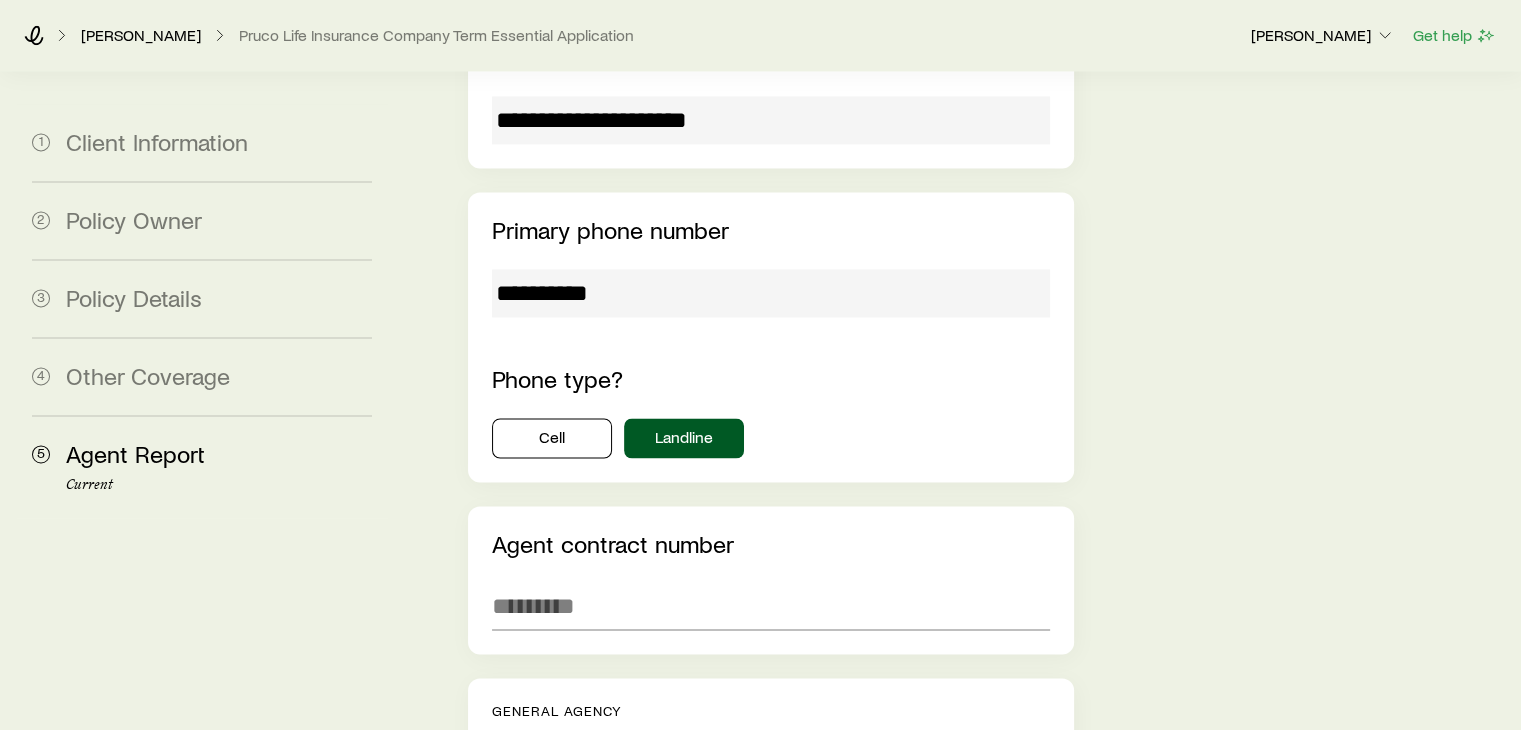 click on "**********" at bounding box center (770, 374) 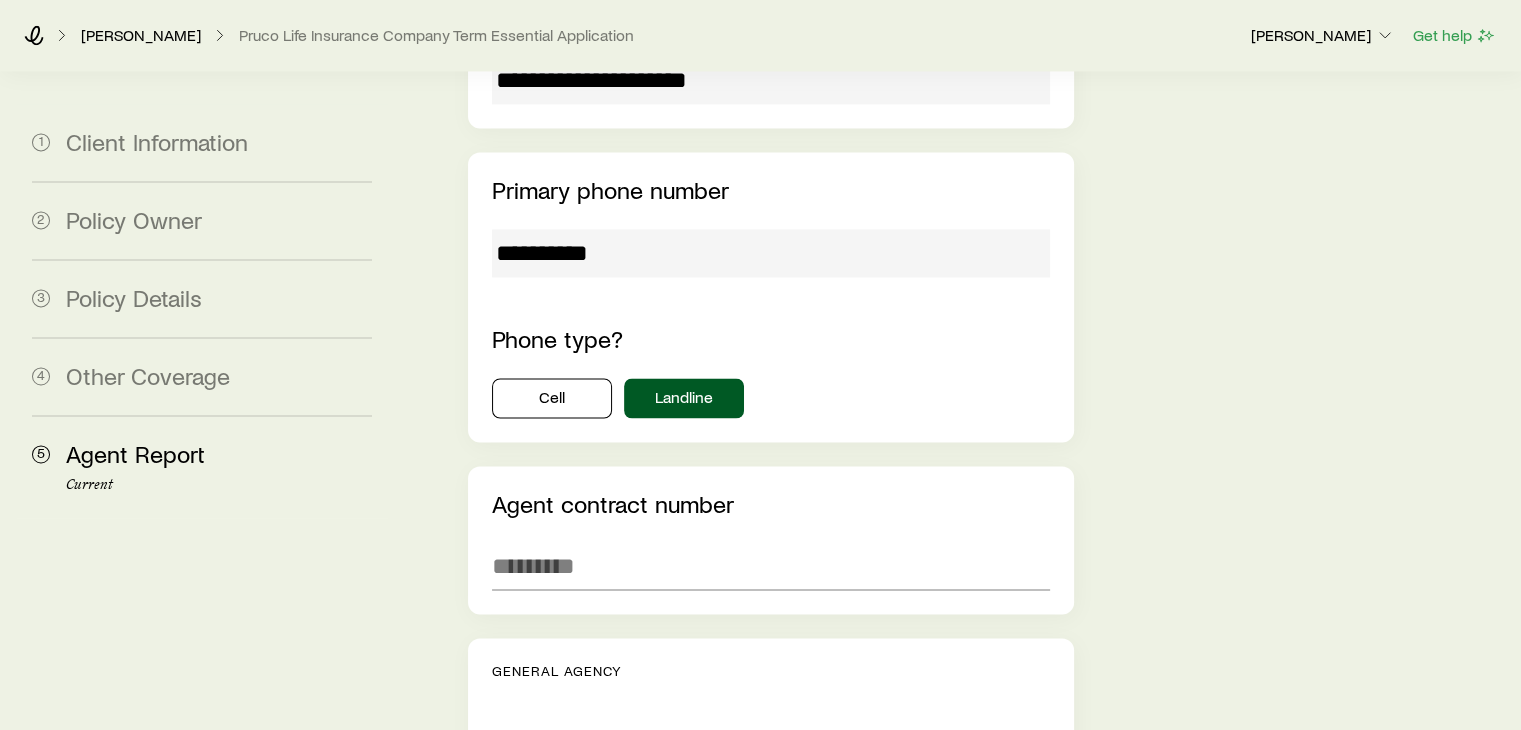 scroll, scrollTop: 3312, scrollLeft: 0, axis: vertical 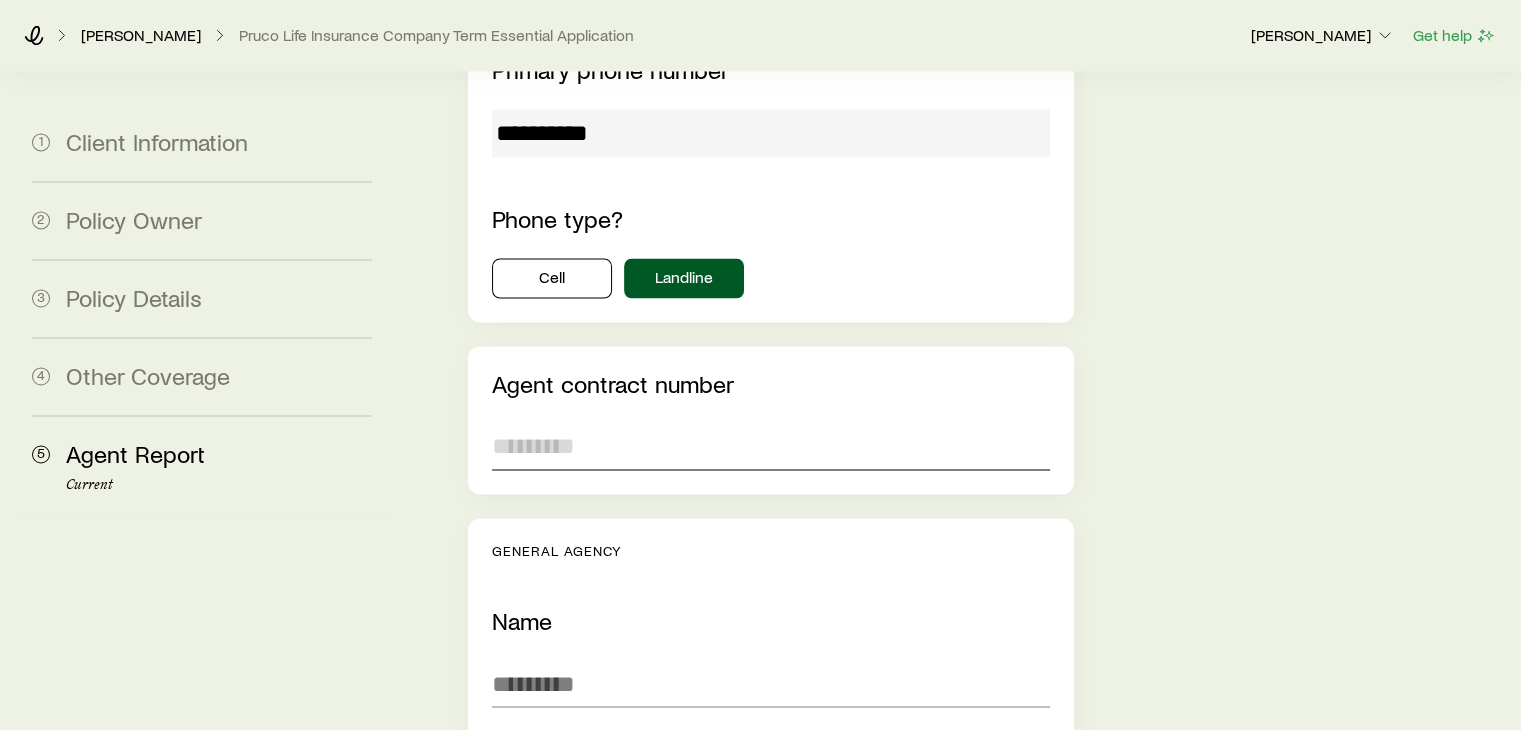 click at bounding box center [770, 446] 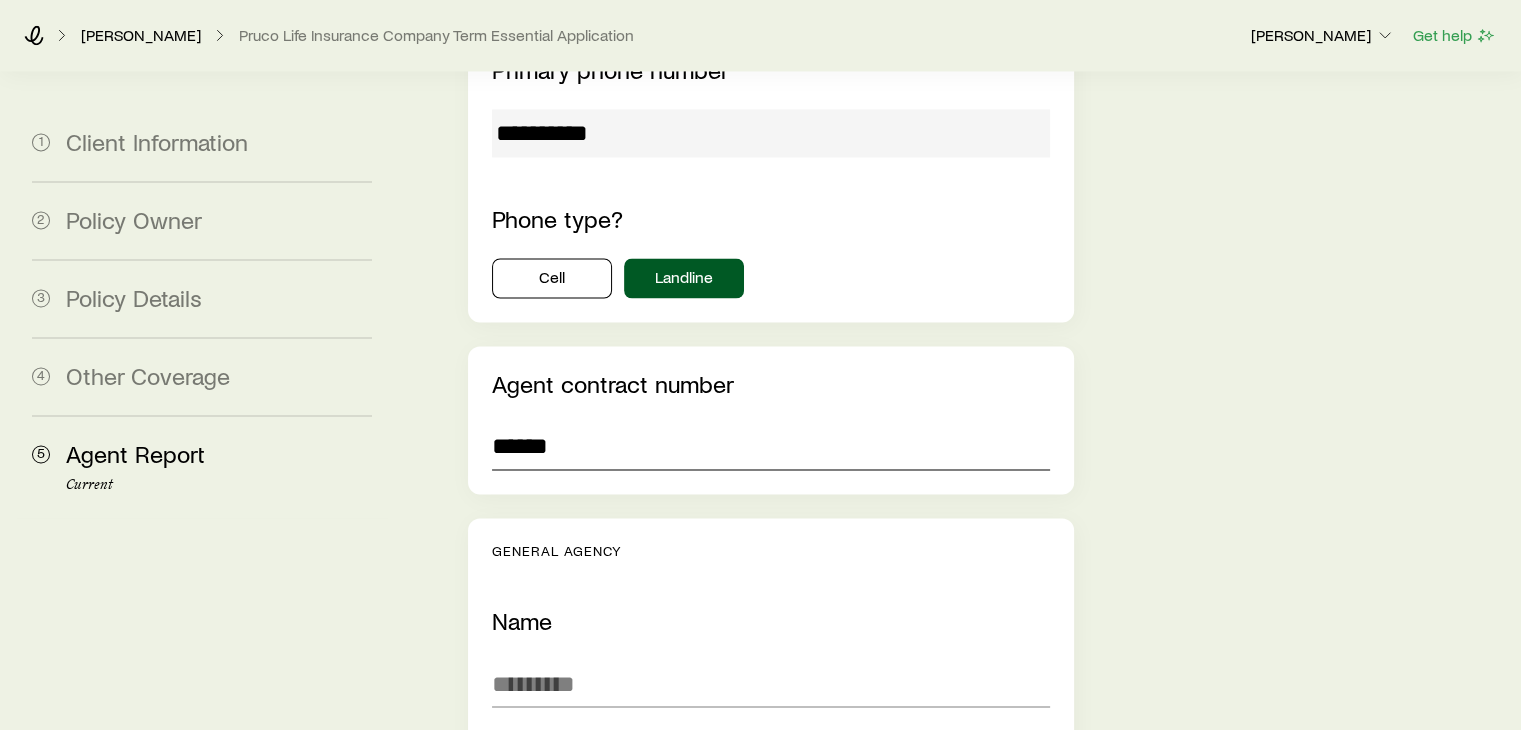 type on "******" 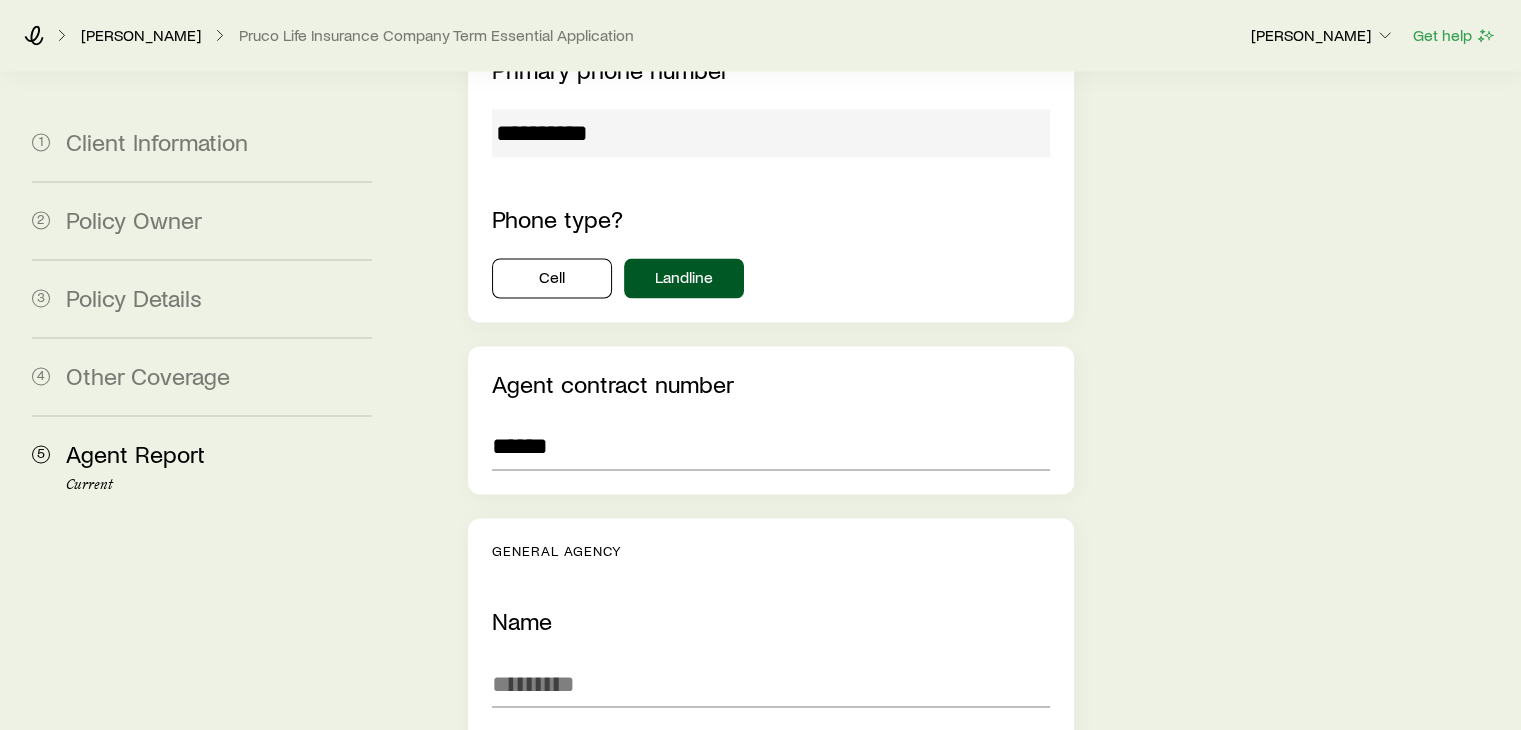 click on "**********" at bounding box center (958, 214) 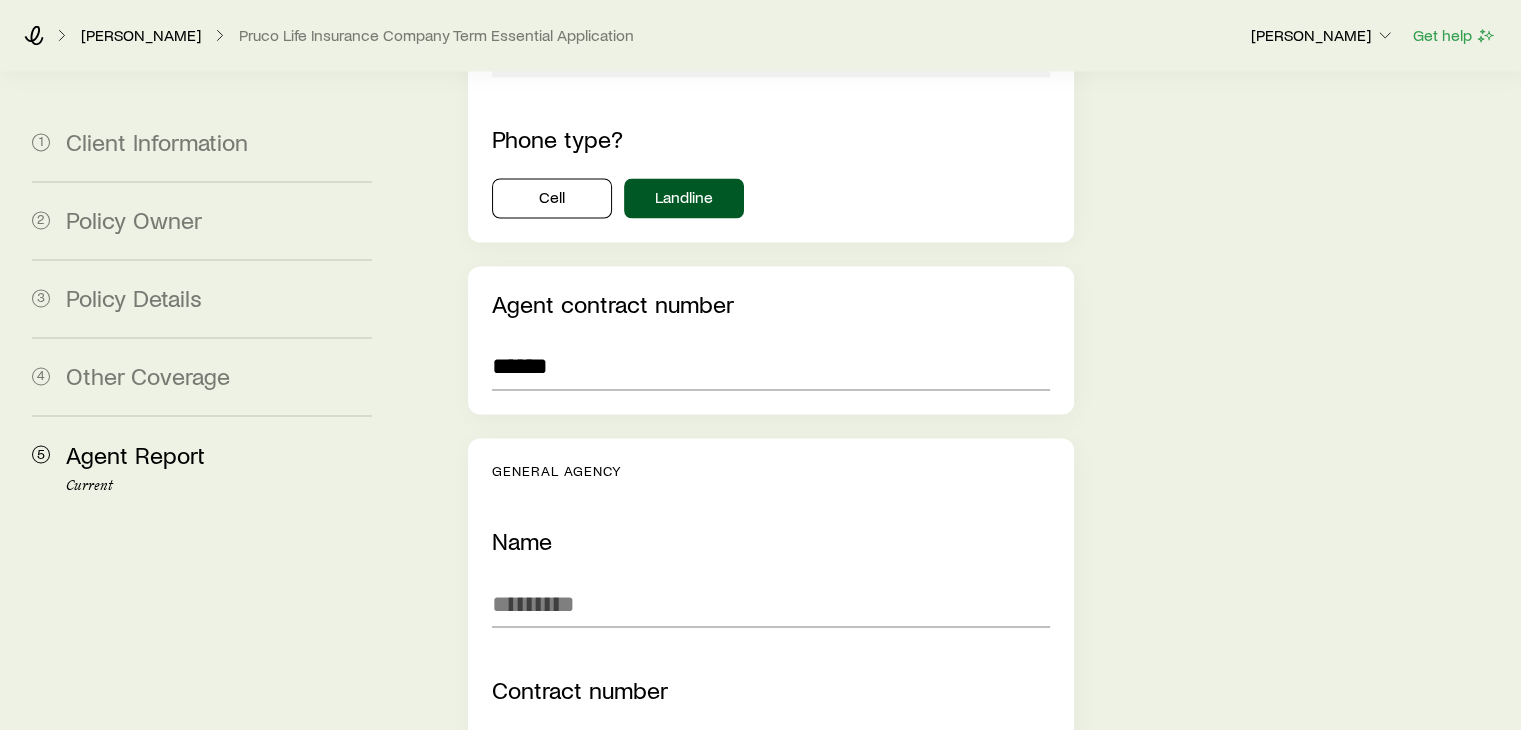 scroll, scrollTop: 3432, scrollLeft: 0, axis: vertical 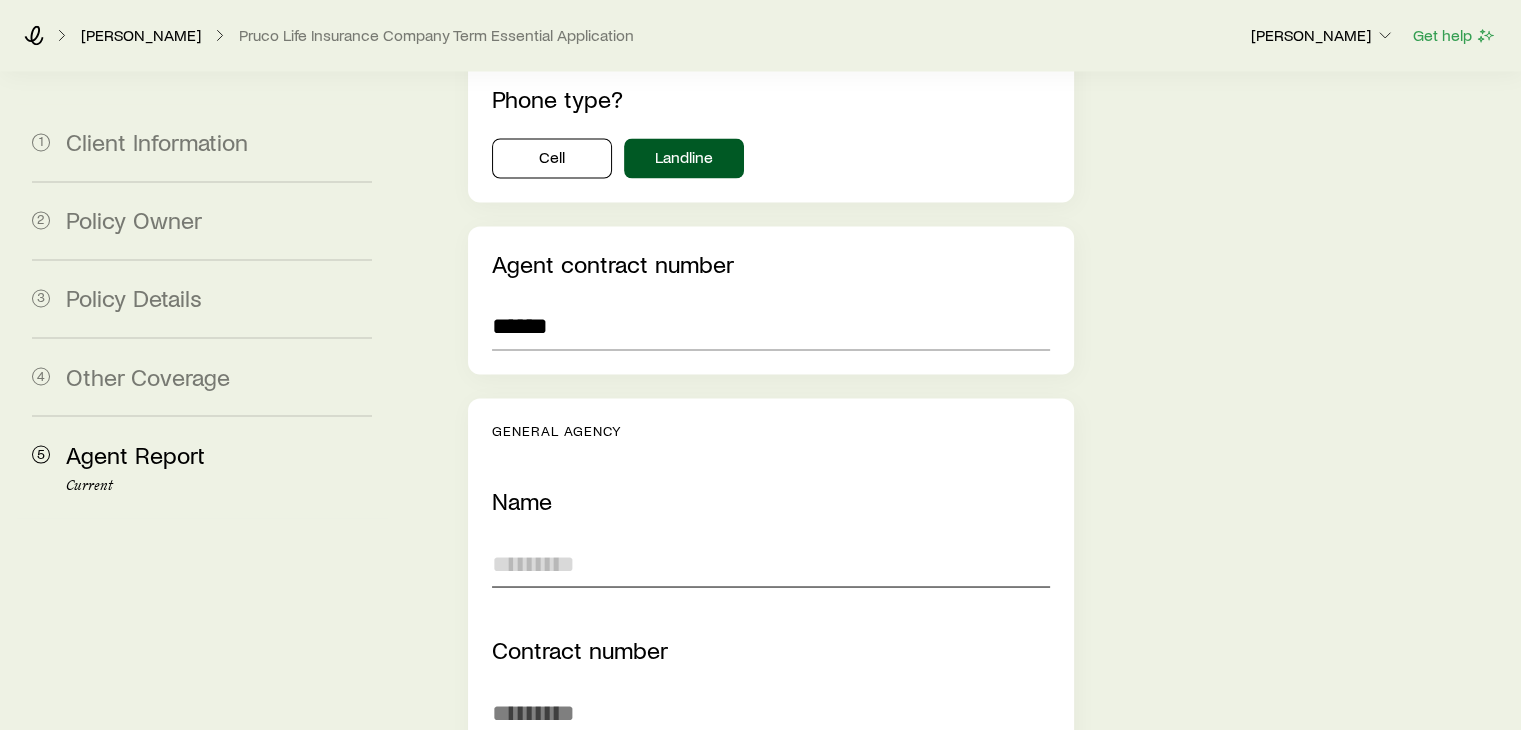 click at bounding box center (770, 563) 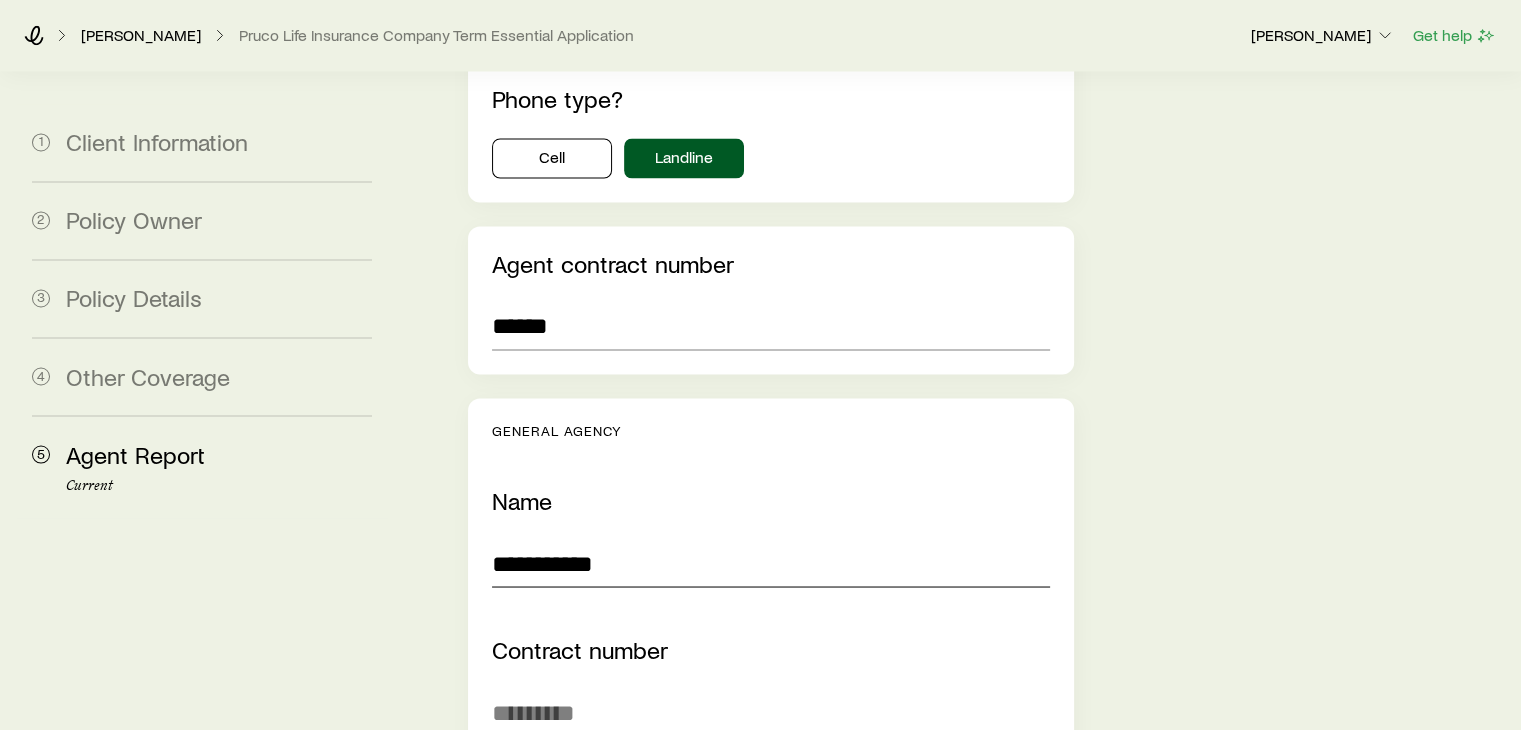type on "**********" 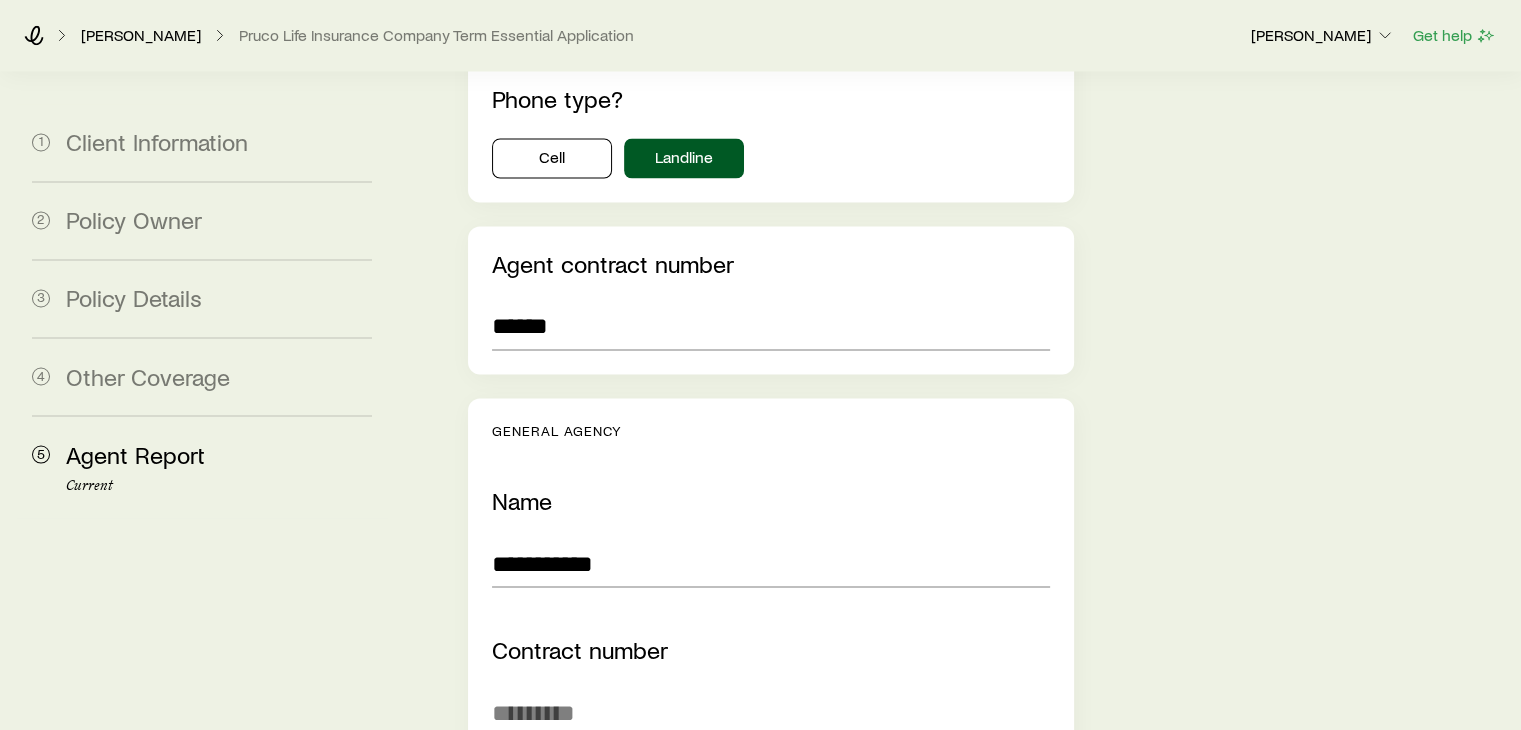 click on "**********" at bounding box center [958, 94] 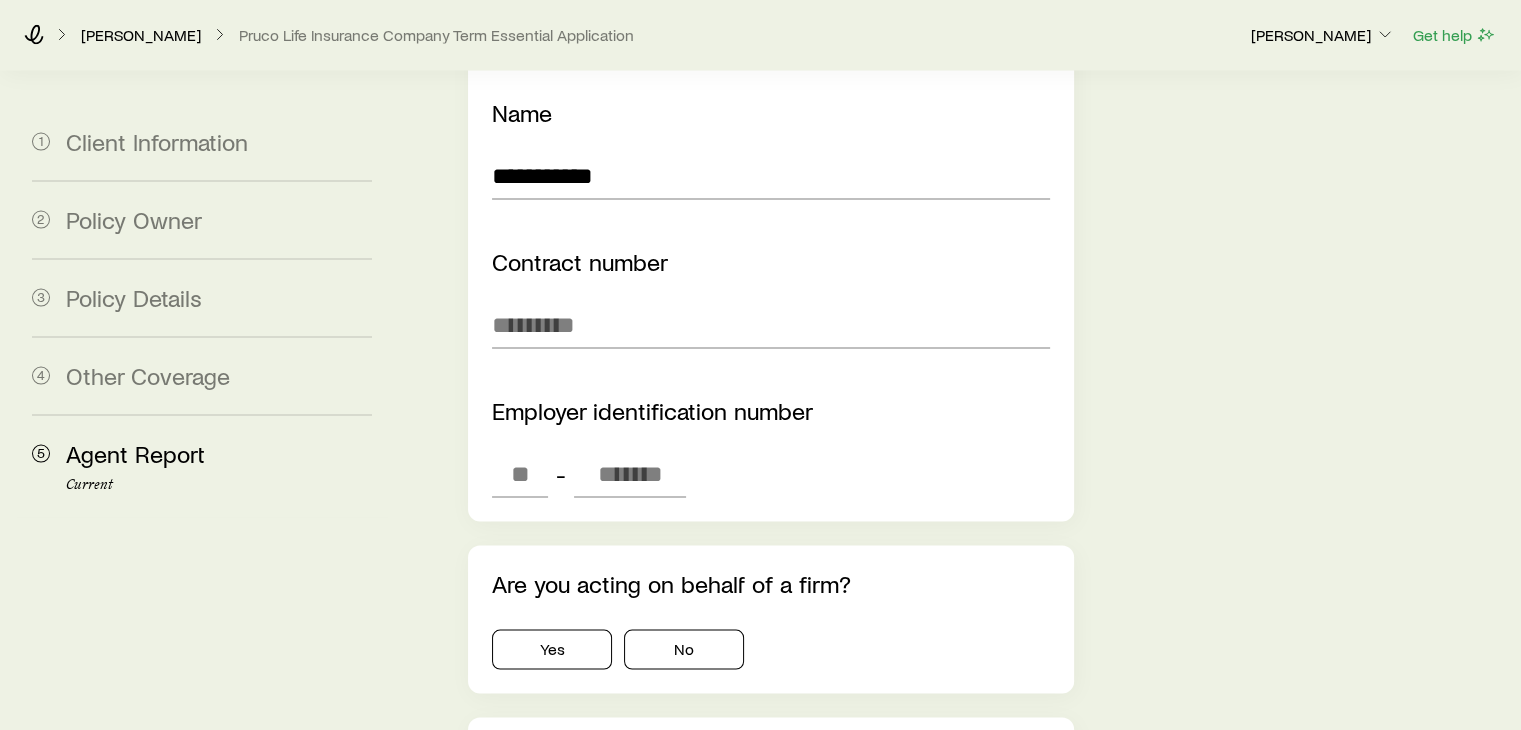 scroll, scrollTop: 3832, scrollLeft: 0, axis: vertical 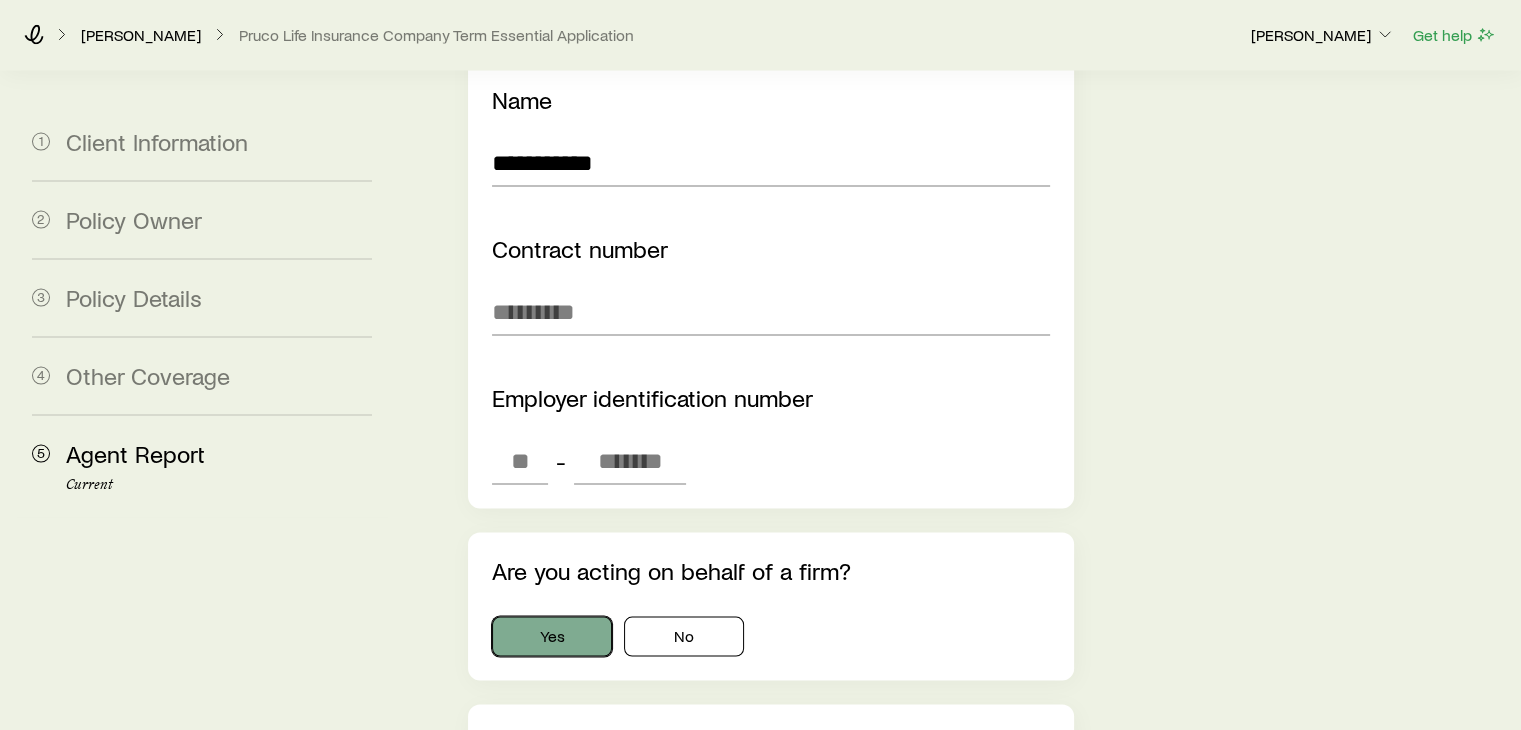 click on "Yes" at bounding box center [552, 637] 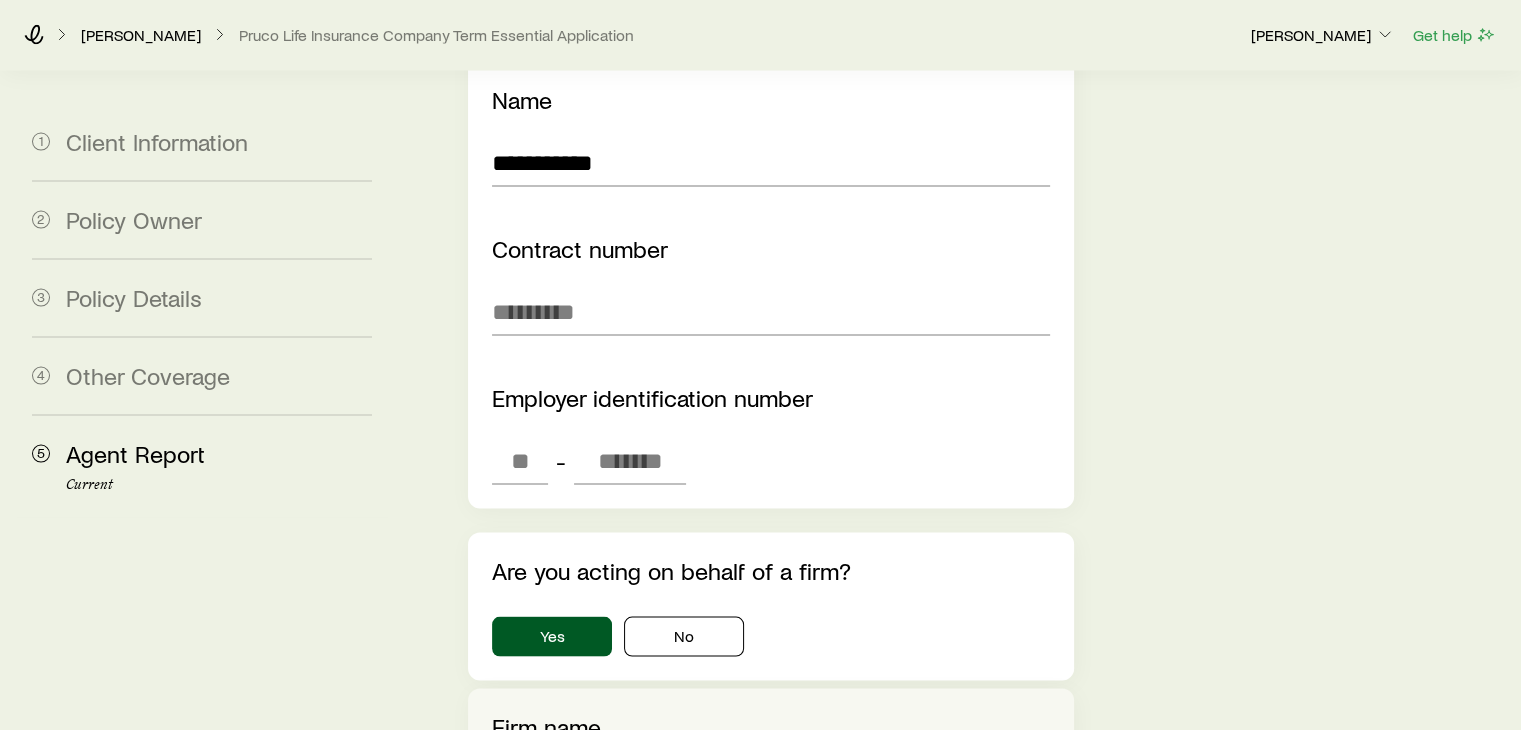 click on "**********" at bounding box center [958, -78] 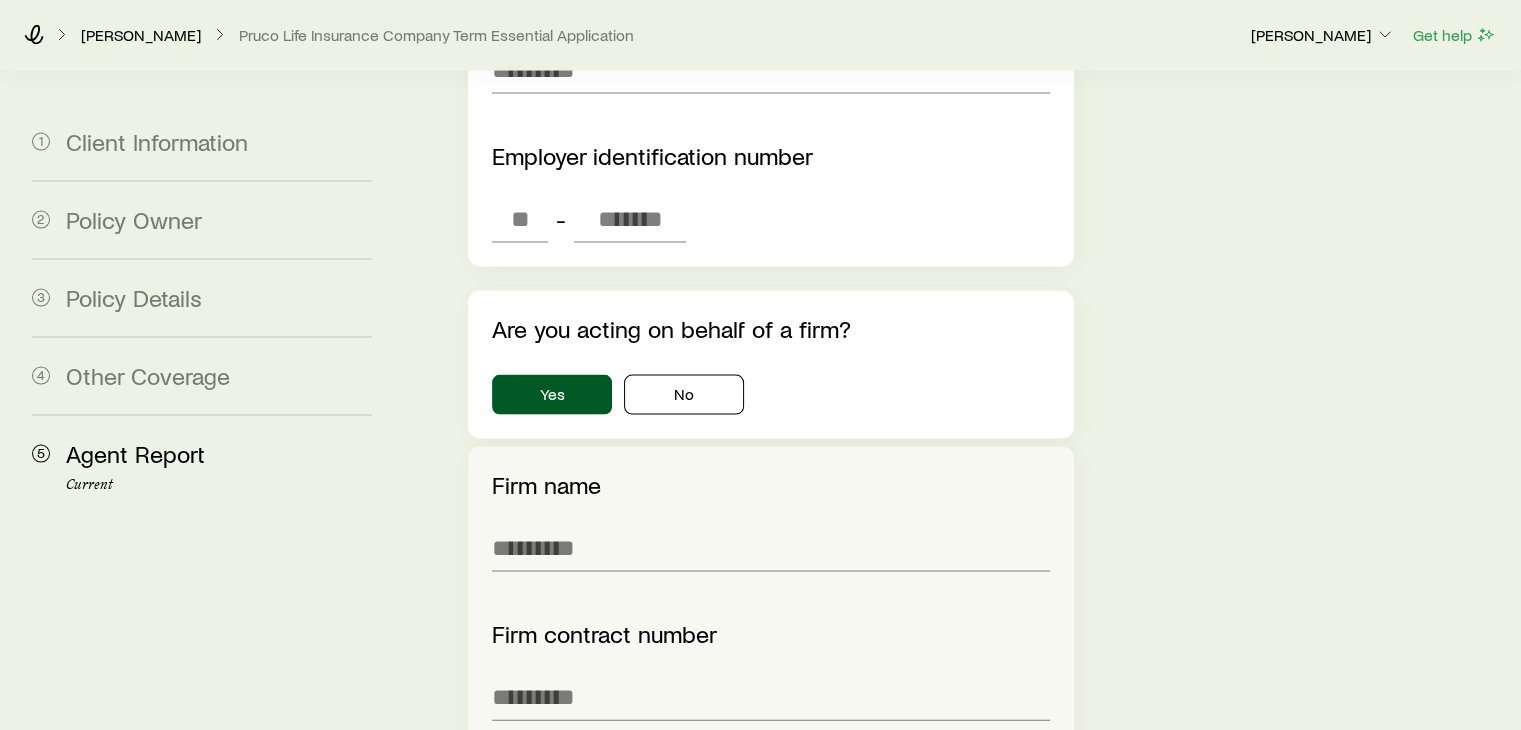 scroll, scrollTop: 4152, scrollLeft: 0, axis: vertical 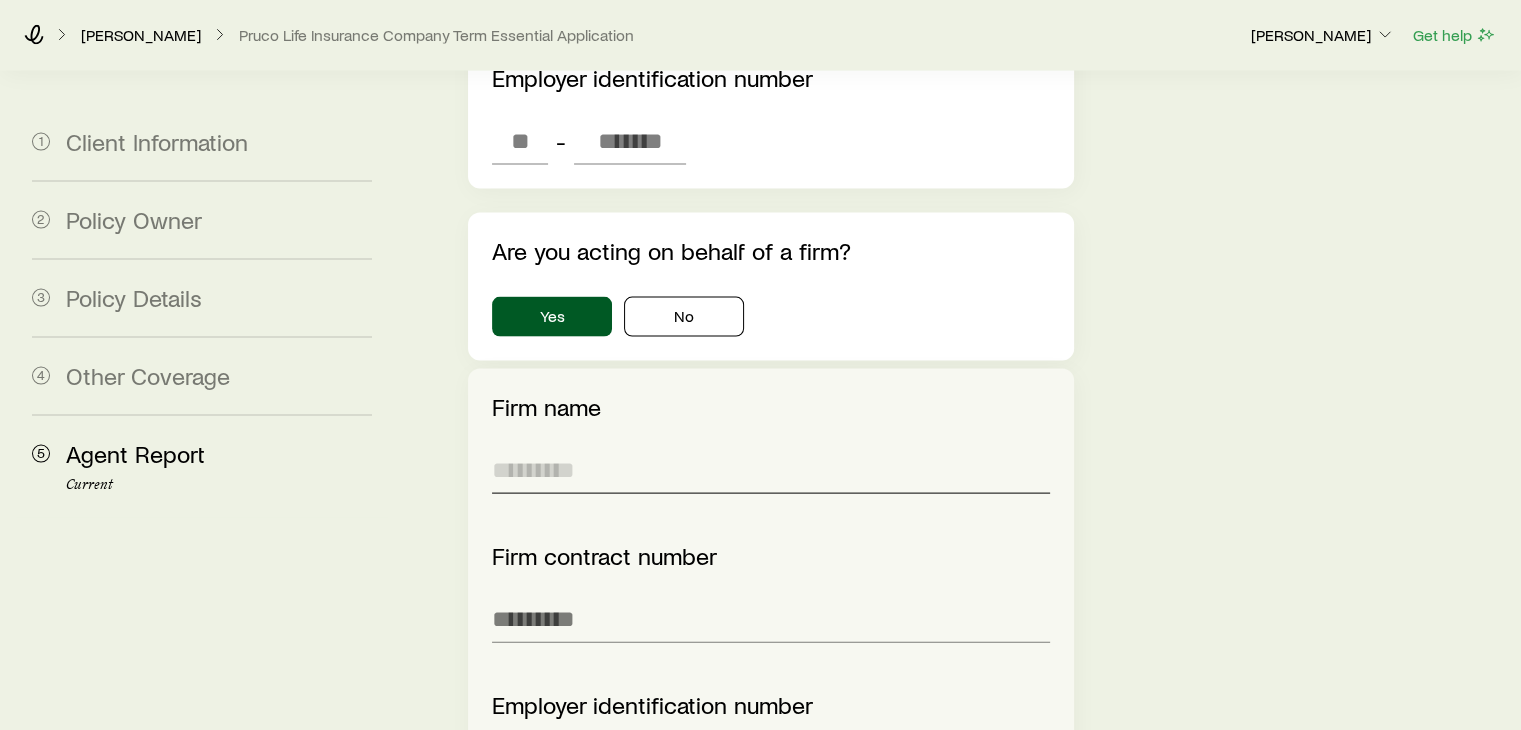 click at bounding box center (770, 470) 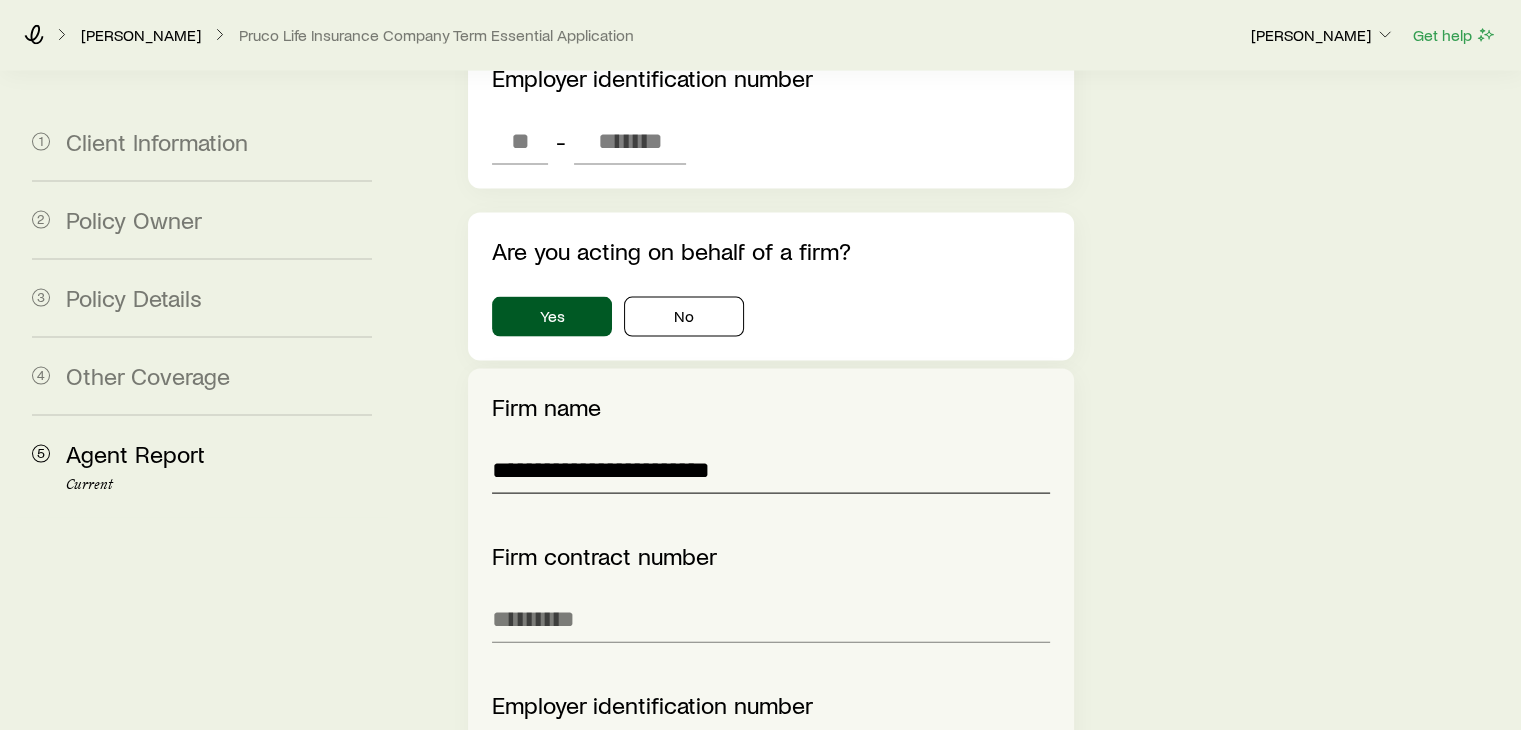 type on "**********" 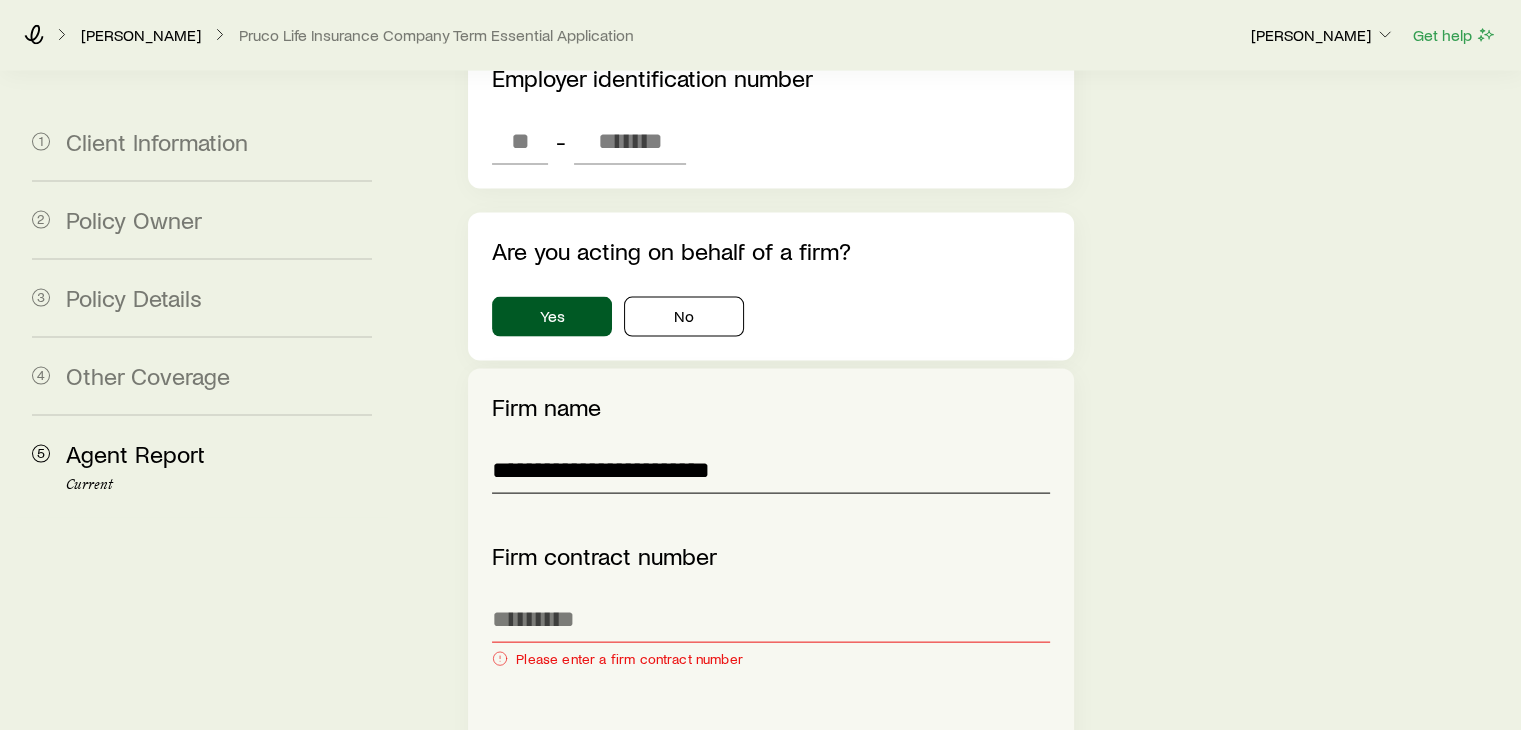 scroll, scrollTop: 4186, scrollLeft: 0, axis: vertical 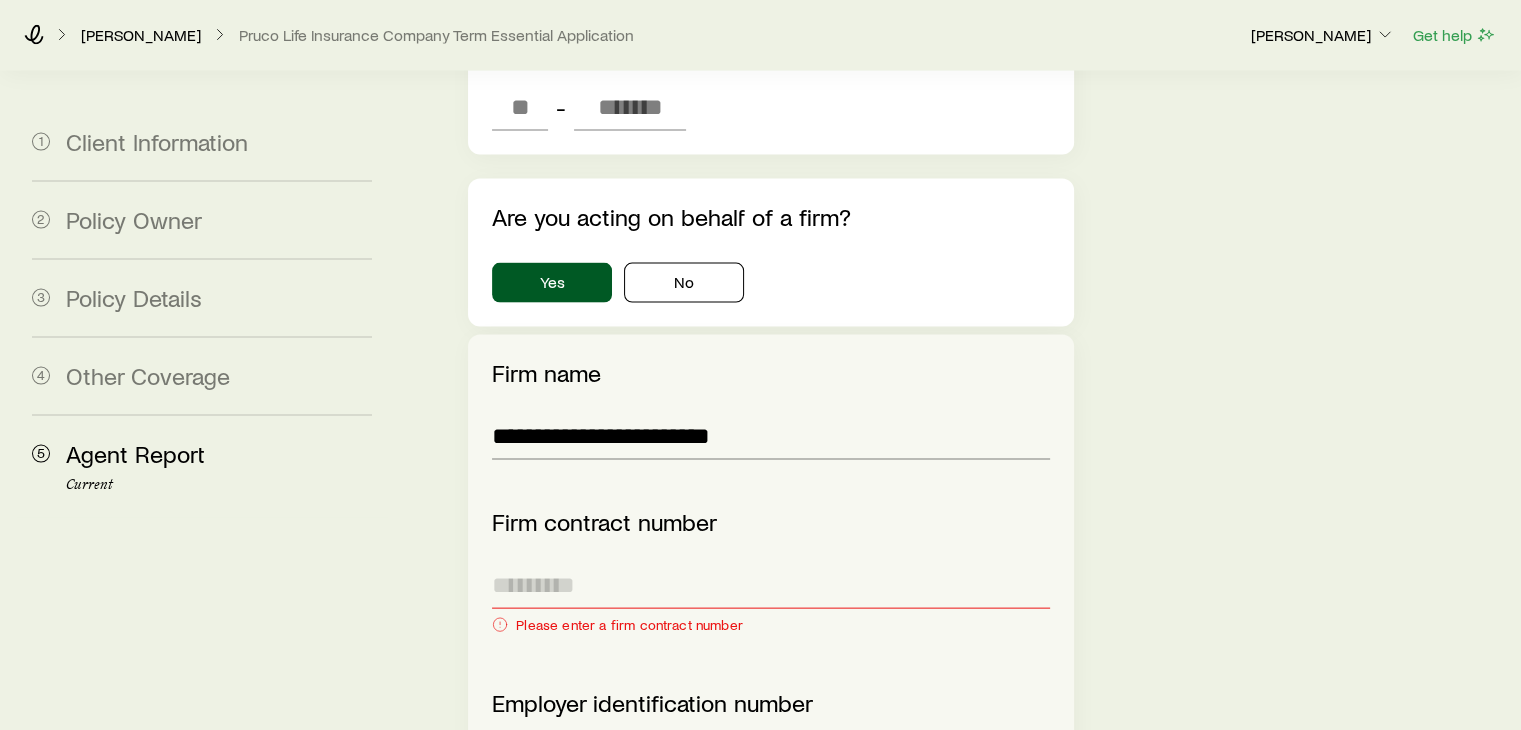 click at bounding box center [770, 585] 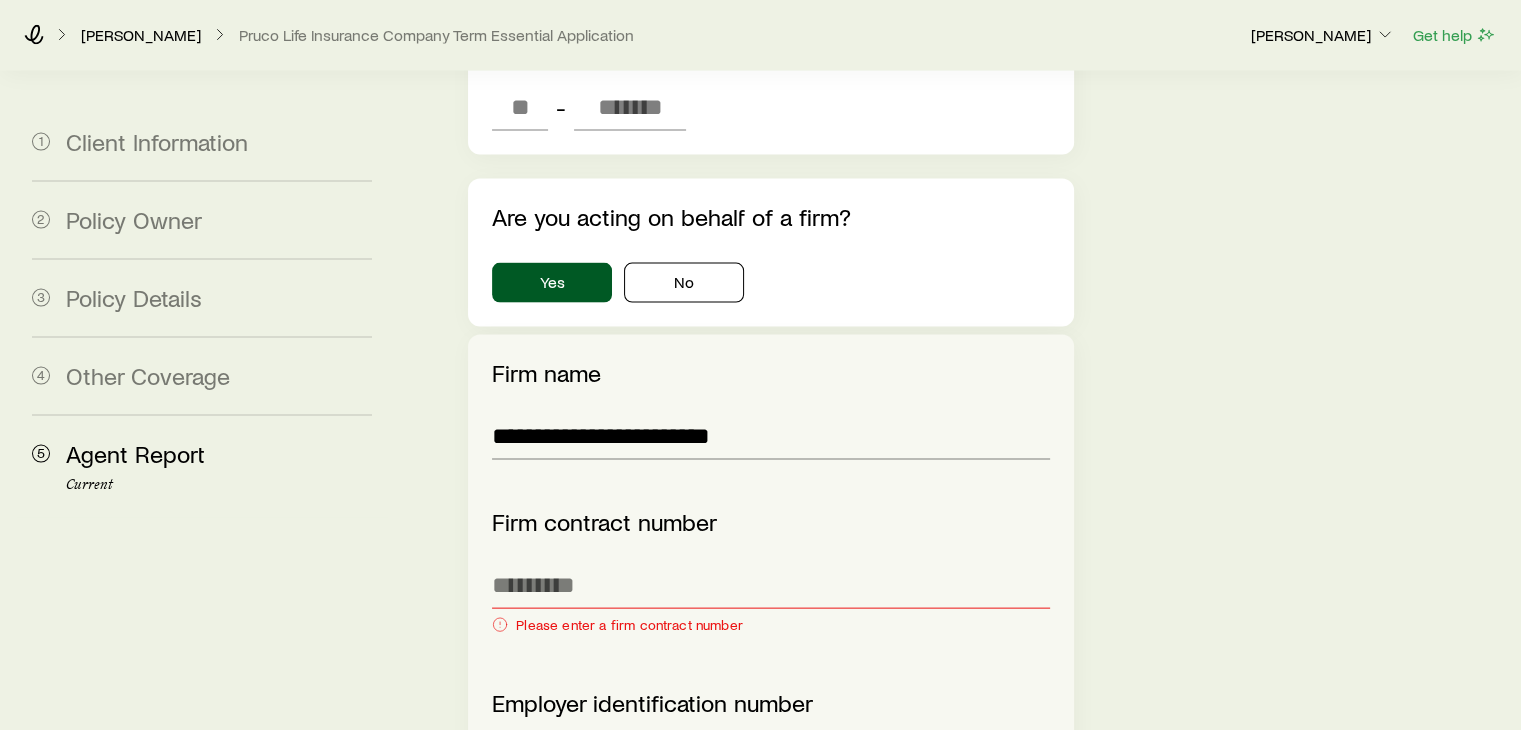 click on "**********" at bounding box center (958, -416) 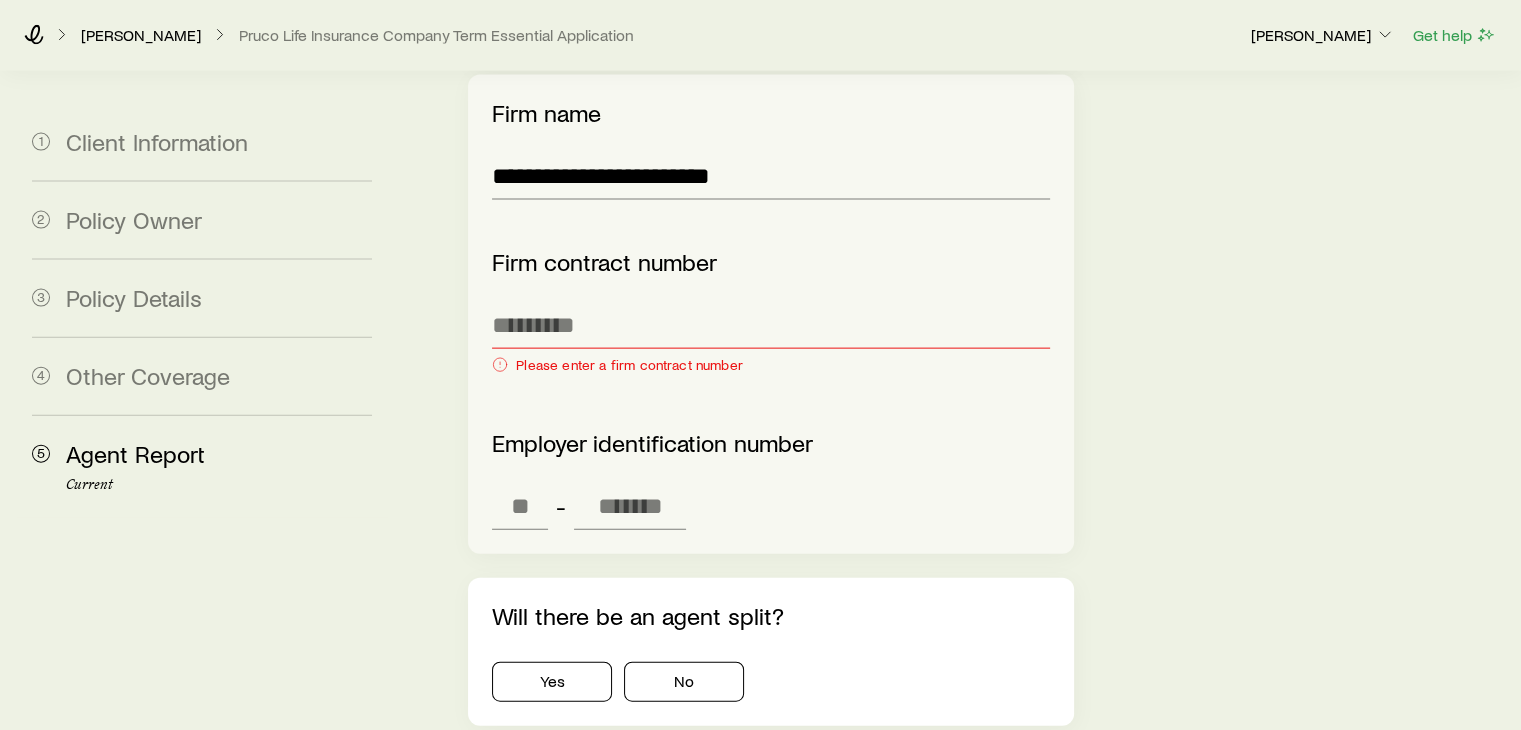 scroll, scrollTop: 4466, scrollLeft: 0, axis: vertical 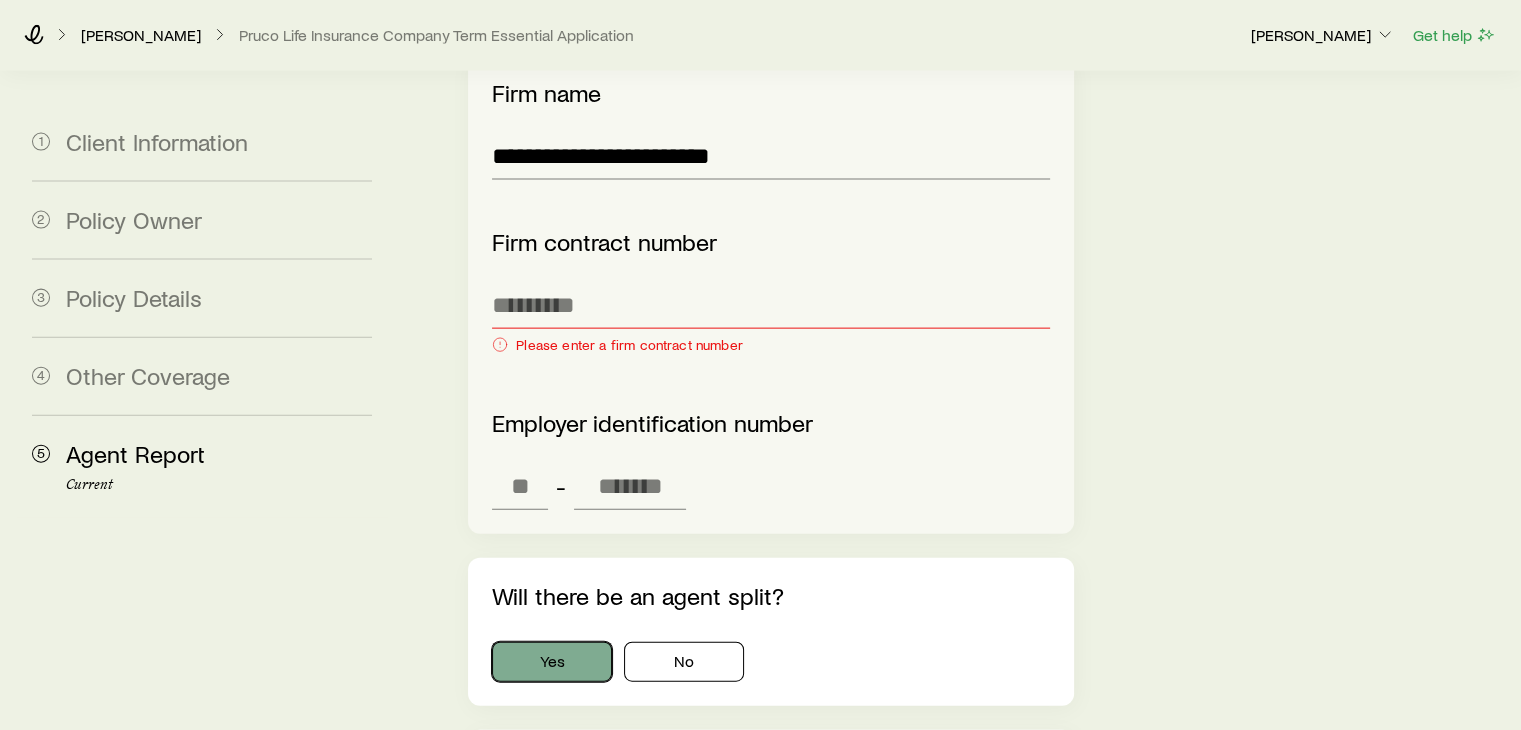 click on "Yes" at bounding box center [552, 662] 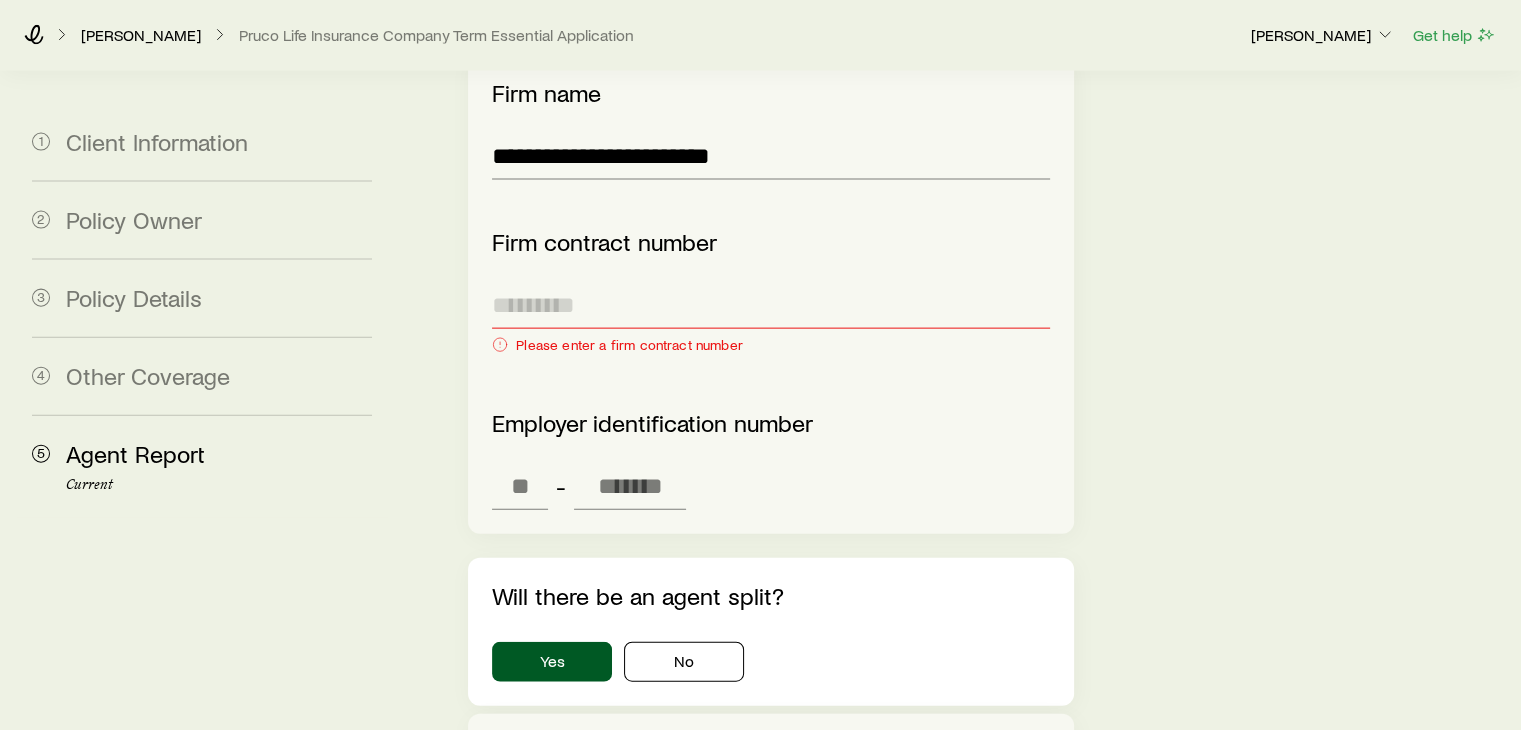click at bounding box center [770, 305] 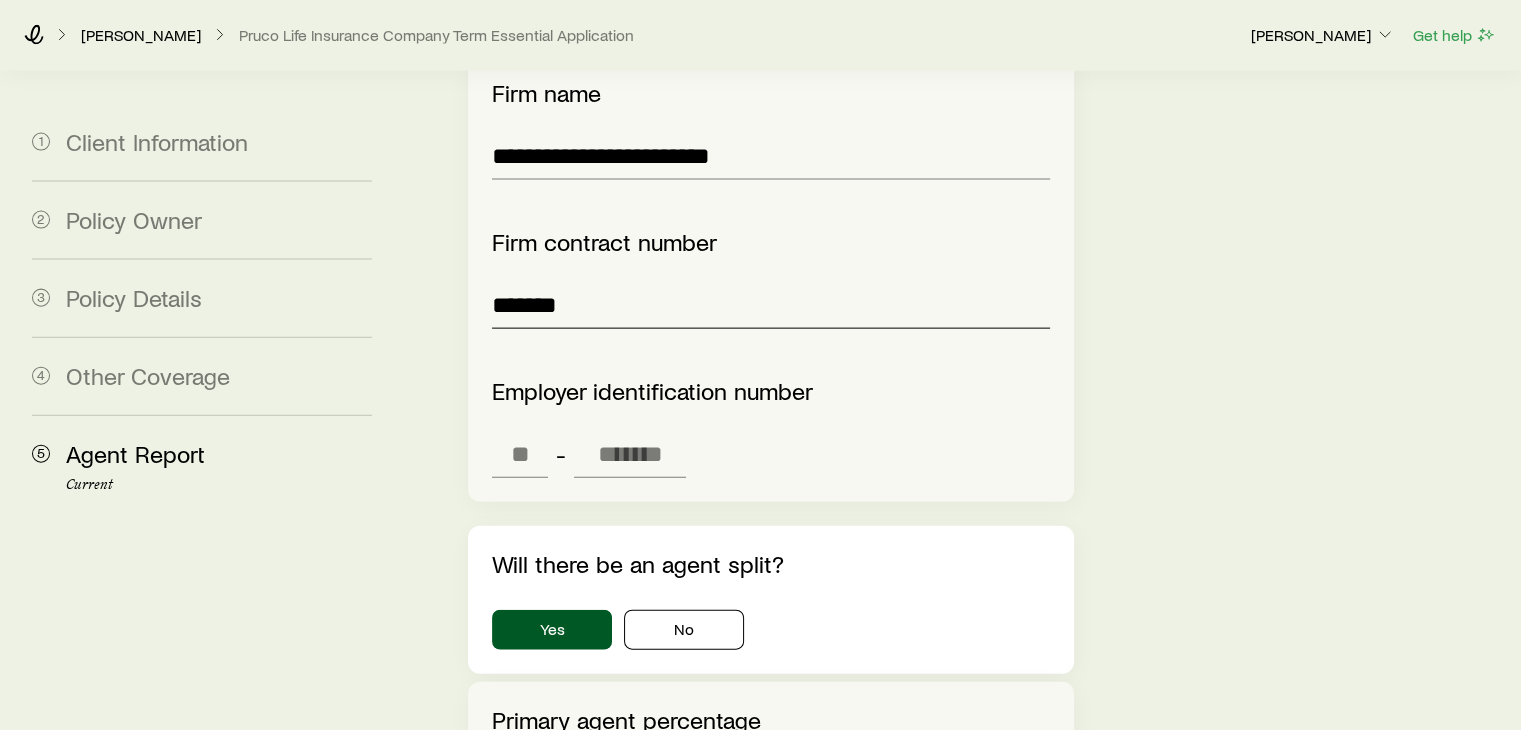 type on "*******" 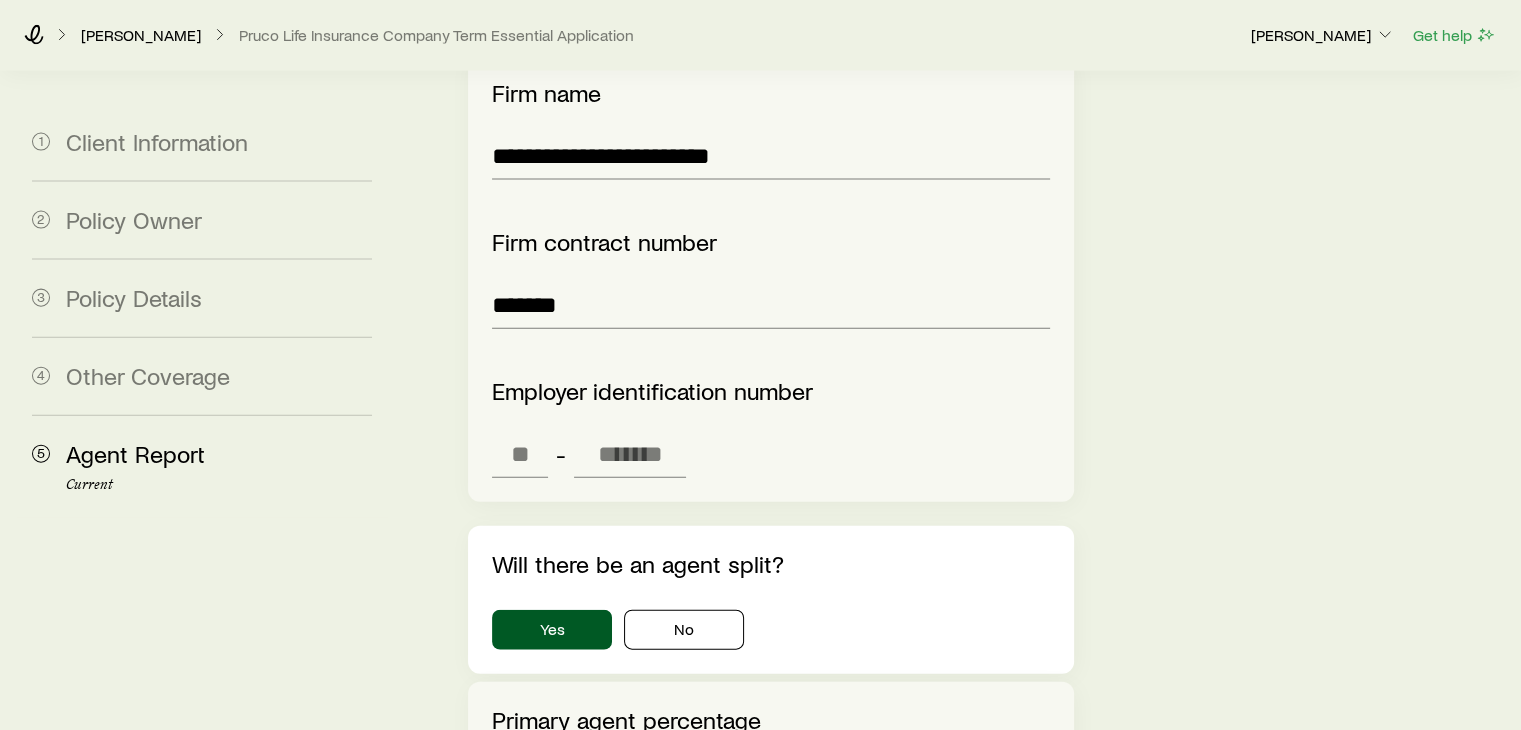 click on "**********" at bounding box center [958, 151] 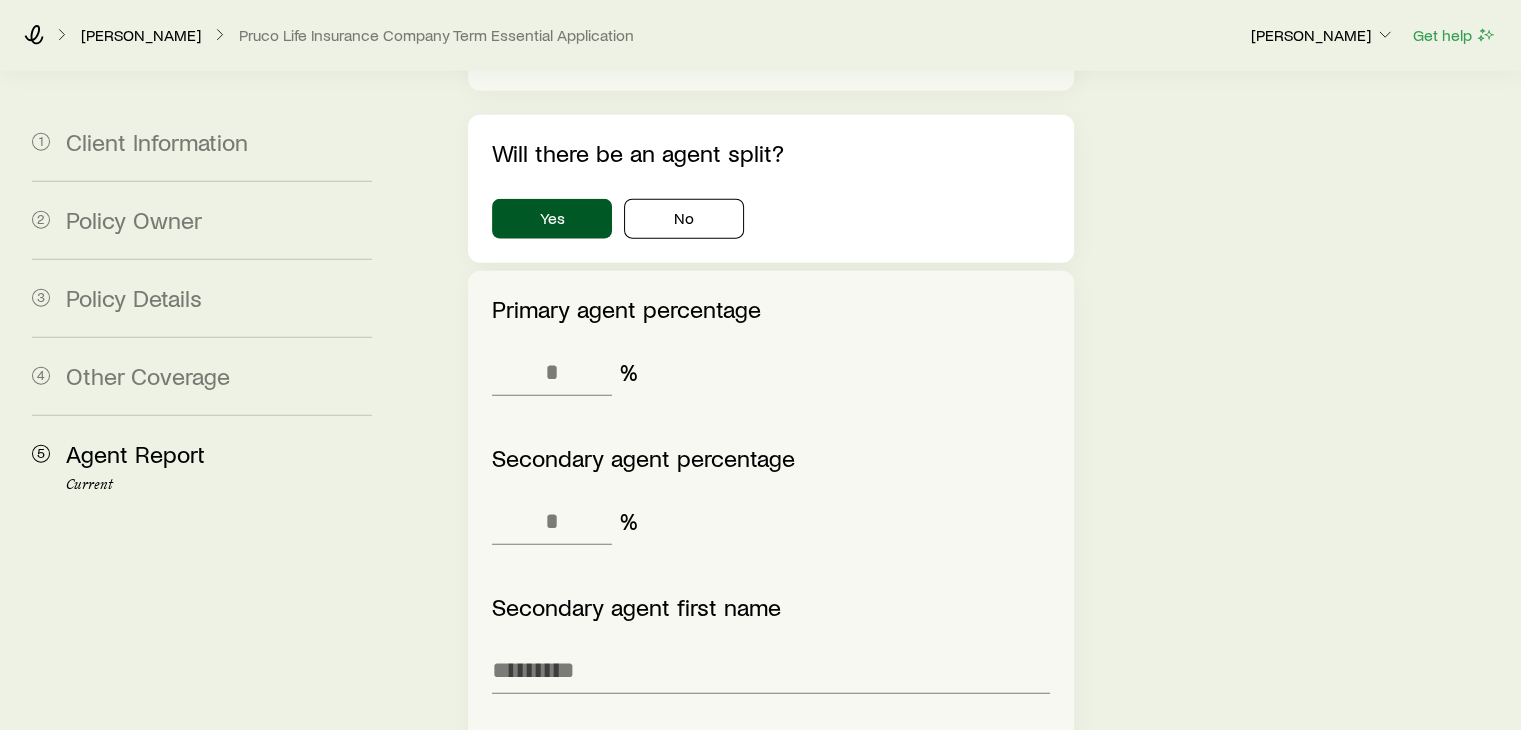 scroll, scrollTop: 4906, scrollLeft: 0, axis: vertical 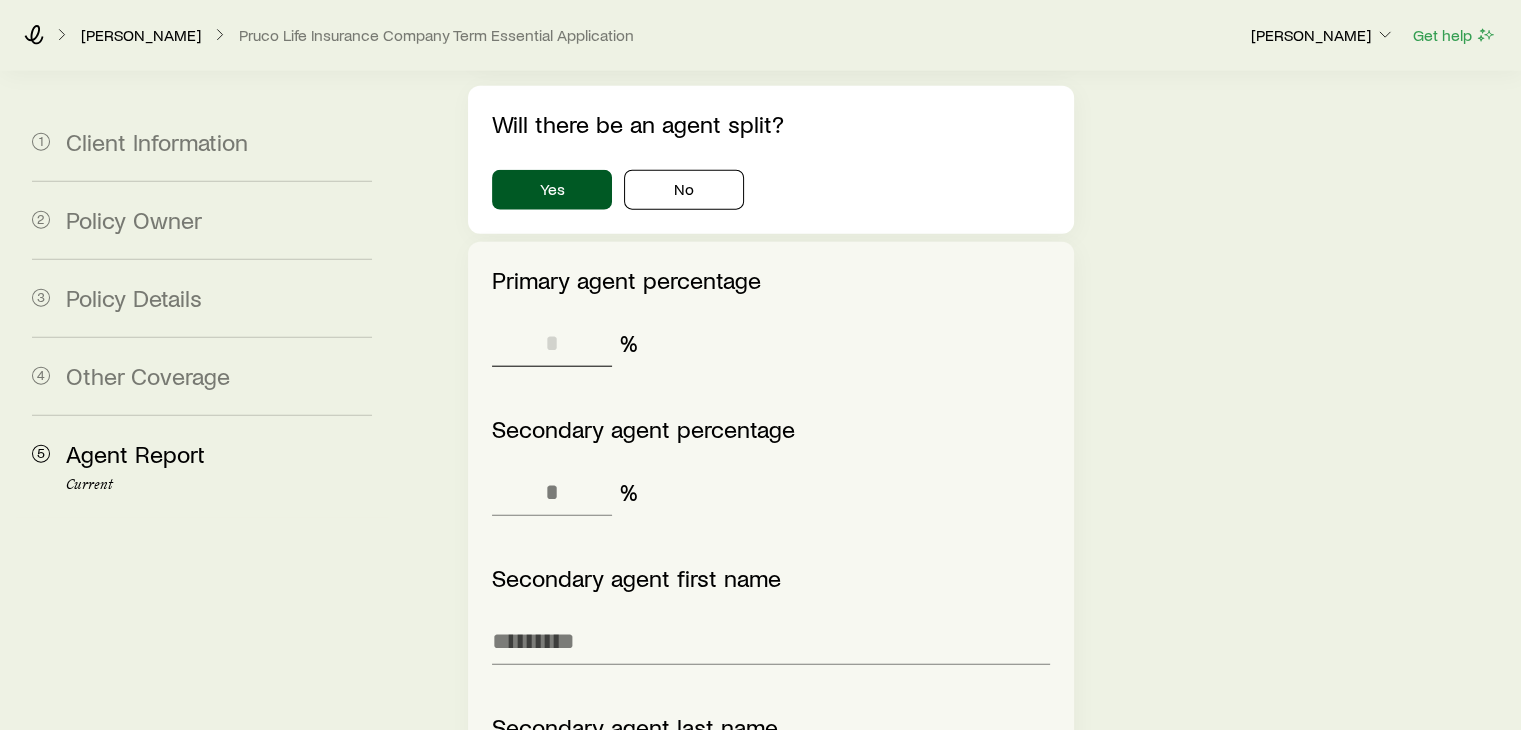 click at bounding box center (552, 343) 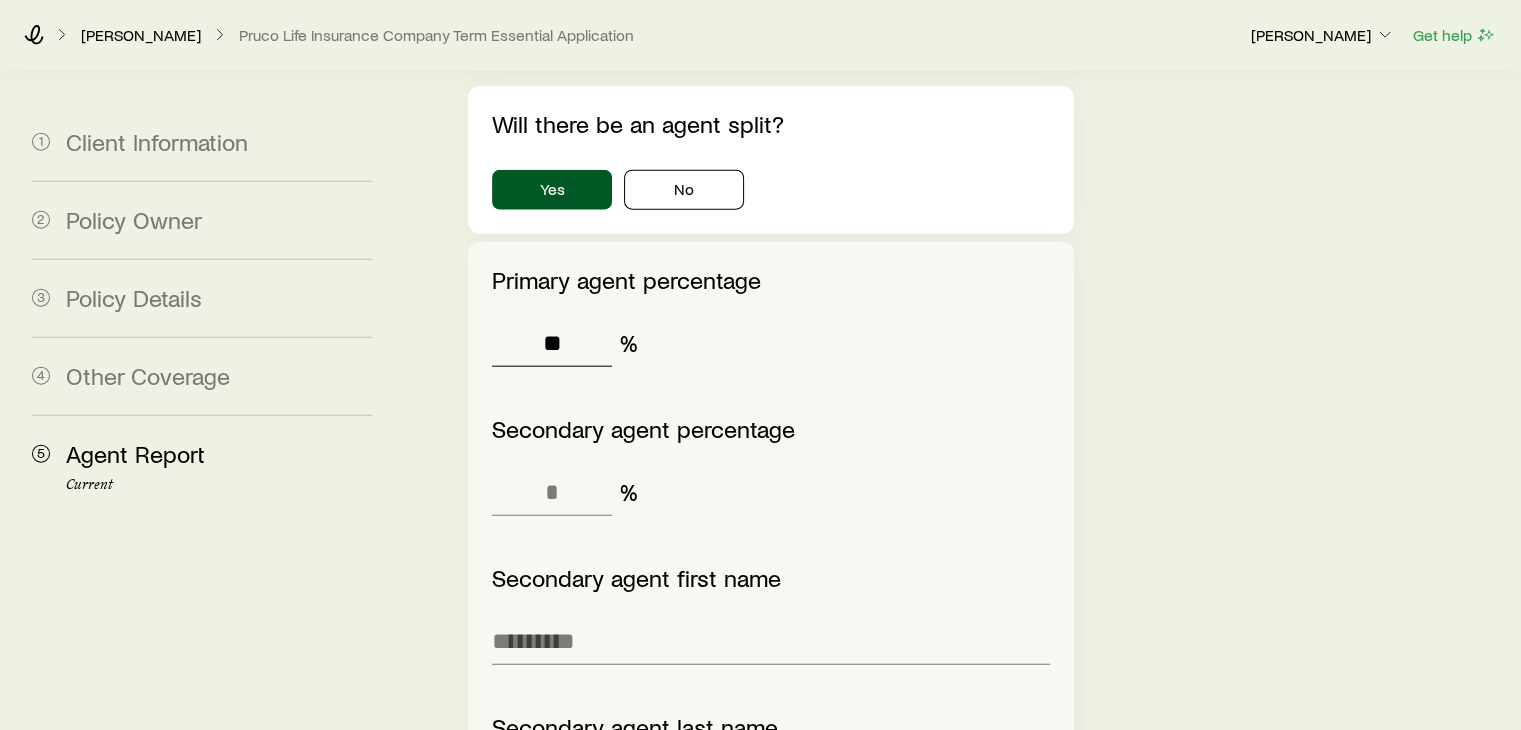 type on "**" 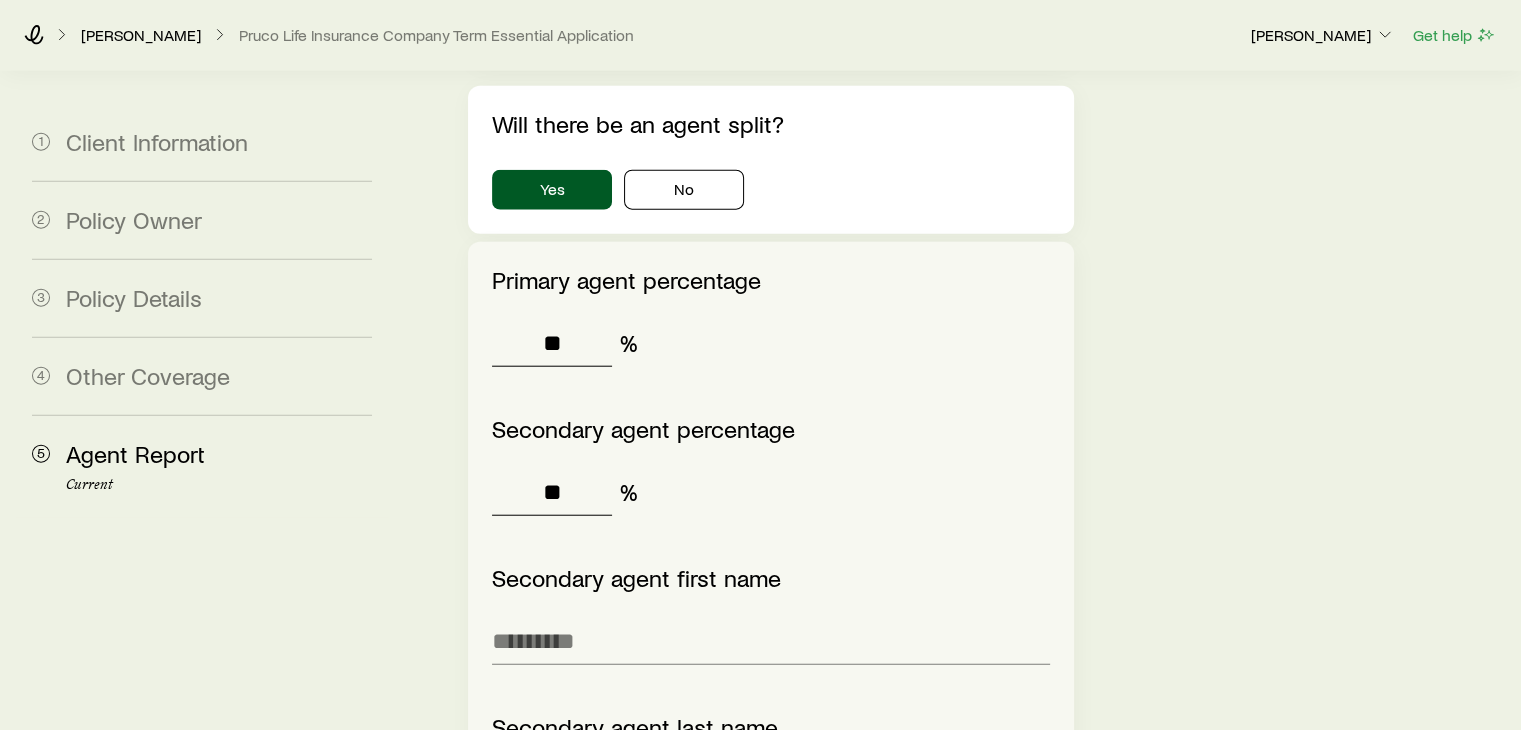 type on "**" 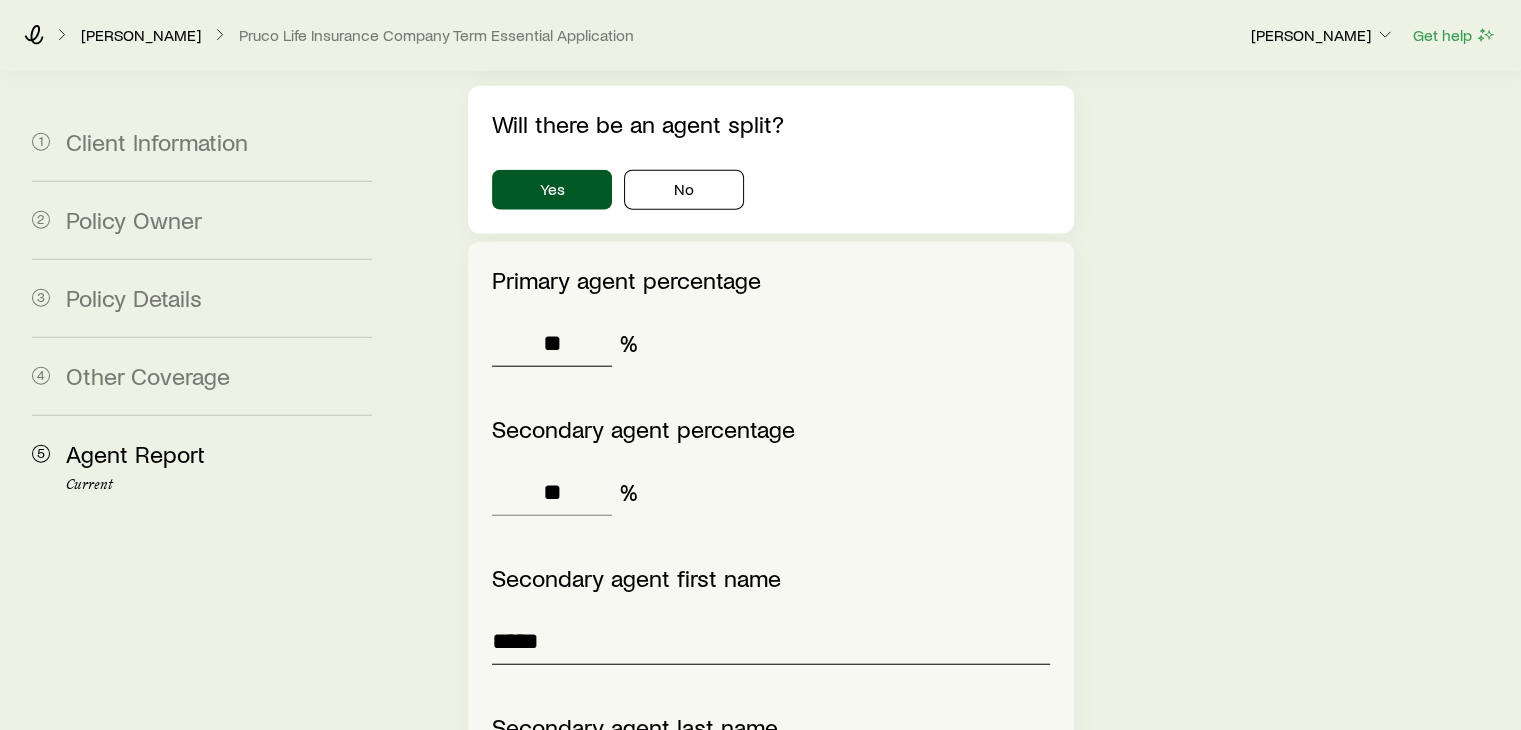 type on "*****" 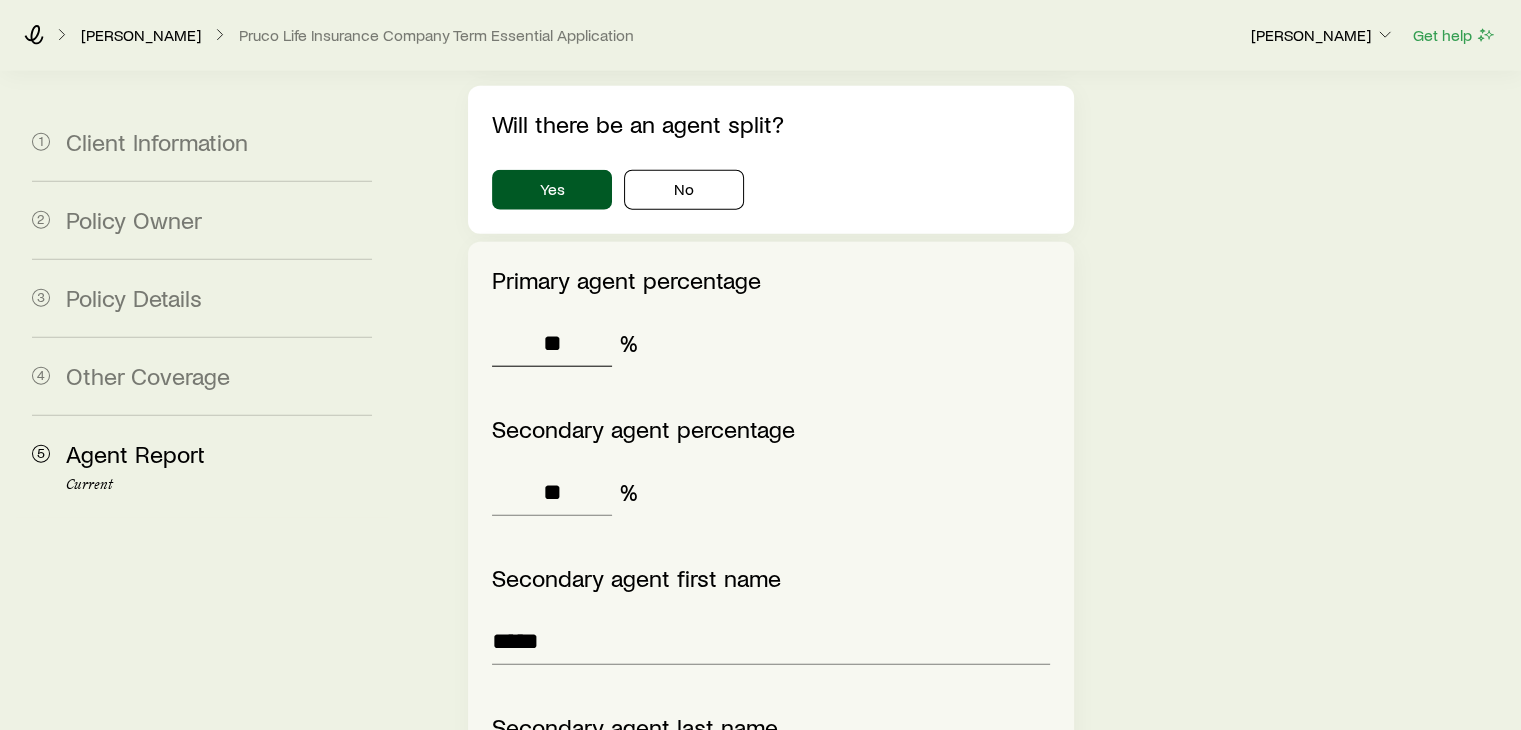 scroll, scrollTop: 4929, scrollLeft: 0, axis: vertical 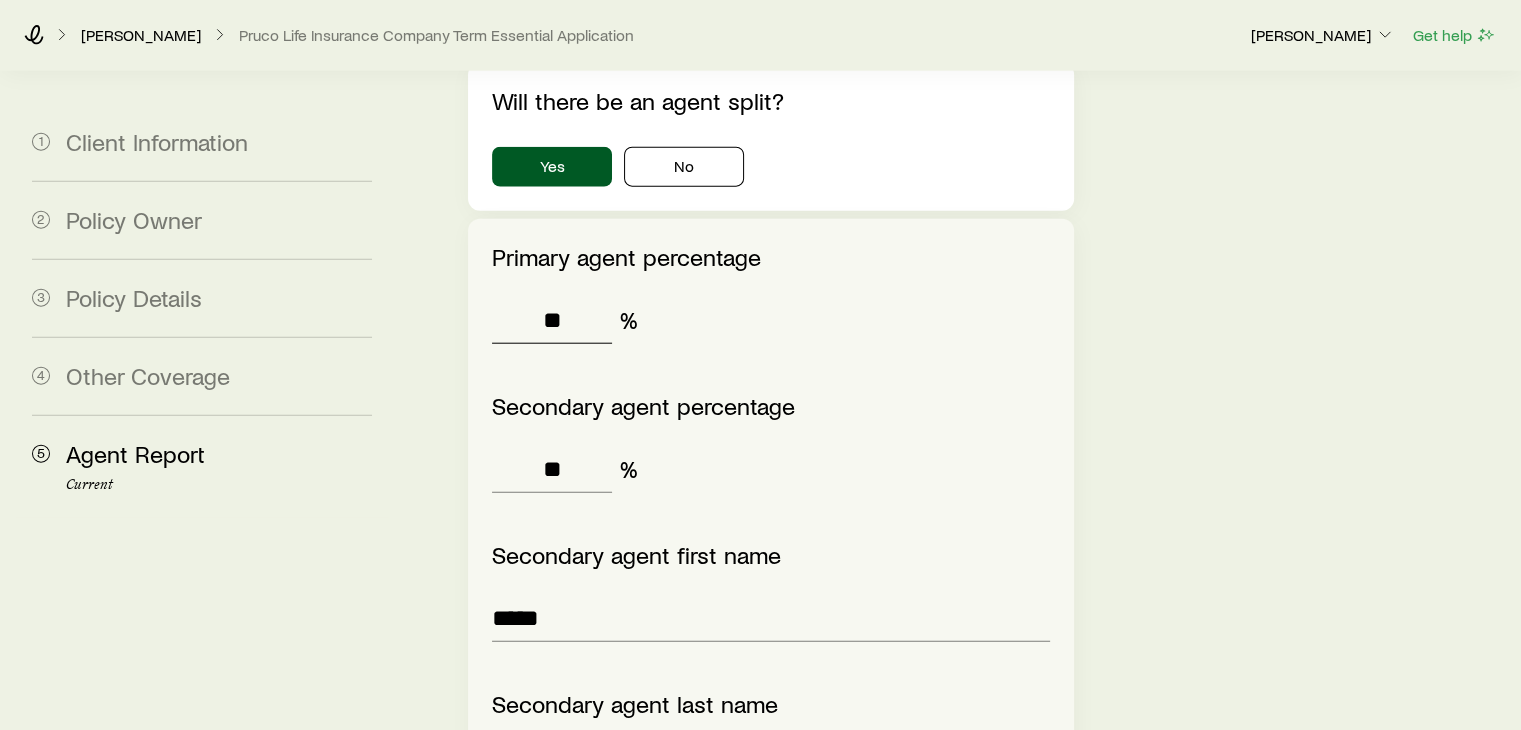 type on "****" 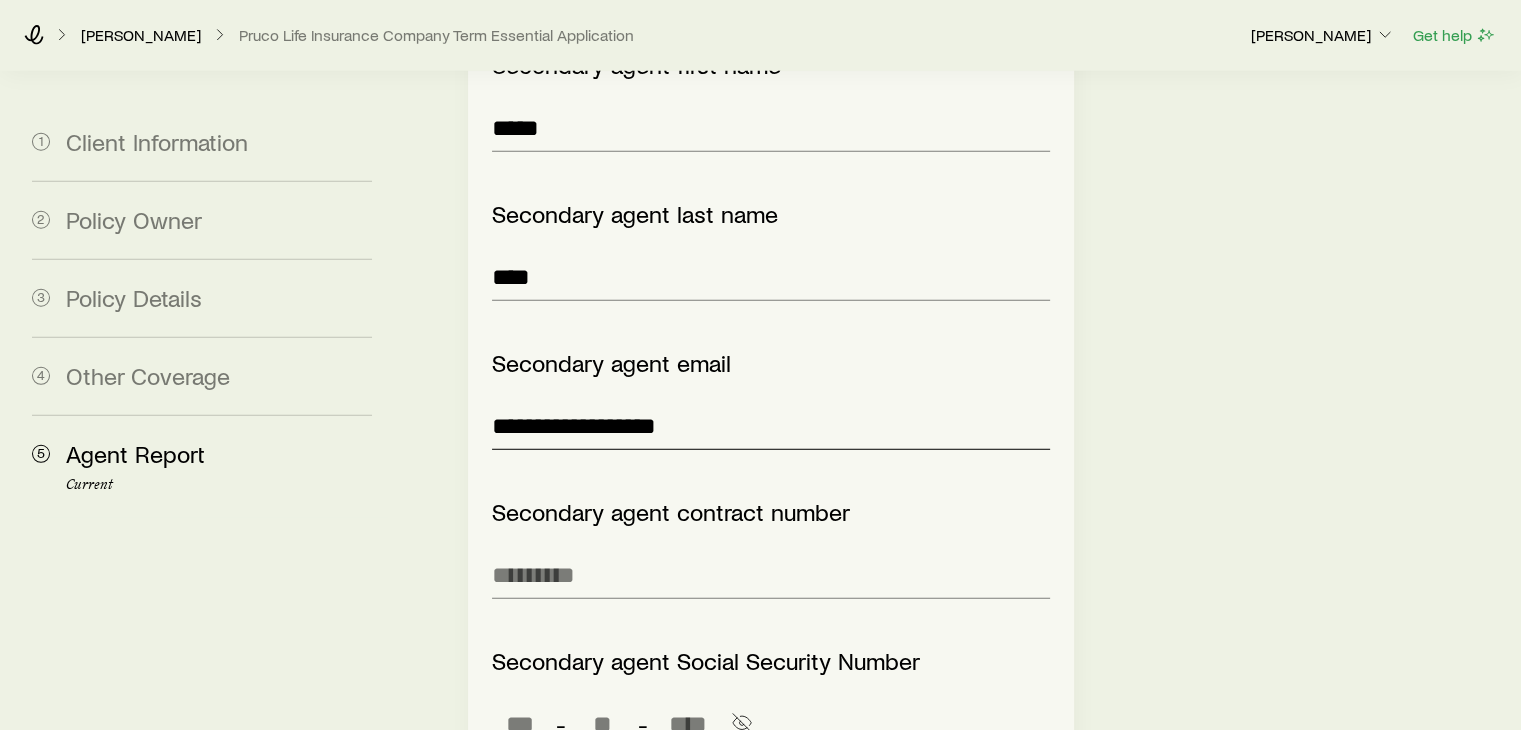 type on "**********" 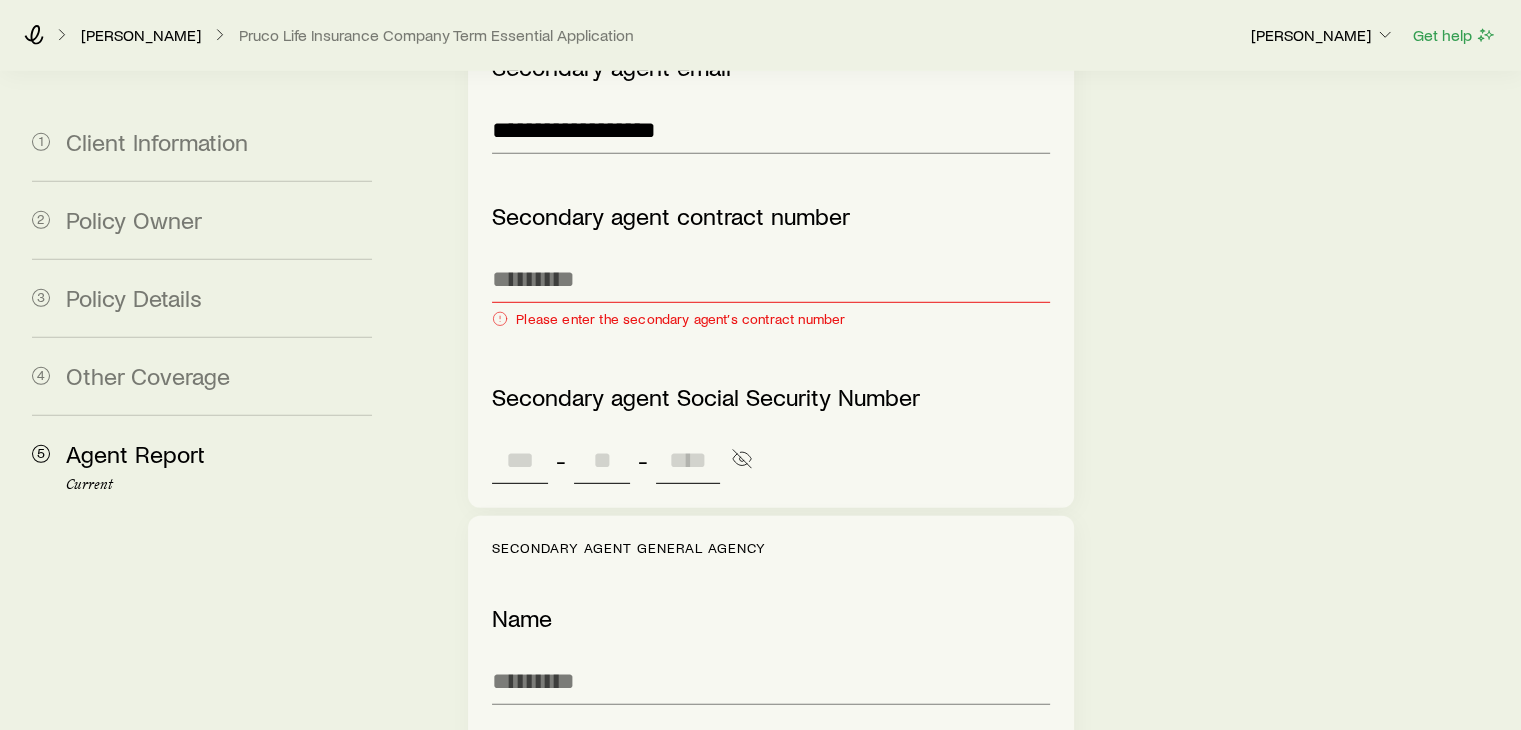 scroll, scrollTop: 5725, scrollLeft: 0, axis: vertical 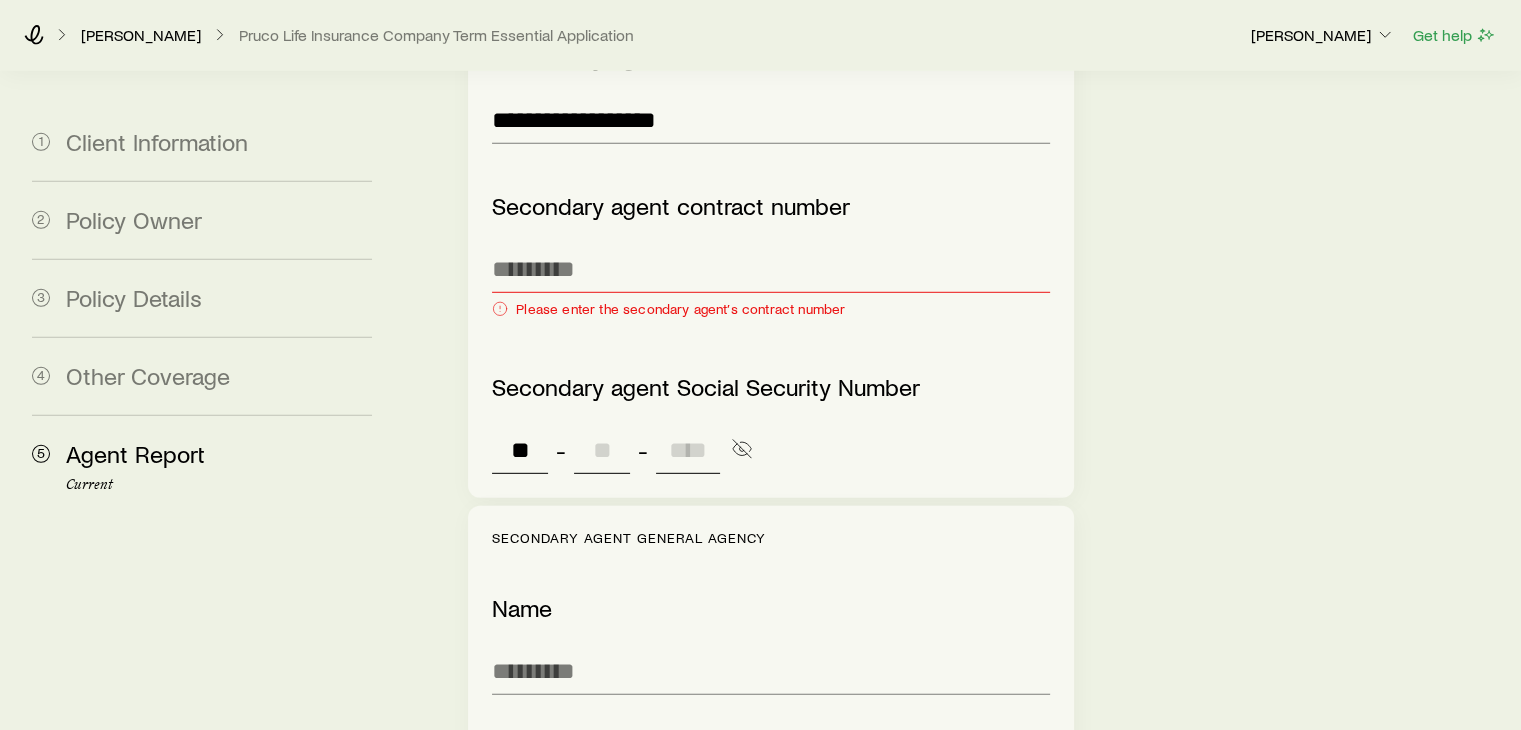 type on "***" 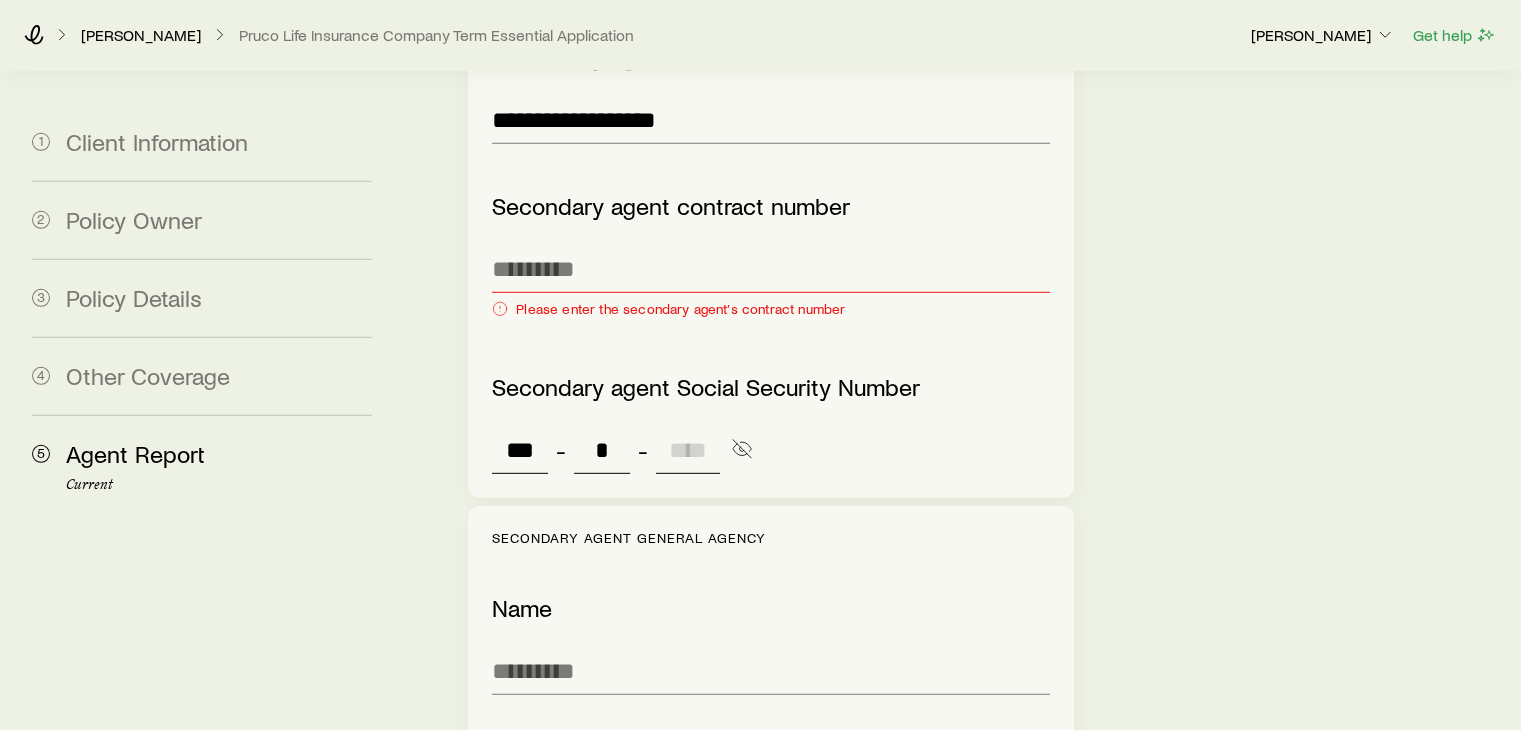type on "**" 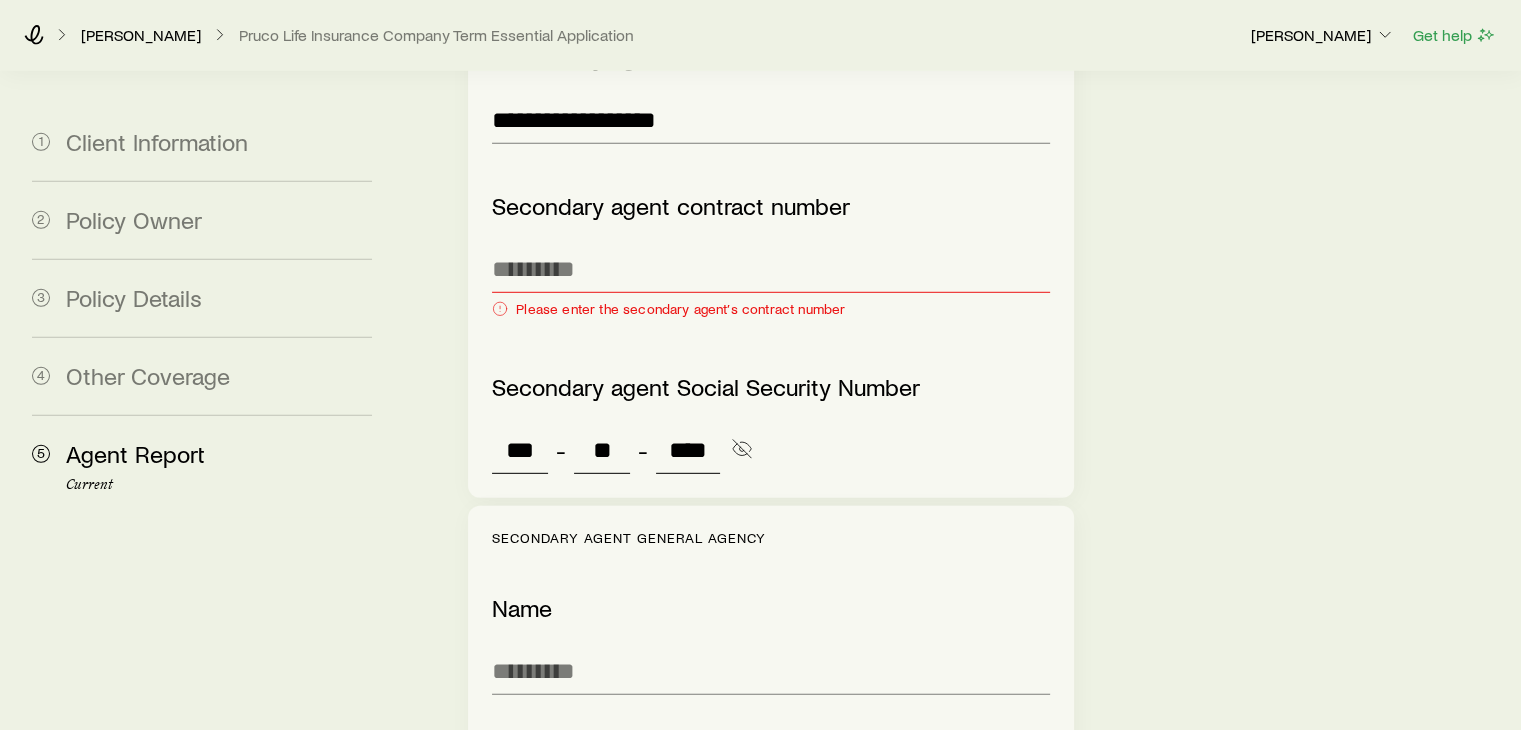 type on "****" 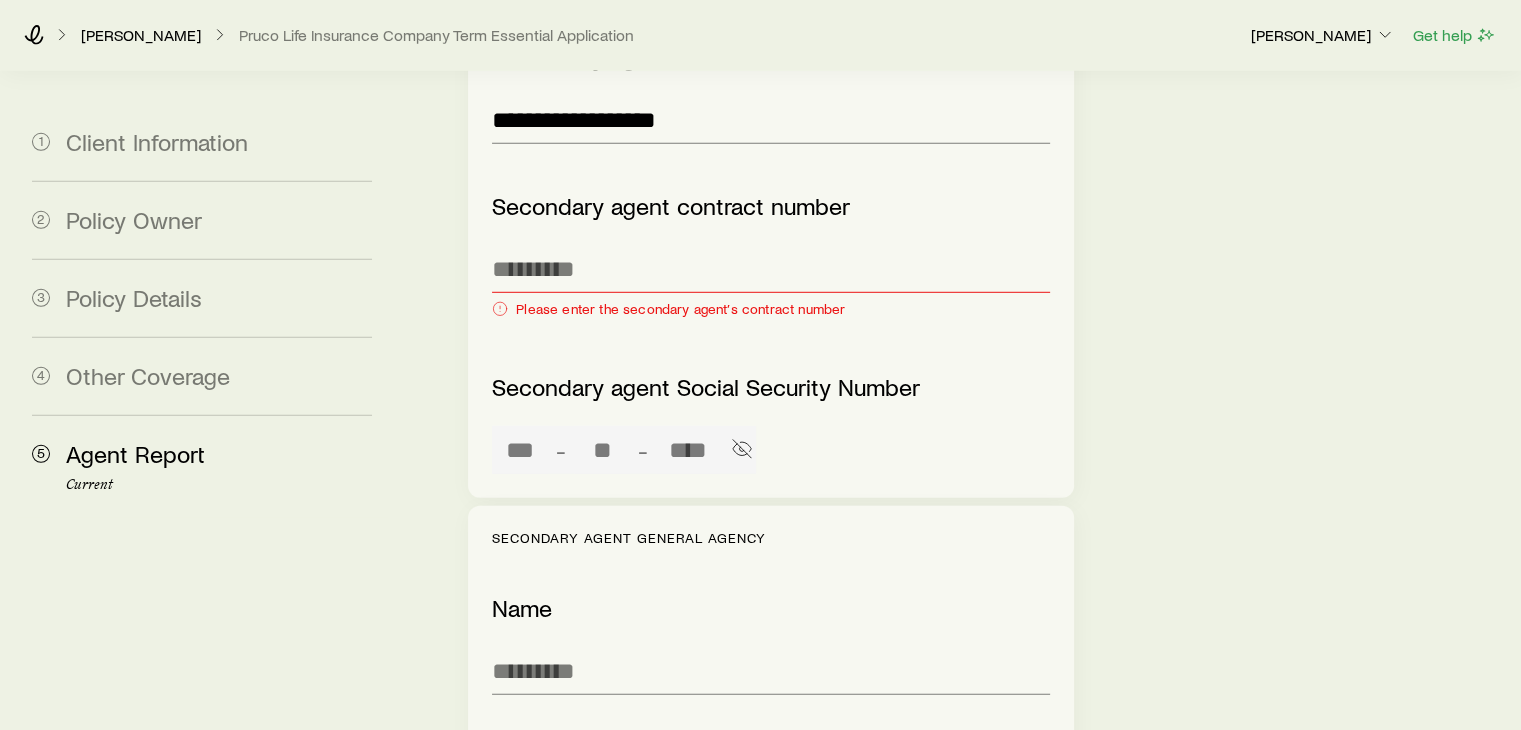 click on "**********" at bounding box center (958, -1092) 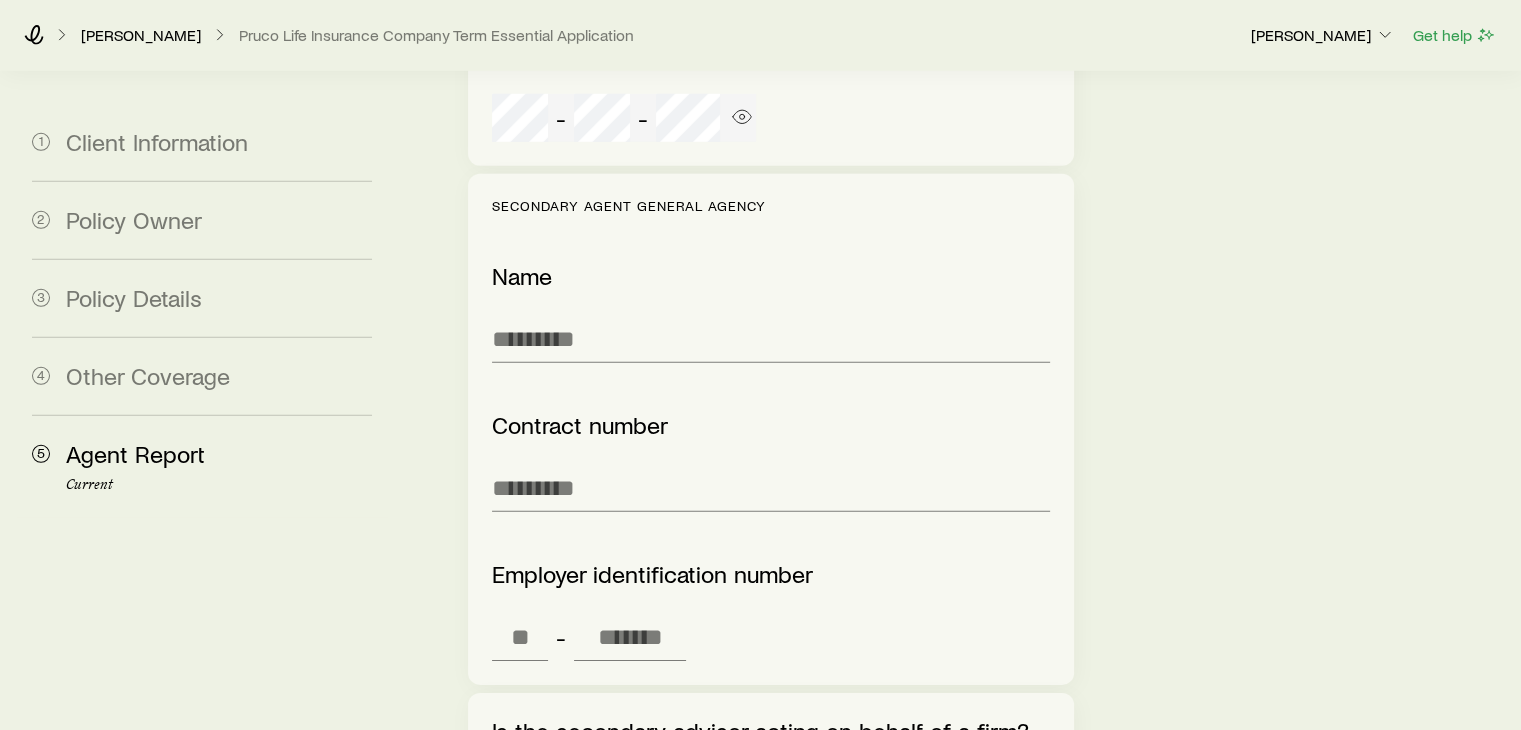 scroll, scrollTop: 6125, scrollLeft: 0, axis: vertical 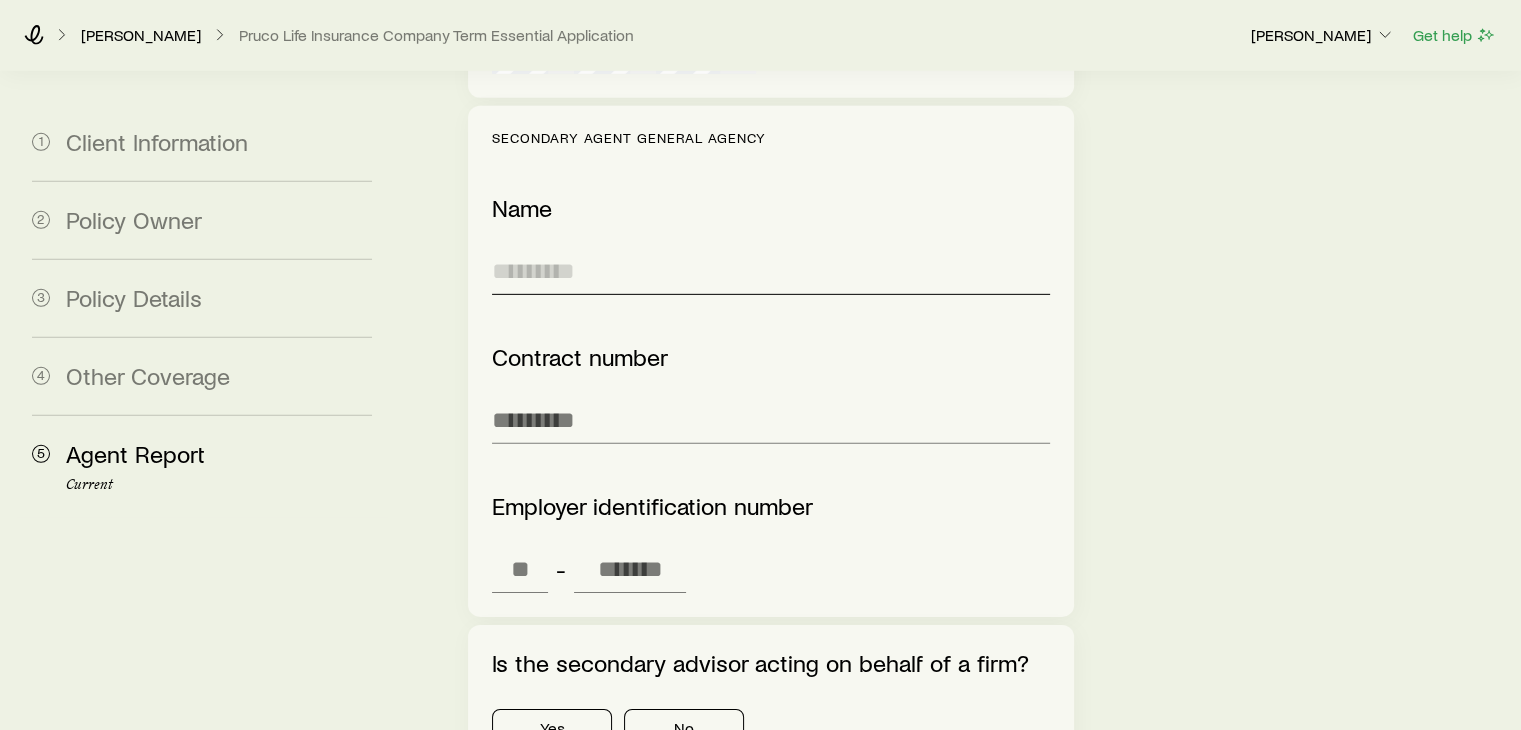 click at bounding box center (770, 271) 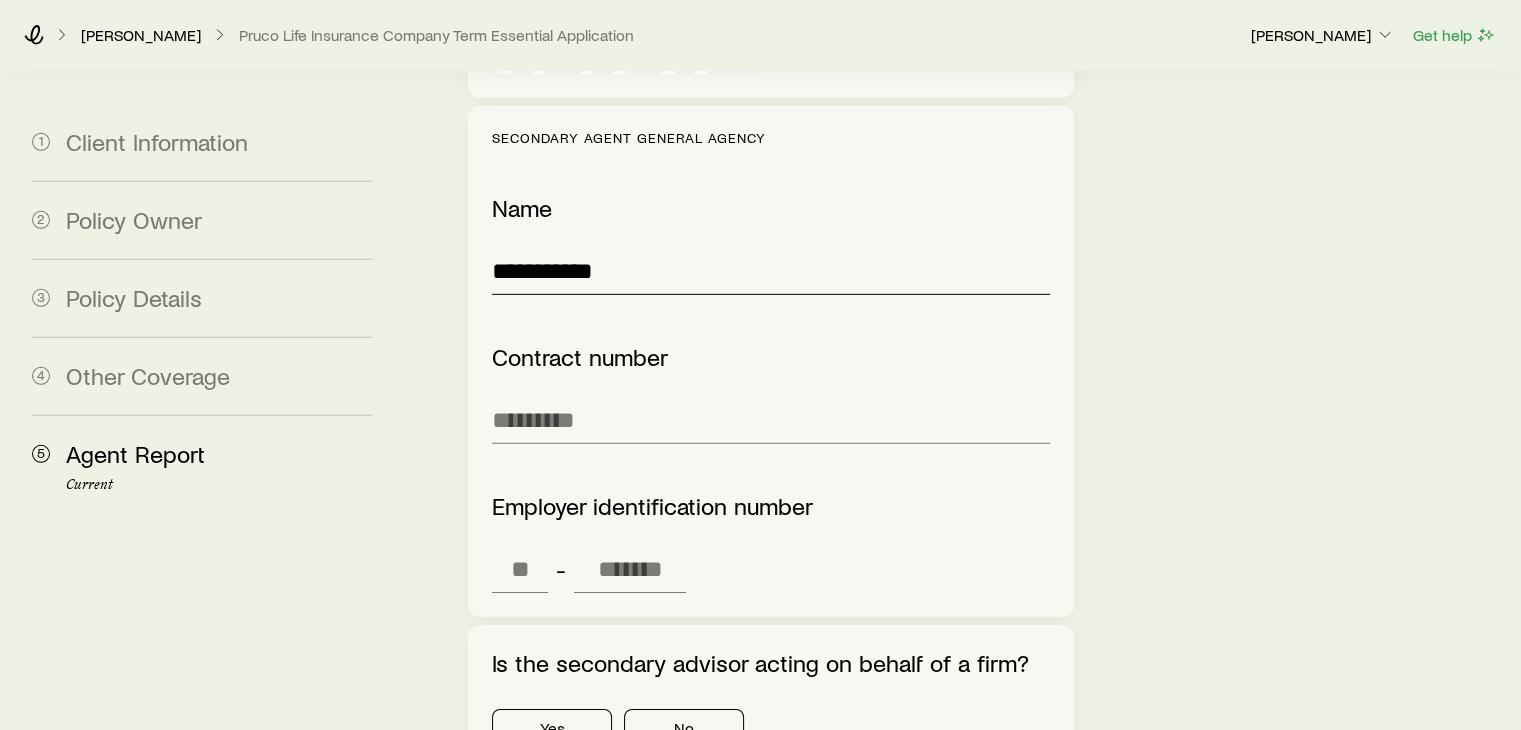 type on "**********" 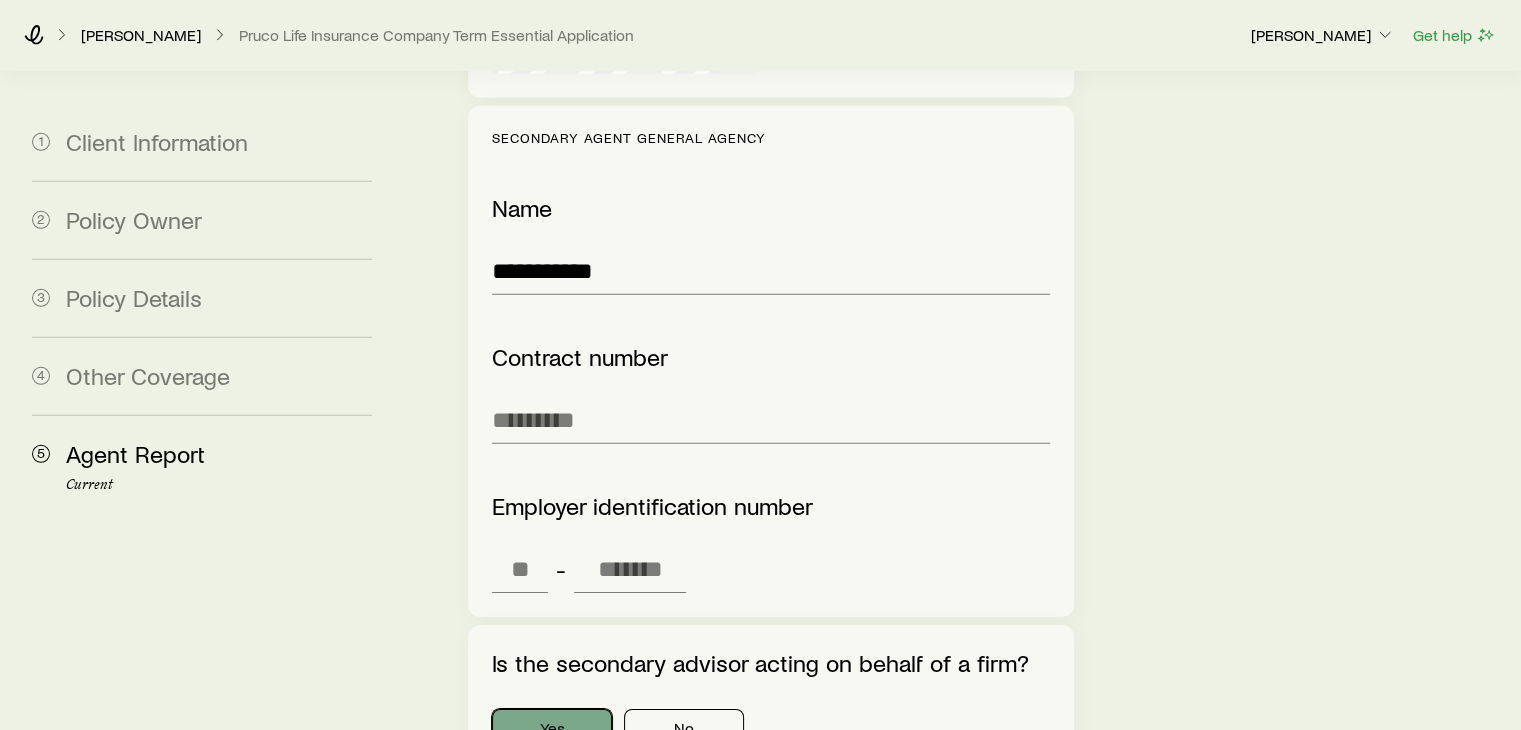 click on "Yes" at bounding box center [552, 729] 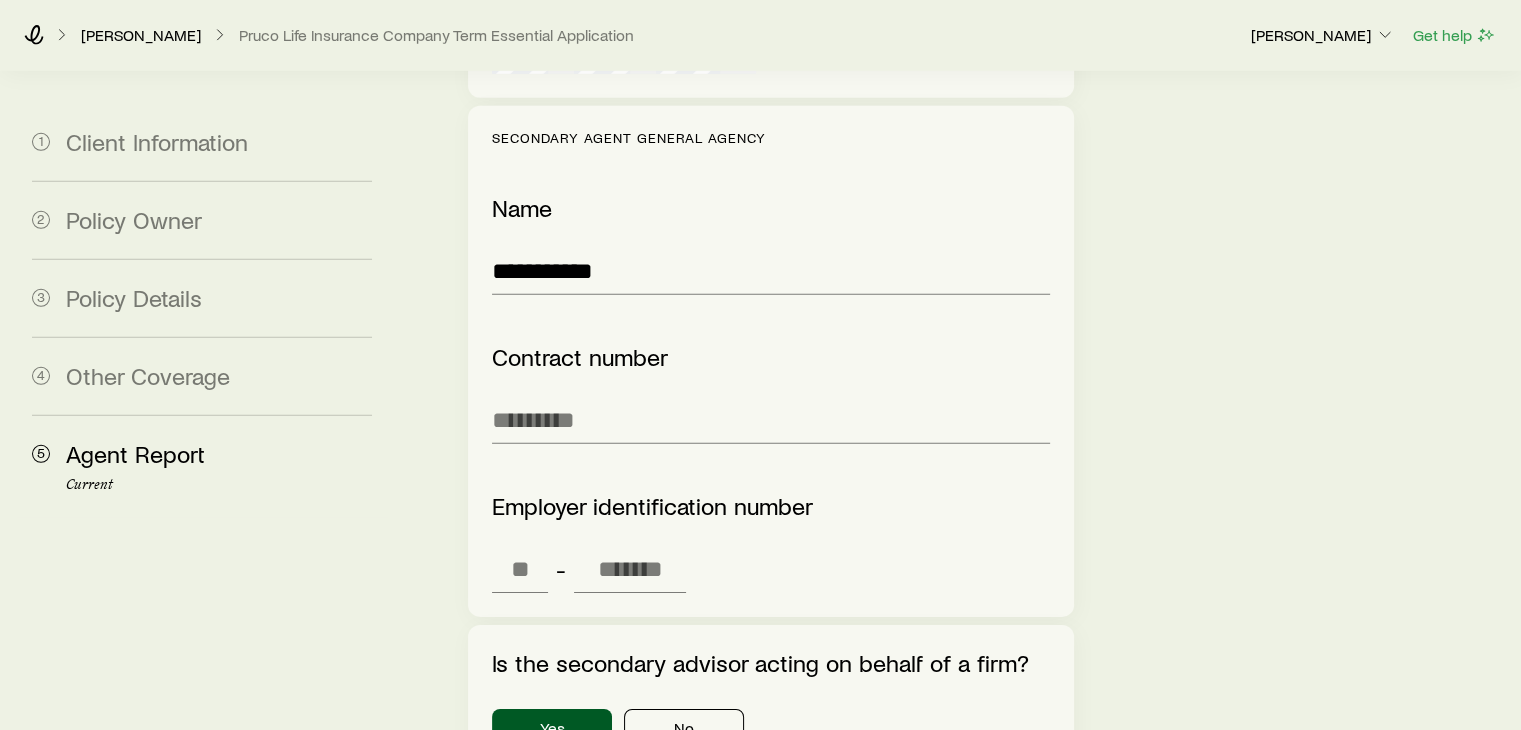 click on "**********" at bounding box center [958, -1265] 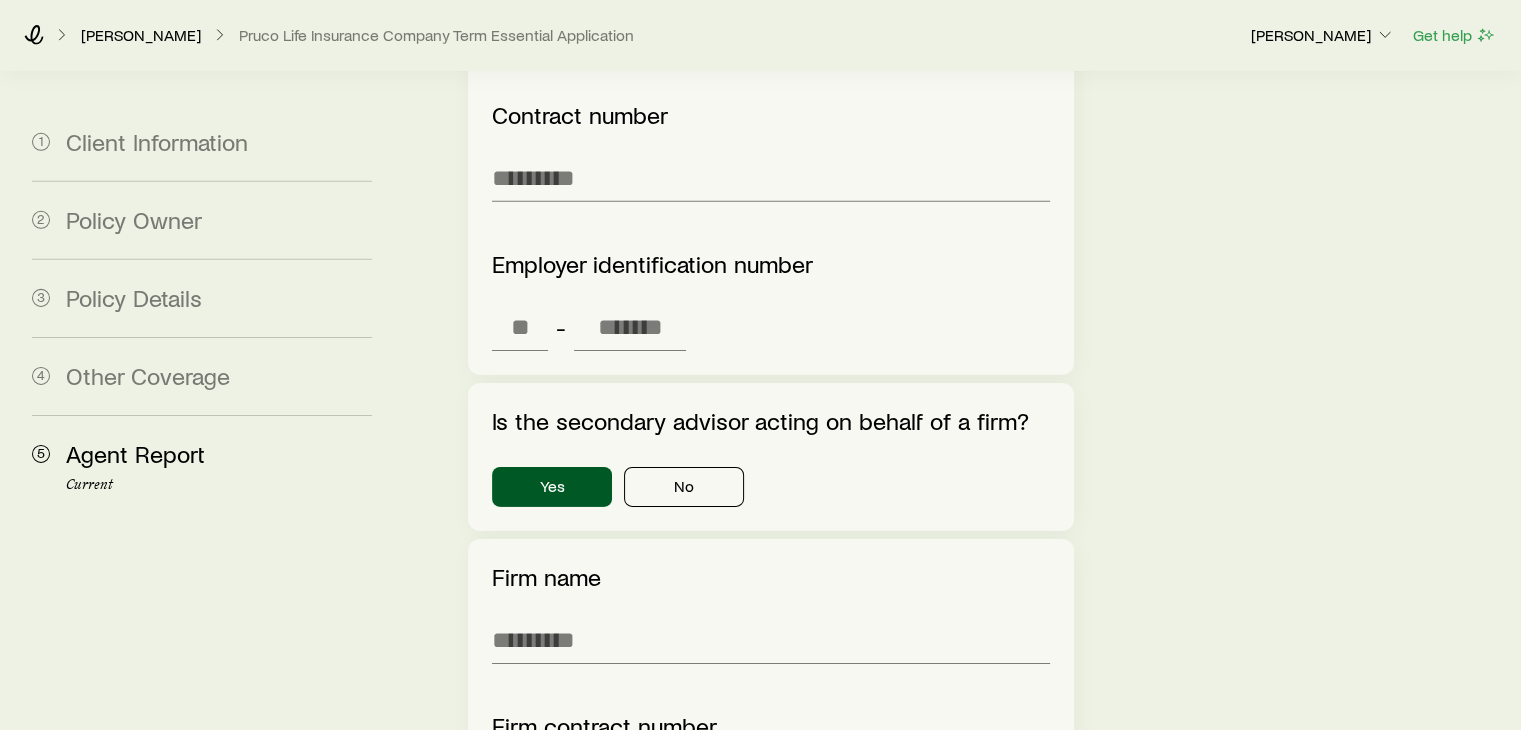 scroll, scrollTop: 6485, scrollLeft: 0, axis: vertical 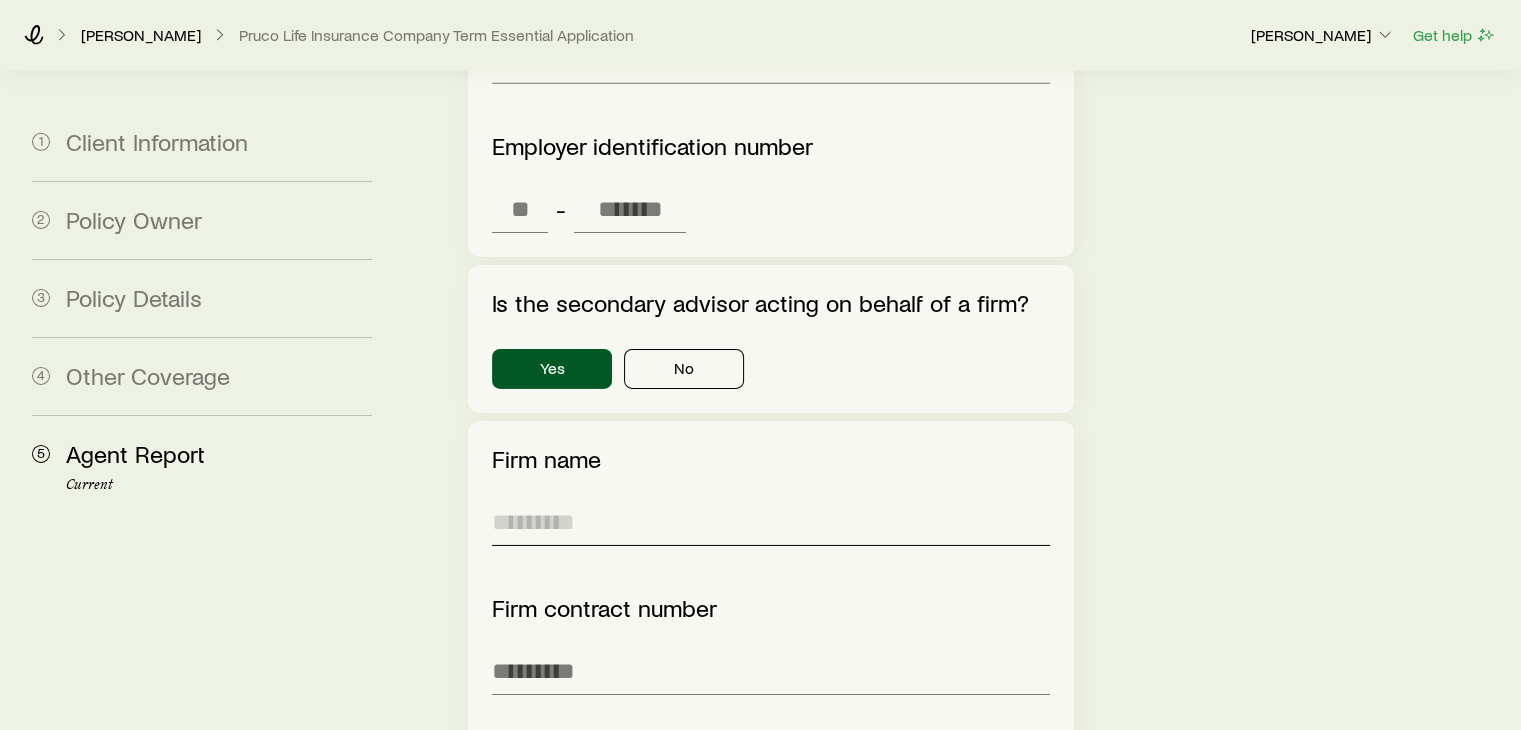 click at bounding box center [770, 522] 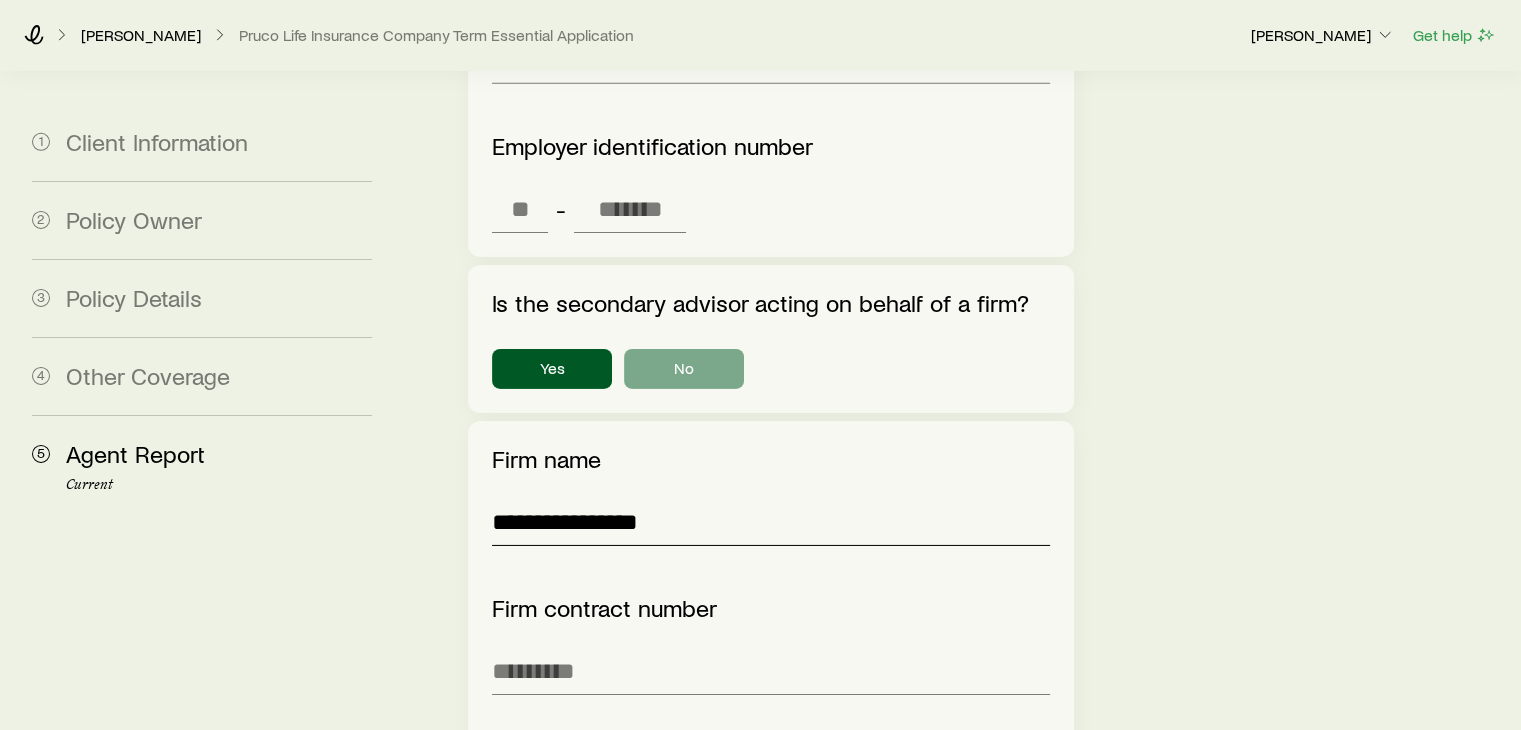 type on "**********" 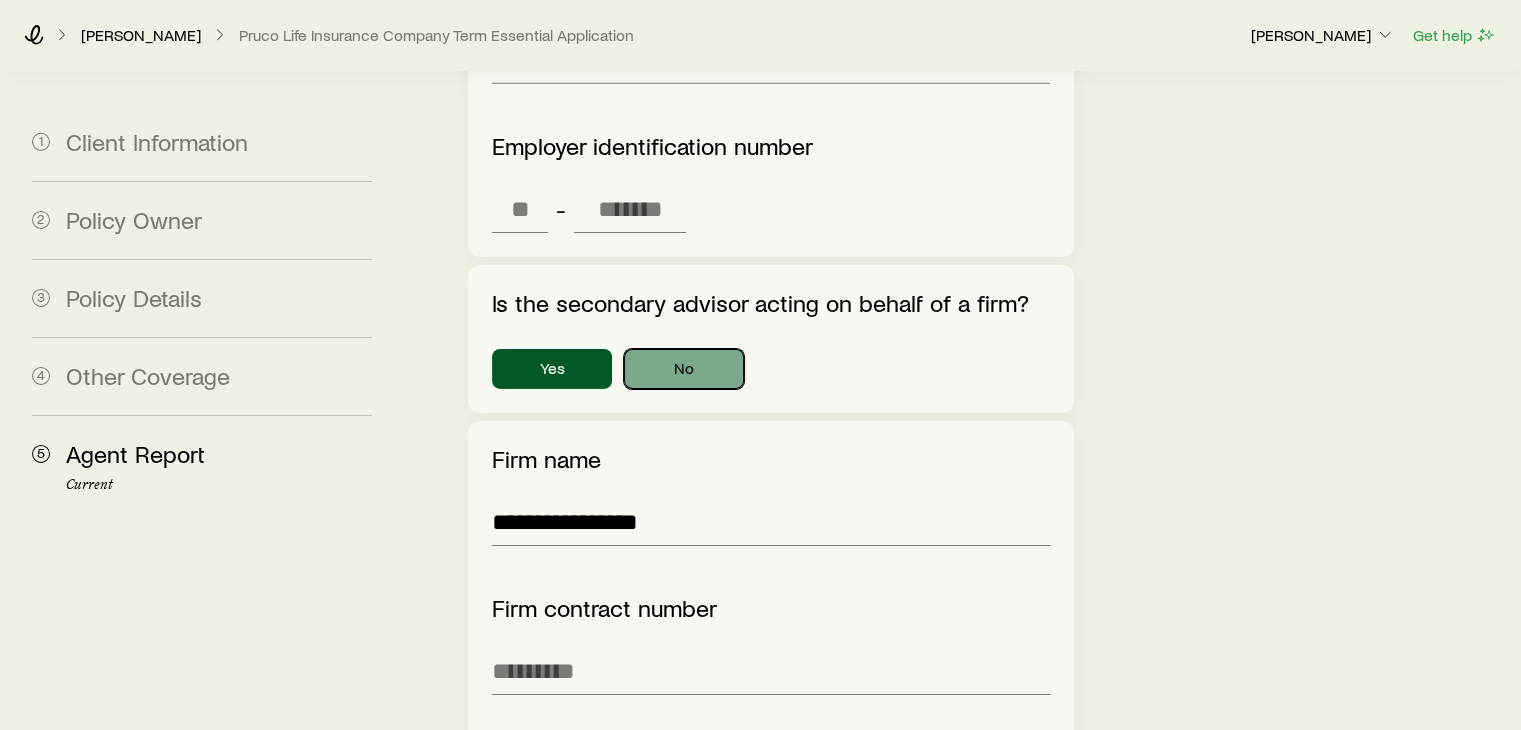click on "No" at bounding box center [684, 369] 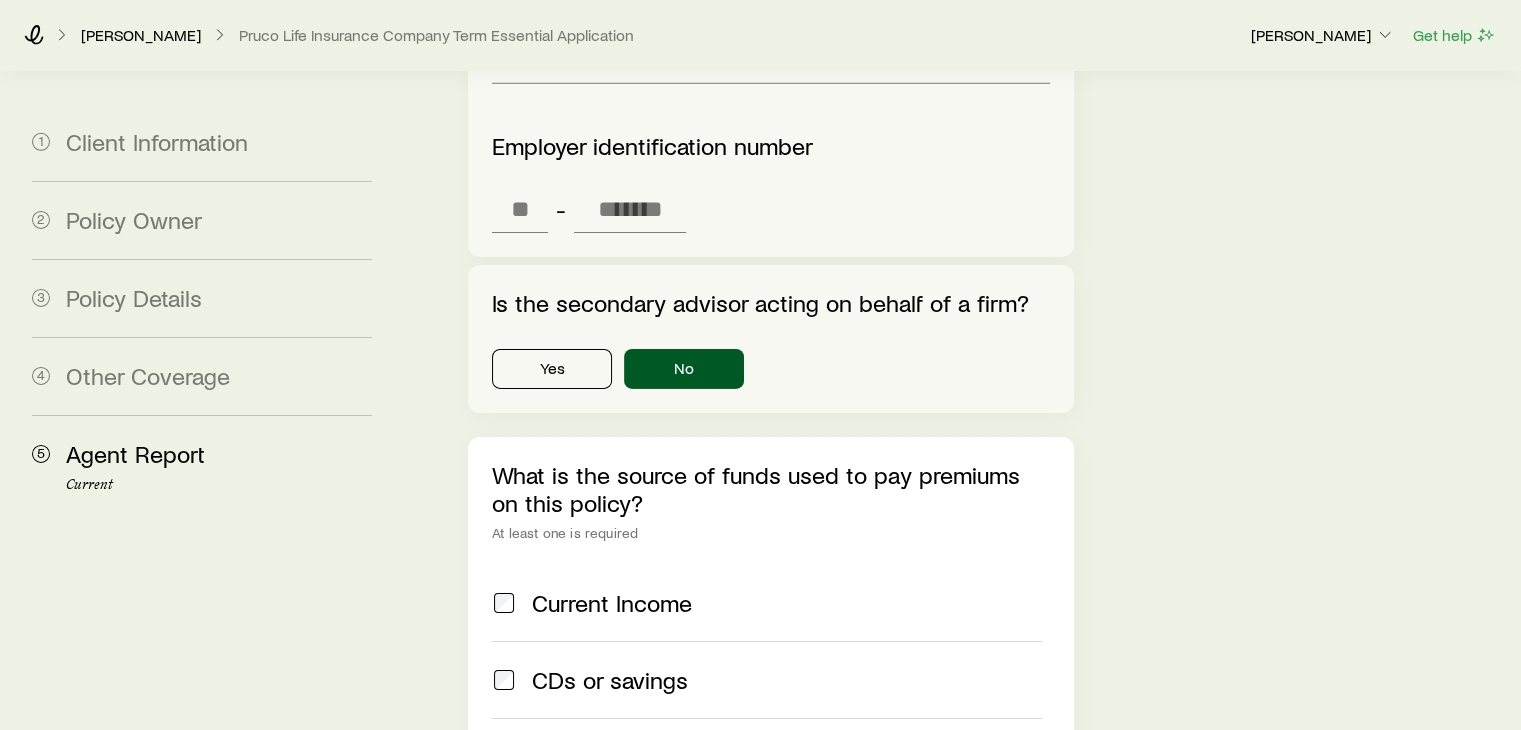 click on "Current Income" at bounding box center [612, 603] 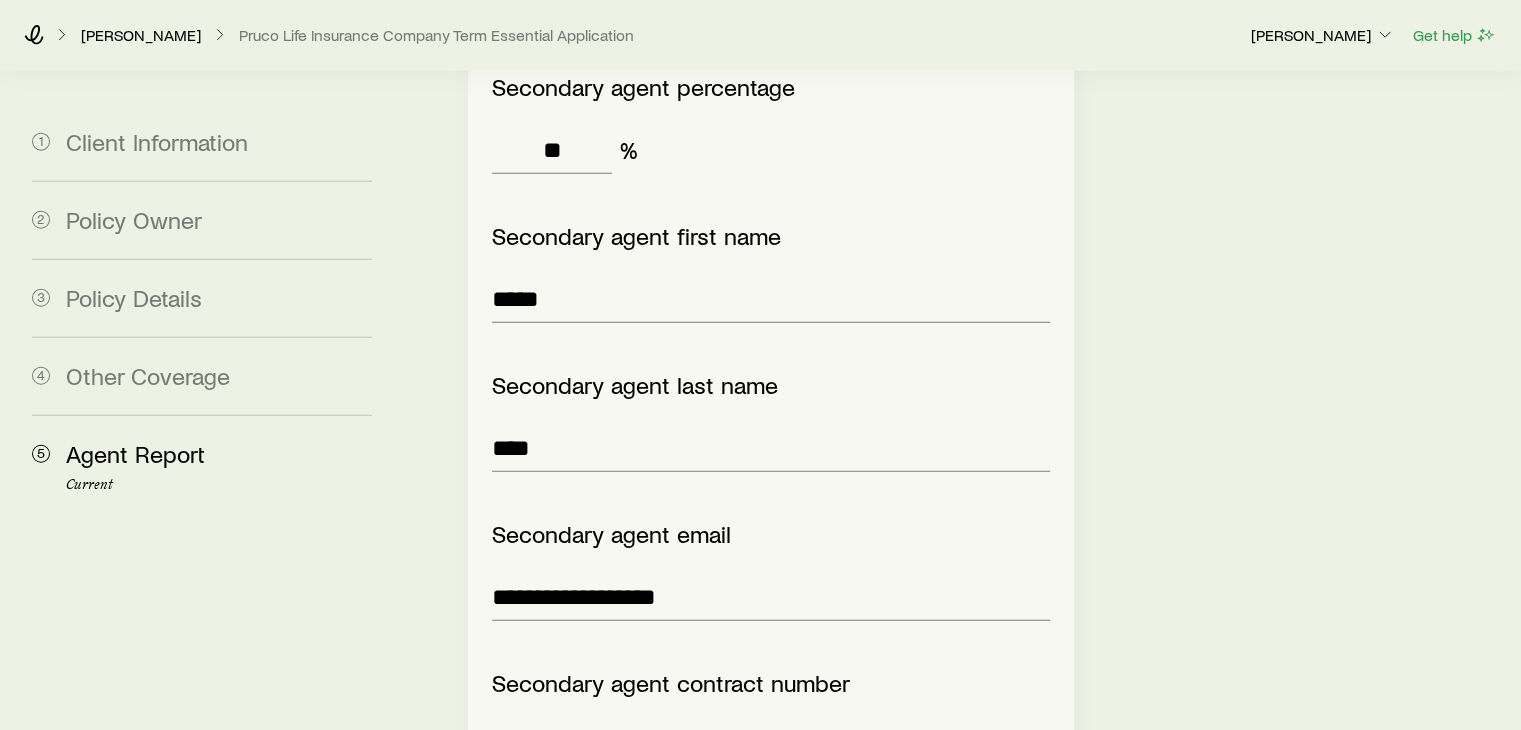 scroll, scrollTop: 5245, scrollLeft: 0, axis: vertical 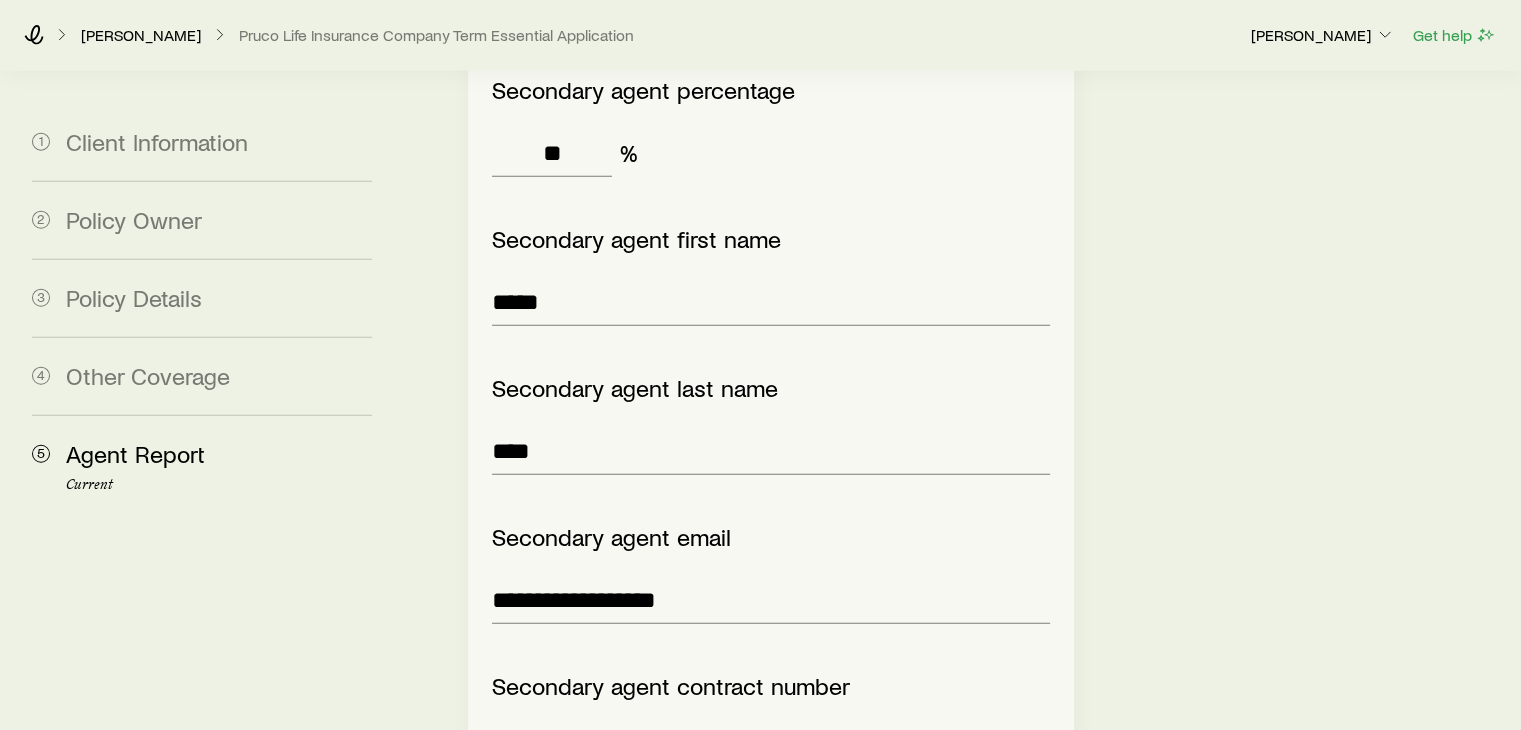 click on "**********" at bounding box center [958, -612] 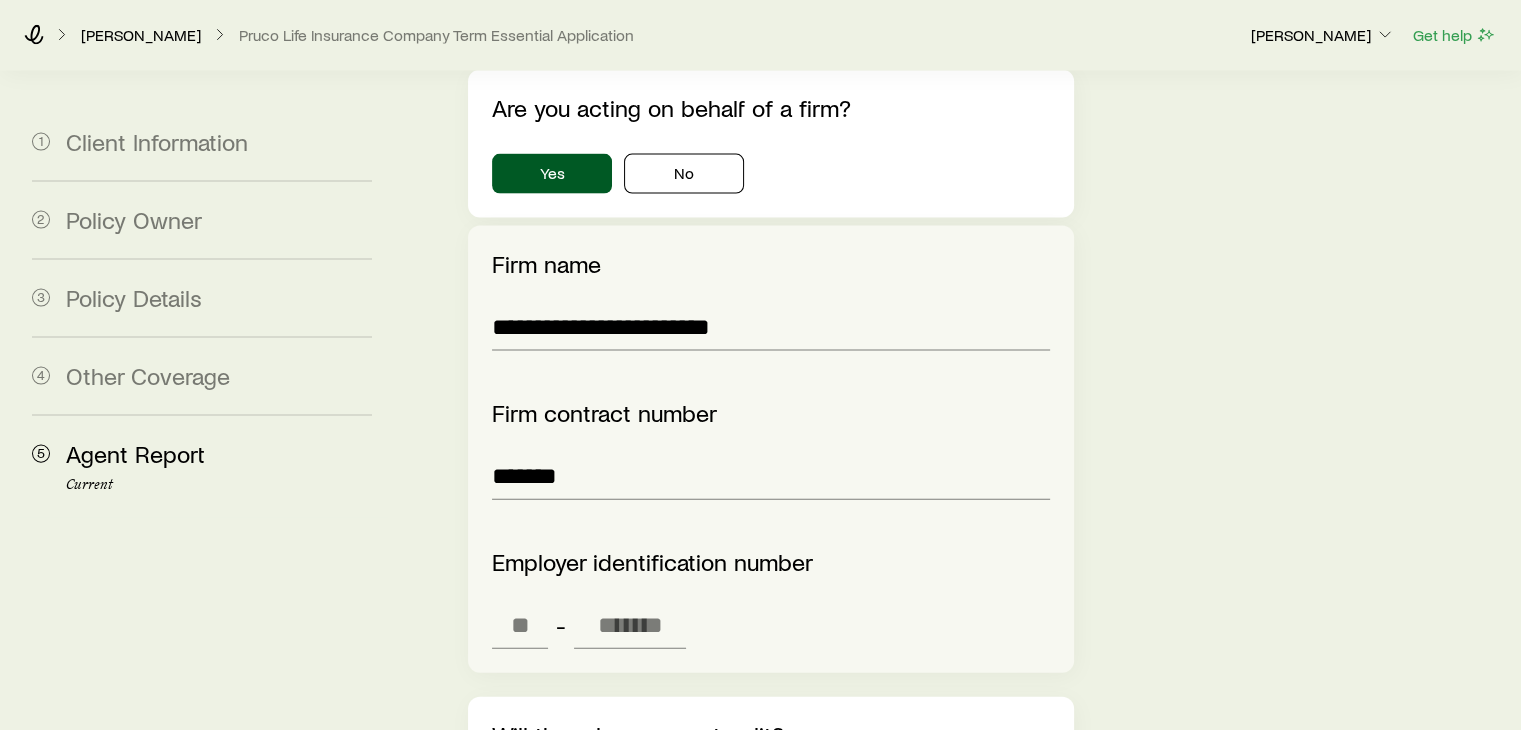 scroll, scrollTop: 4285, scrollLeft: 0, axis: vertical 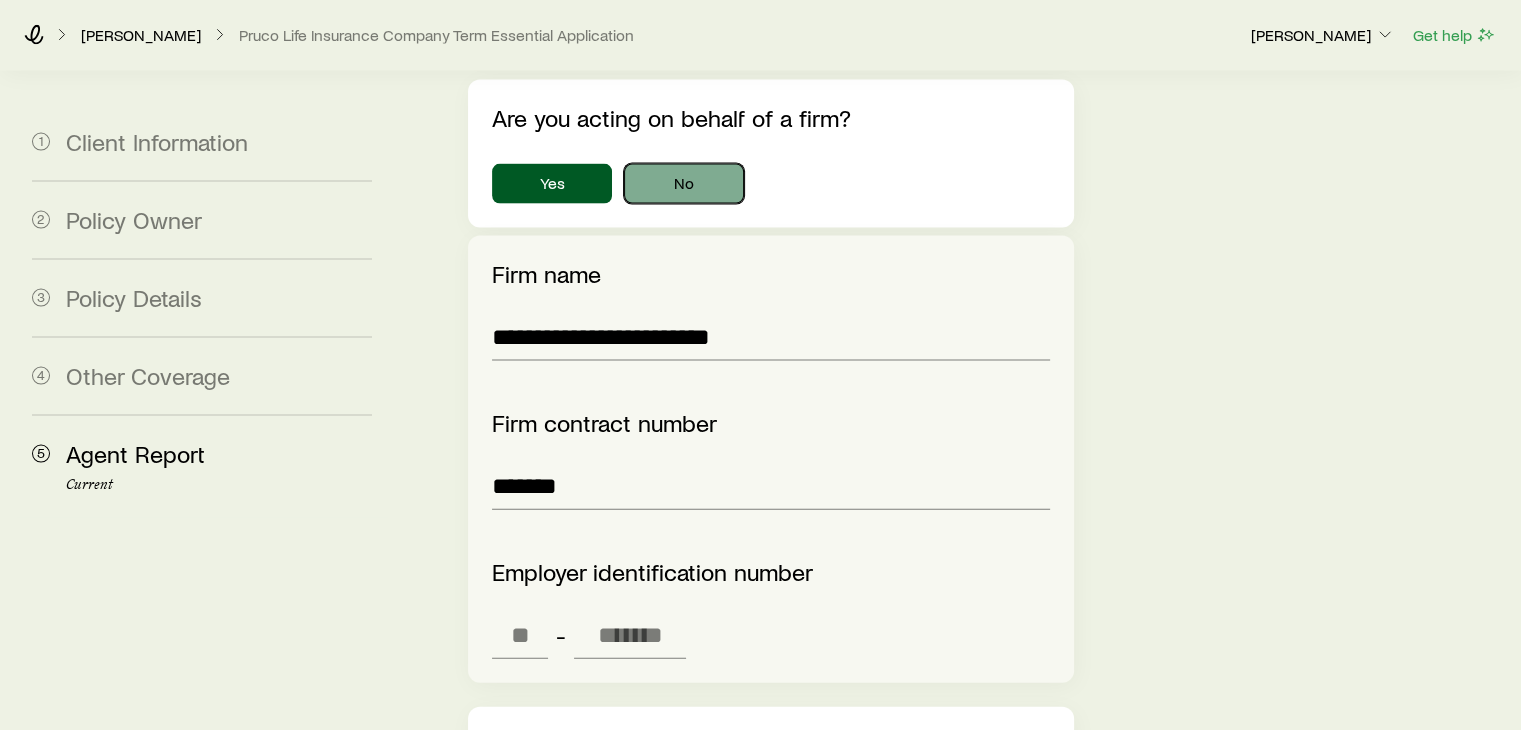 click on "No" at bounding box center (684, 184) 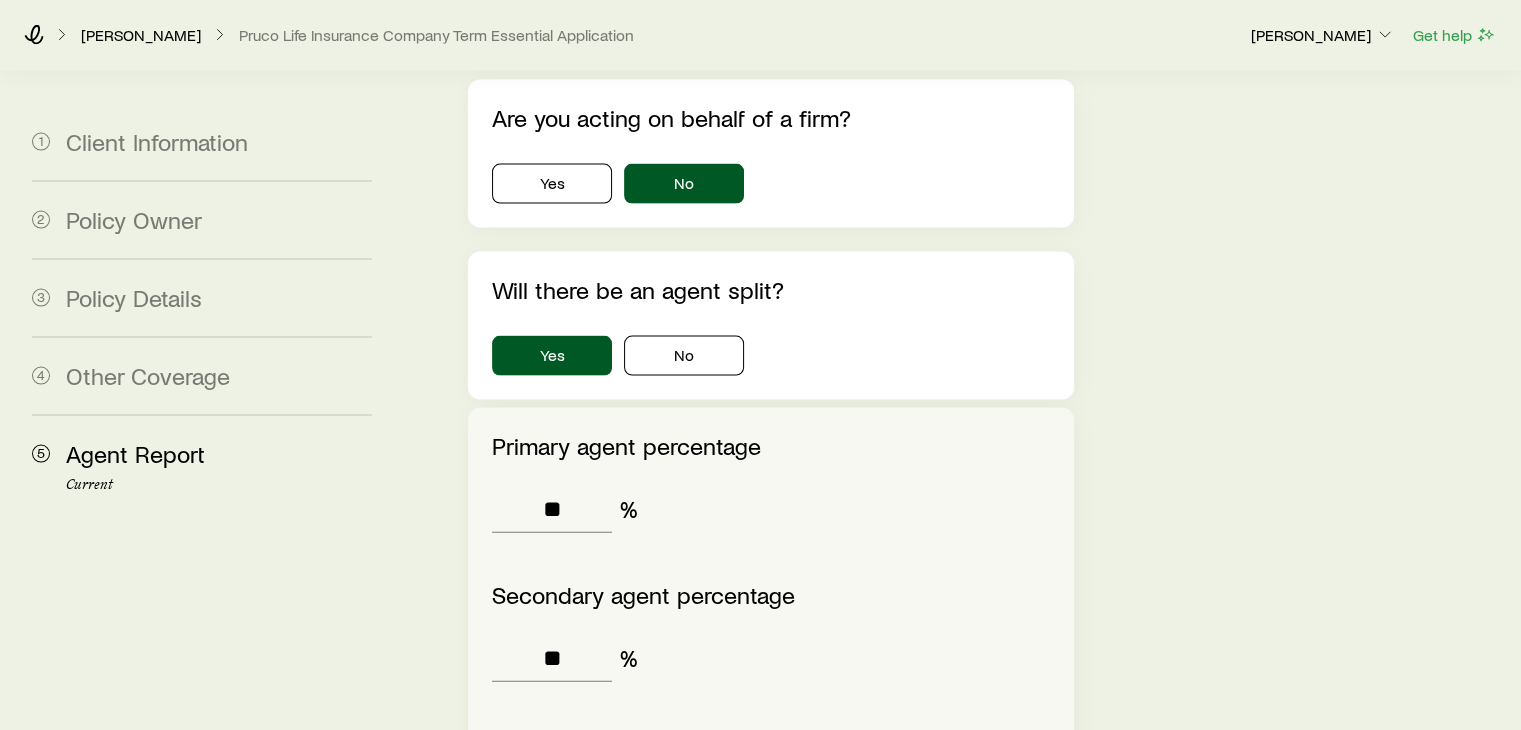 click on "**********" at bounding box center [958, 120] 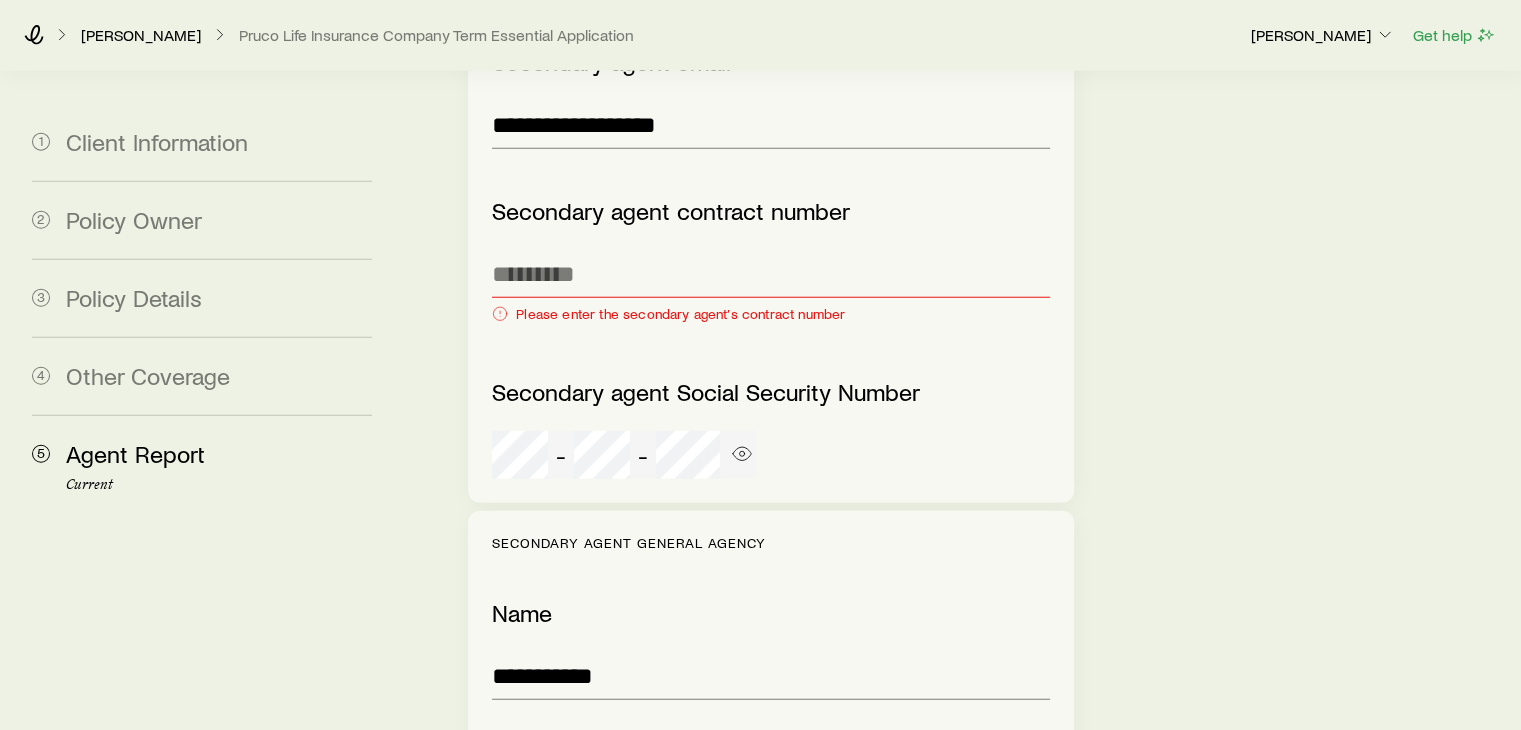 scroll, scrollTop: 5205, scrollLeft: 0, axis: vertical 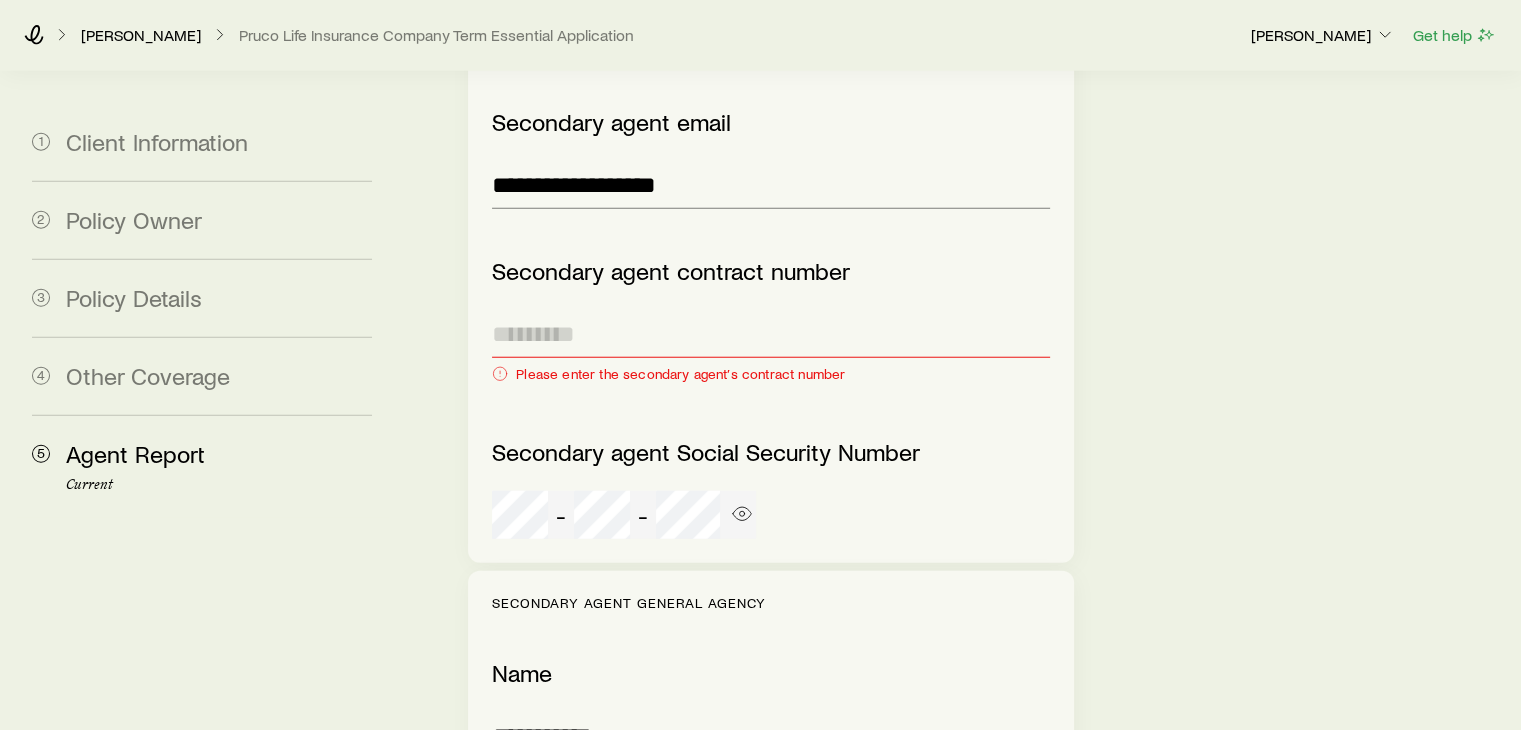 click at bounding box center [770, 334] 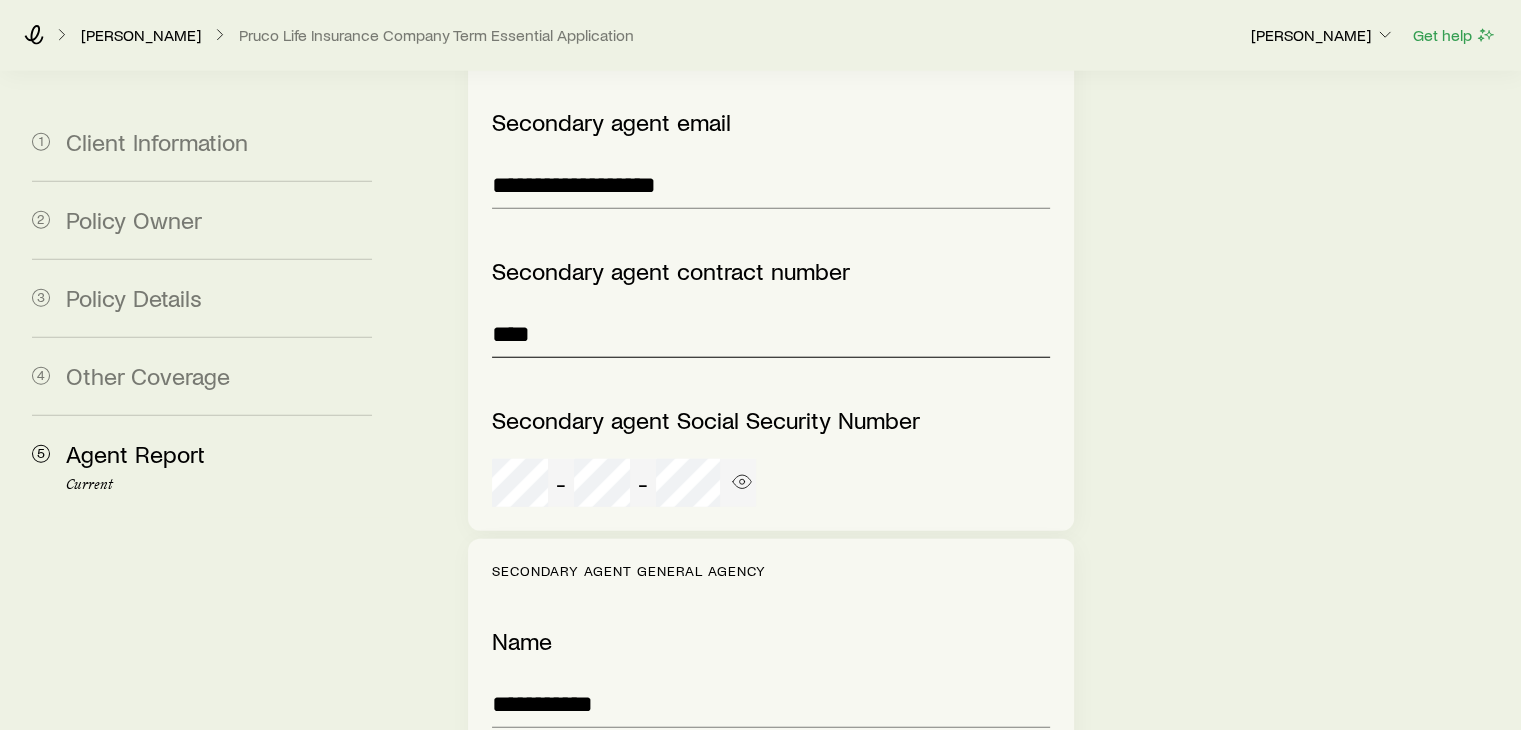 type on "****" 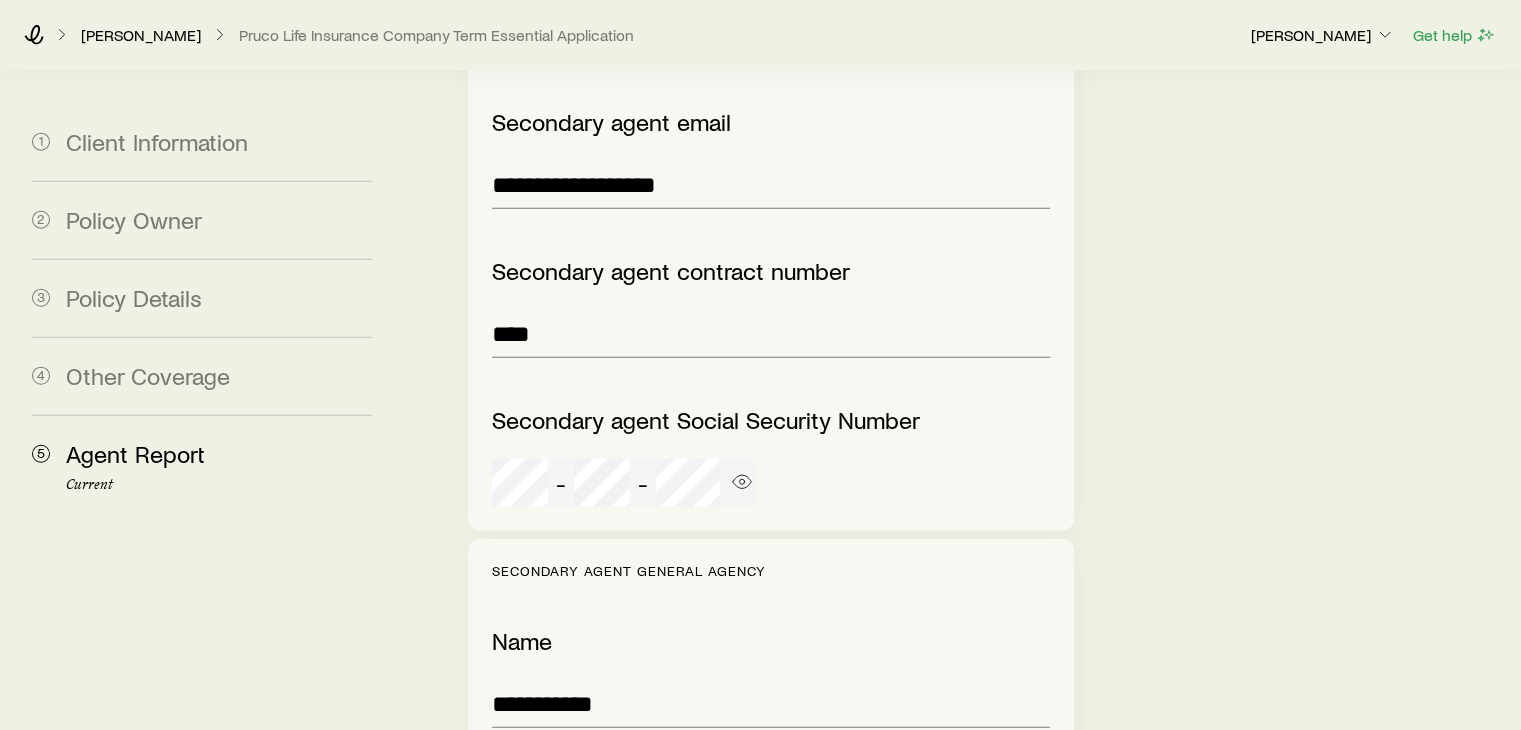 click on "**********" at bounding box center [958, -816] 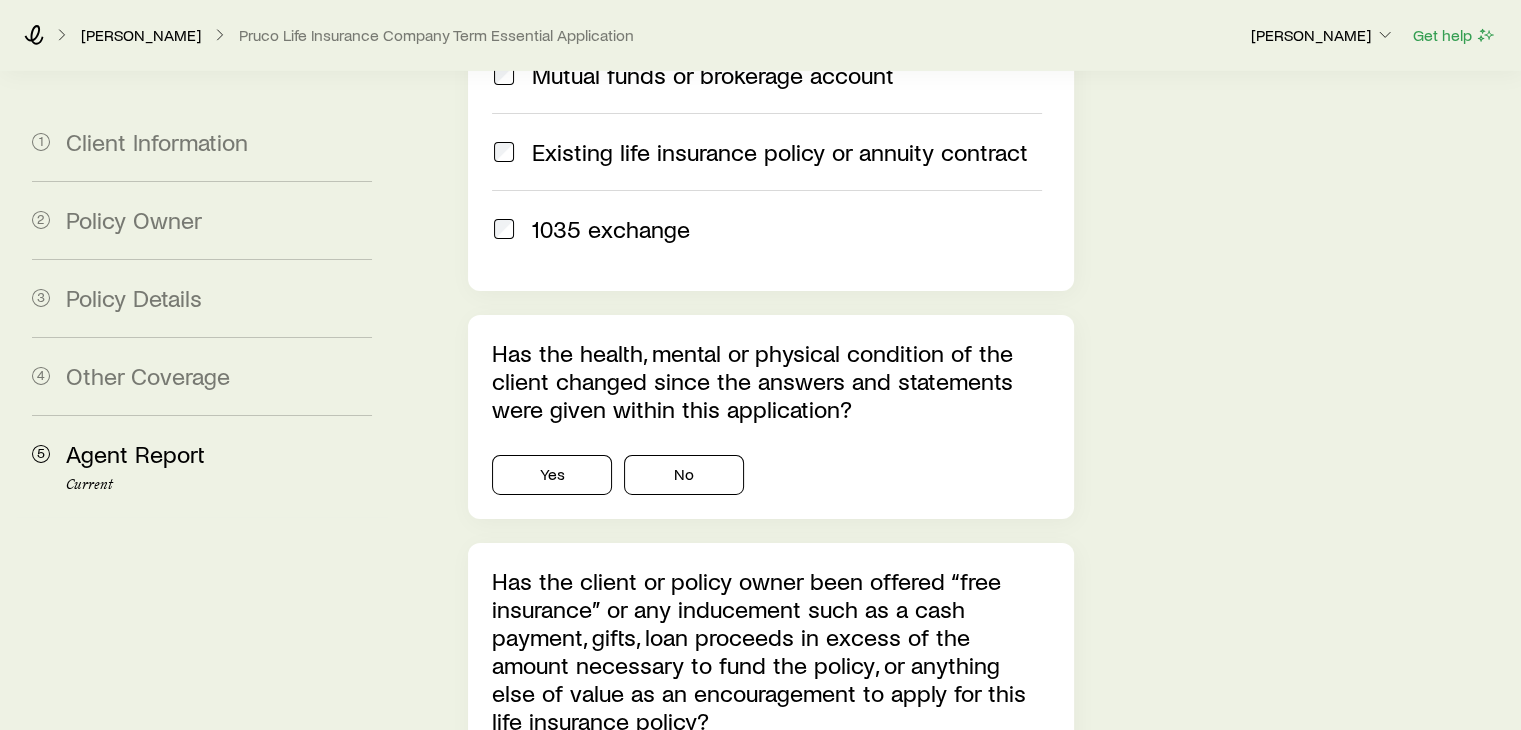 scroll, scrollTop: 6685, scrollLeft: 0, axis: vertical 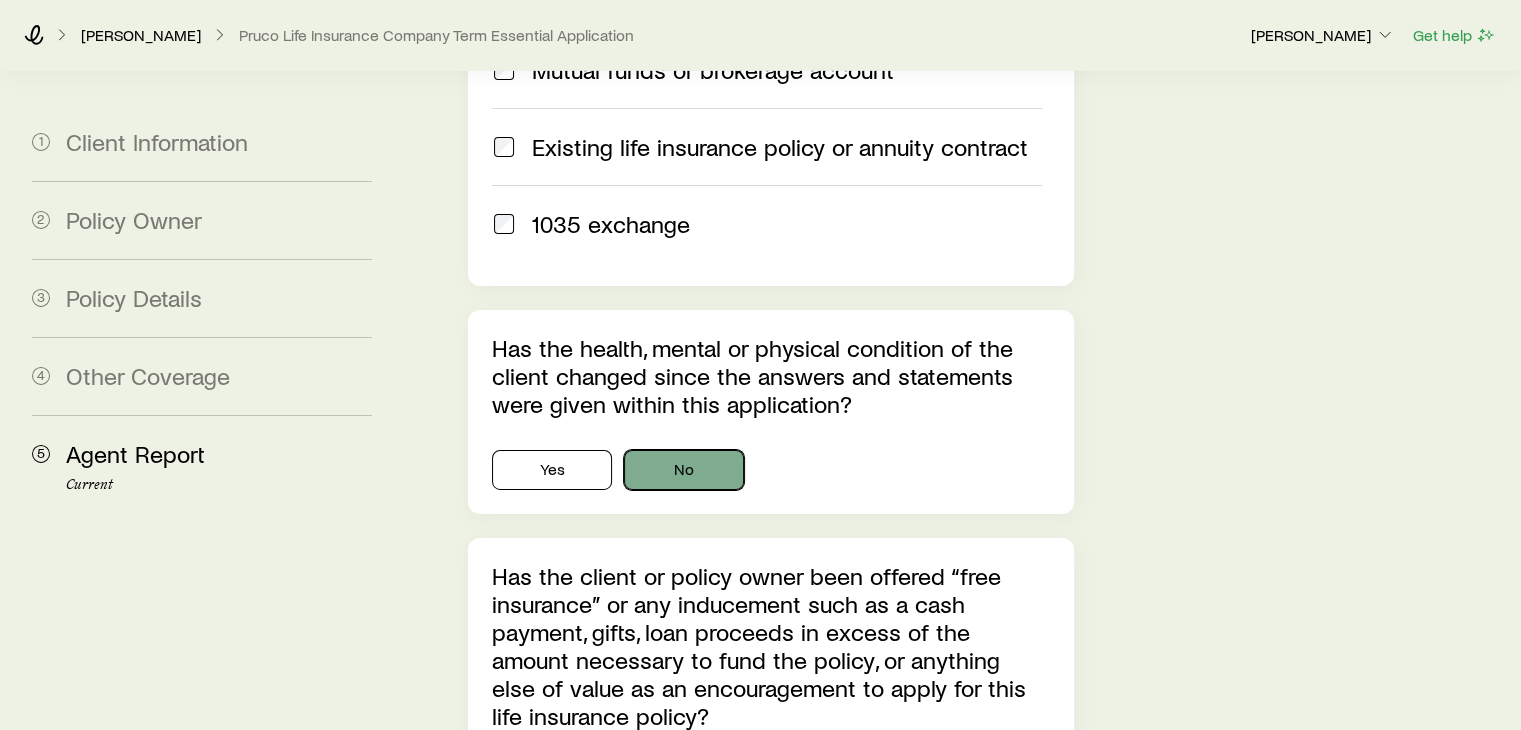 click on "No" at bounding box center (684, 470) 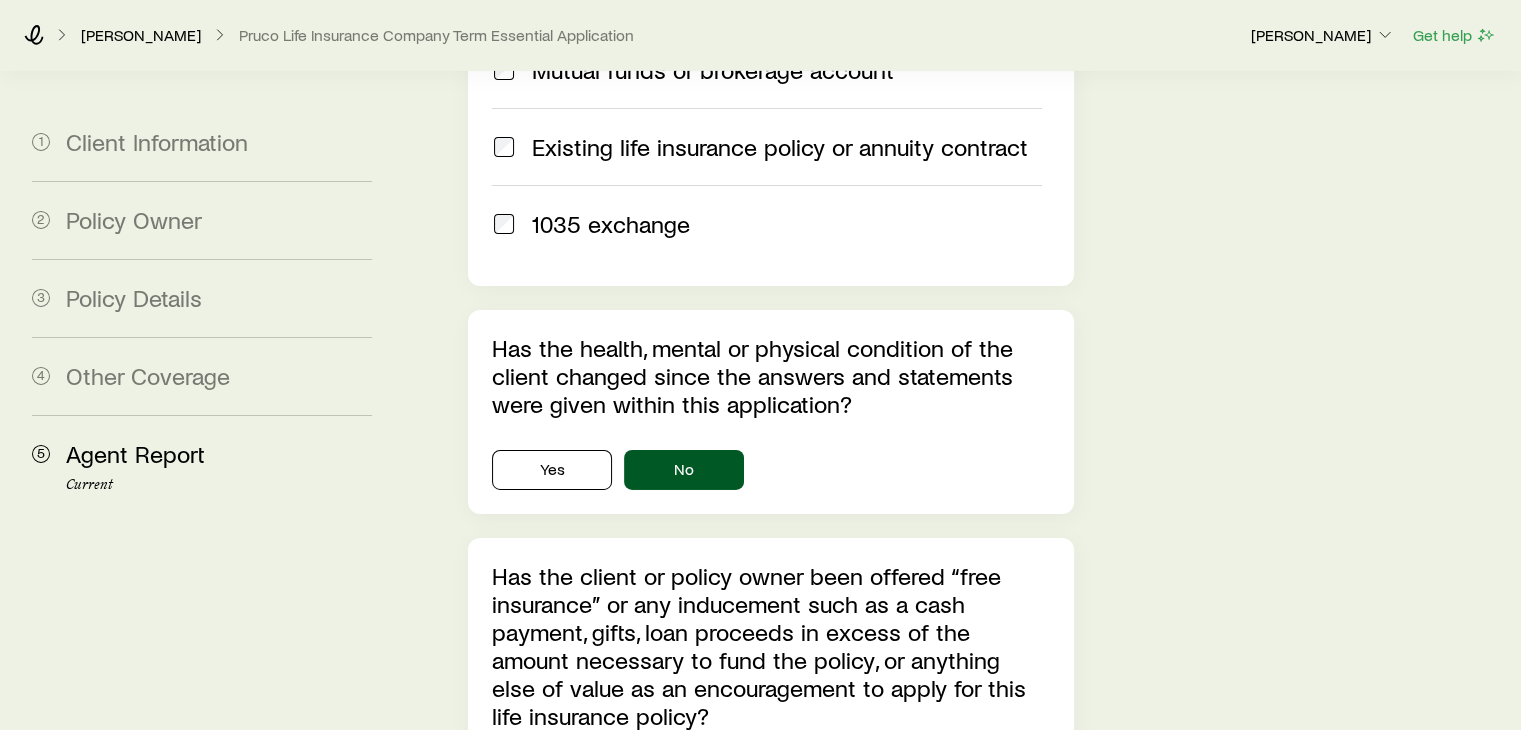 click on "**********" at bounding box center [770, -2296] 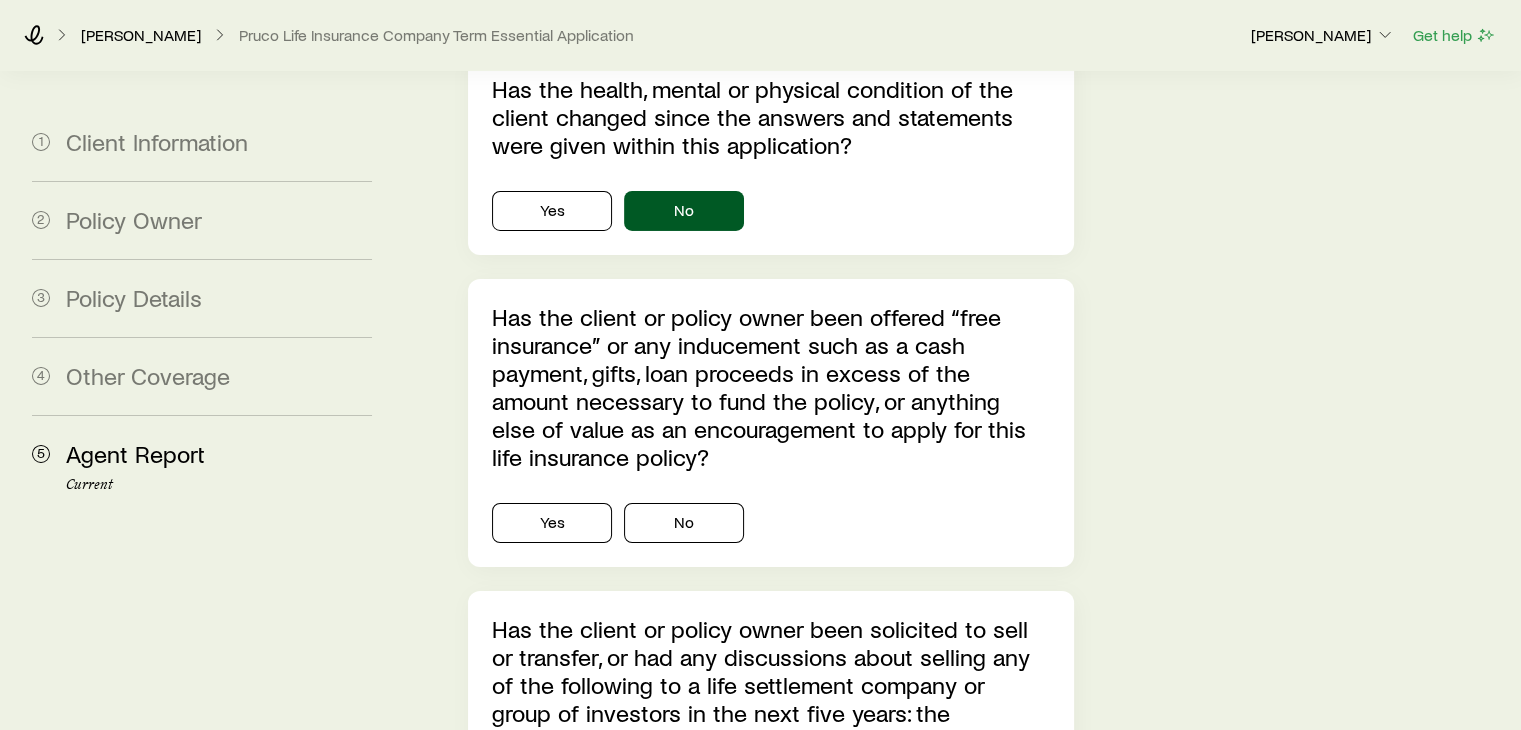scroll, scrollTop: 7005, scrollLeft: 0, axis: vertical 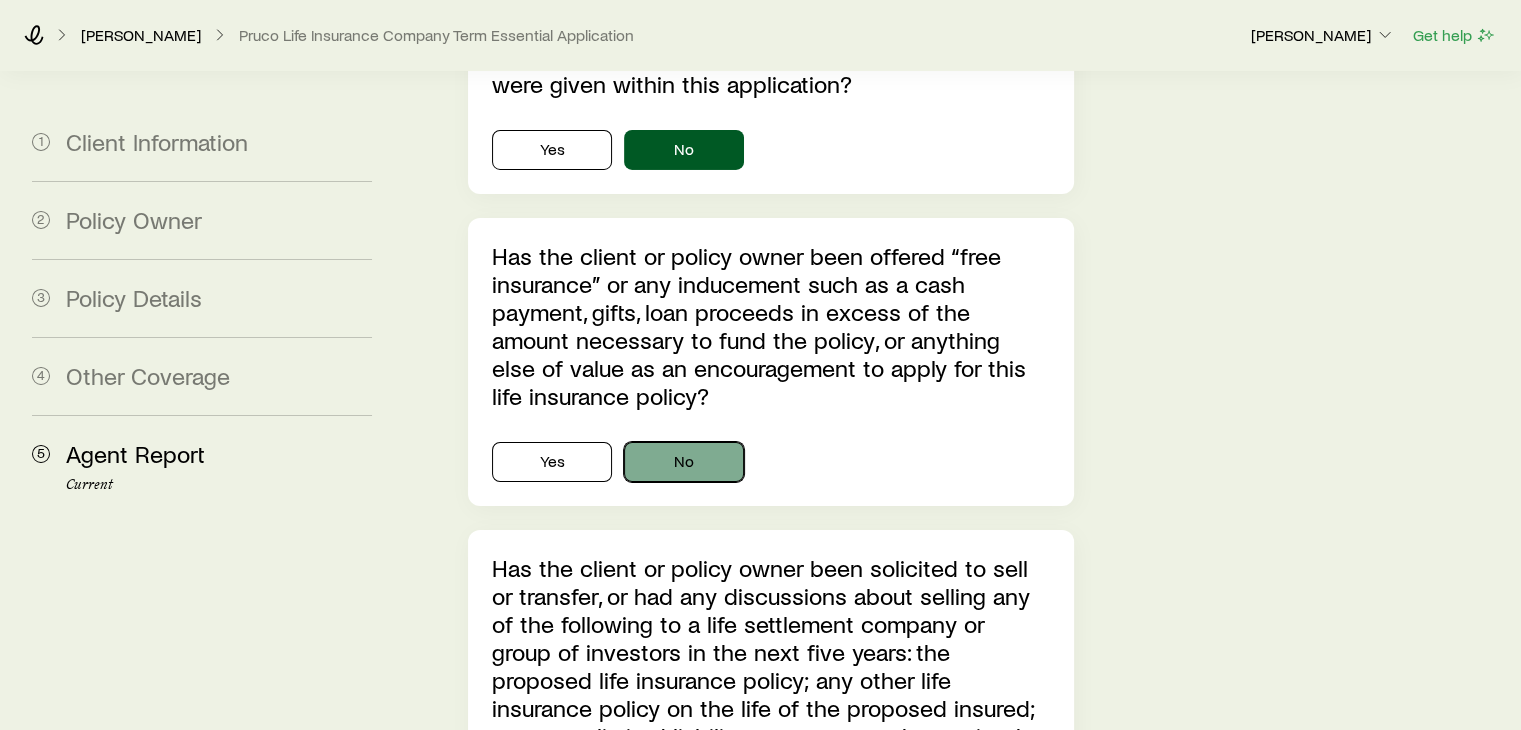 click on "No" at bounding box center (684, 462) 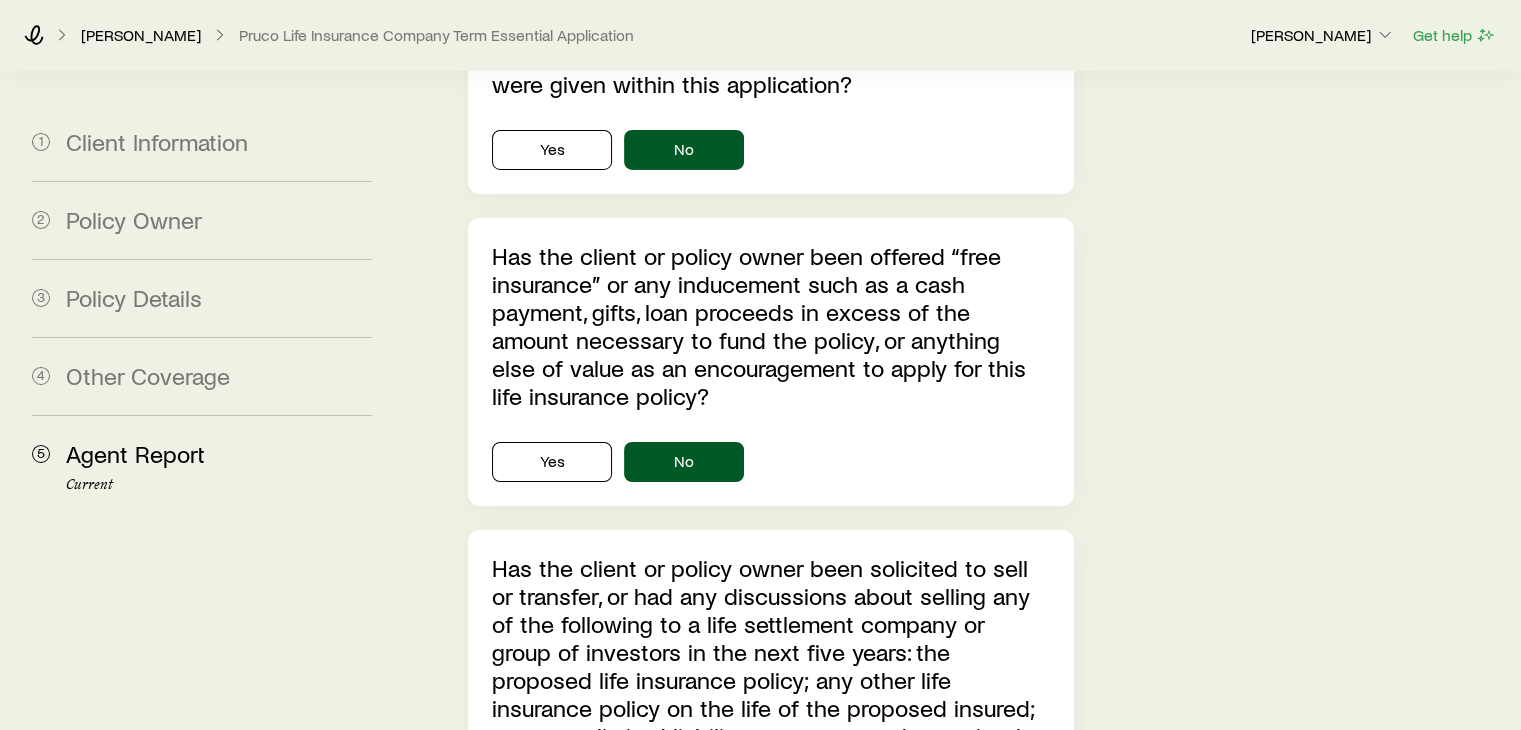 click on "**********" at bounding box center (958, -2616) 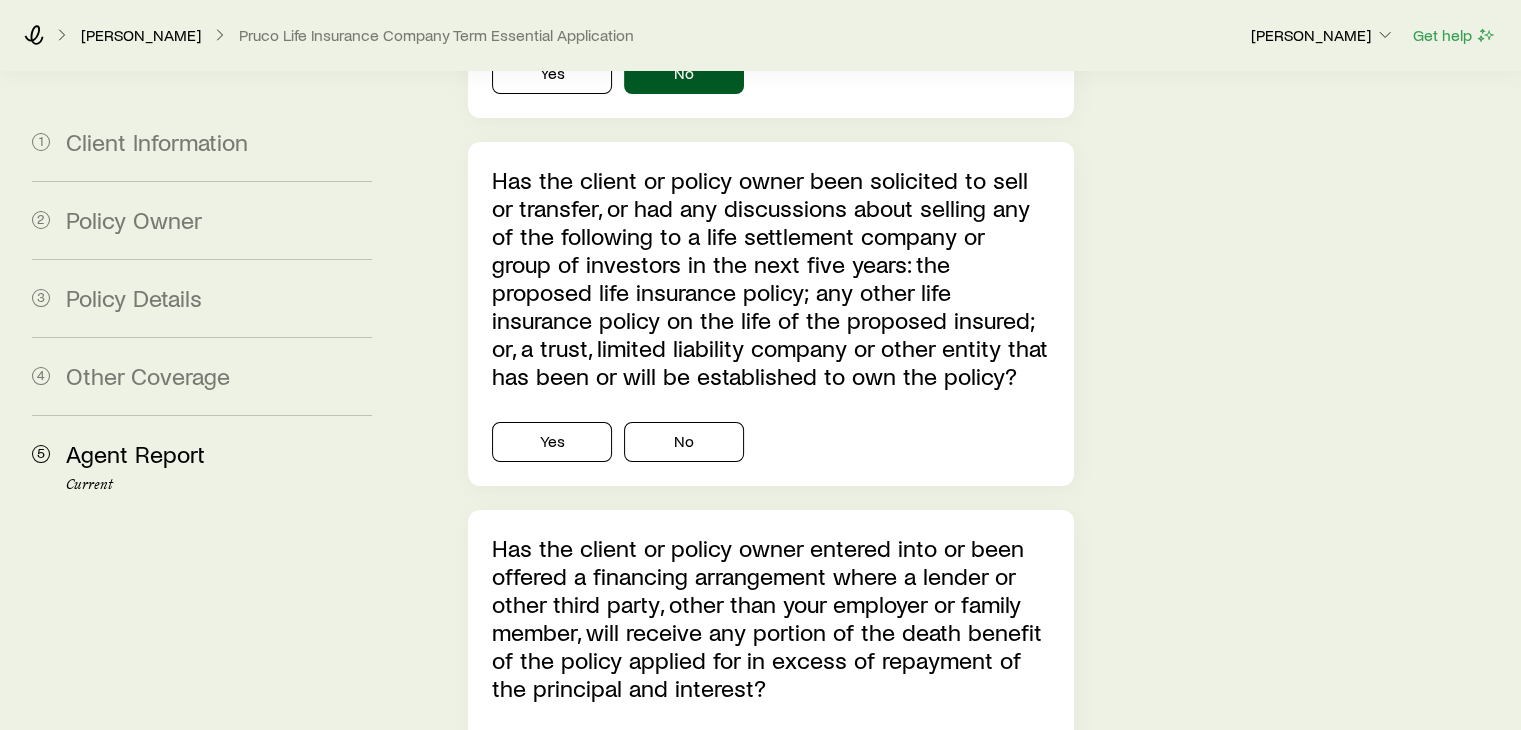 scroll, scrollTop: 7405, scrollLeft: 0, axis: vertical 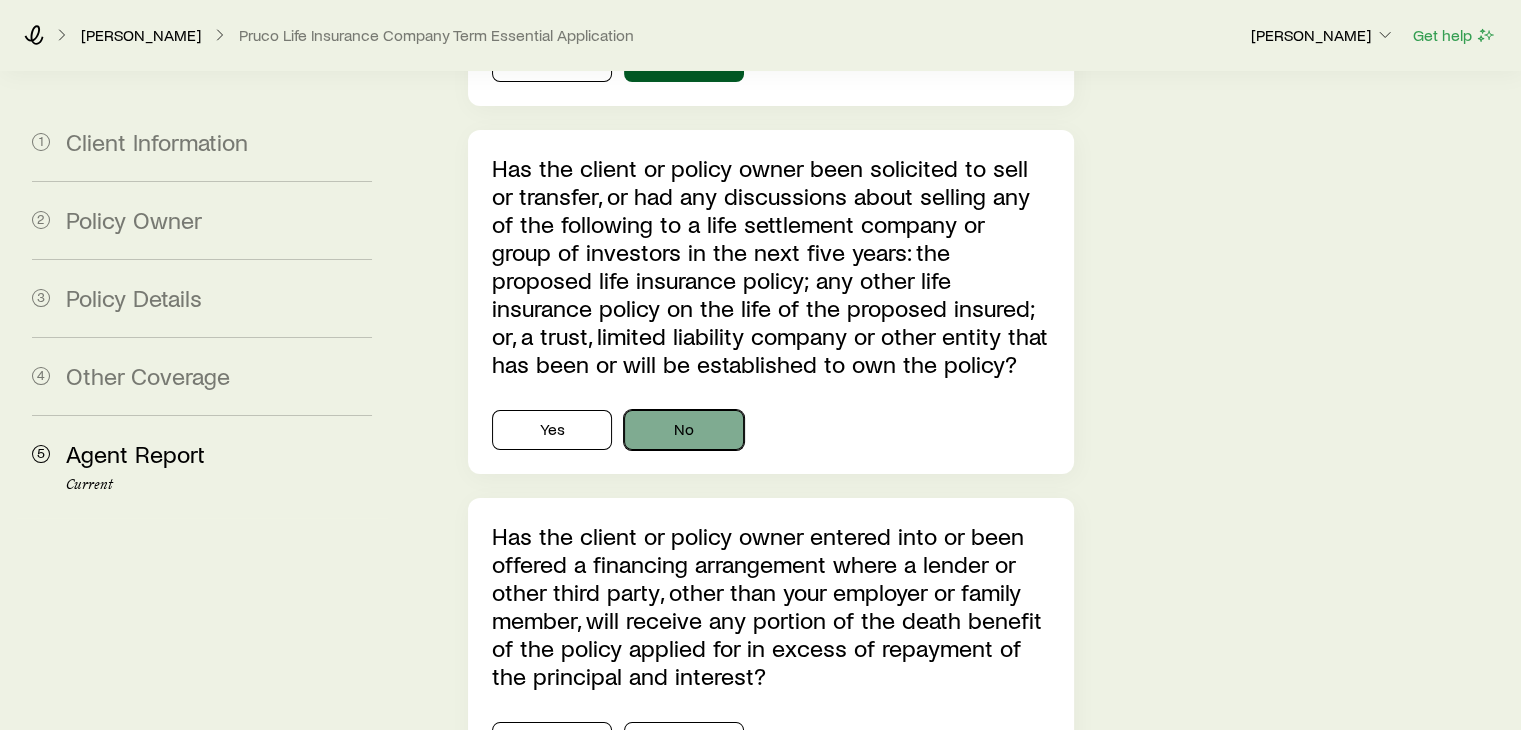 click on "No" at bounding box center (684, 430) 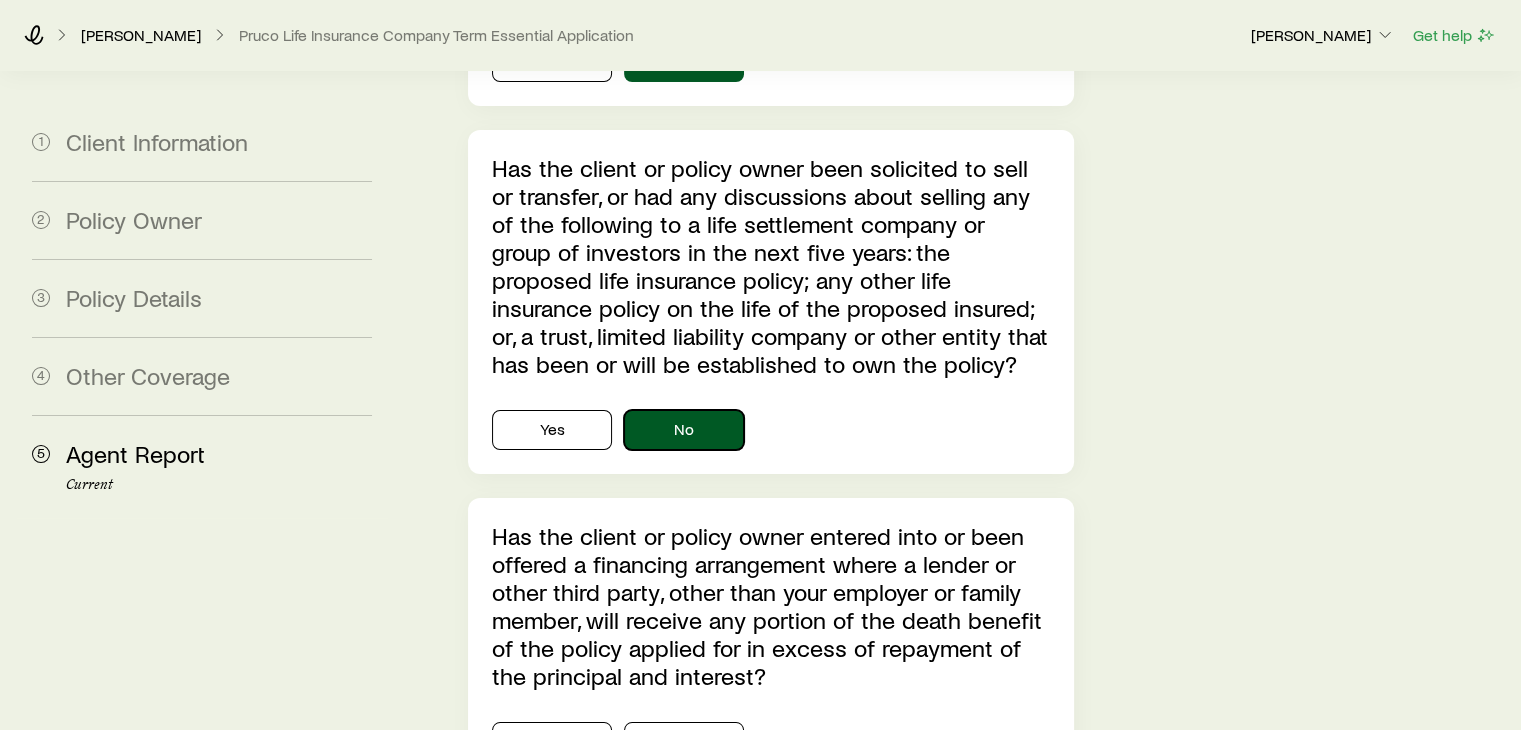 type 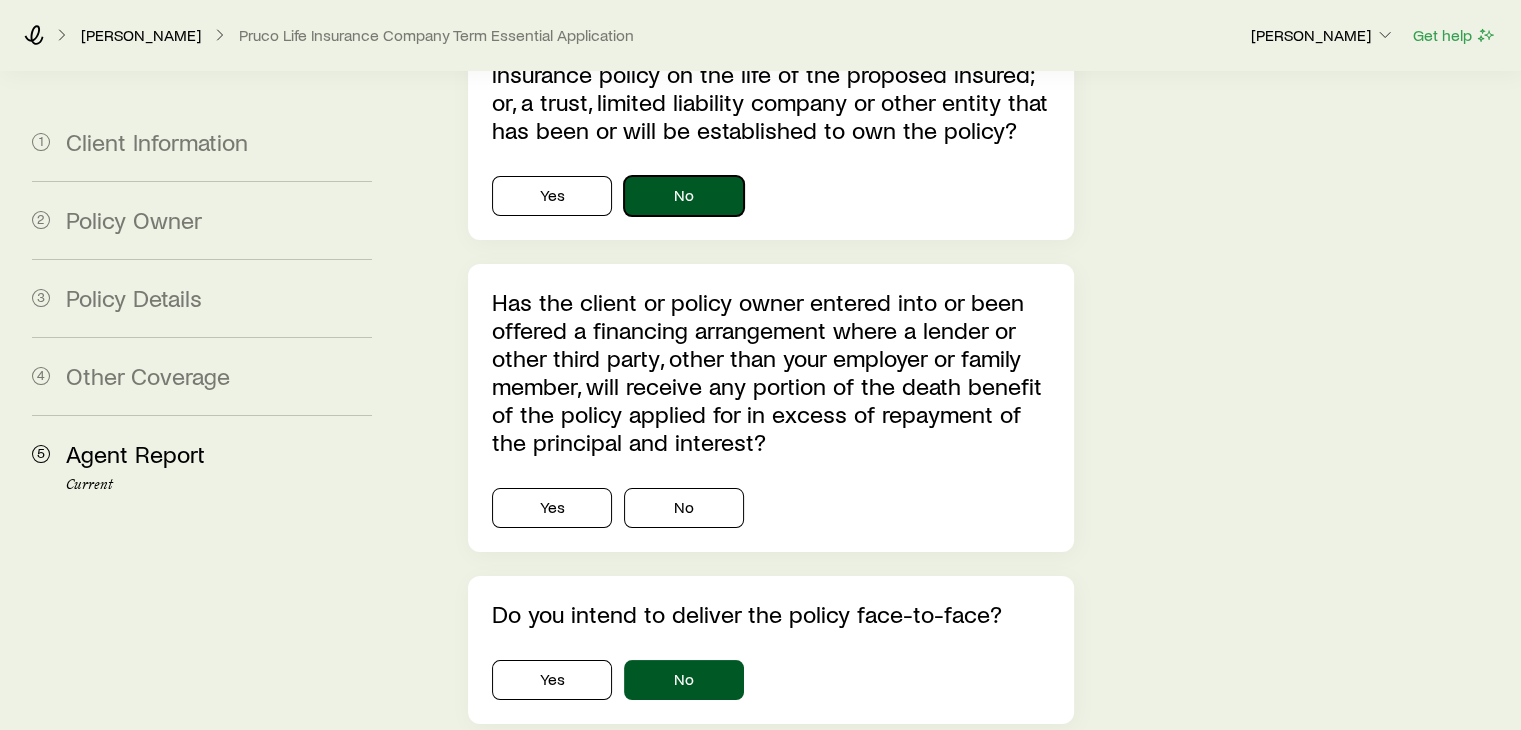 scroll, scrollTop: 7645, scrollLeft: 0, axis: vertical 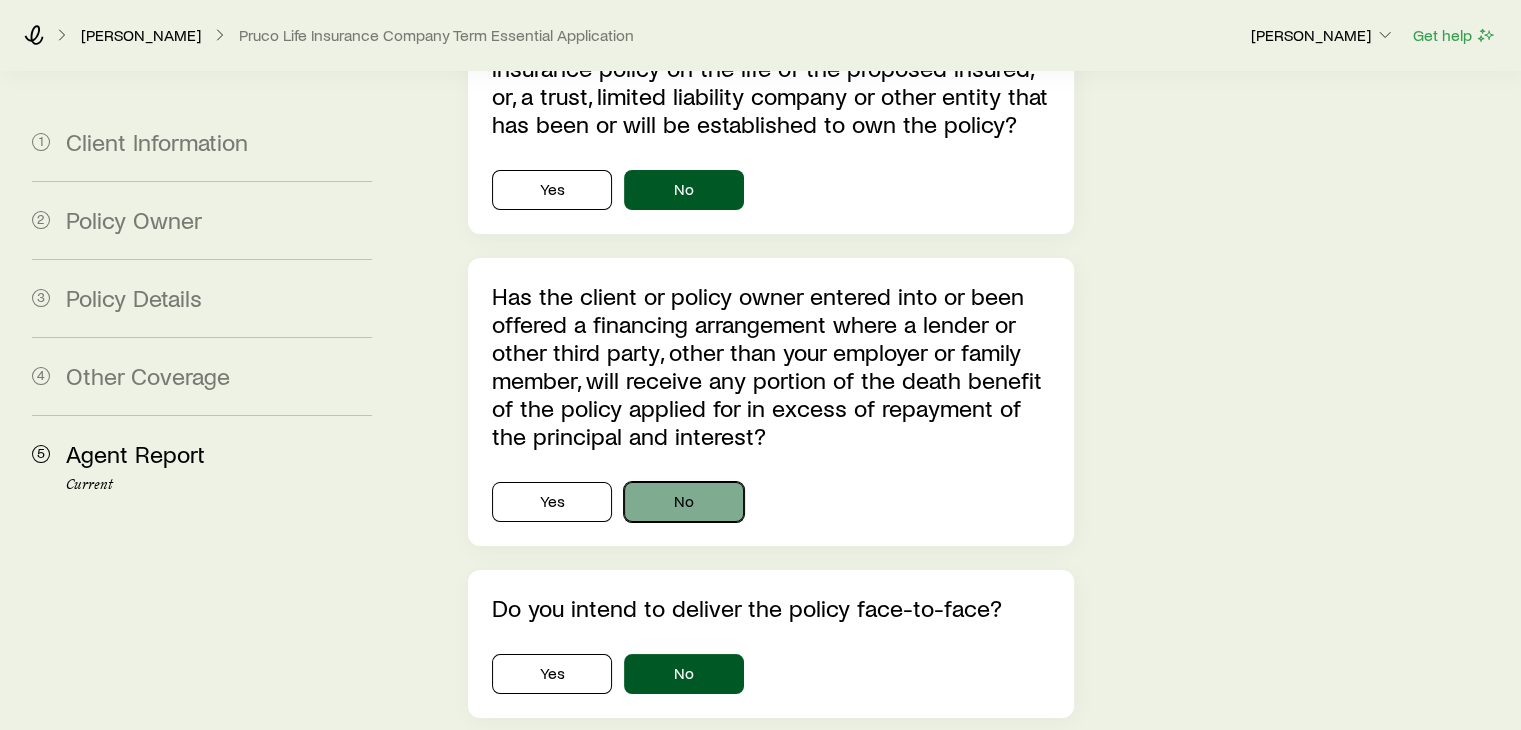 click on "No" at bounding box center [684, 502] 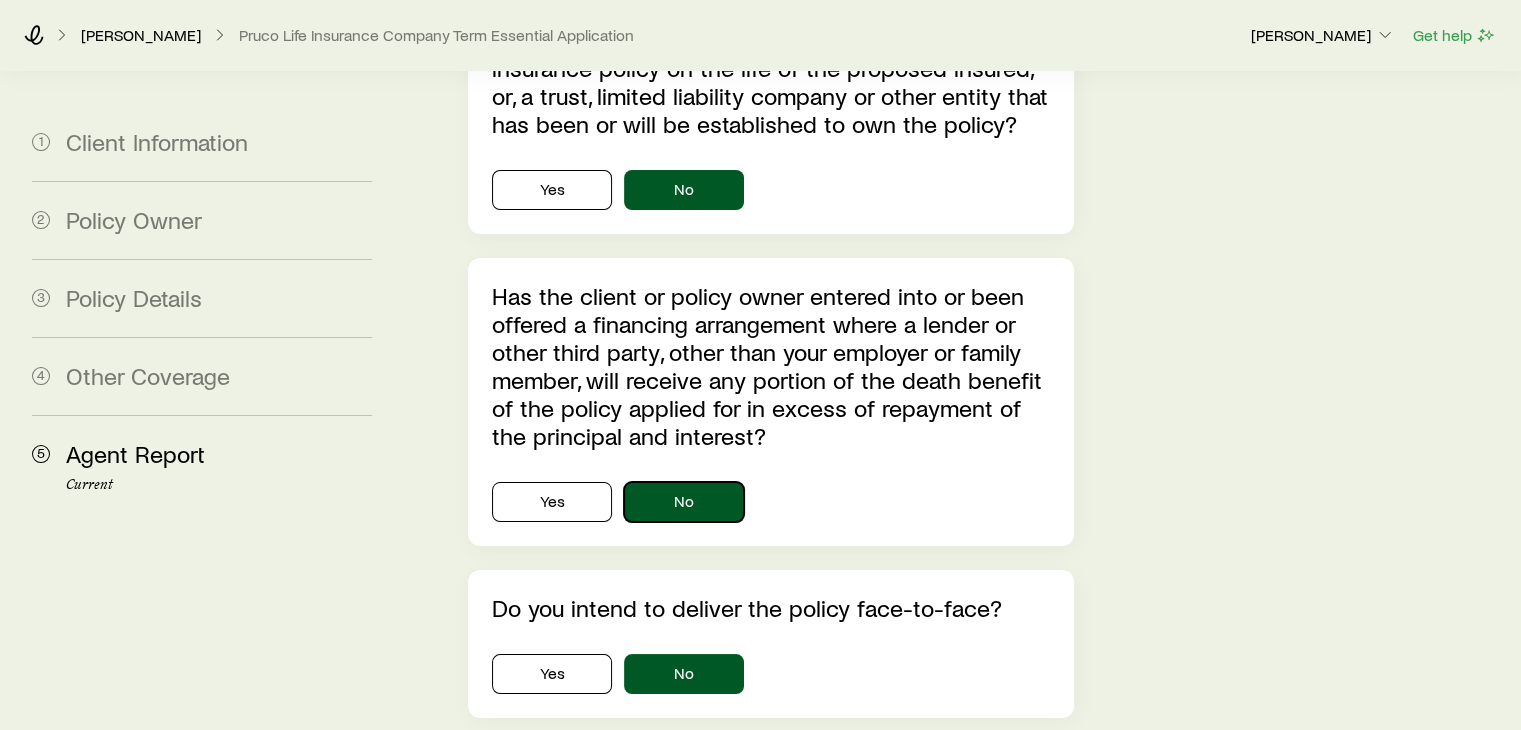 type 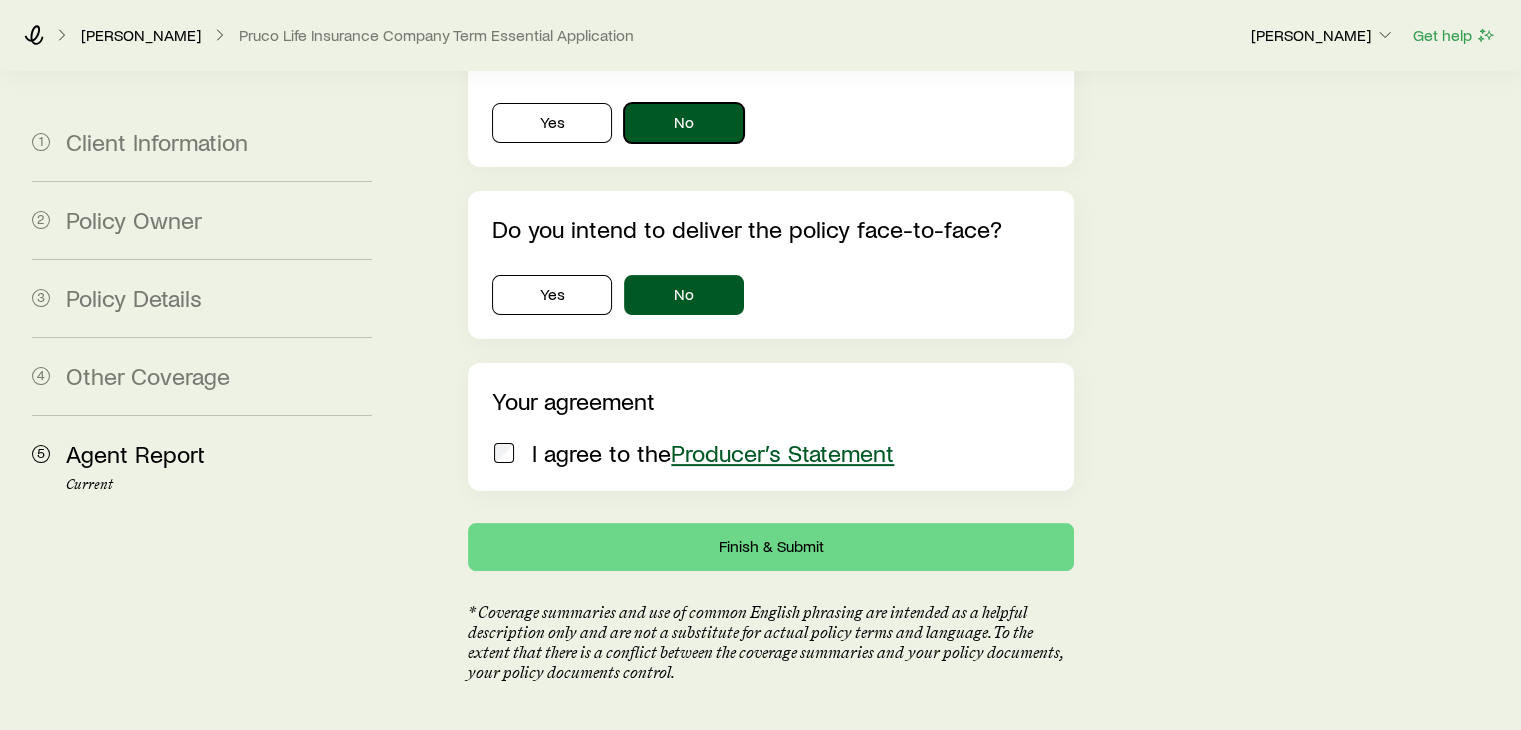 scroll, scrollTop: 8028, scrollLeft: 0, axis: vertical 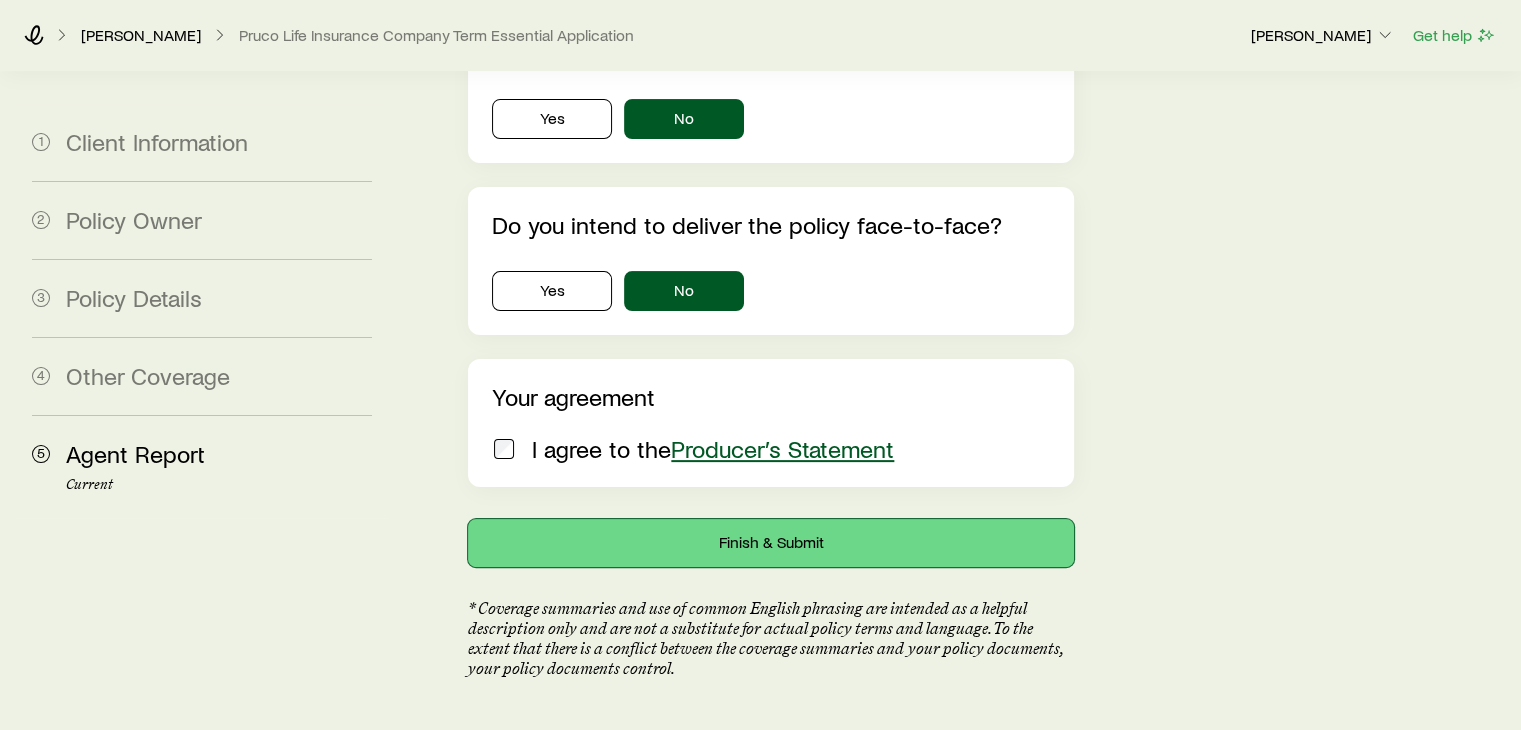 click on "Finish & Submit" at bounding box center (770, 543) 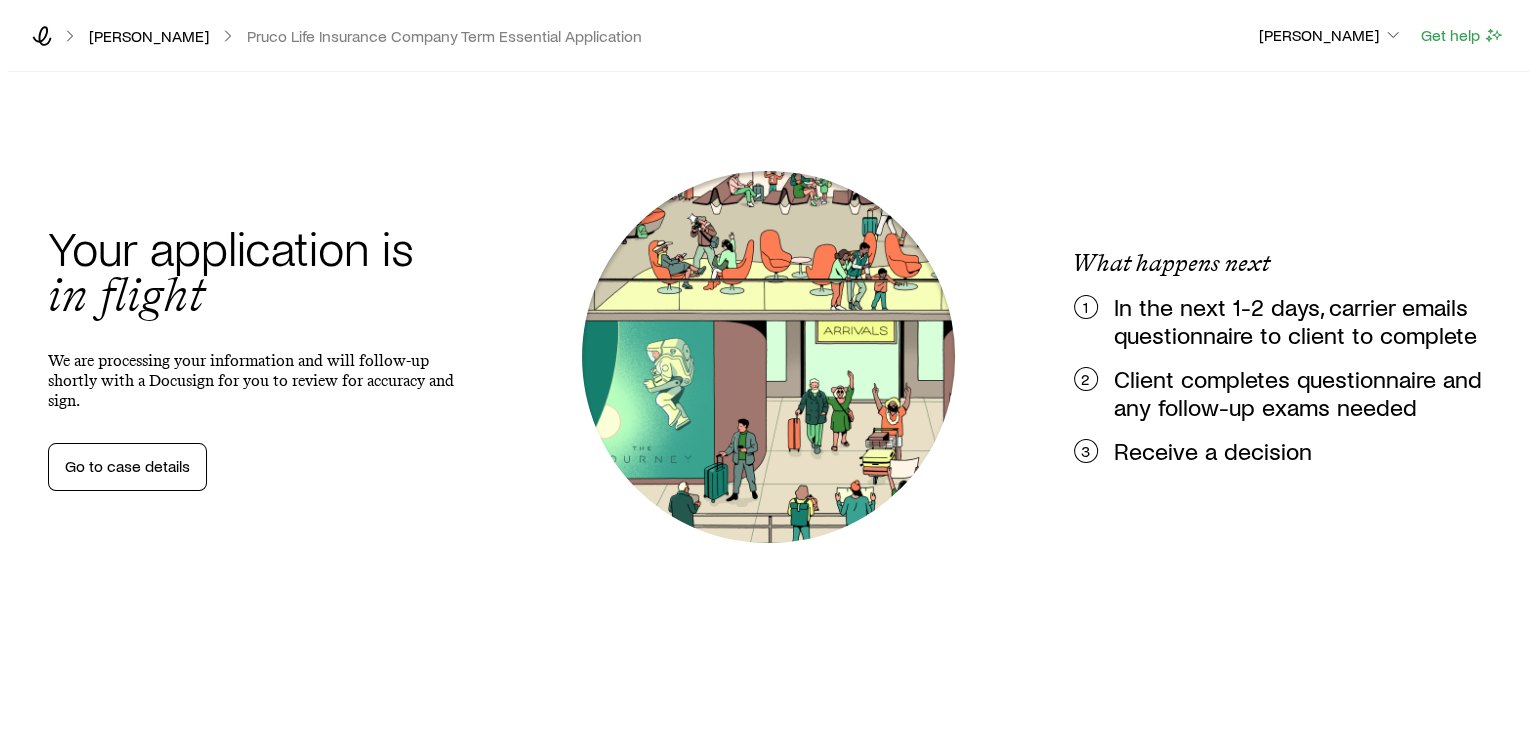 scroll, scrollTop: 0, scrollLeft: 0, axis: both 